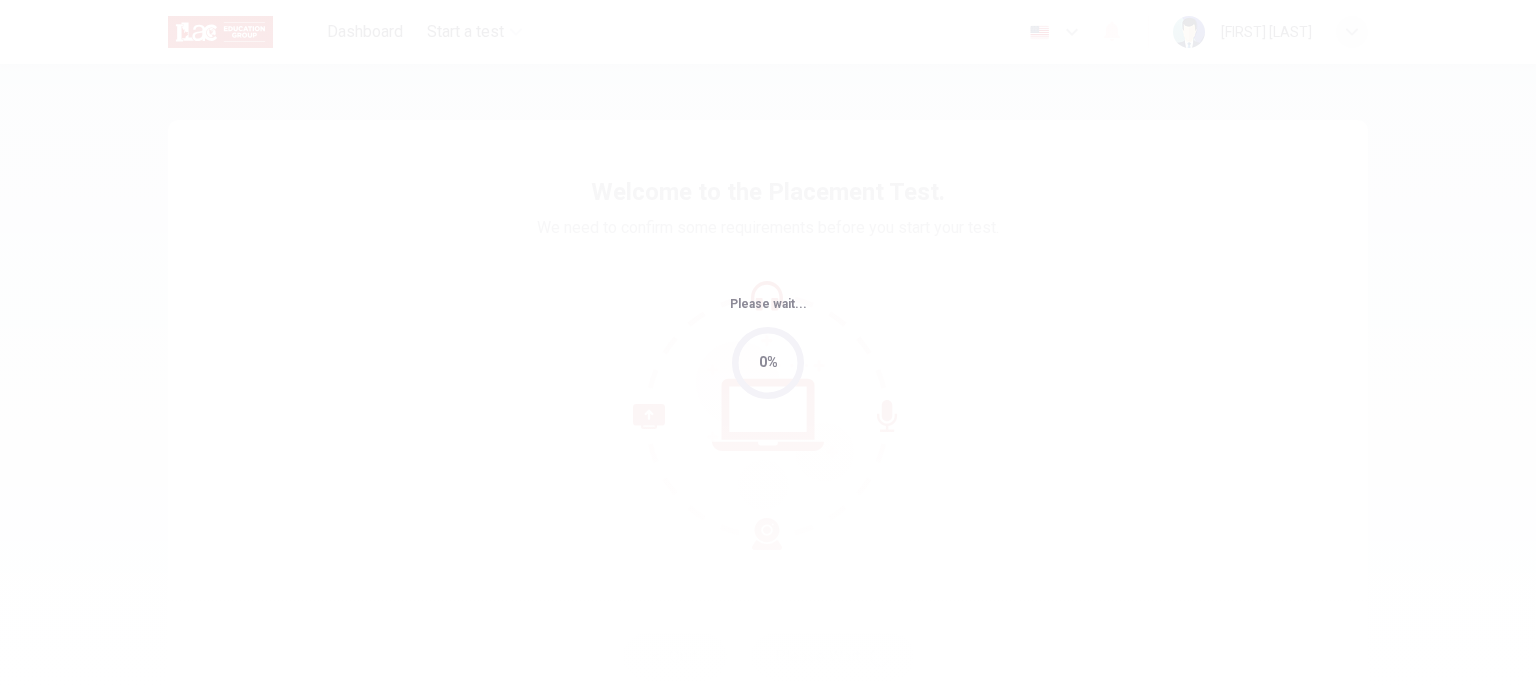 scroll, scrollTop: 0, scrollLeft: 0, axis: both 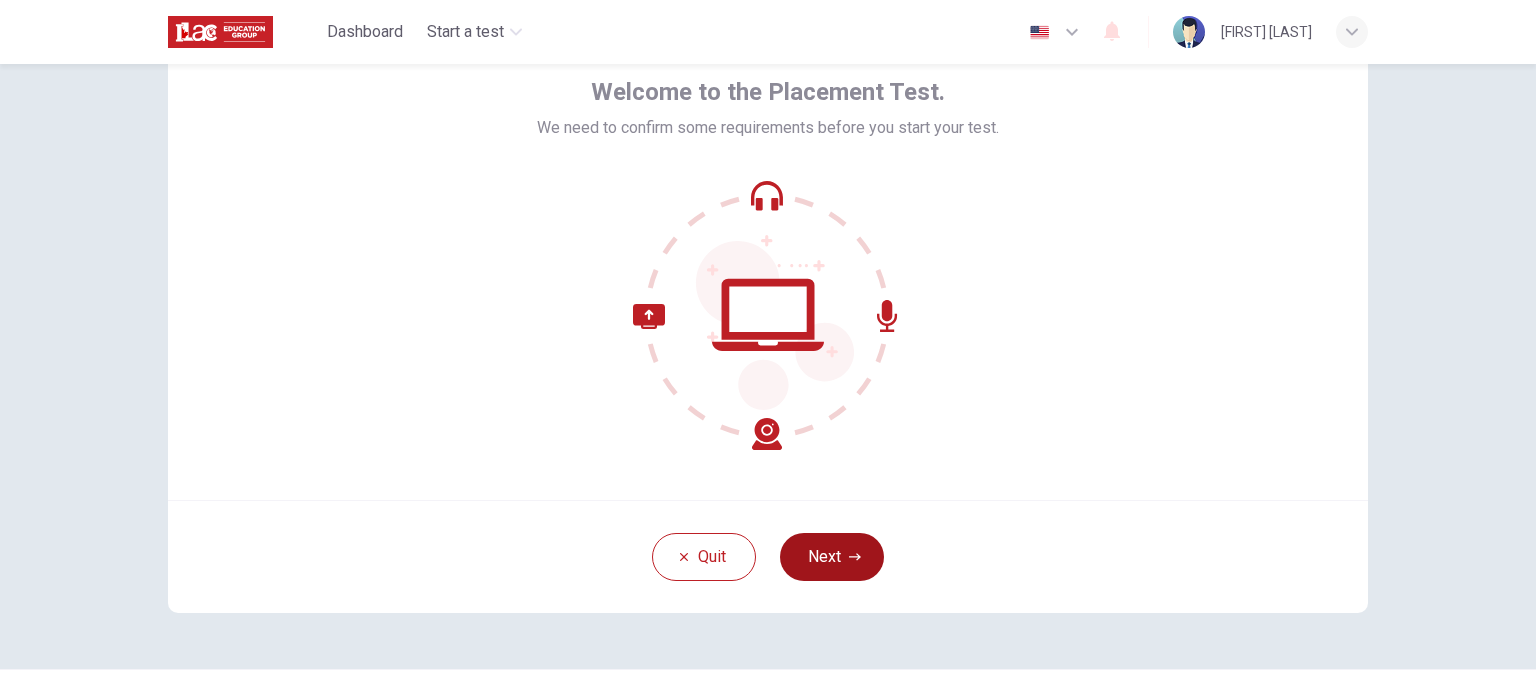 click on "Next" at bounding box center [832, 557] 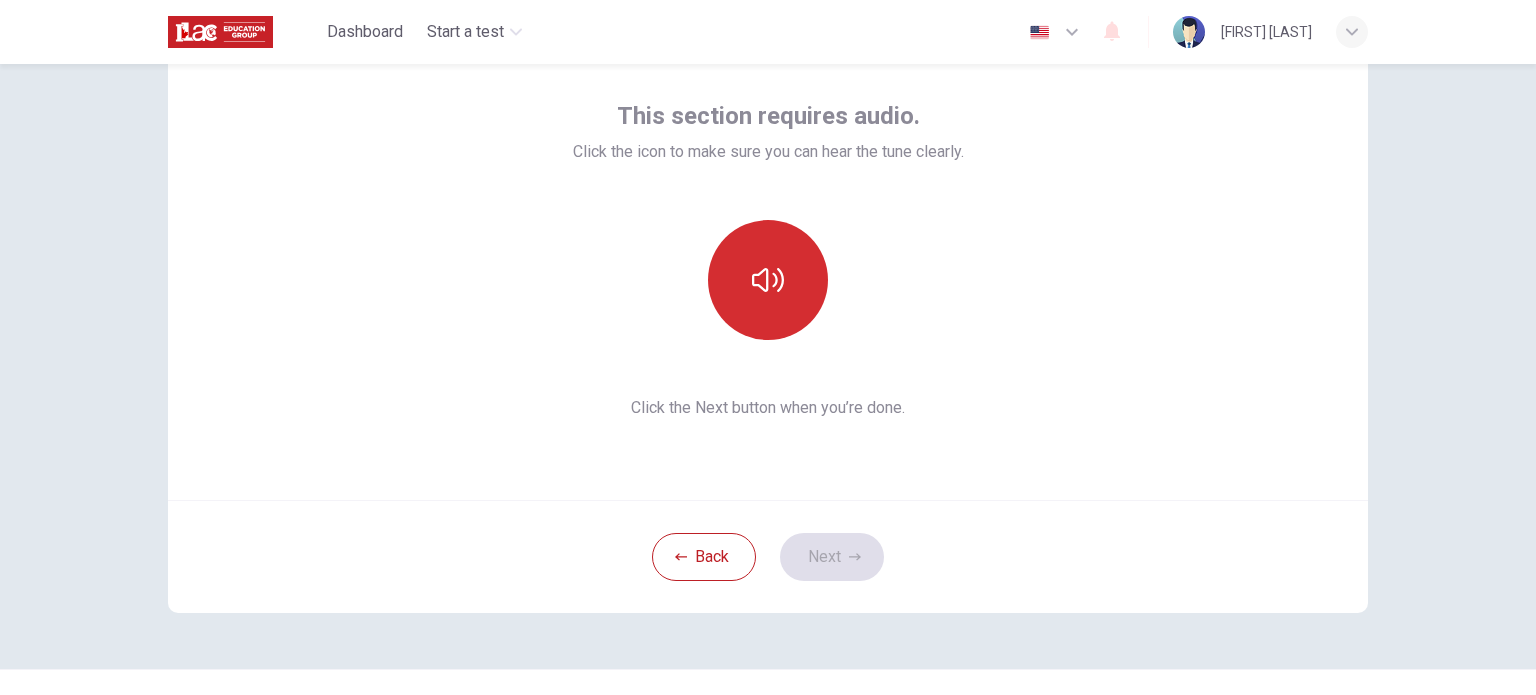 click at bounding box center [768, 280] 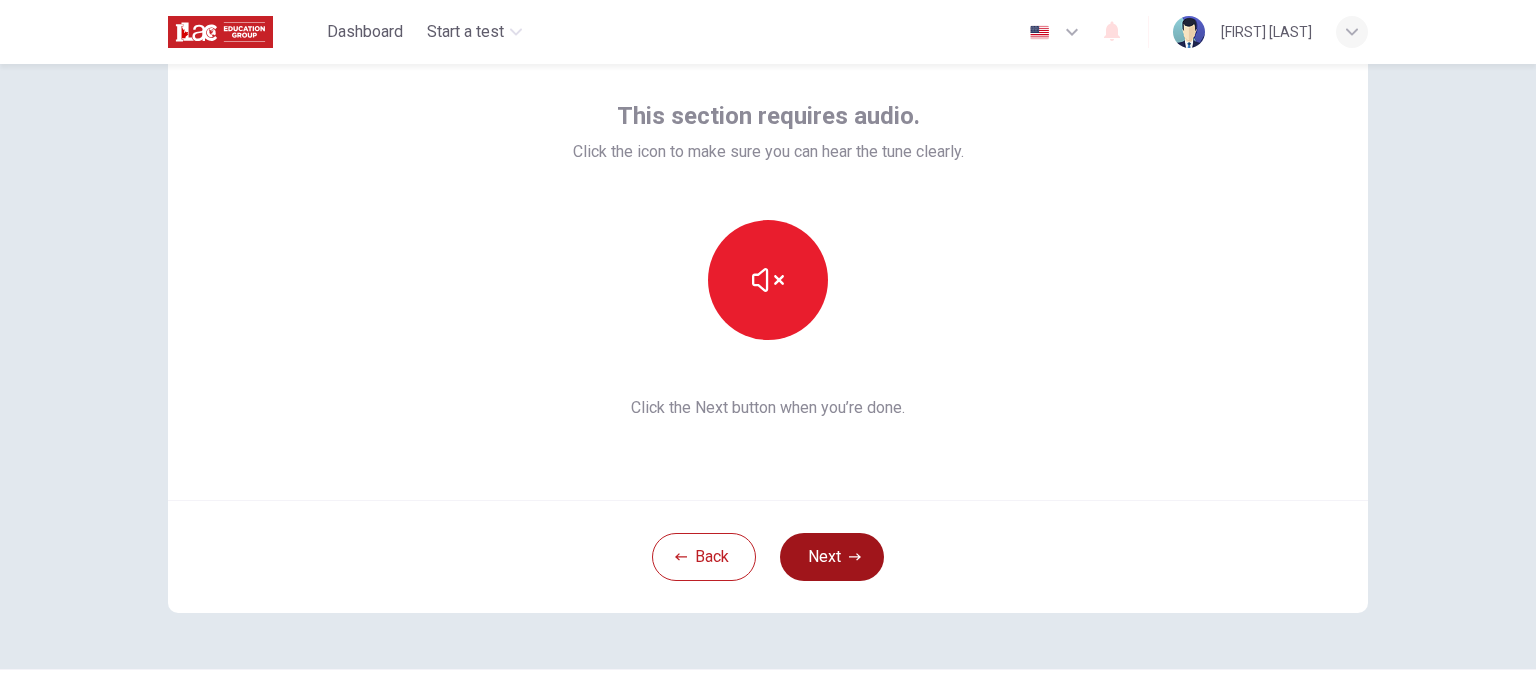 click on "Next" at bounding box center [832, 557] 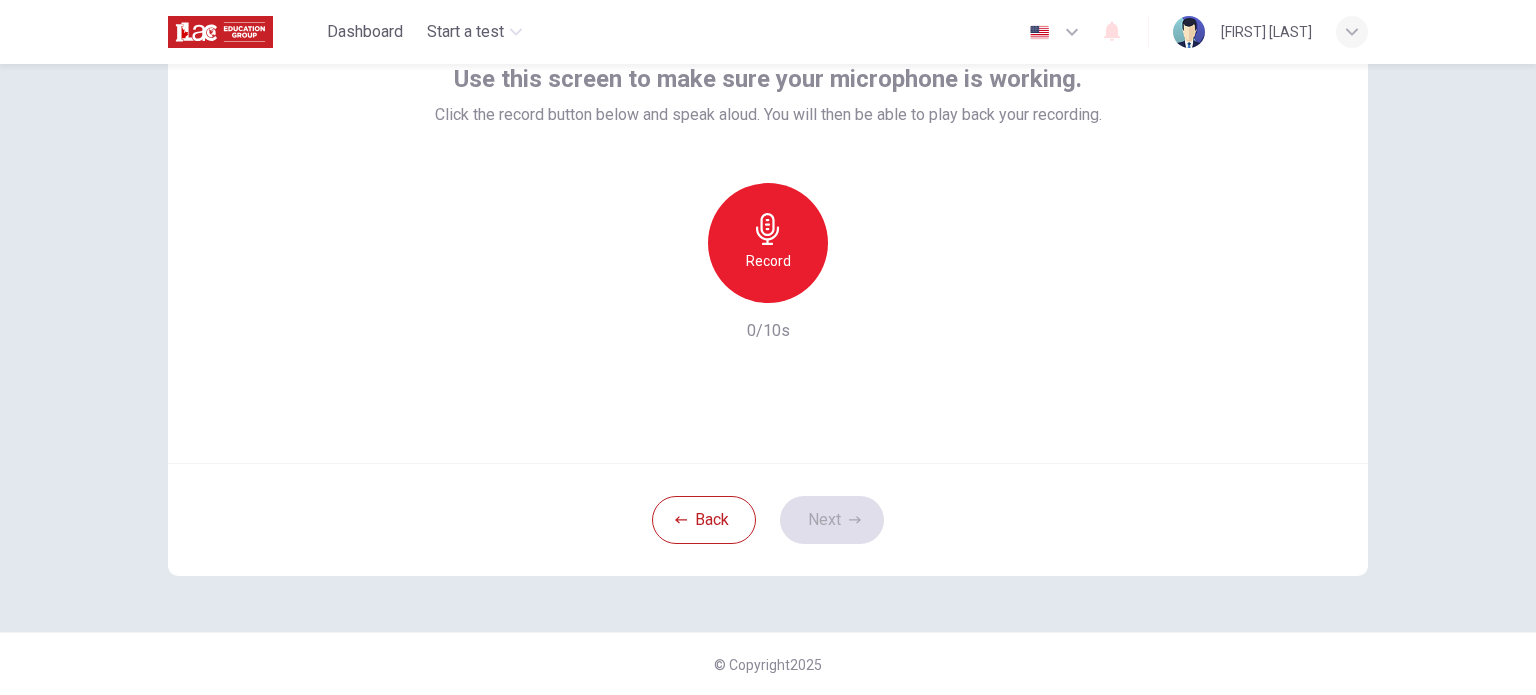 scroll, scrollTop: 37, scrollLeft: 0, axis: vertical 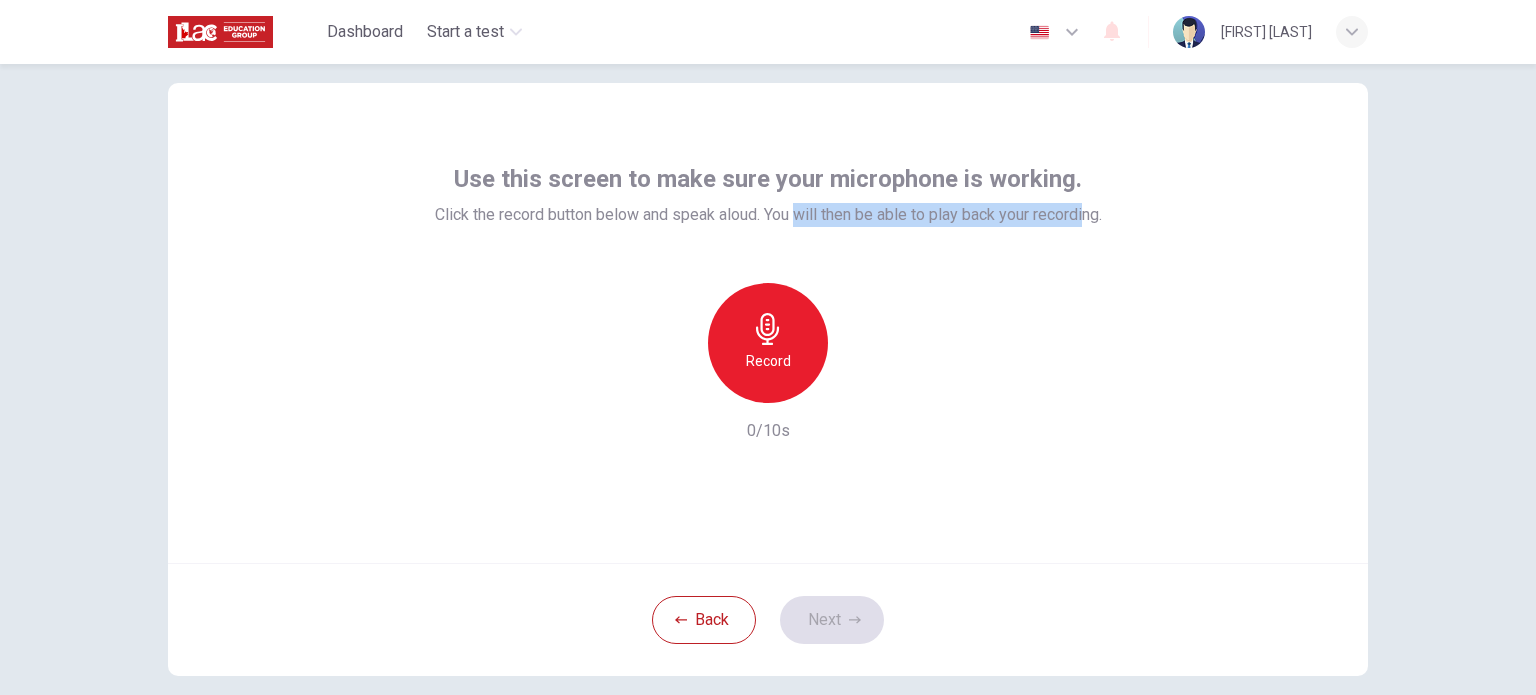 drag, startPoint x: 792, startPoint y: 210, endPoint x: 1084, endPoint y: 254, distance: 295.29645 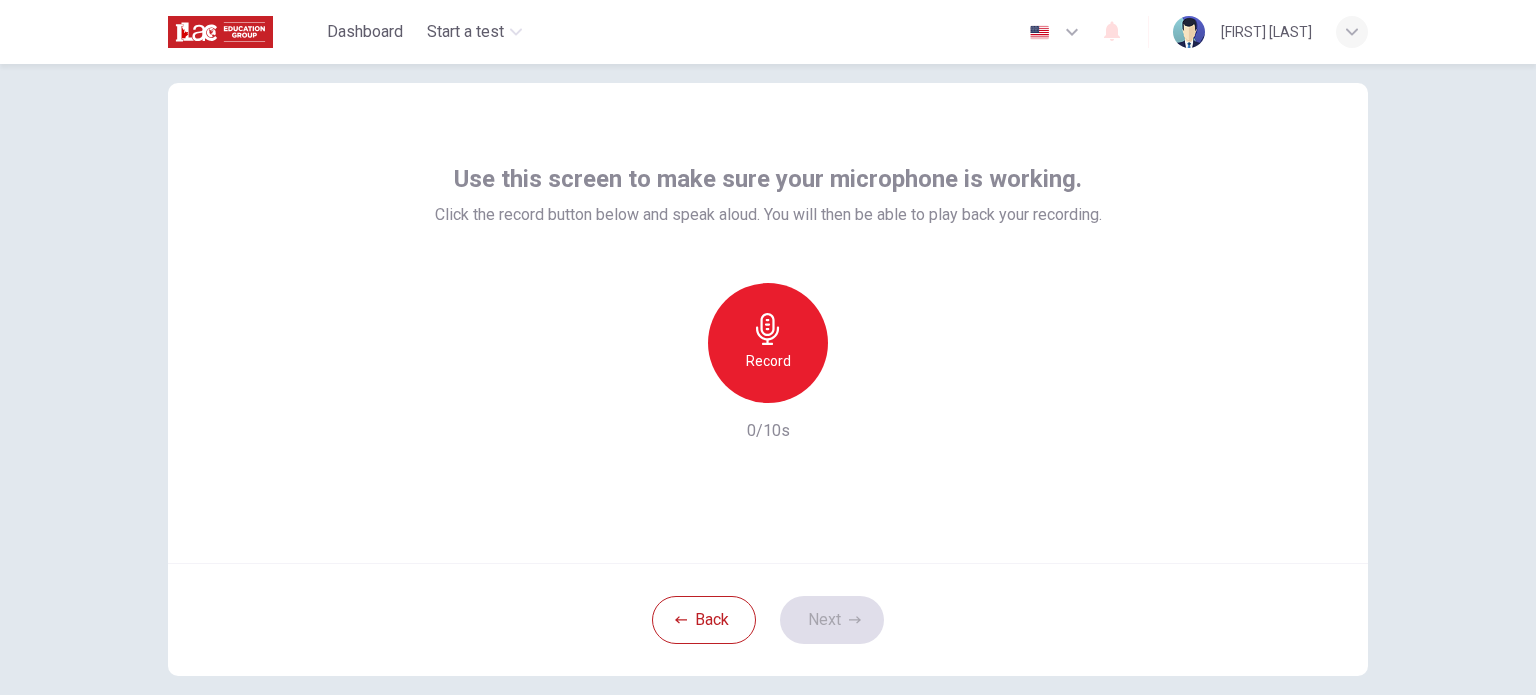 drag, startPoint x: 1078, startPoint y: 191, endPoint x: 922, endPoint y: 176, distance: 156.7195 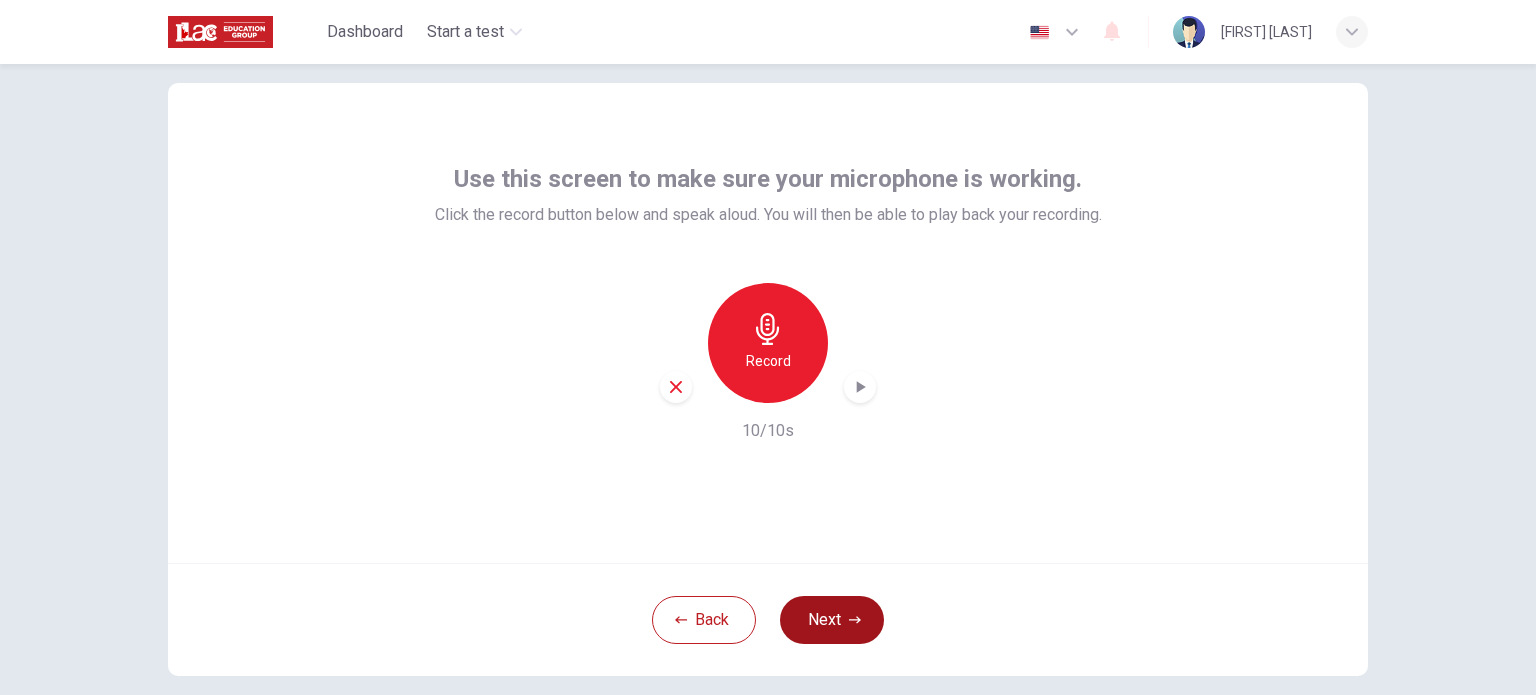click on "Next" at bounding box center (832, 620) 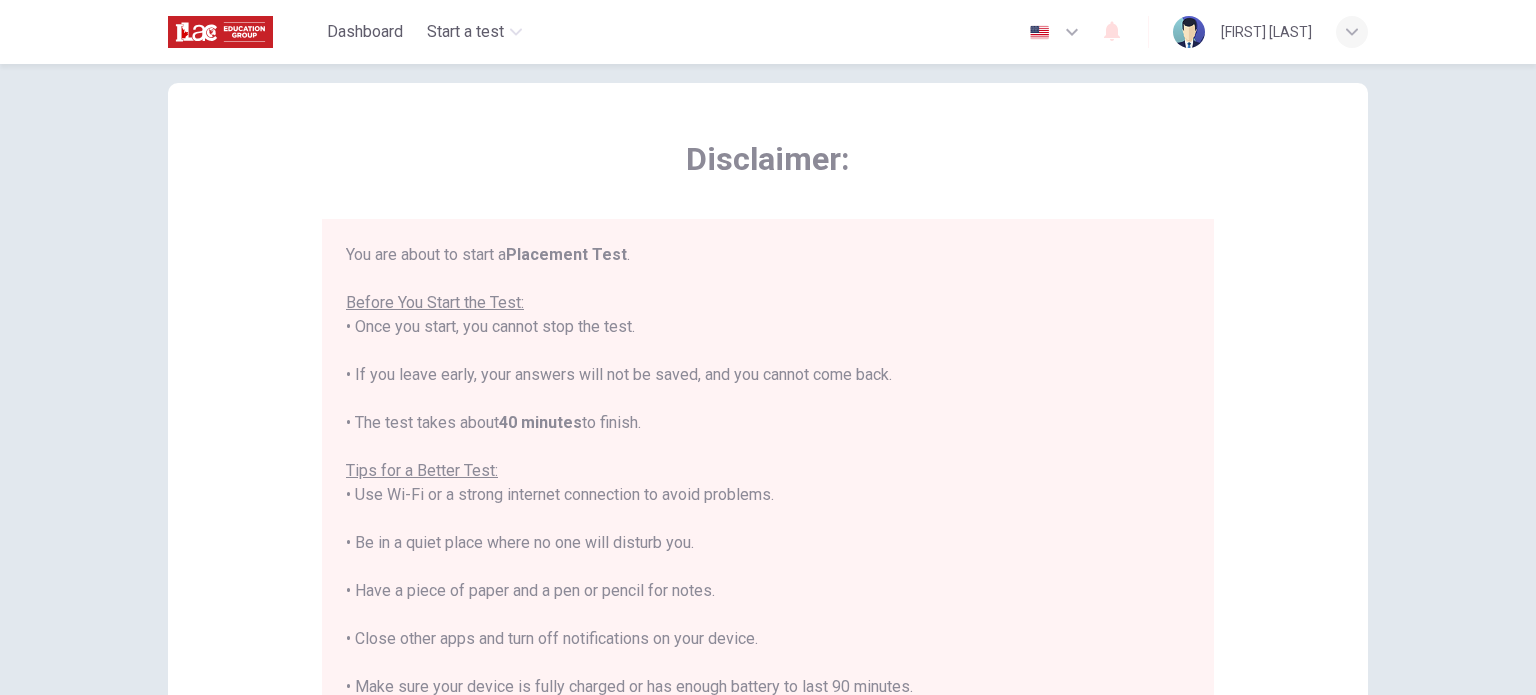 click on "You are about to start a  Placement Test .
Before You Start the Test:
• Once you start, you cannot stop the test.
• If you leave early, your answers will not be saved, and you cannot come back.
• The test takes about  40 minutes  to finish.
Tips for a Better Test:
• Use Wi-Fi or a strong internet connection to avoid problems.
• Be in a quiet place where no one will disturb you.
• Have a piece of paper and a pen or pencil for notes.
• Close other apps and turn off notifications on your device.
• Make sure your device is fully charged or has enough battery to last 90 minutes.
By clicking the button below, you agree to follow these instructions.
Good luck!" at bounding box center [768, 519] 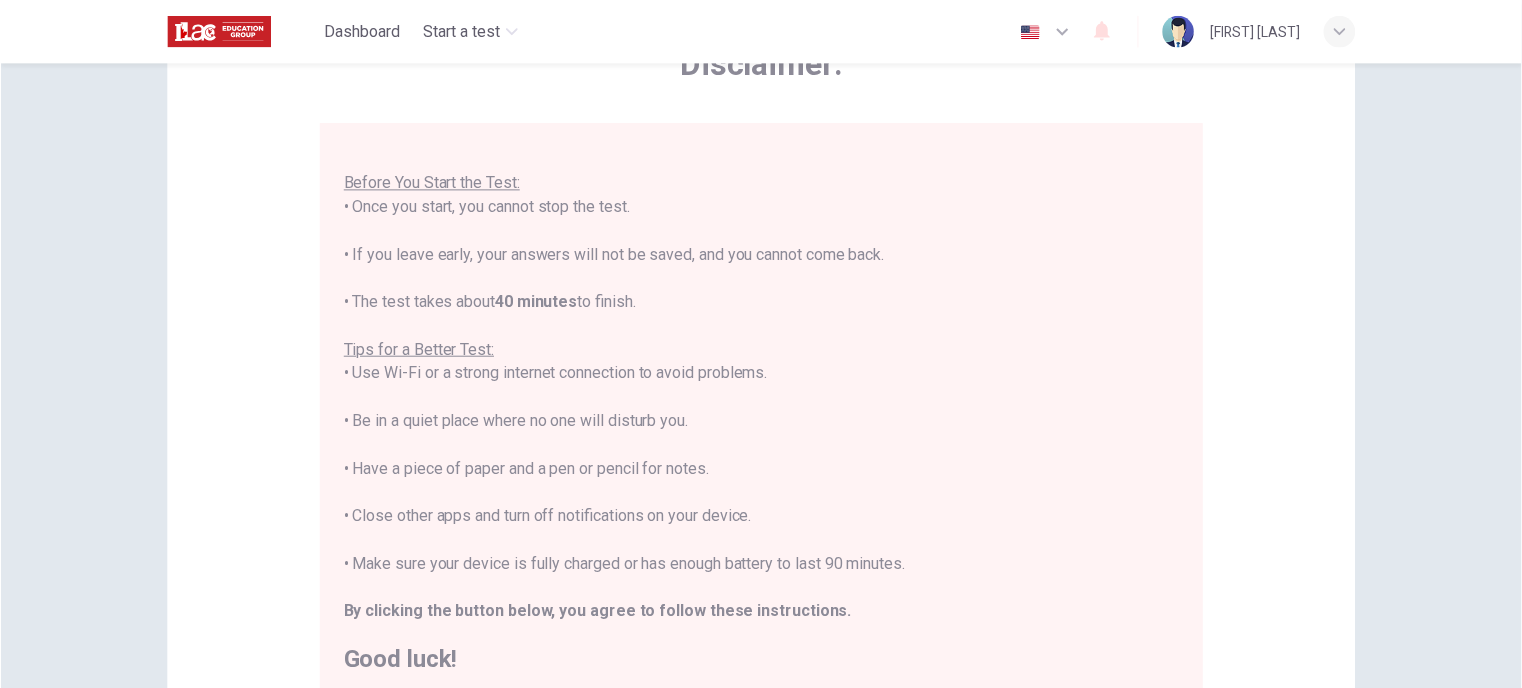 scroll, scrollTop: 237, scrollLeft: 0, axis: vertical 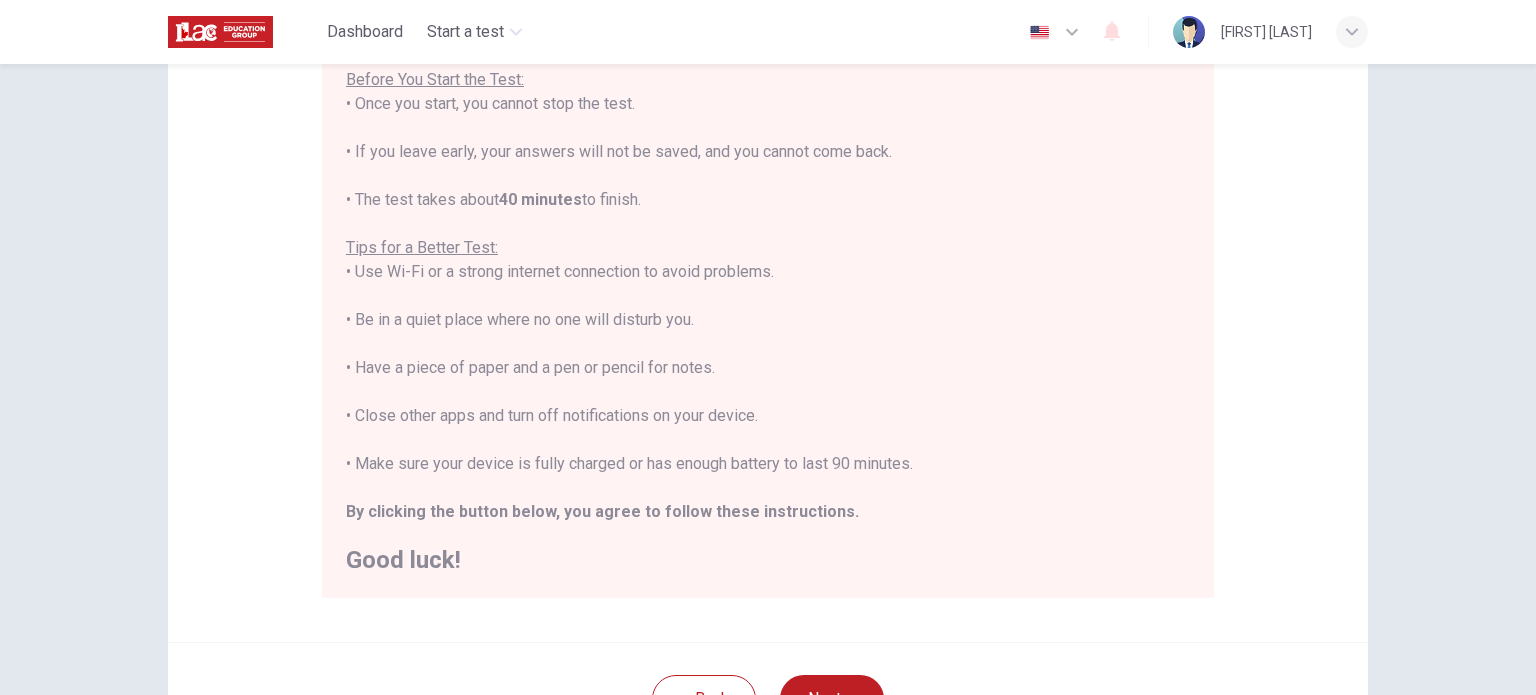 click on "You are about to start a  Placement Test .
Before You Start the Test:
• Once you start, you cannot stop the test.
• If you leave early, your answers will not be saved, and you cannot come back.
• The test takes about  40 minutes  to finish.
Tips for a Better Test:
• Use Wi-Fi or a strong internet connection to avoid problems.
• Be in a quiet place where no one will disturb you.
• Have a piece of paper and a pen or pencil for notes.
• Close other apps and turn off notifications on your device.
• Make sure your device is fully charged or has enough battery to last 90 minutes.
By clicking the button below, you agree to follow these instructions.
Good luck!" at bounding box center [768, 296] 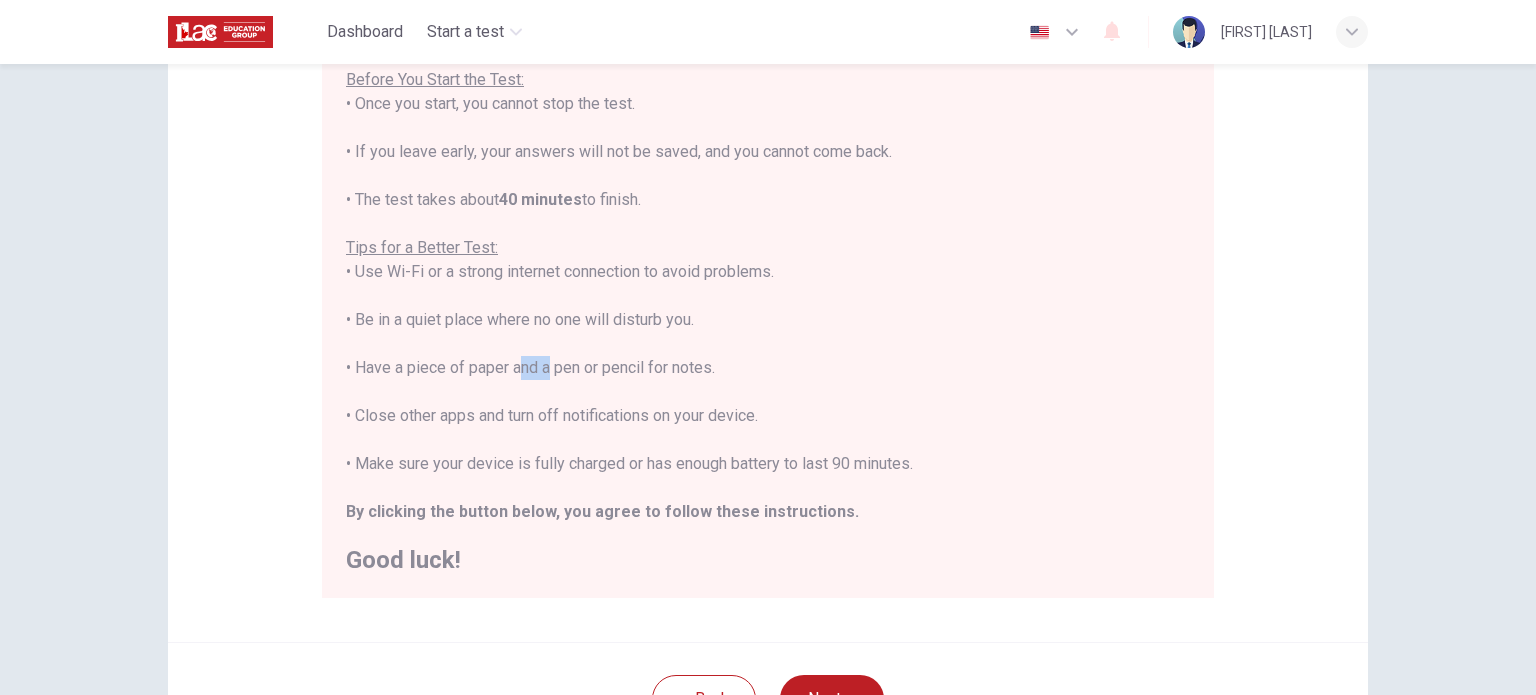 click on "You are about to start a  Placement Test .
Before You Start the Test:
• Once you start, you cannot stop the test.
• If you leave early, your answers will not be saved, and you cannot come back.
• The test takes about  40 minutes  to finish.
Tips for a Better Test:
• Use Wi-Fi or a strong internet connection to avoid problems.
• Be in a quiet place where no one will disturb you.
• Have a piece of paper and a pen or pencil for notes.
• Close other apps and turn off notifications on your device.
• Make sure your device is fully charged or has enough battery to last 90 minutes.
By clicking the button below, you agree to follow these instructions.
Good luck!" at bounding box center (768, 296) 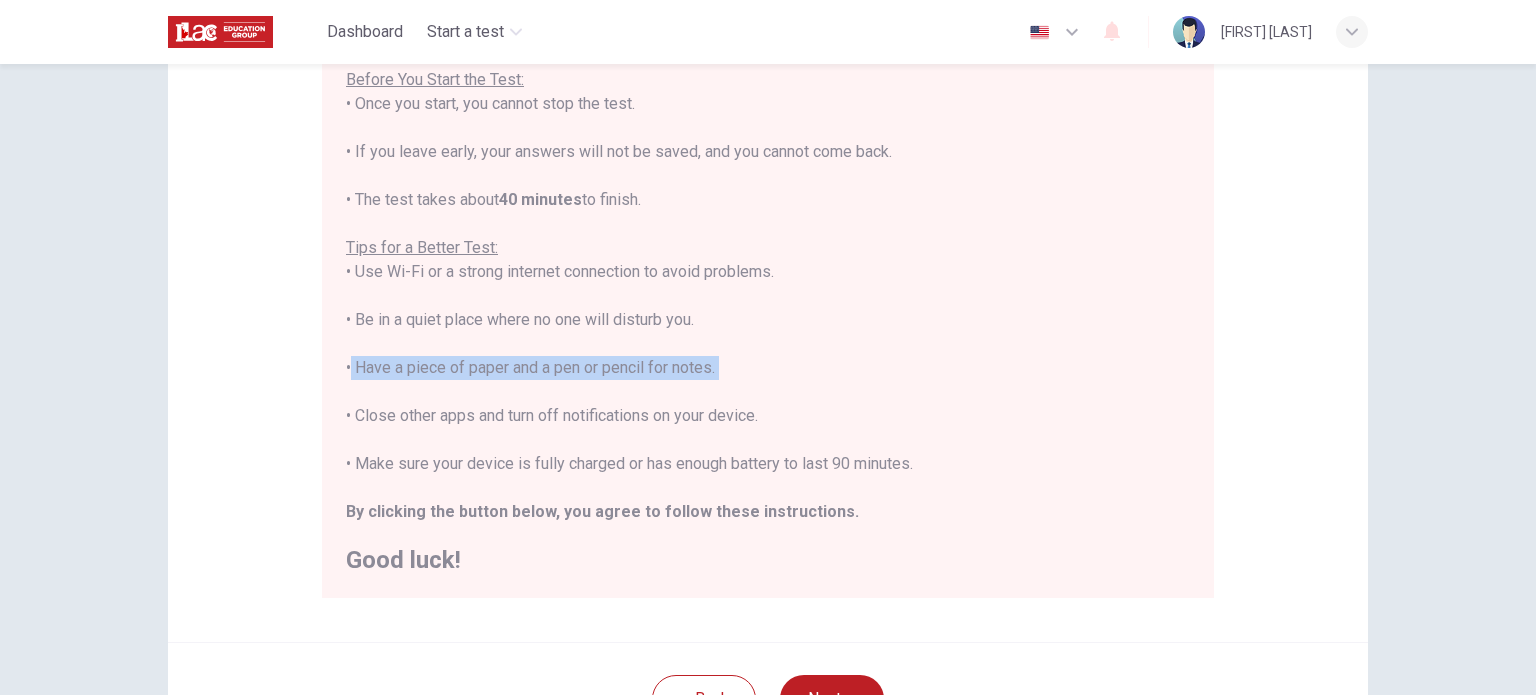 click on "You are about to start a  Placement Test .
Before You Start the Test:
• Once you start, you cannot stop the test.
• If you leave early, your answers will not be saved, and you cannot come back.
• The test takes about  40 minutes  to finish.
Tips for a Better Test:
• Use Wi-Fi or a strong internet connection to avoid problems.
• Be in a quiet place where no one will disturb you.
• Have a piece of paper and a pen or pencil for notes.
• Close other apps and turn off notifications on your device.
• Make sure your device is fully charged or has enough battery to last 90 minutes.
By clicking the button below, you agree to follow these instructions.
Good luck!" at bounding box center [768, 296] 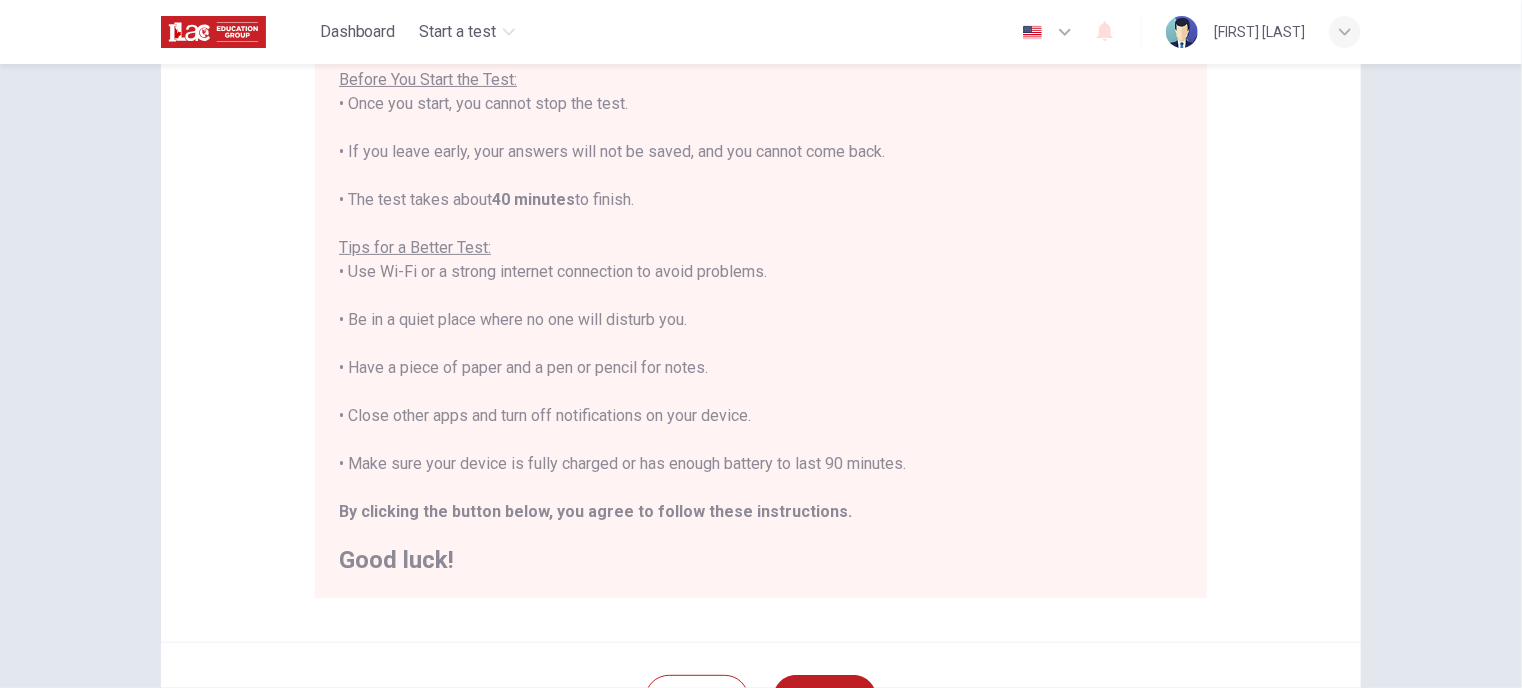 click on "Disclaimer: You are about to start a  Placement Test .
Before You Start the Test:
• Once you start, you cannot stop the test.
• If you leave early, your answers will not be saved, and you cannot come back.
• The test takes about  40 minutes  to finish.
Tips for a Better Test:
• Use Wi-Fi or a strong internet connection to avoid problems.
• Be in a quiet place where no one will disturb you.
• Have a piece of paper and a pen or pencil for notes.
• Close other apps and turn off notifications on your device.
• Make sure your device is fully charged or has enough battery to last 90 minutes.
By clicking the button below, you agree to follow these instructions.
Good luck!" at bounding box center (761, 262) 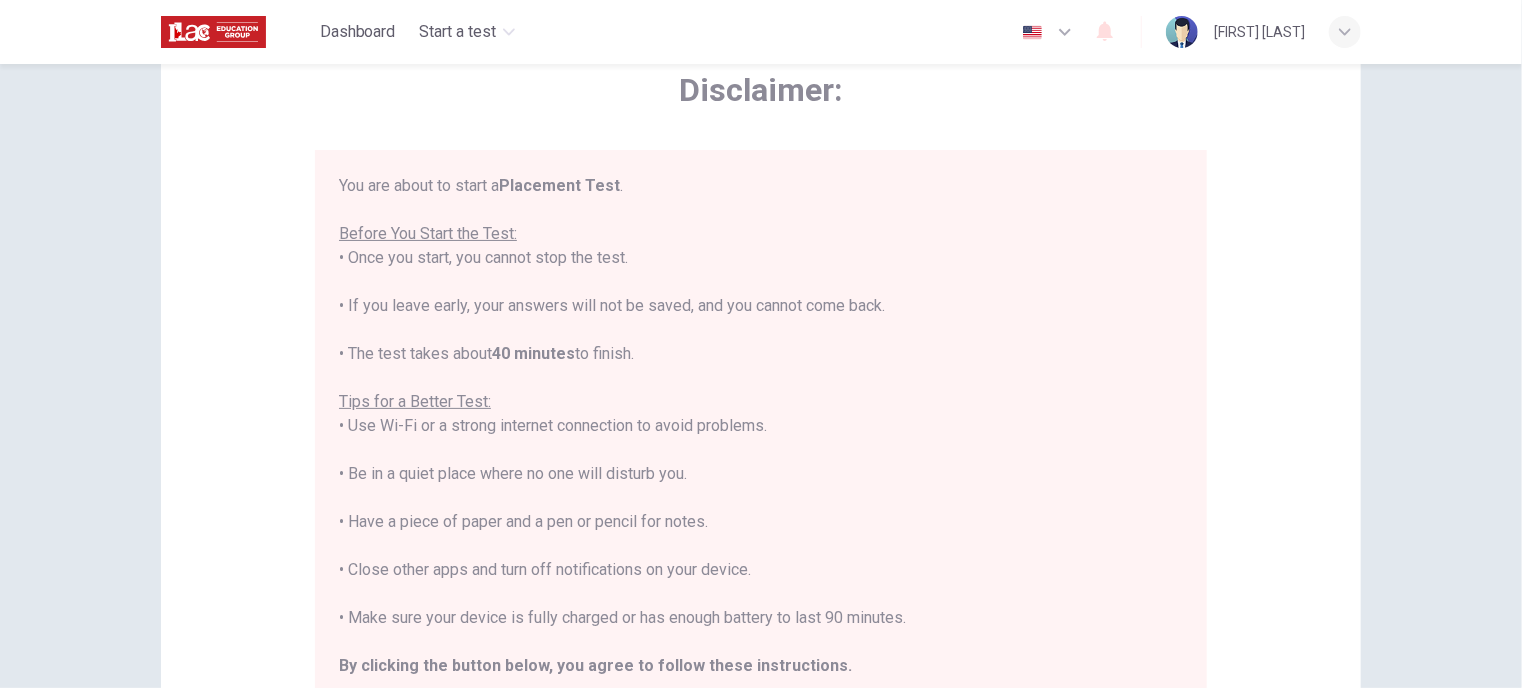 scroll, scrollTop: 0, scrollLeft: 0, axis: both 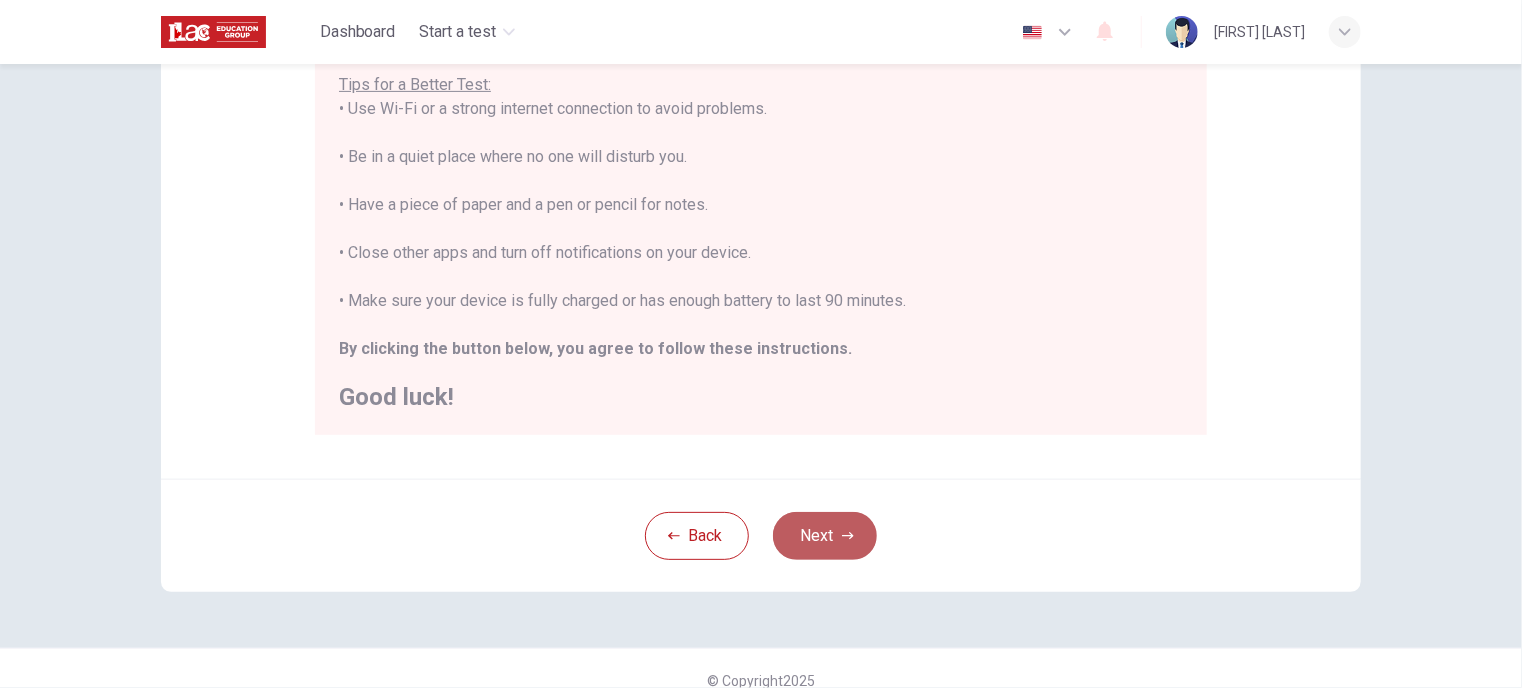 click 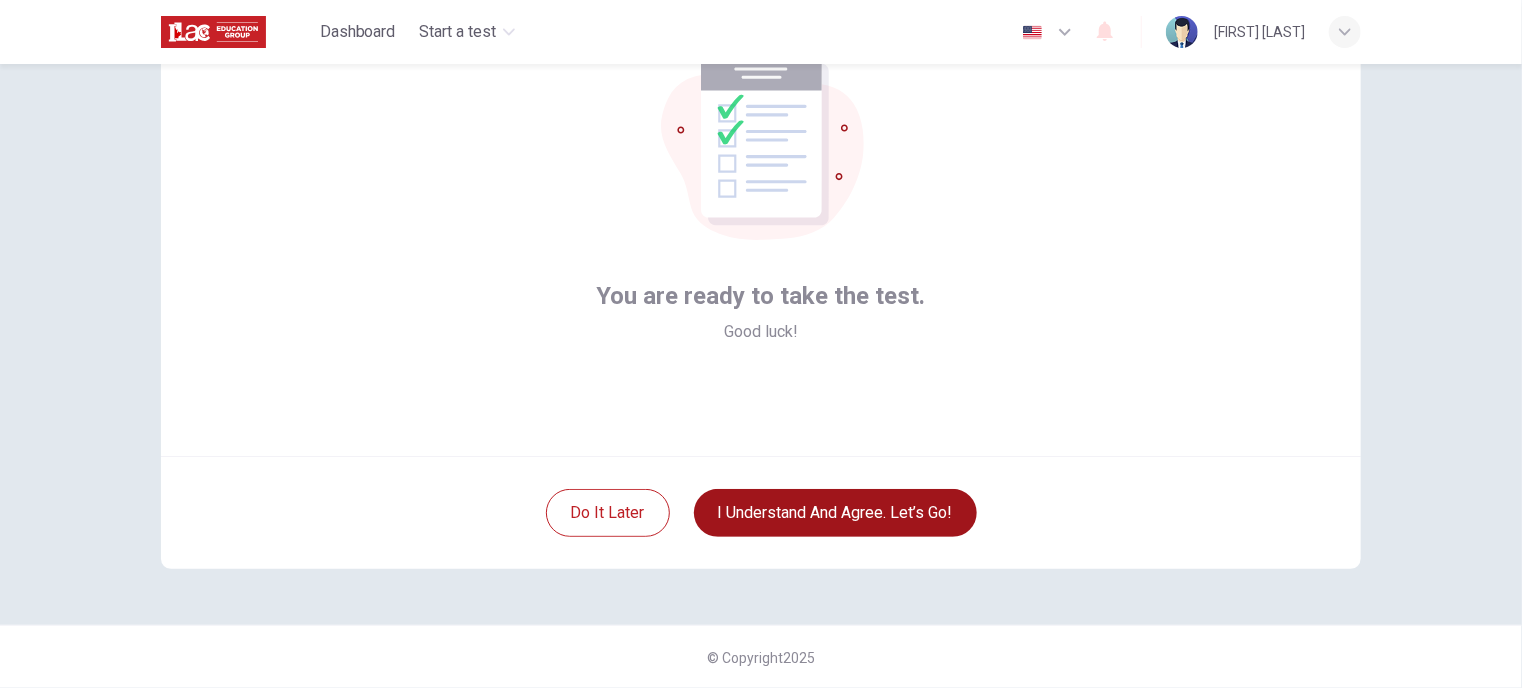 scroll, scrollTop: 0, scrollLeft: 0, axis: both 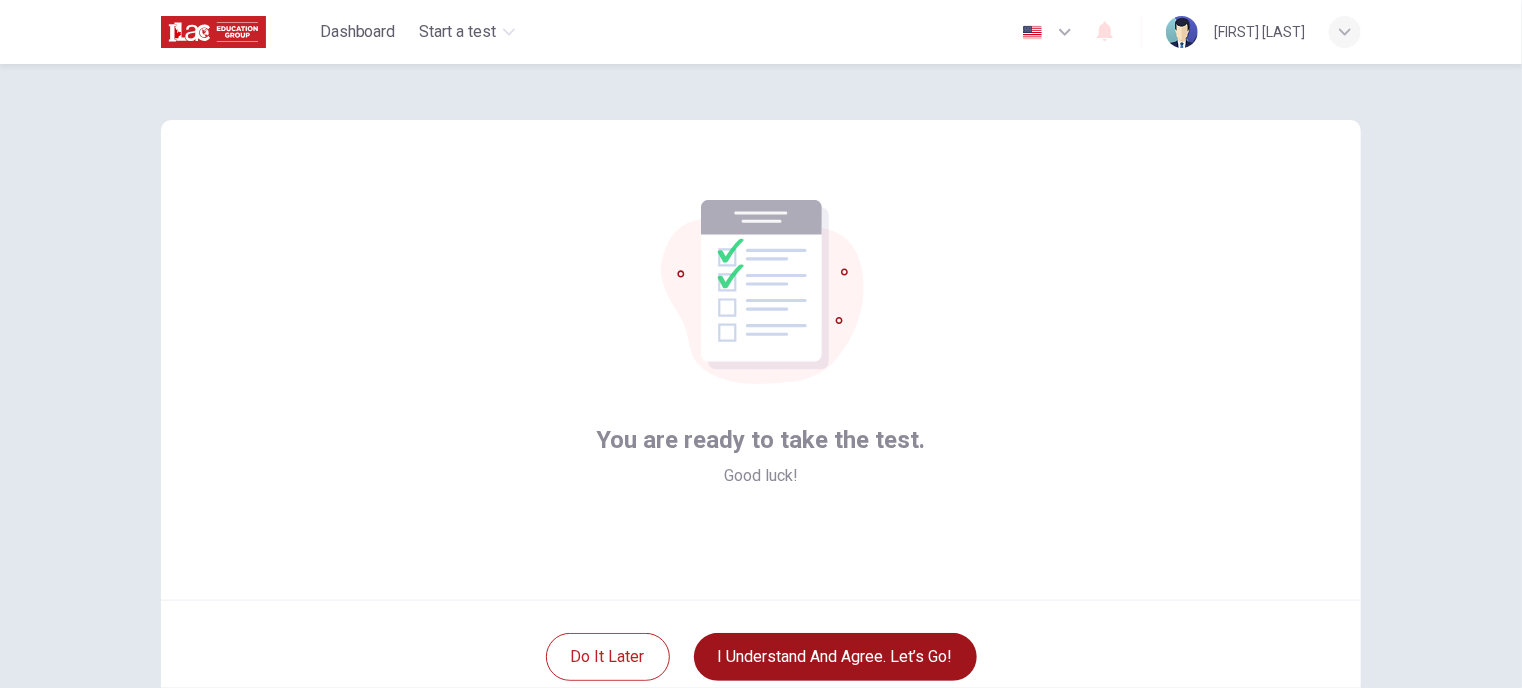 drag, startPoint x: 632, startPoint y: 329, endPoint x: 820, endPoint y: 349, distance: 189.06084 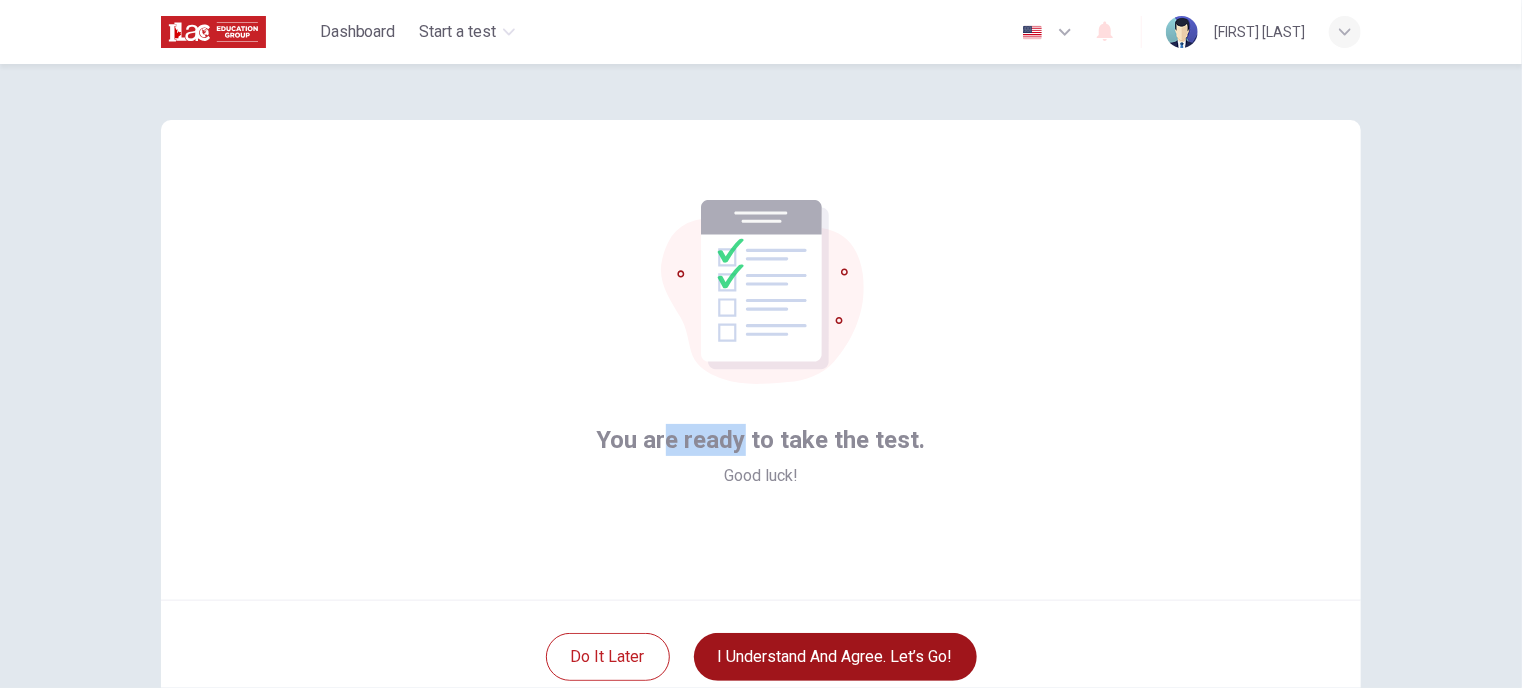 drag, startPoint x: 664, startPoint y: 439, endPoint x: 743, endPoint y: 439, distance: 79 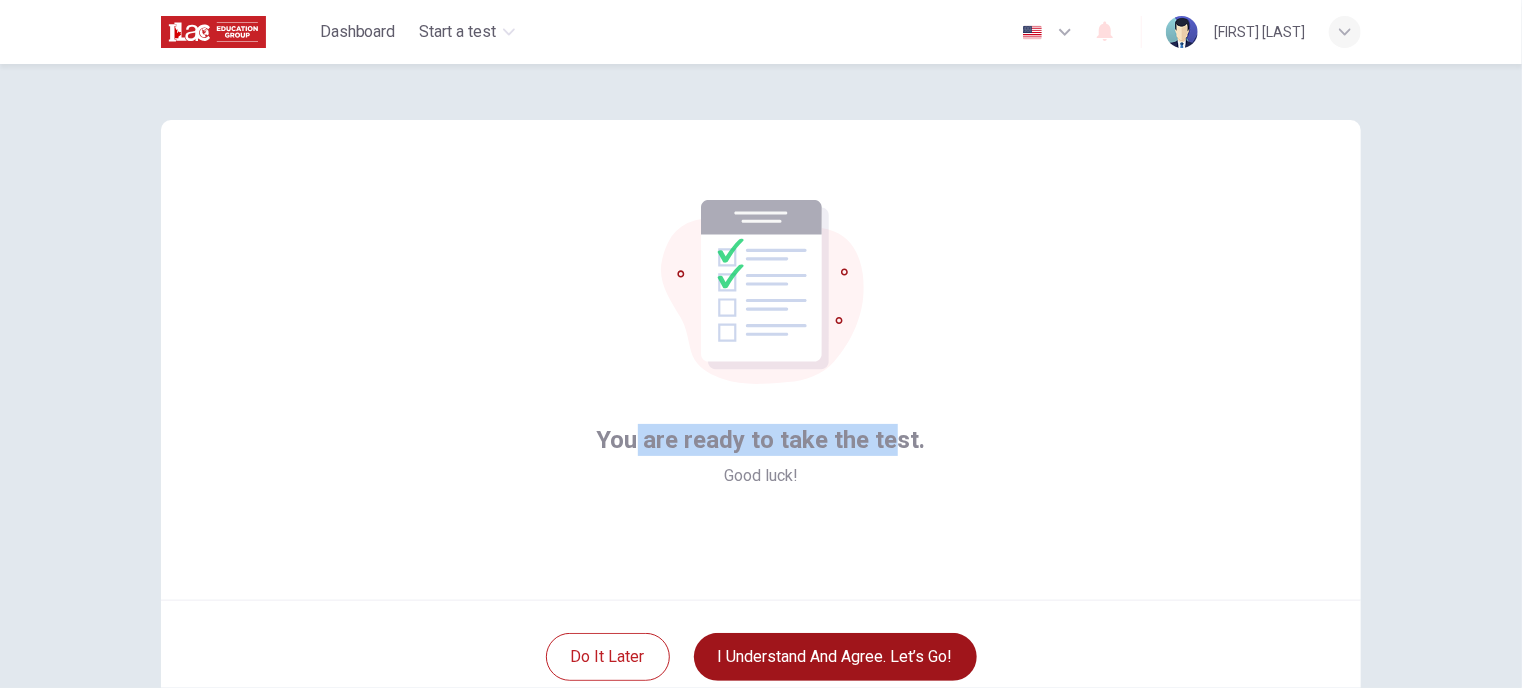 drag, startPoint x: 636, startPoint y: 447, endPoint x: 889, endPoint y: 427, distance: 253.78928 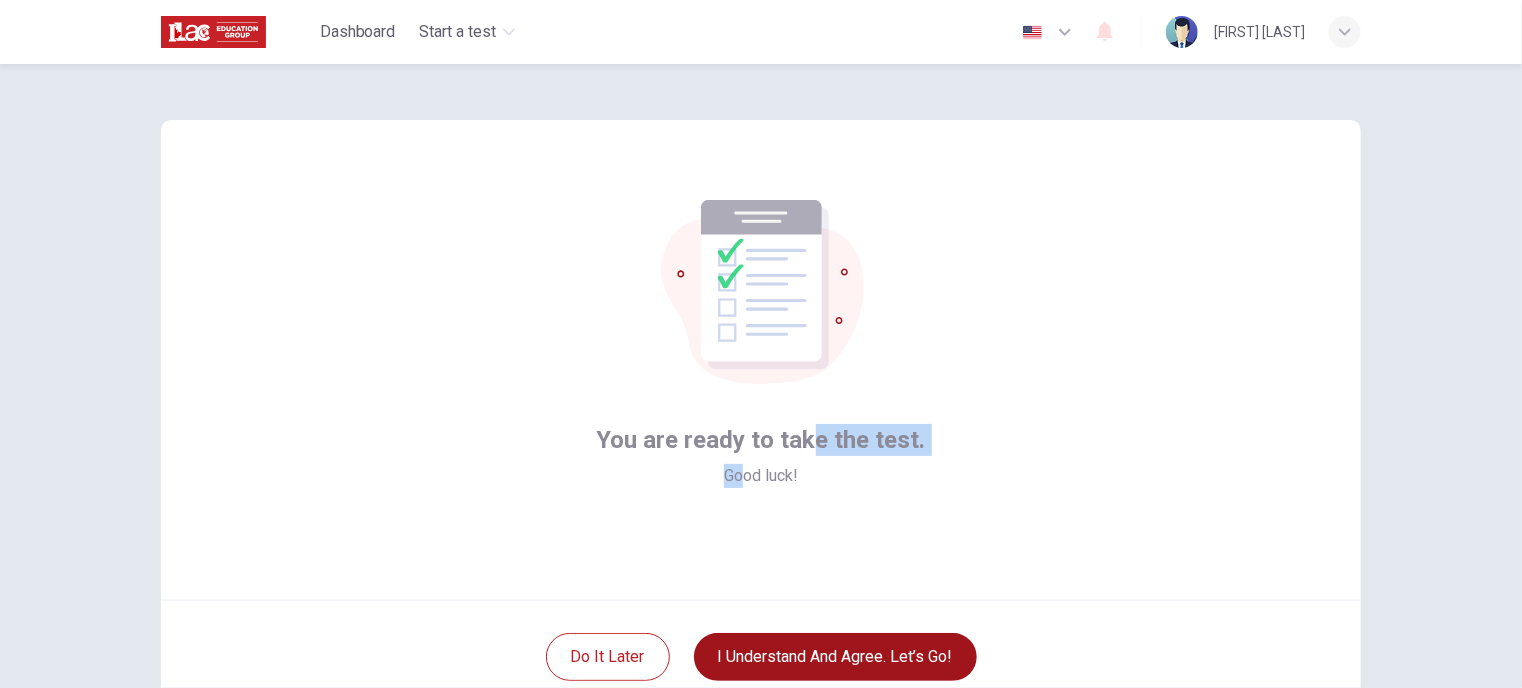 drag, startPoint x: 740, startPoint y: 463, endPoint x: 810, endPoint y: 460, distance: 70.064255 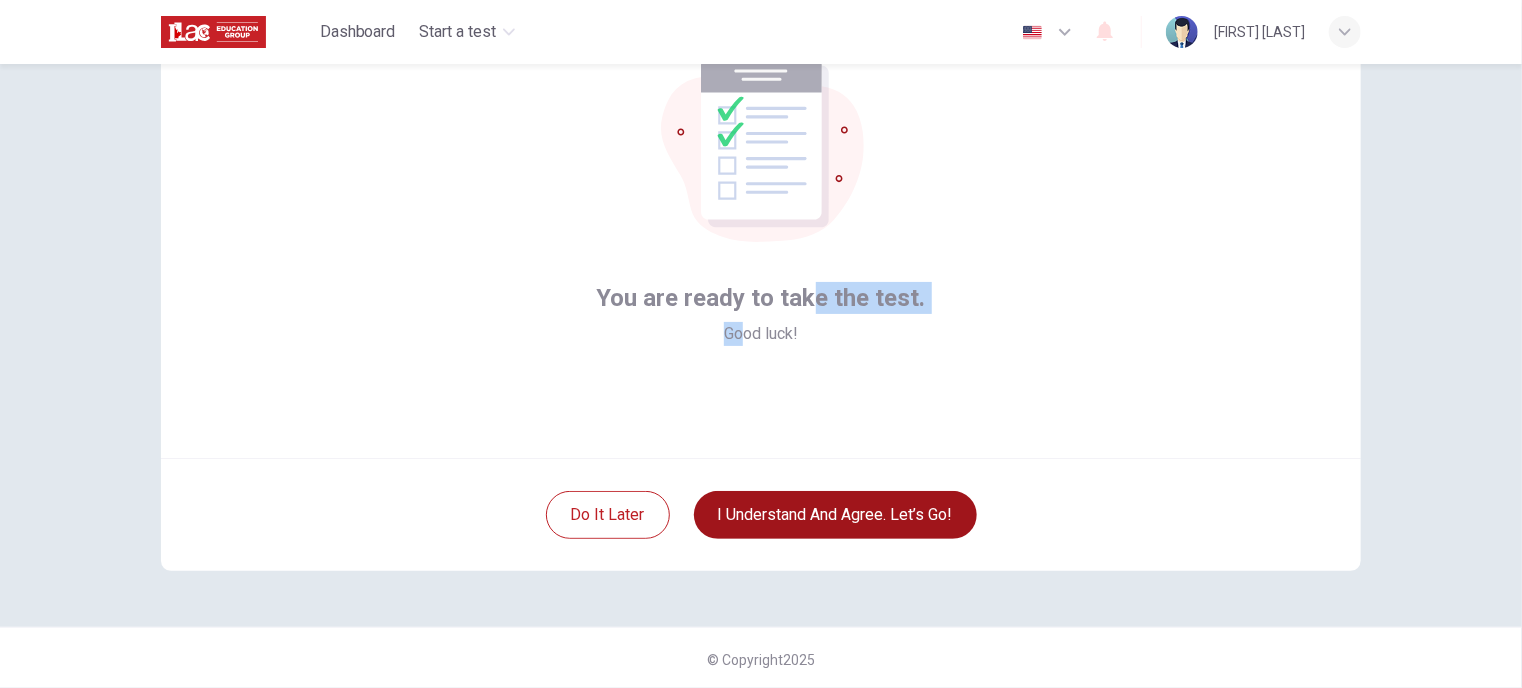 scroll, scrollTop: 144, scrollLeft: 0, axis: vertical 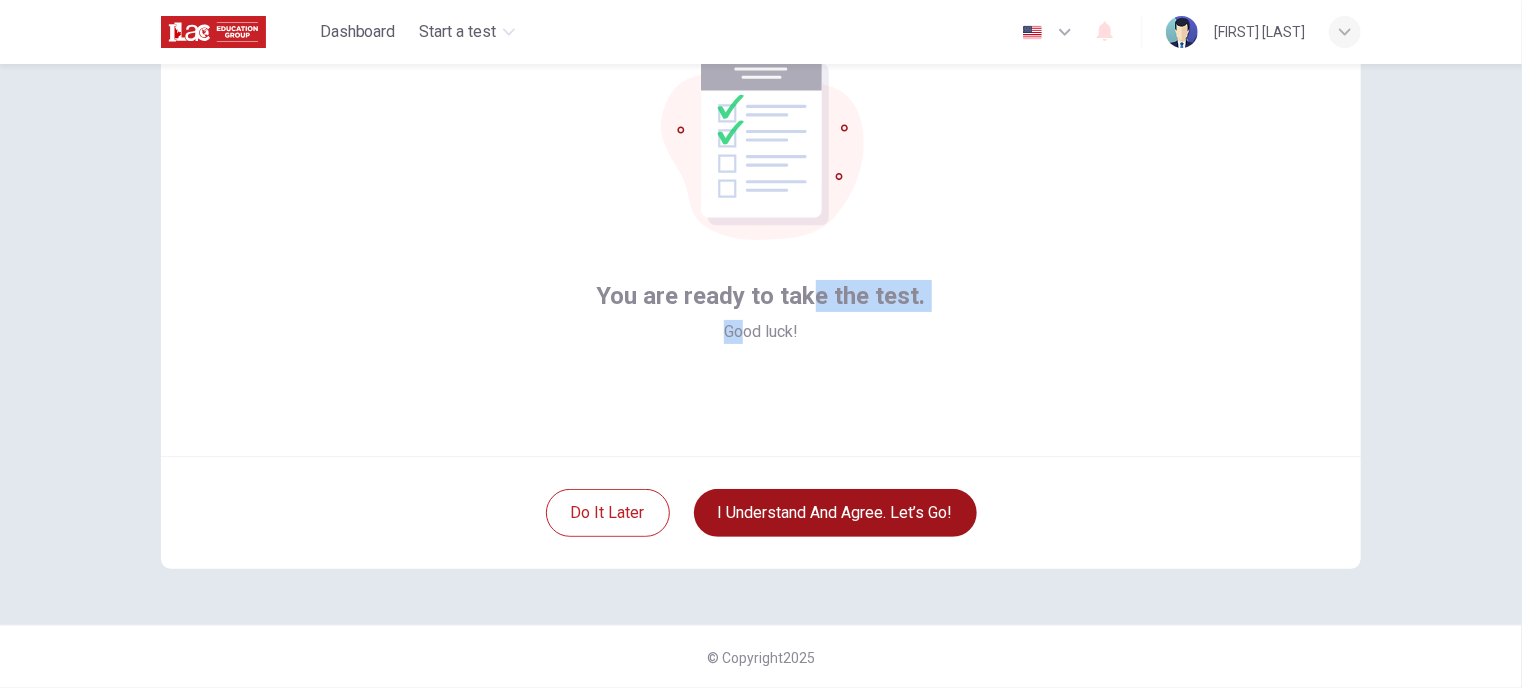 click on "I understand and agree. Let’s go!" at bounding box center [835, 513] 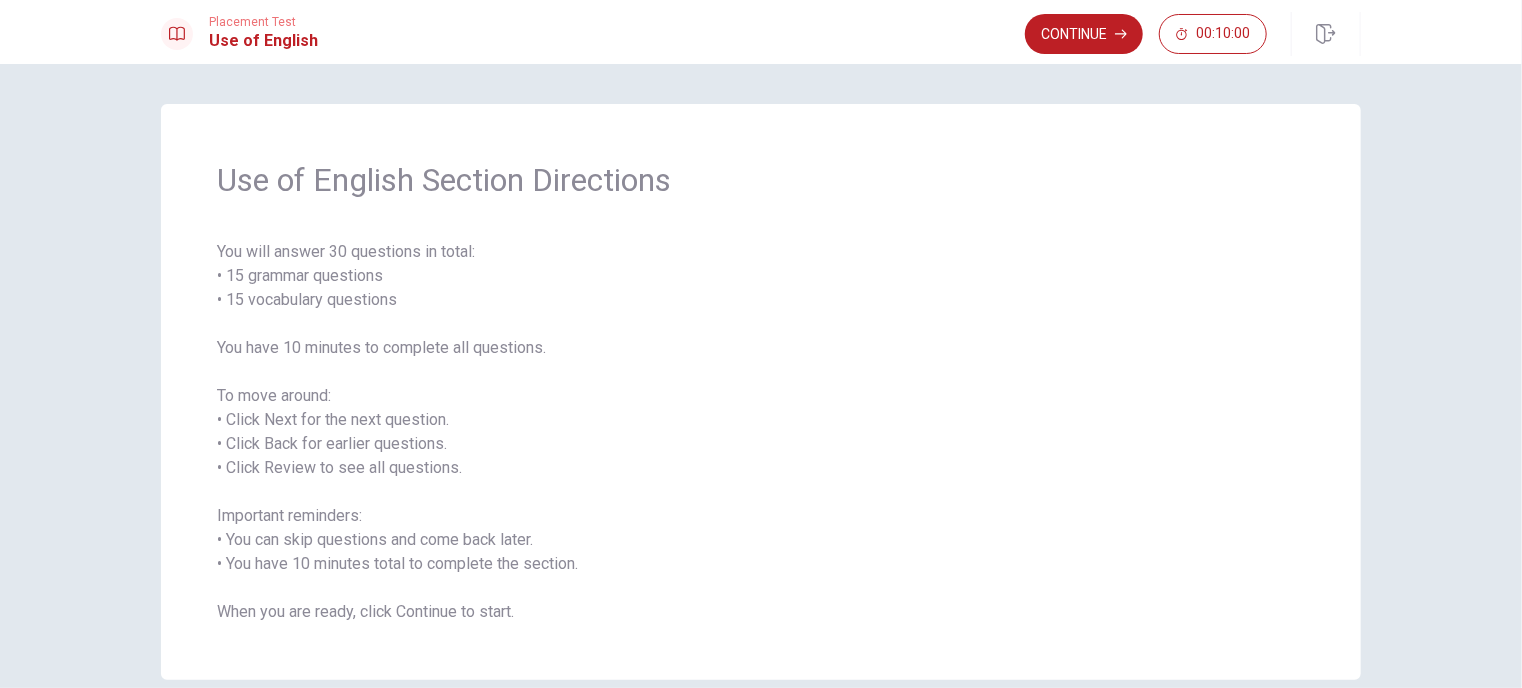 drag, startPoint x: 255, startPoint y: 172, endPoint x: 442, endPoint y: 183, distance: 187.32326 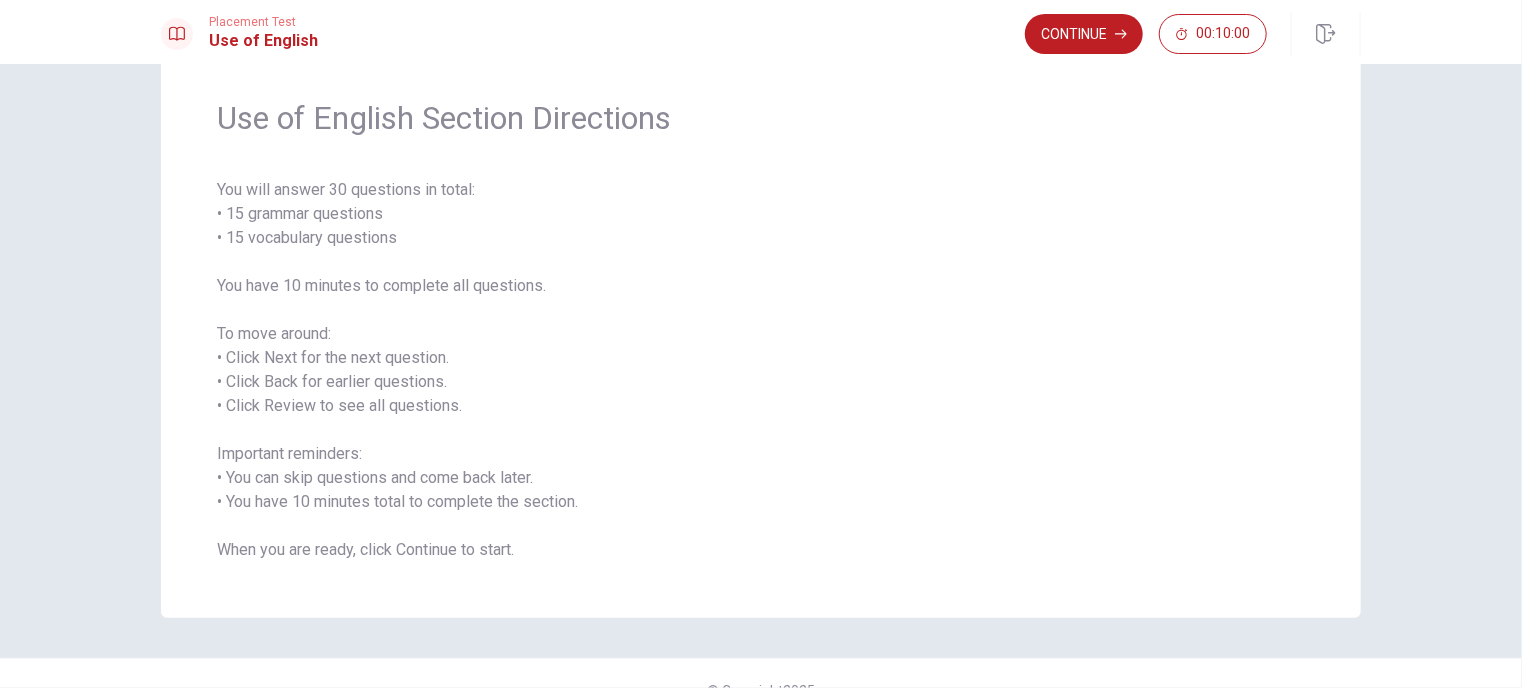 scroll, scrollTop: 96, scrollLeft: 0, axis: vertical 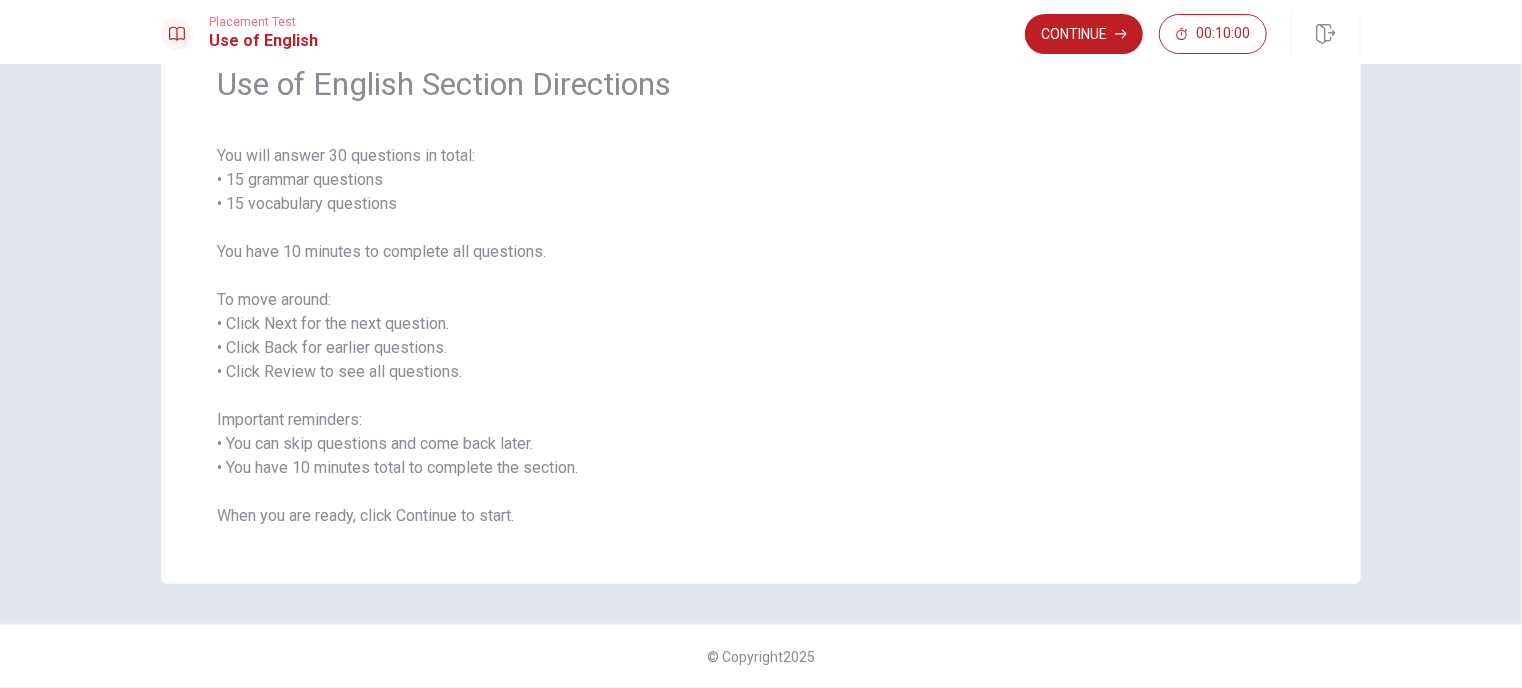 drag, startPoint x: 230, startPoint y: 311, endPoint x: 344, endPoint y: 311, distance: 114 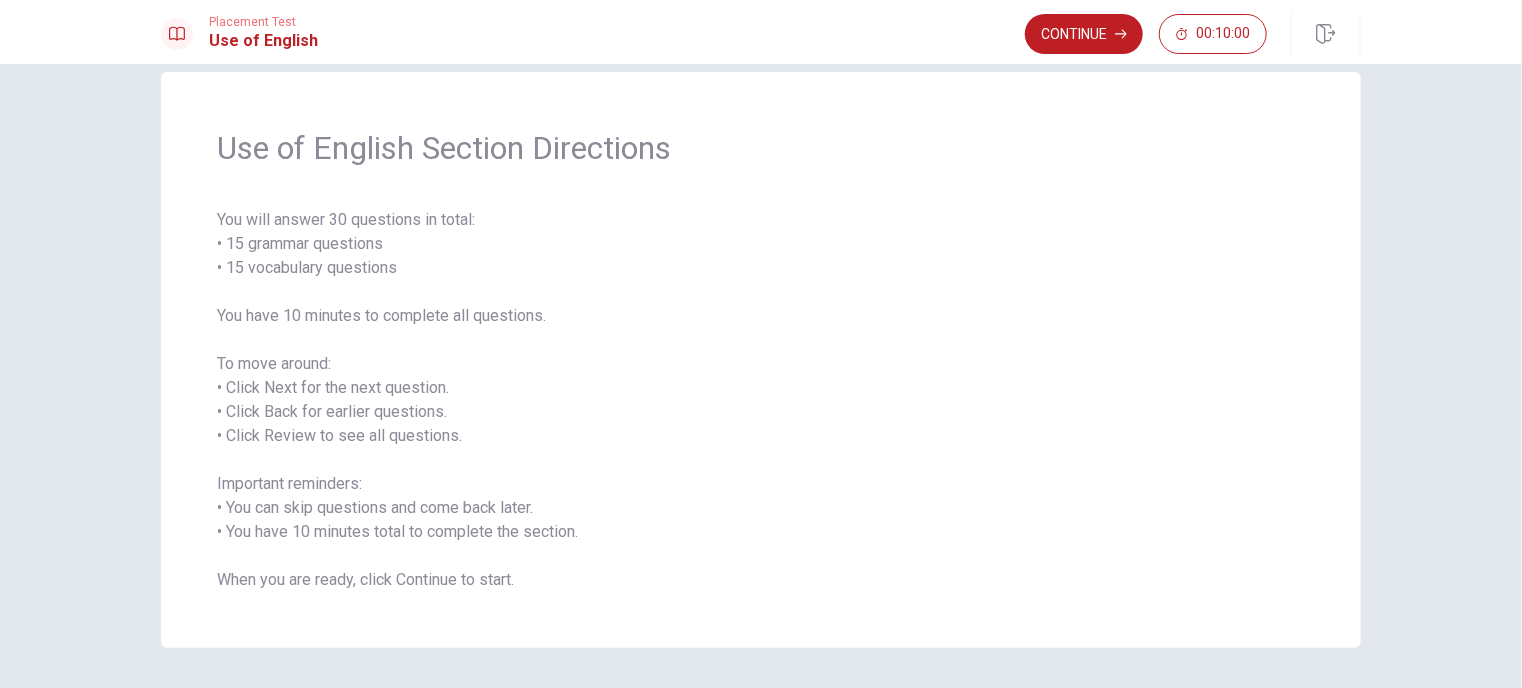 scroll, scrollTop: 0, scrollLeft: 0, axis: both 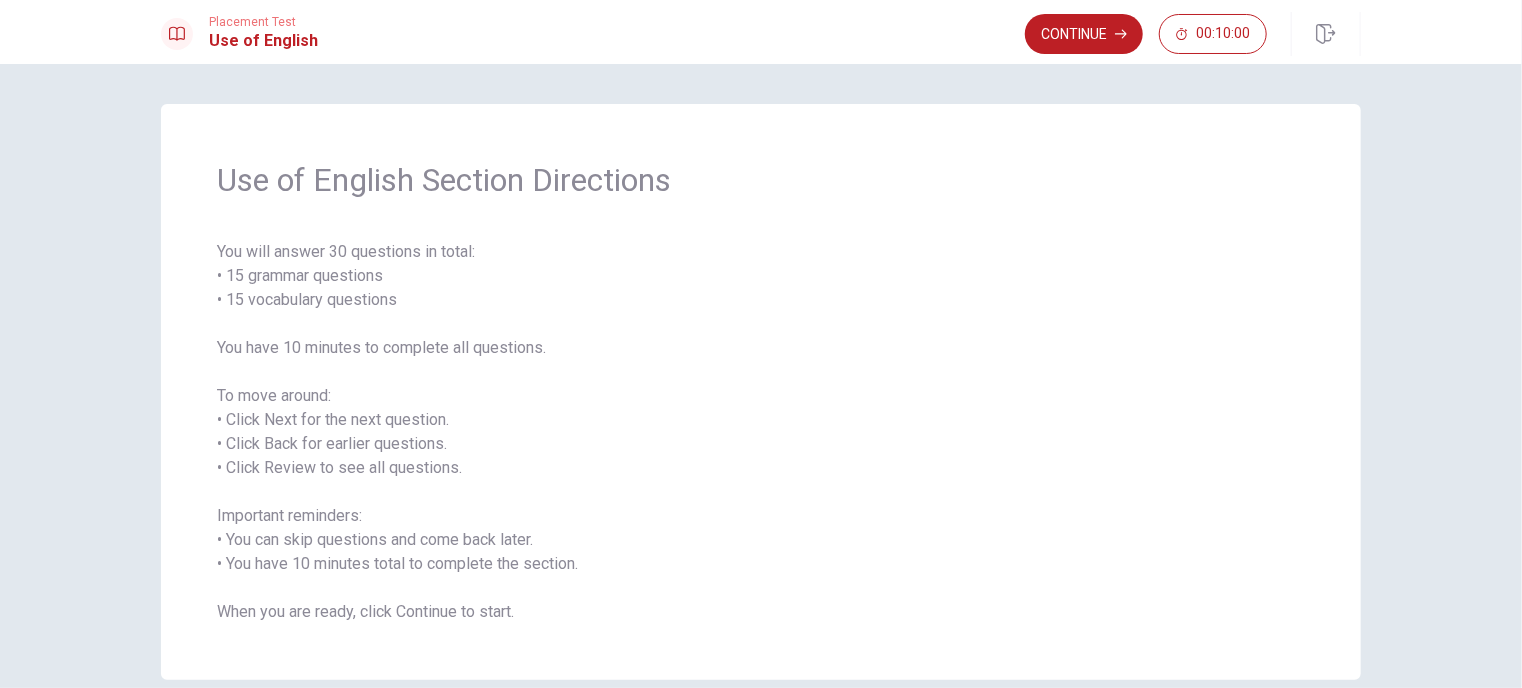 click on "You will answer 30 questions in total:
• 15 grammar questions
• 15 vocabulary questions
You have 10 minutes to complete all questions.
To move around:
• Click Next for the next question.
• Click Back for earlier questions.
• Click Review to see all questions.
Important reminders:
• You can skip questions and come back later.
• You have 10 minutes total to complete the section.
When you are ready, click Continue to start." at bounding box center (761, 432) 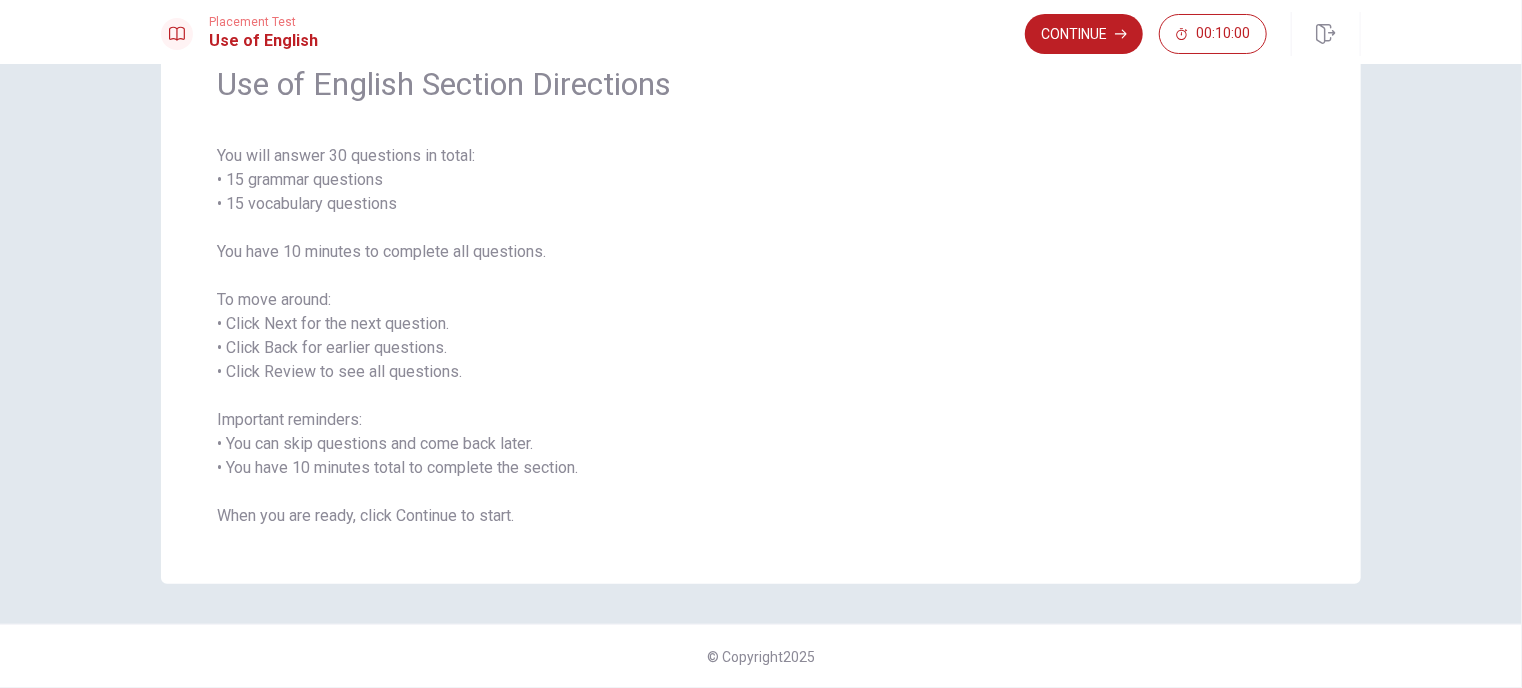 drag, startPoint x: 283, startPoint y: 375, endPoint x: 405, endPoint y: 383, distance: 122.26202 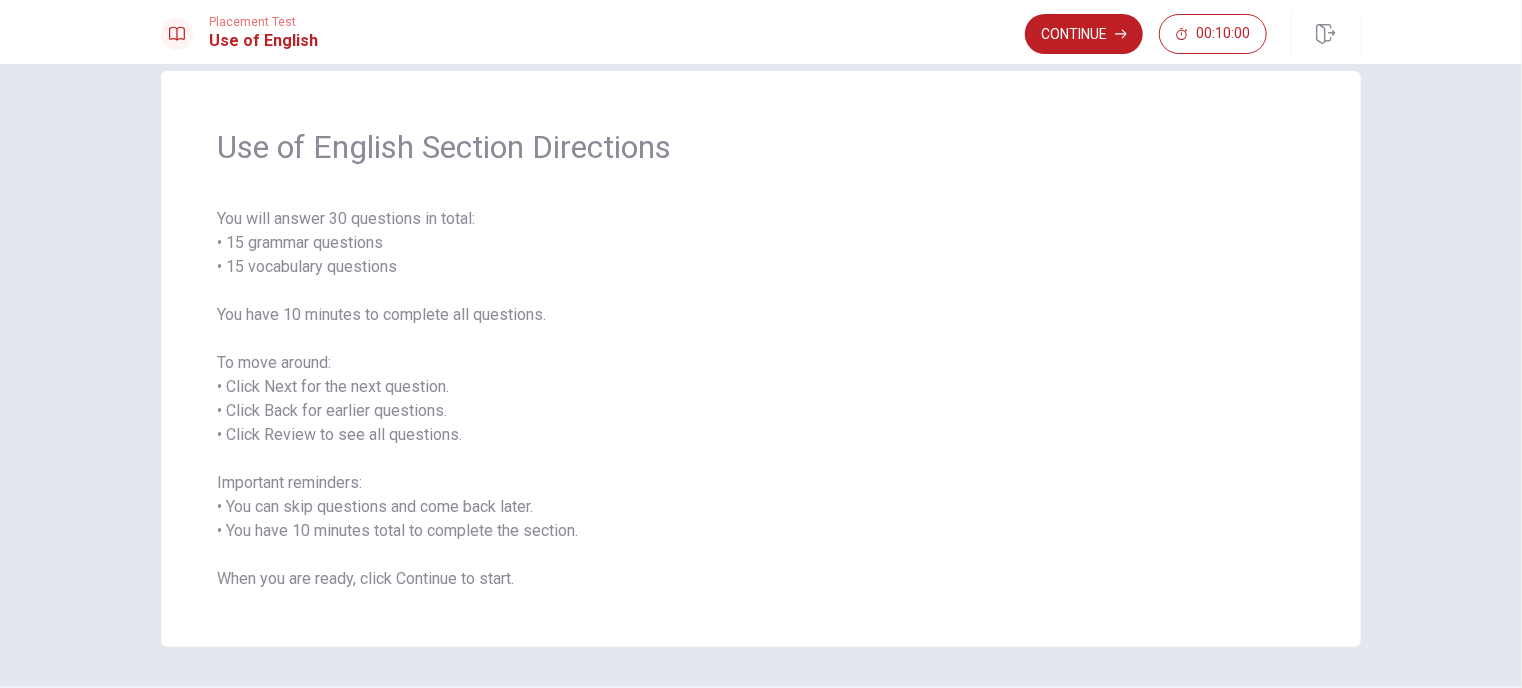 scroll, scrollTop: 0, scrollLeft: 0, axis: both 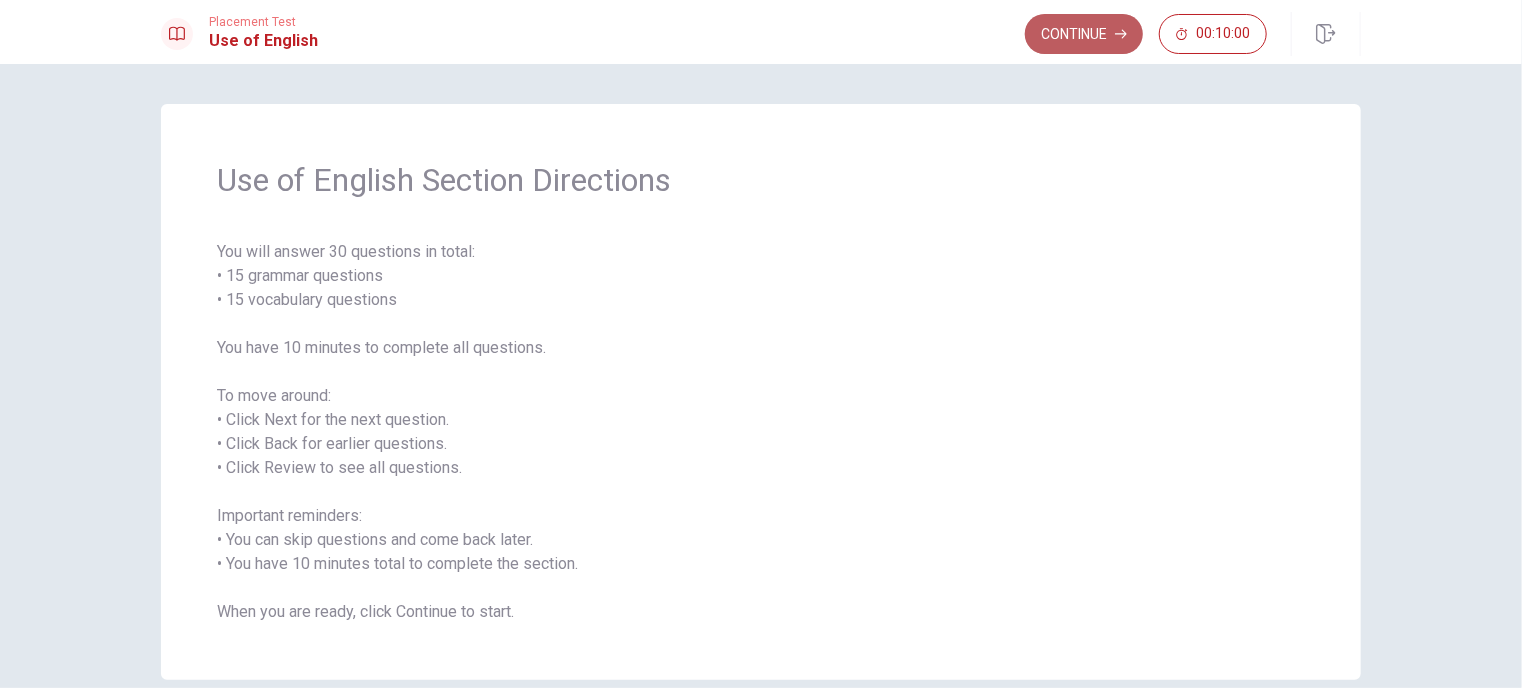 click on "Continue" at bounding box center [1084, 34] 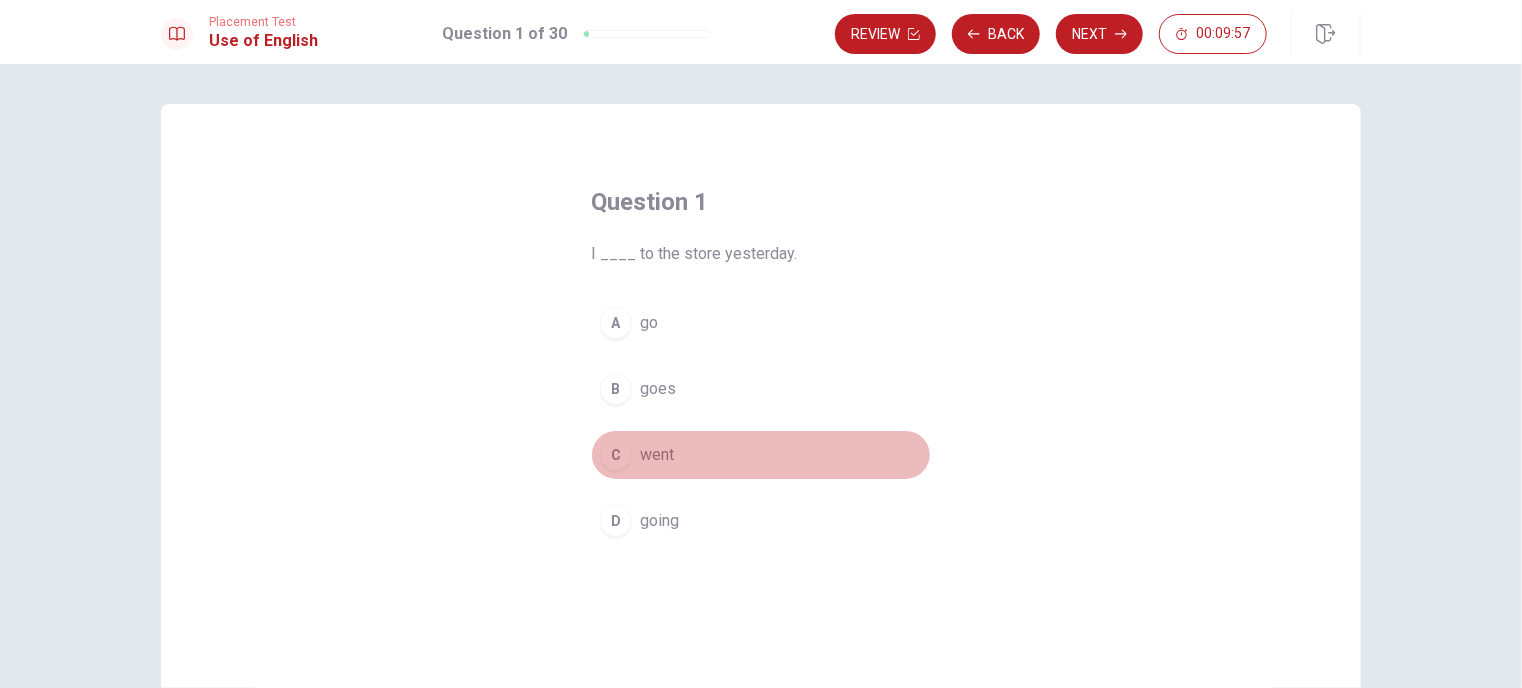 click on "C" at bounding box center [616, 455] 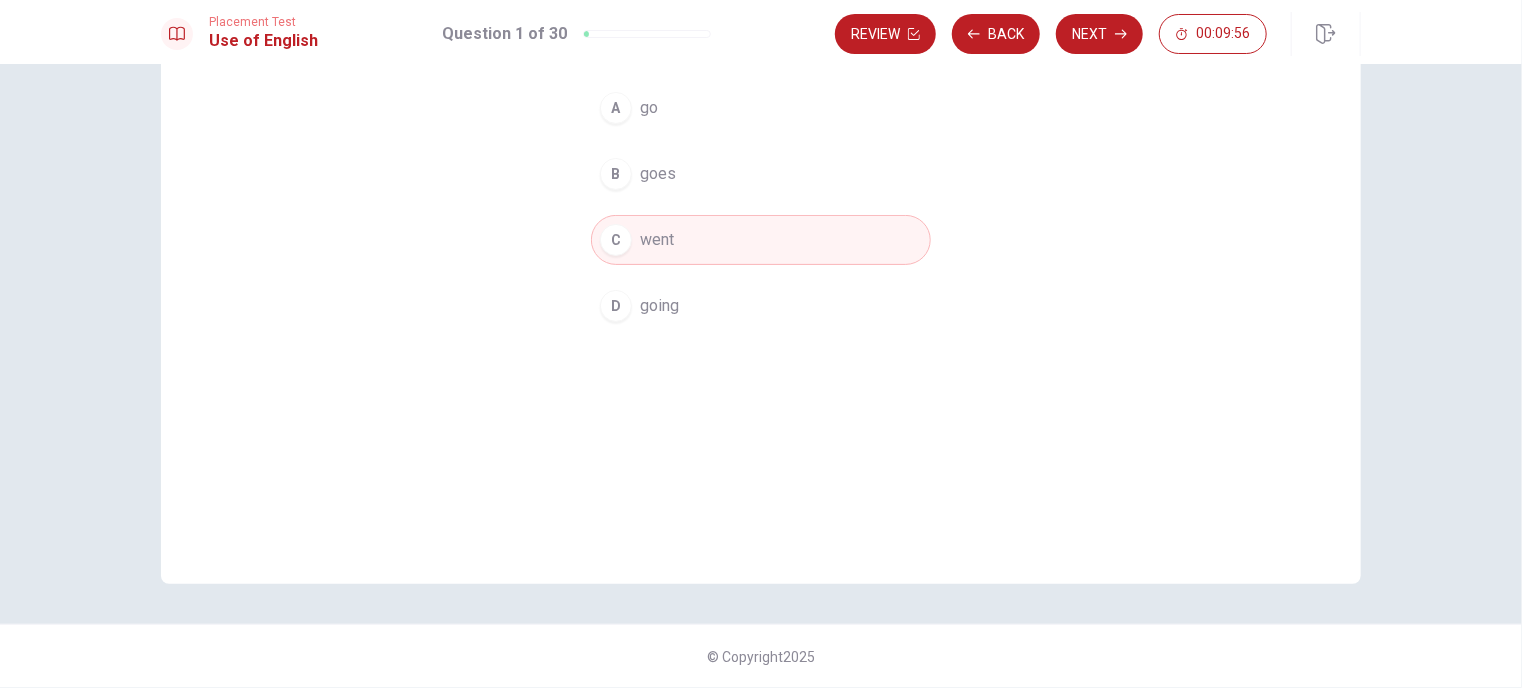 scroll, scrollTop: 0, scrollLeft: 0, axis: both 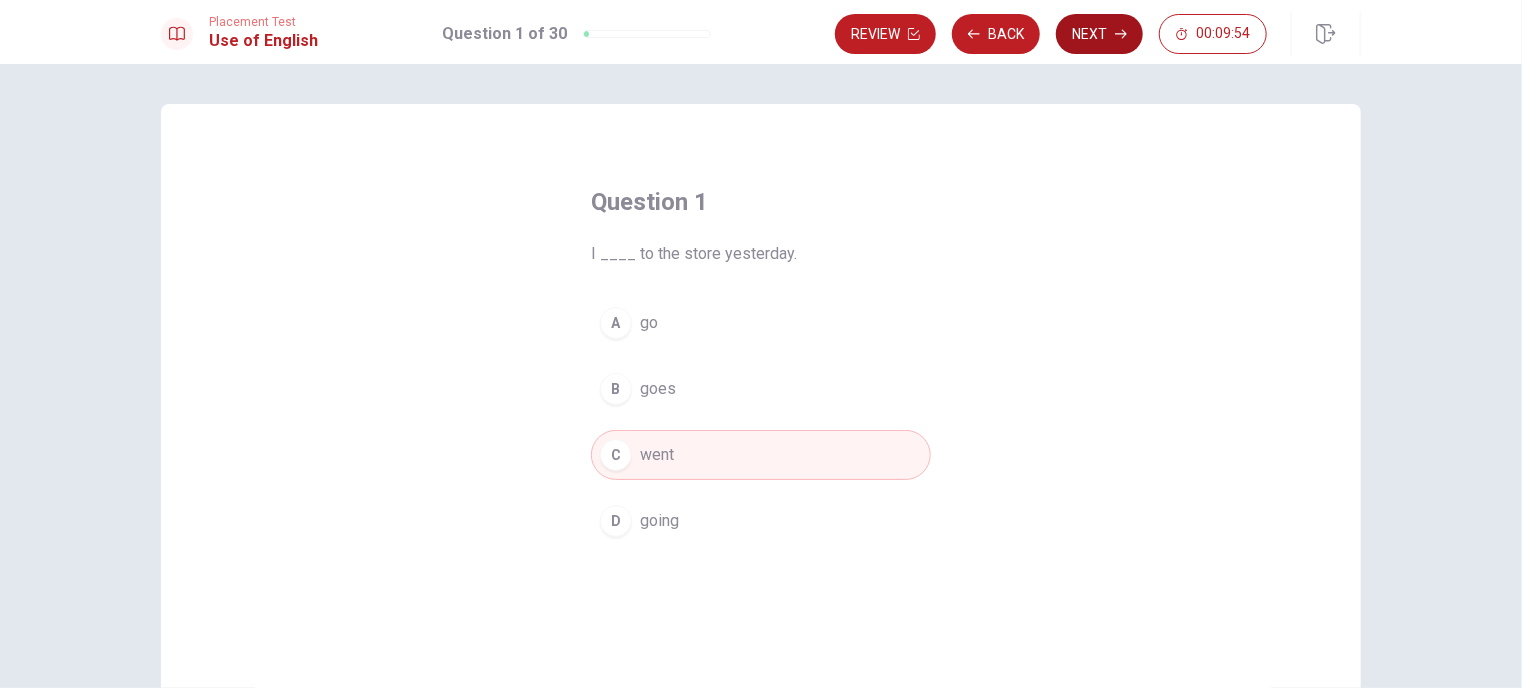 click on "Next" at bounding box center (1099, 34) 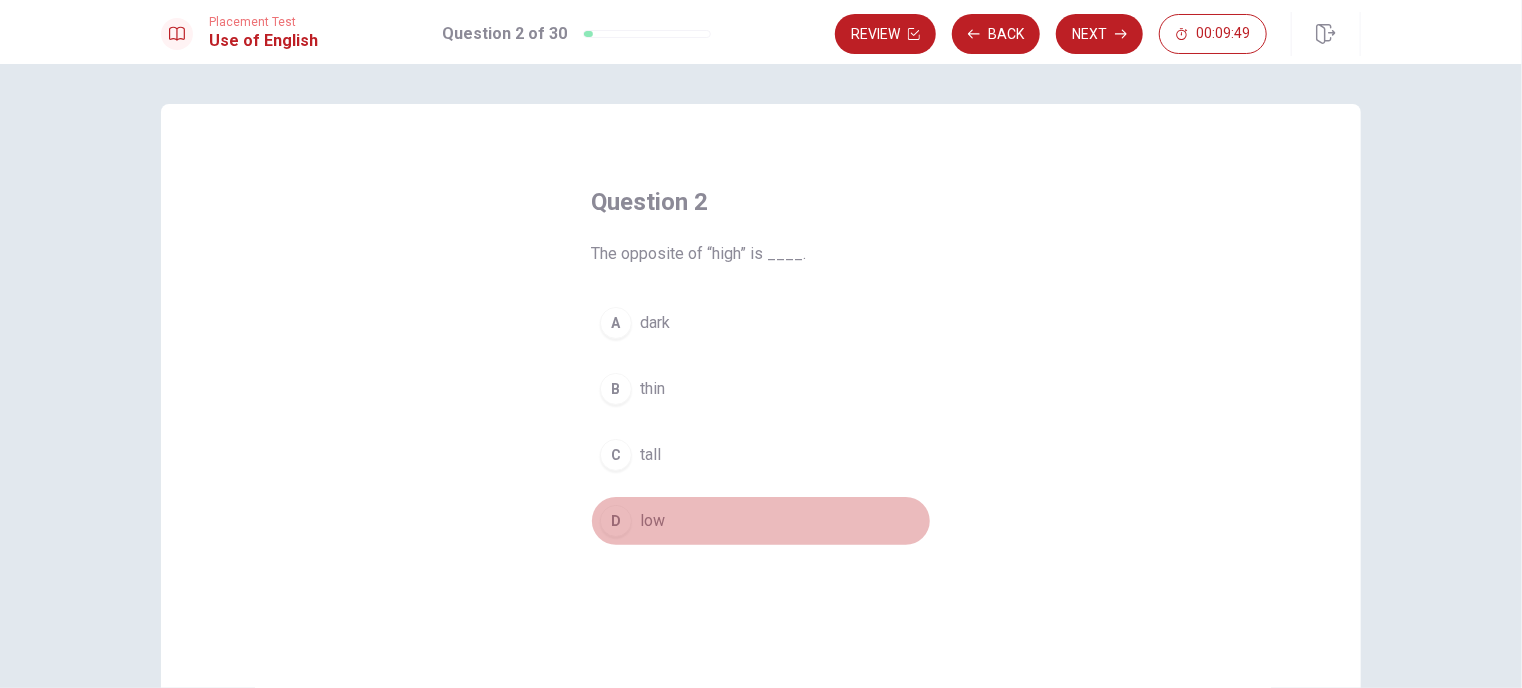 click on "D" at bounding box center [616, 521] 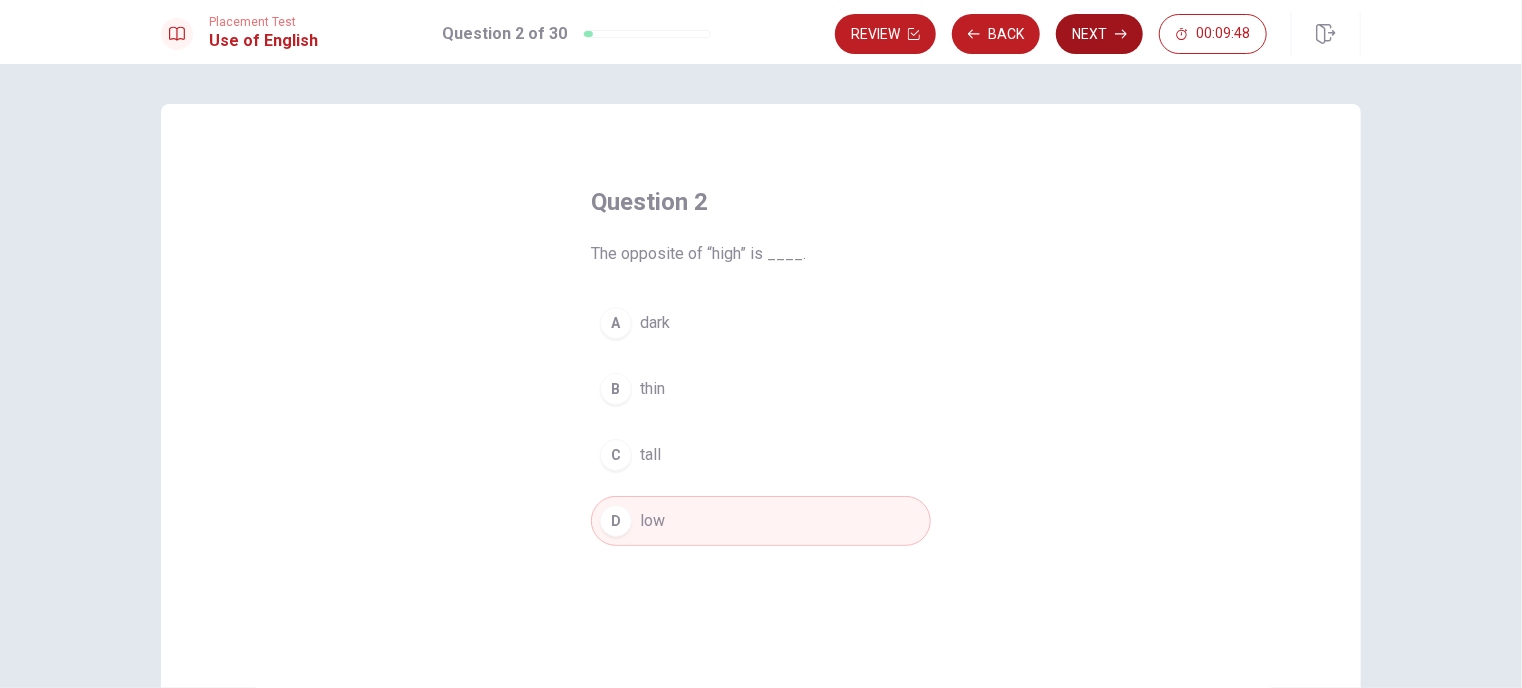 click on "Next" at bounding box center (1099, 34) 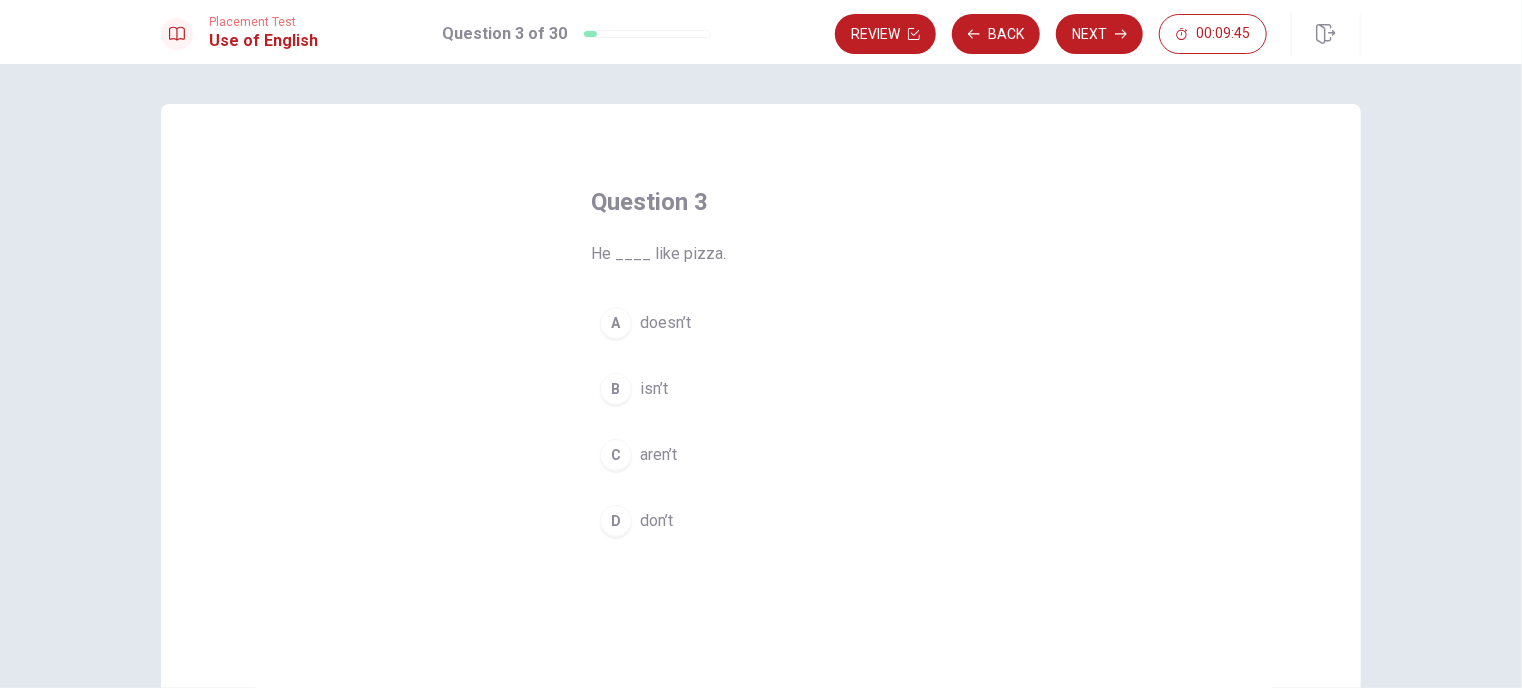 click on "doesn’t" at bounding box center [665, 323] 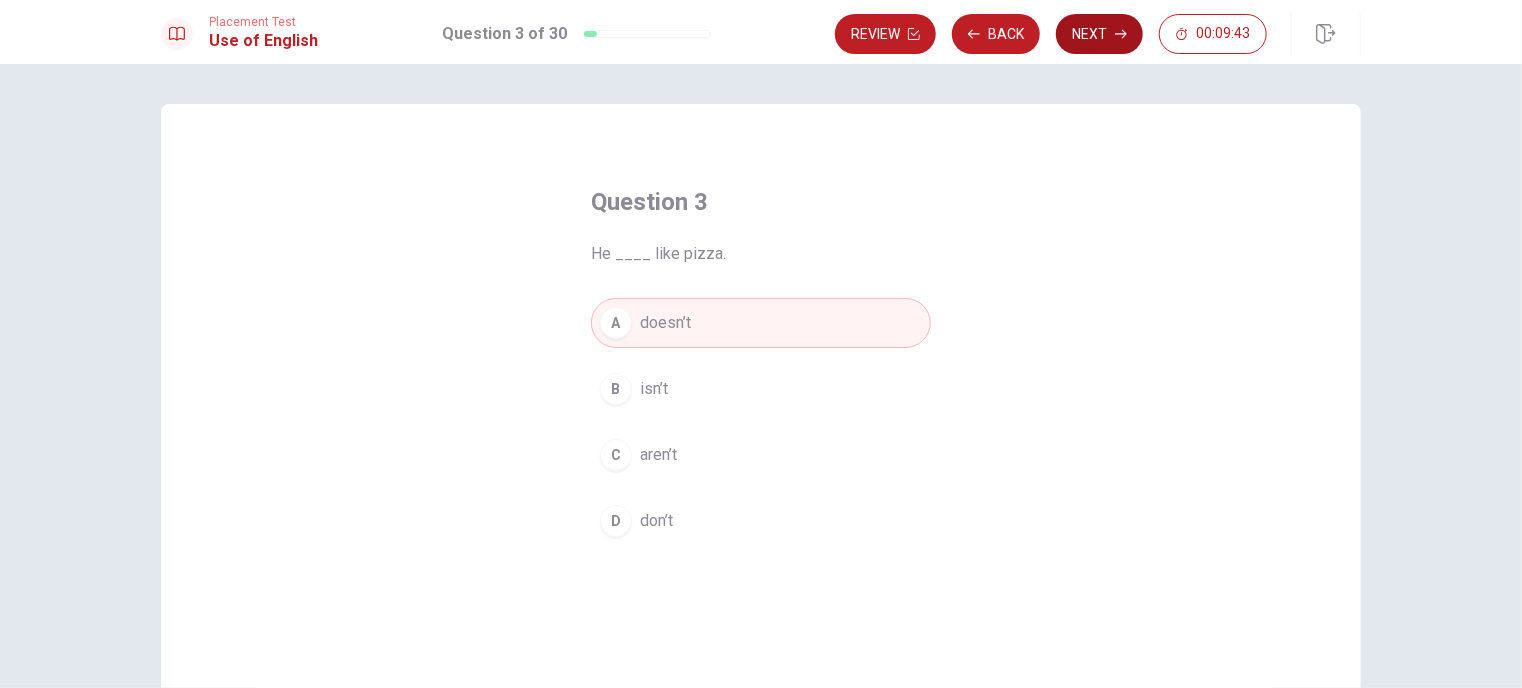 click on "Next" at bounding box center (1099, 34) 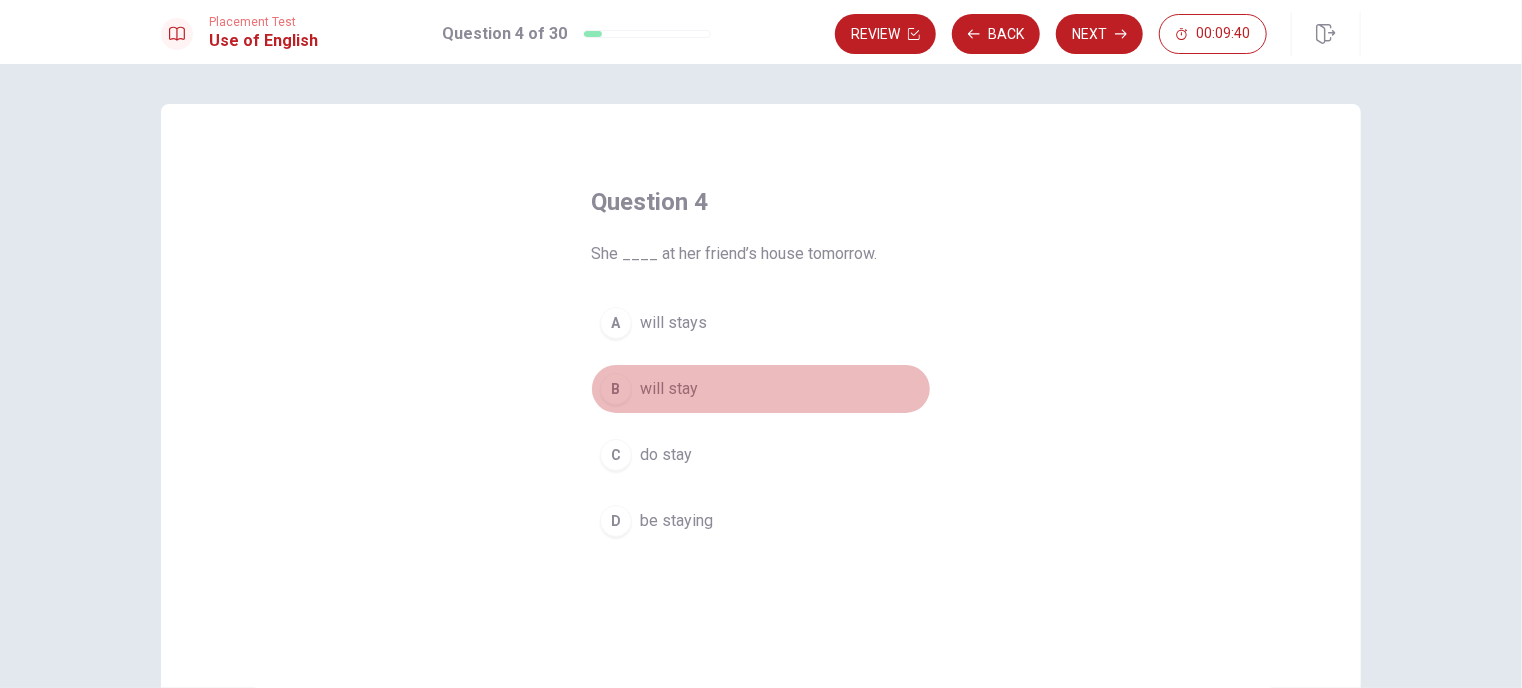 click on "will stay" at bounding box center (669, 389) 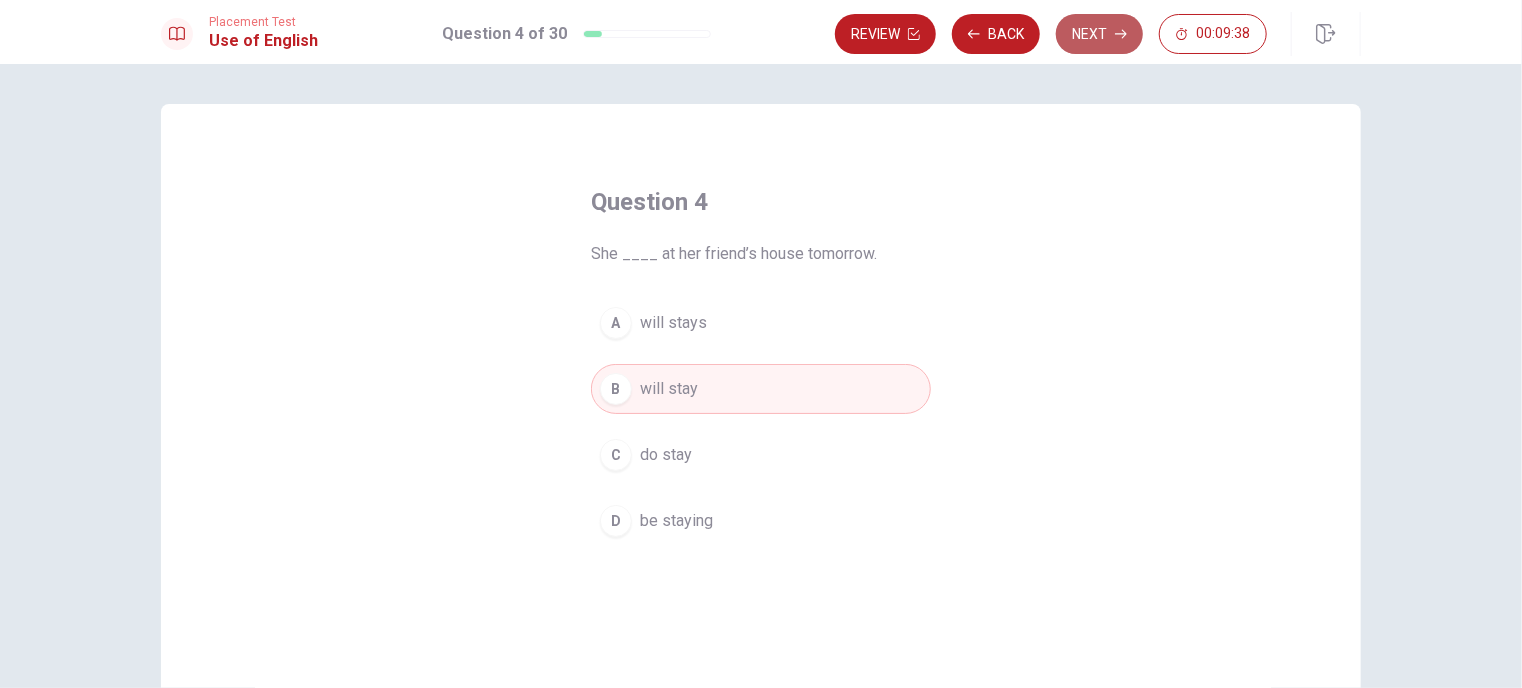 click on "Next" at bounding box center (1099, 34) 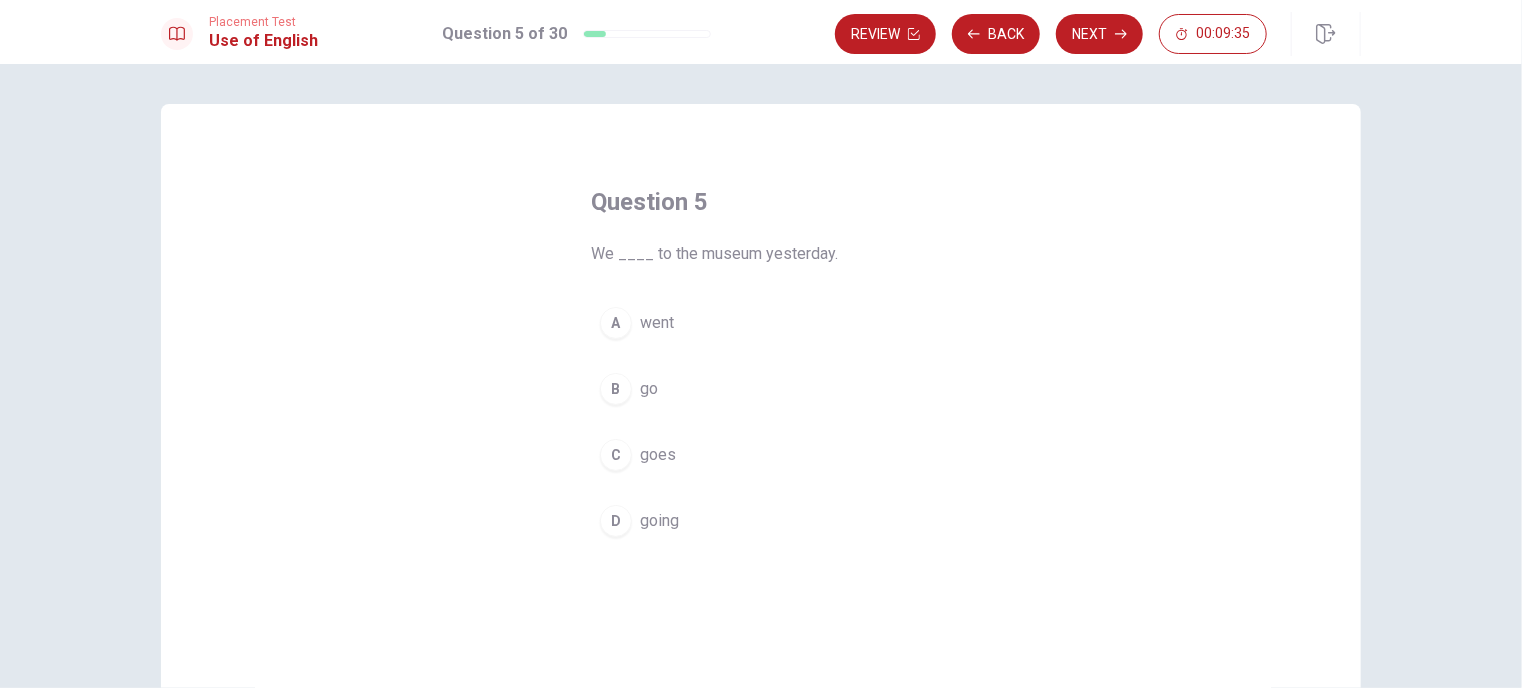 click on "A went" at bounding box center [761, 323] 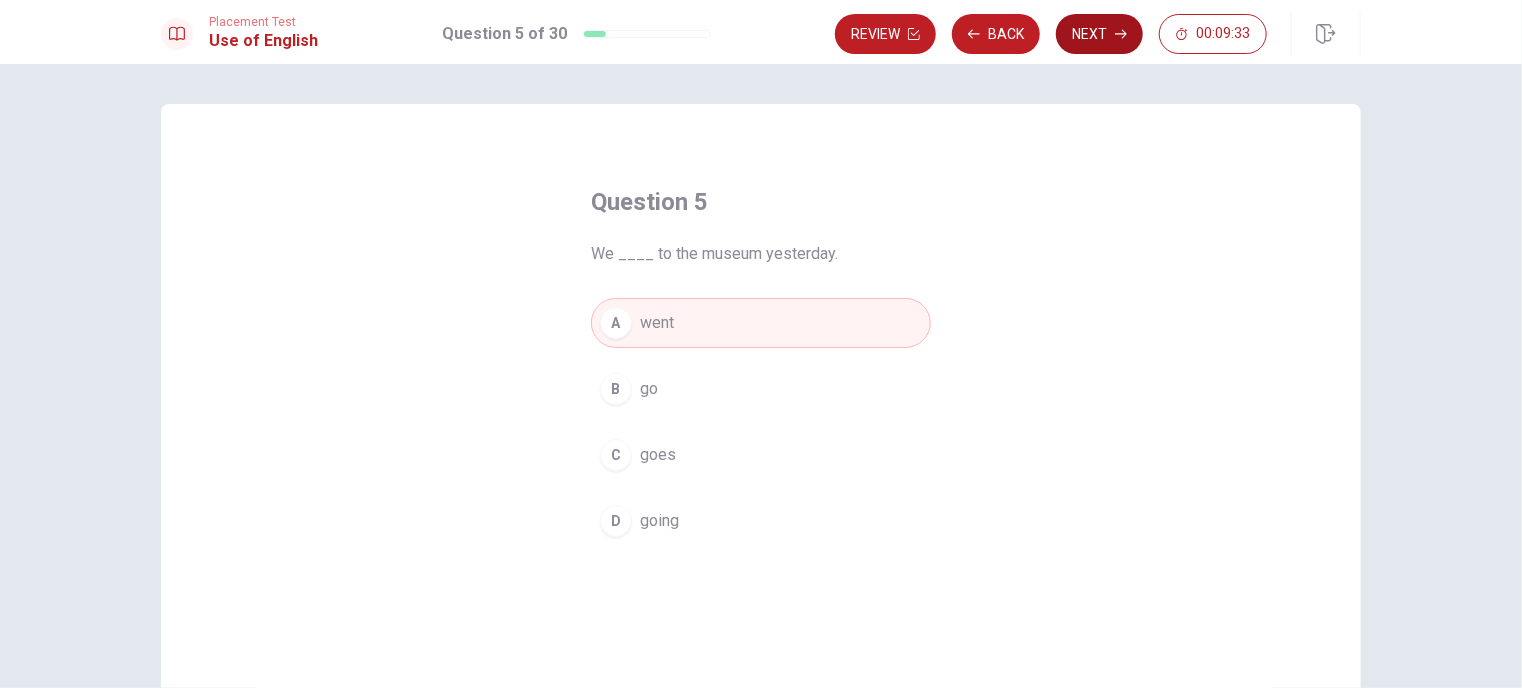 click on "Next" at bounding box center [1099, 34] 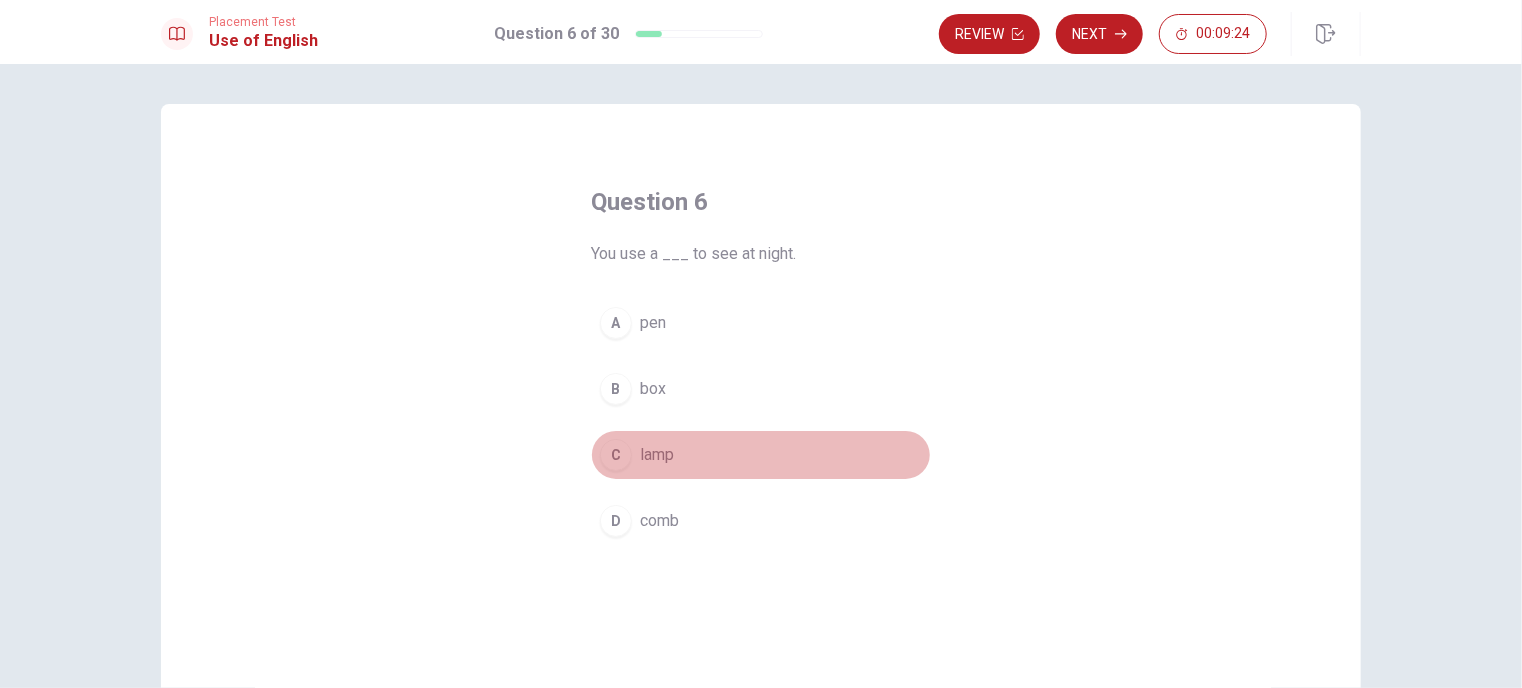 click on "C" at bounding box center [616, 455] 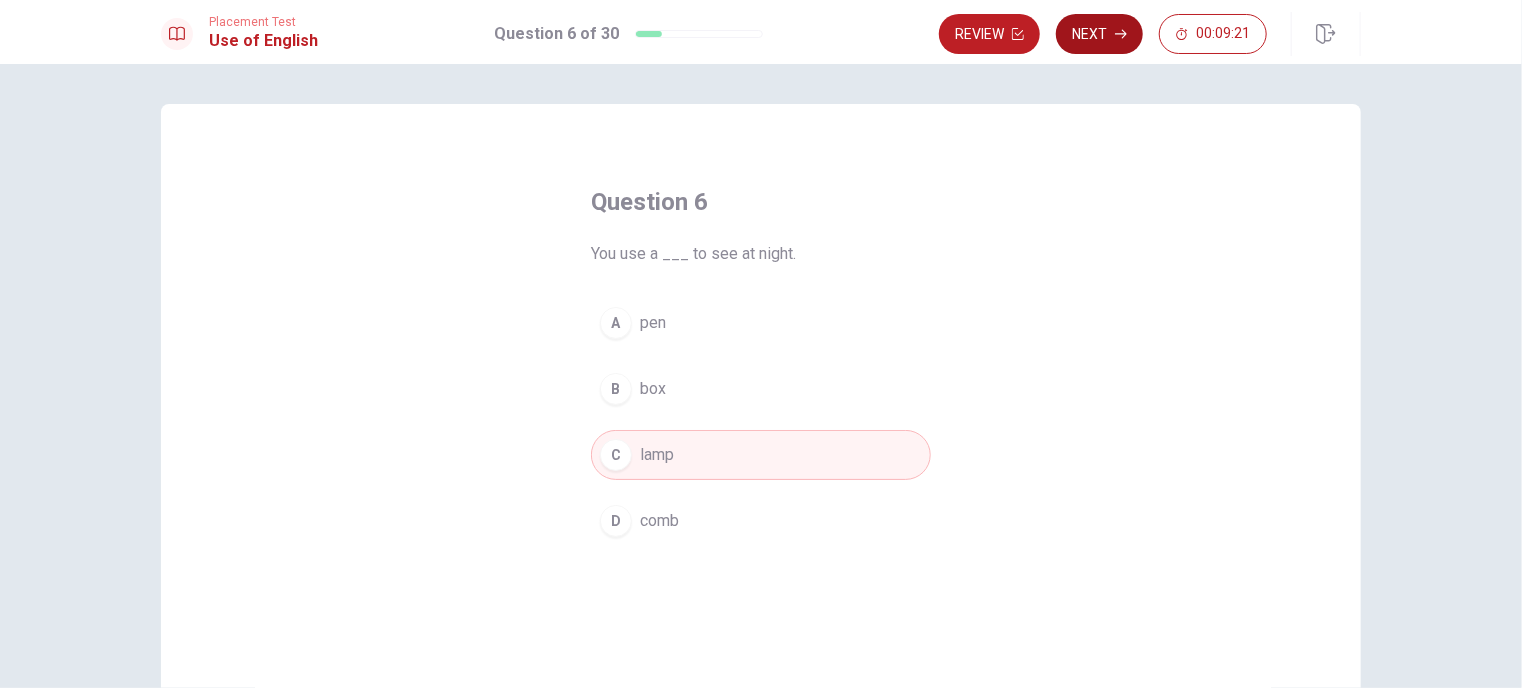 click on "Next" at bounding box center [1099, 34] 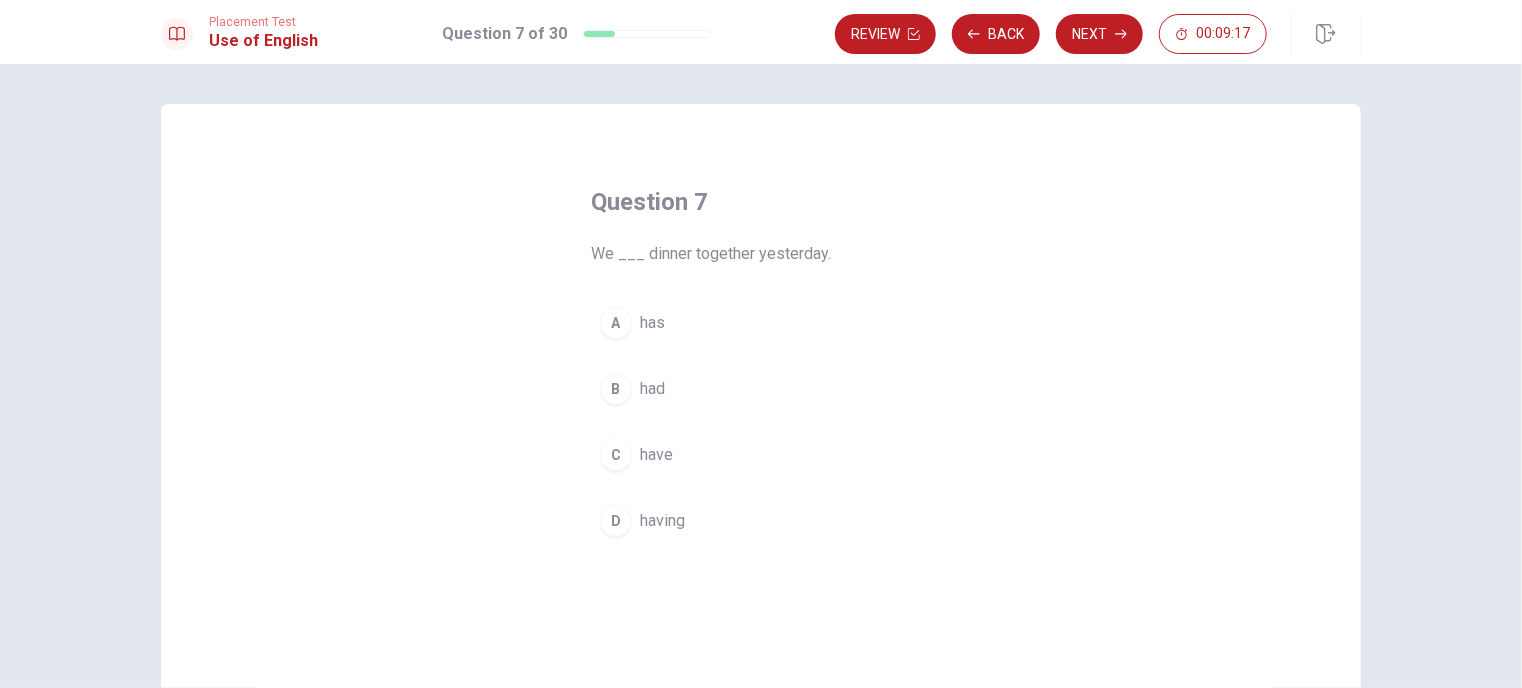 click on "had" at bounding box center (652, 389) 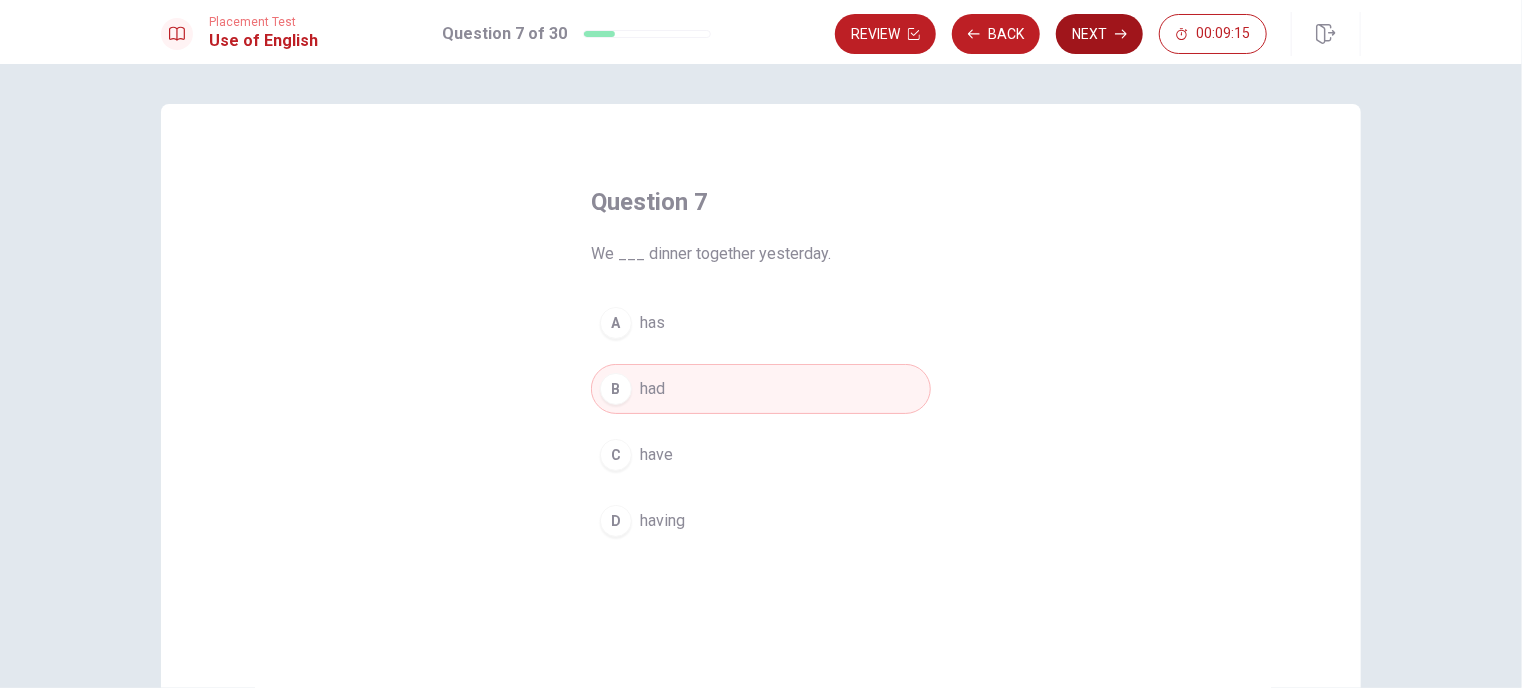 click on "Next" at bounding box center [1099, 34] 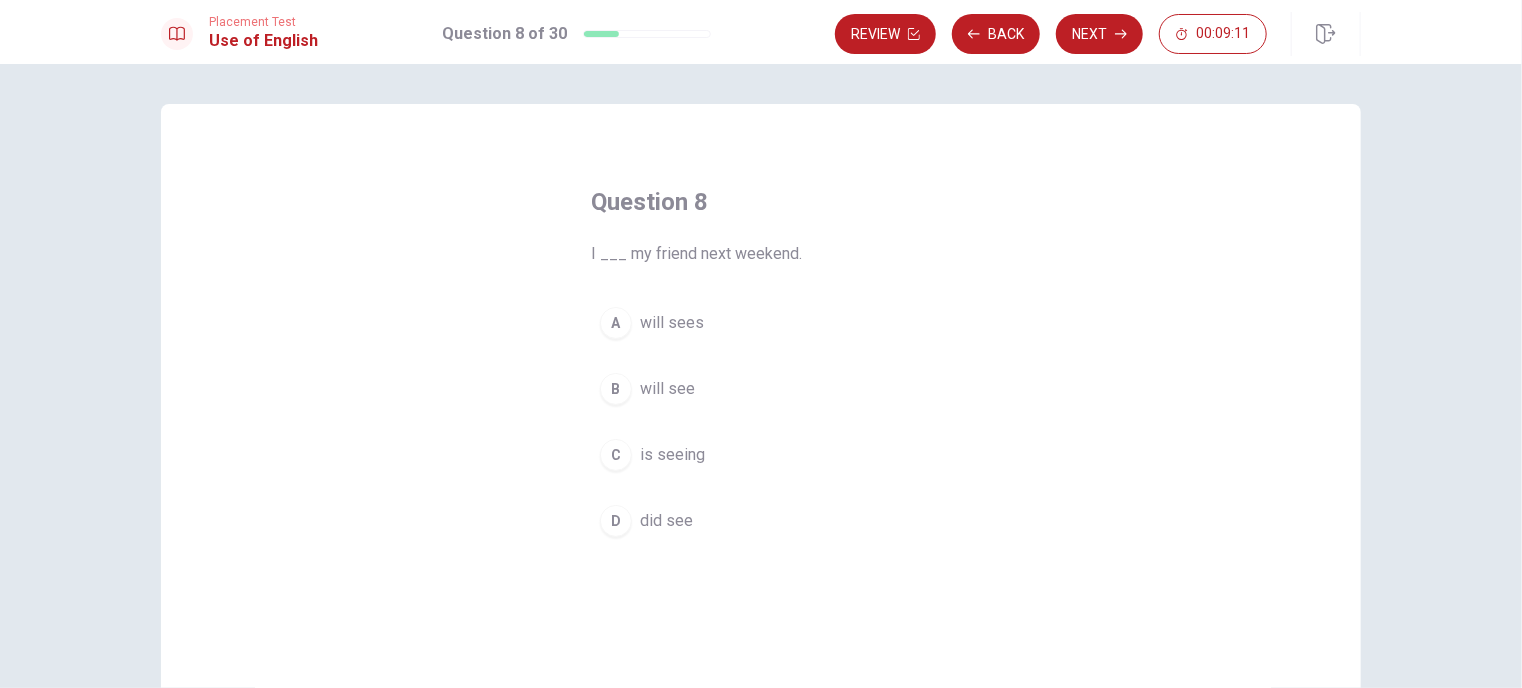 click on "will see" at bounding box center (667, 389) 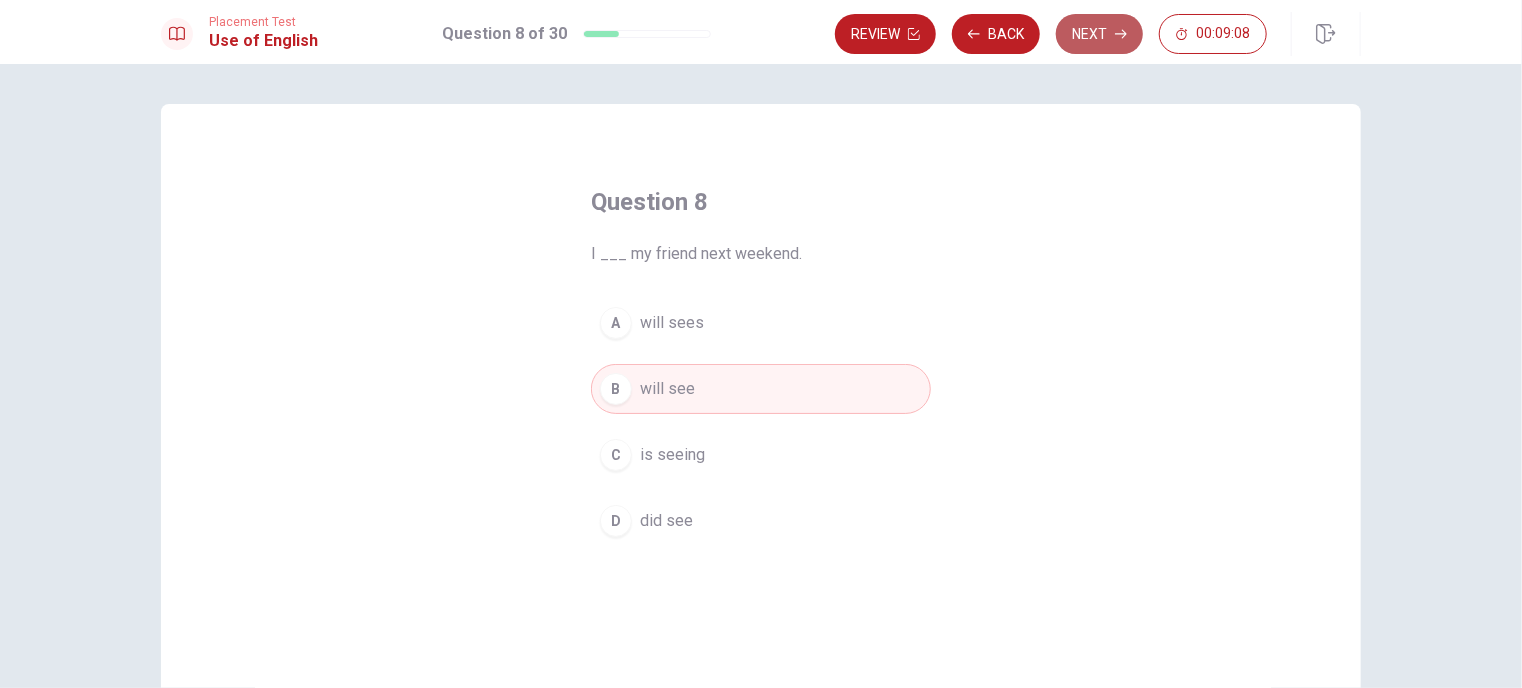 click on "Next" at bounding box center [1099, 34] 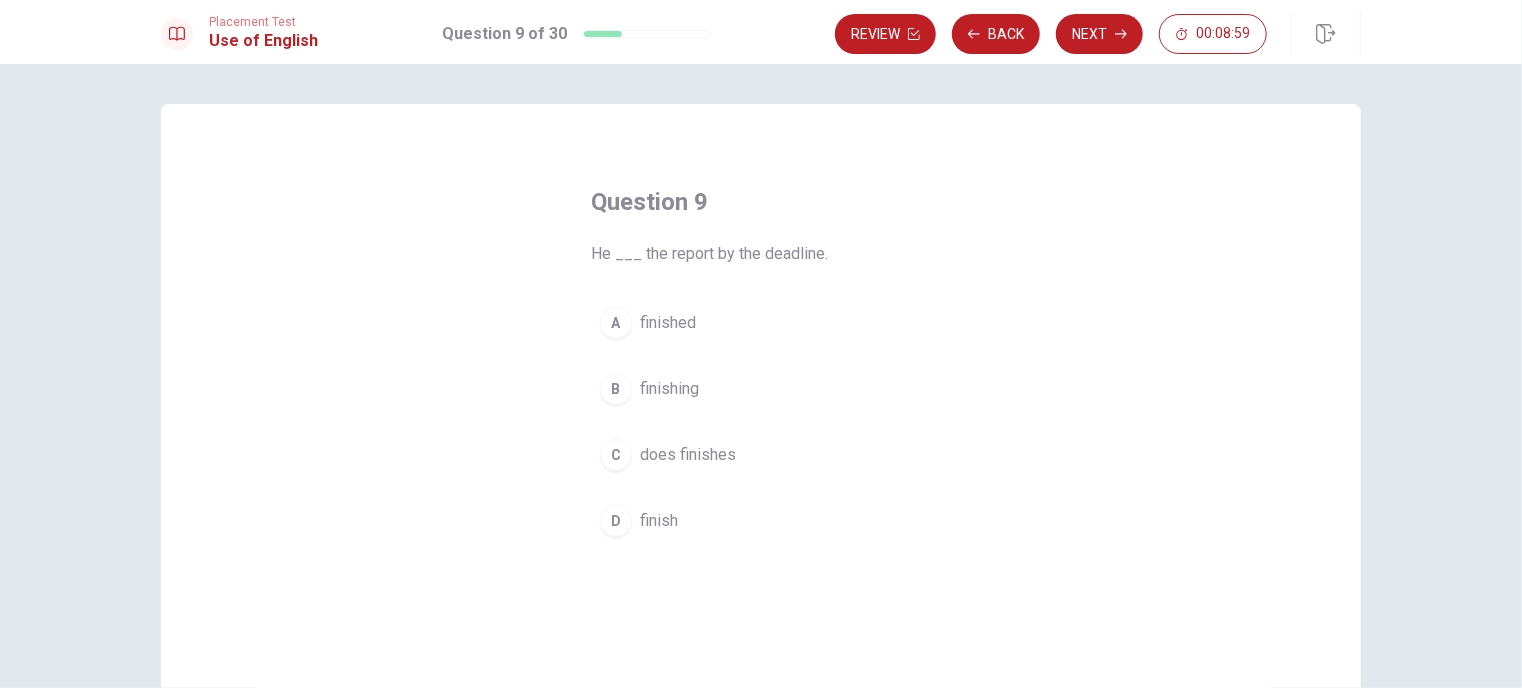 click on "finished" at bounding box center [668, 323] 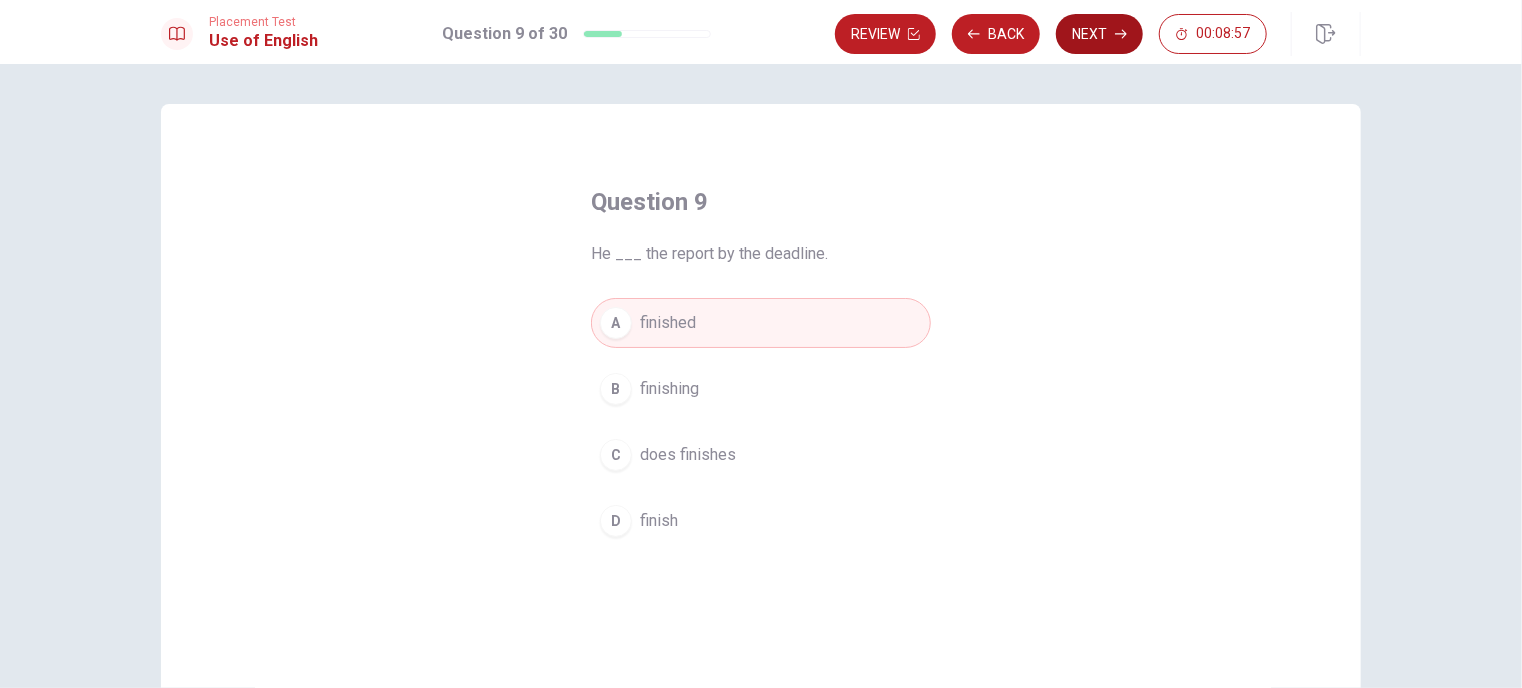 click on "Next" at bounding box center (1099, 34) 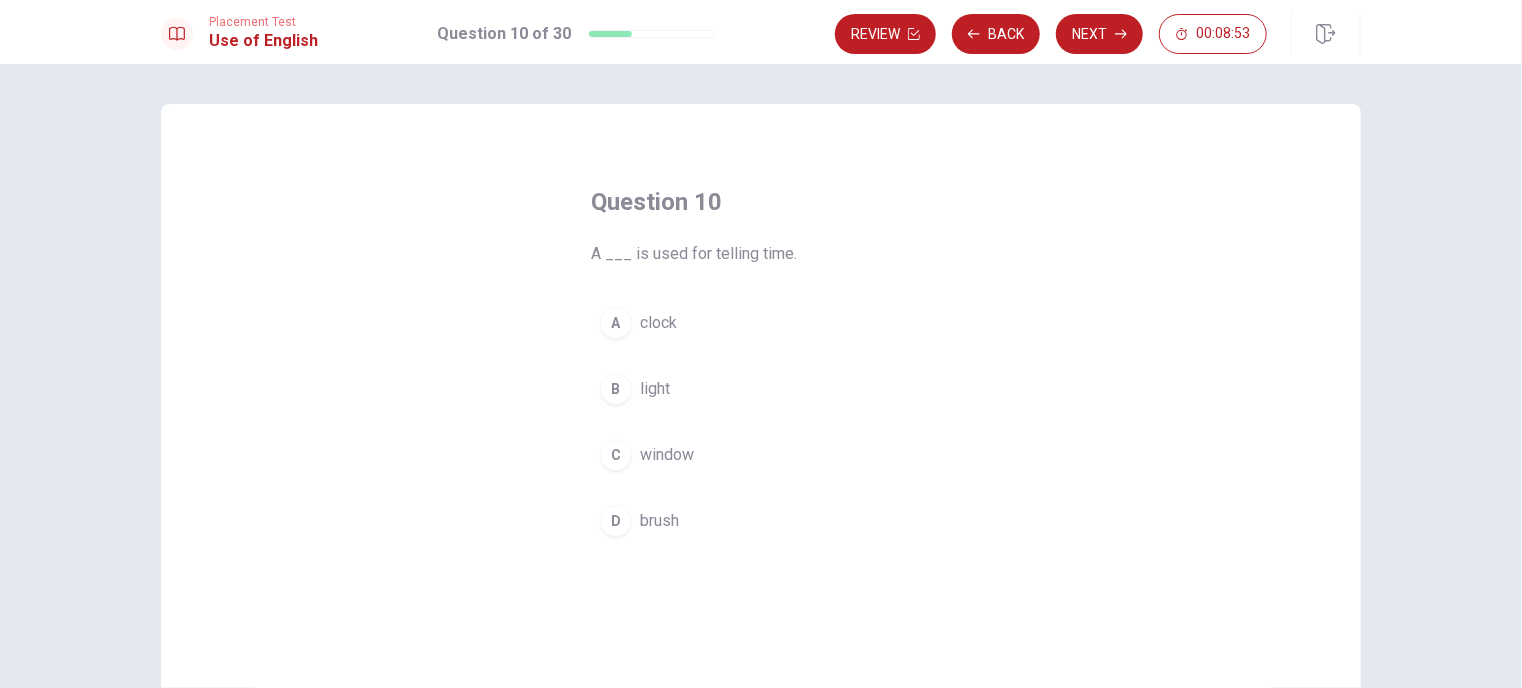 click on "A clock" at bounding box center [761, 323] 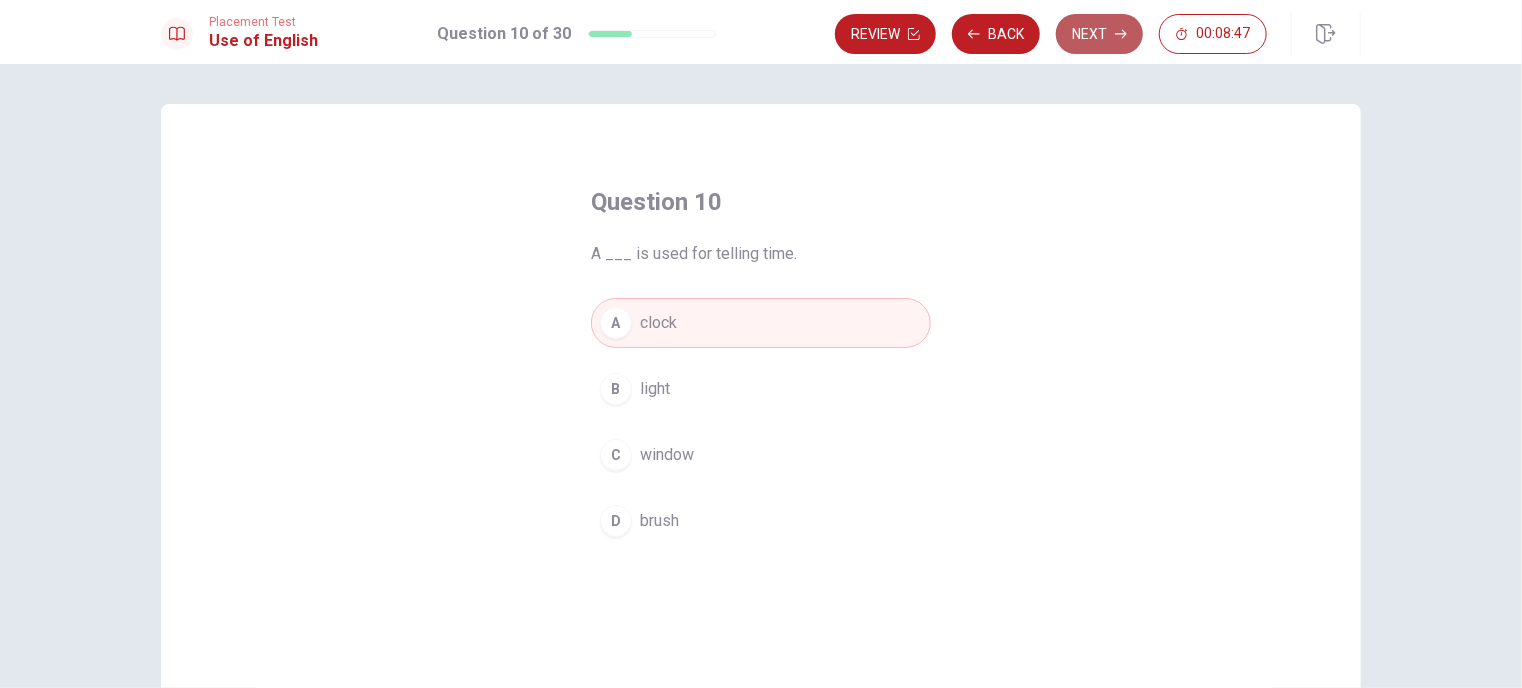 click on "Next" at bounding box center [1099, 34] 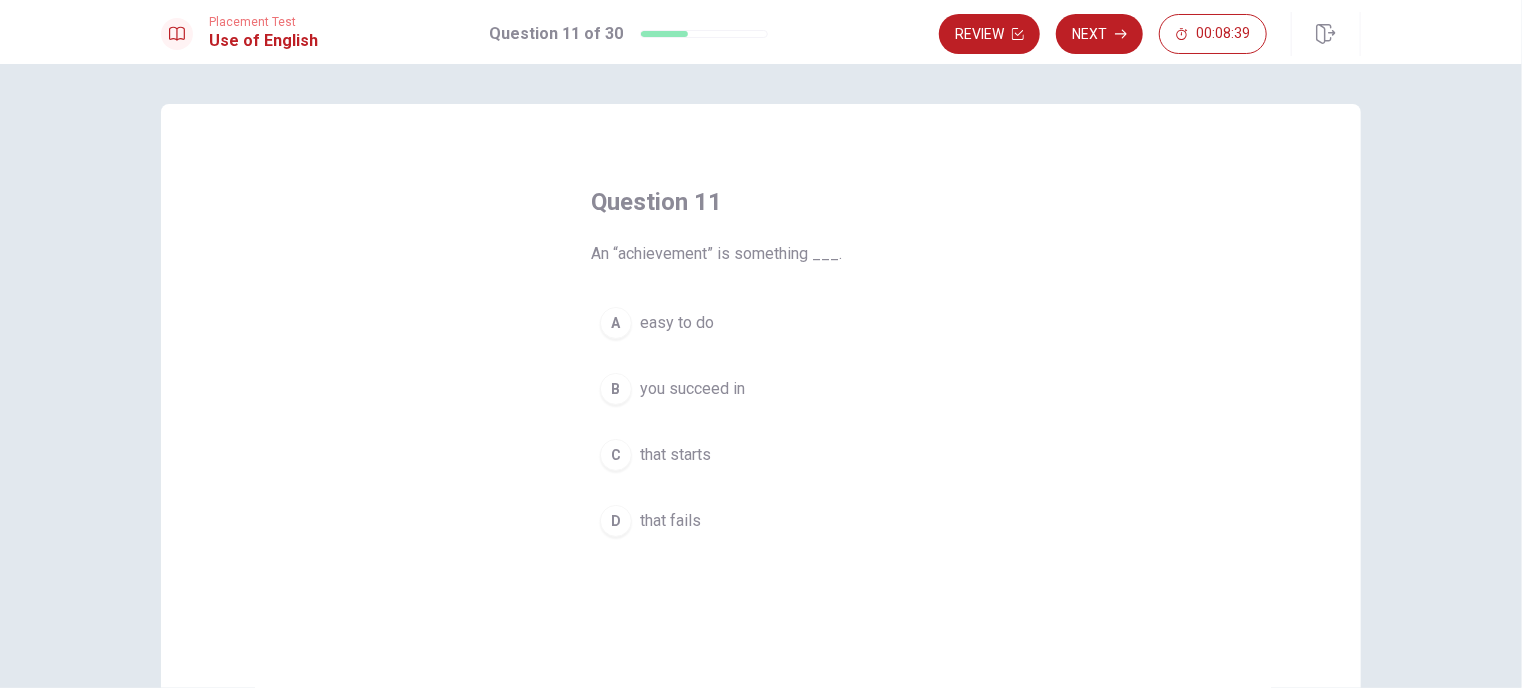 click on "An “achievement” is something ___." at bounding box center (761, 254) 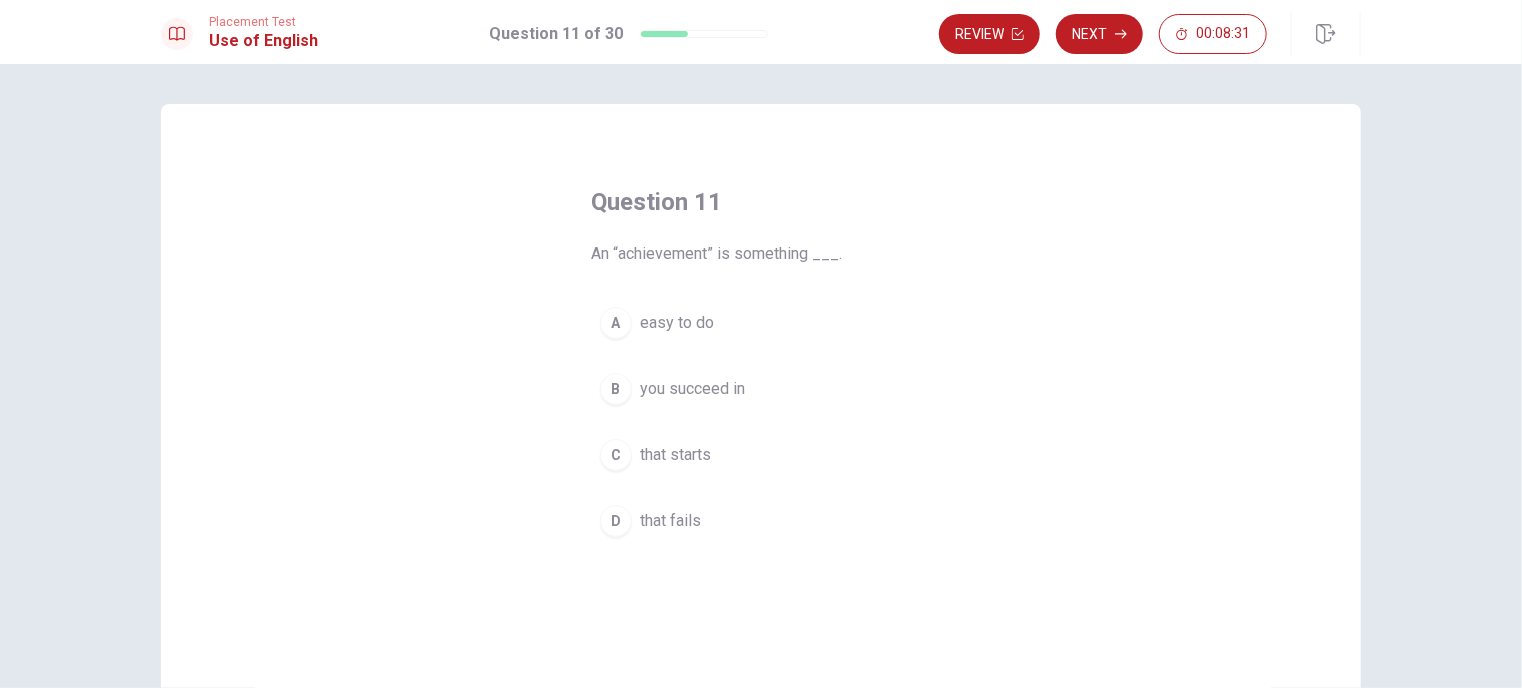 click on "B you succeed in" at bounding box center [761, 389] 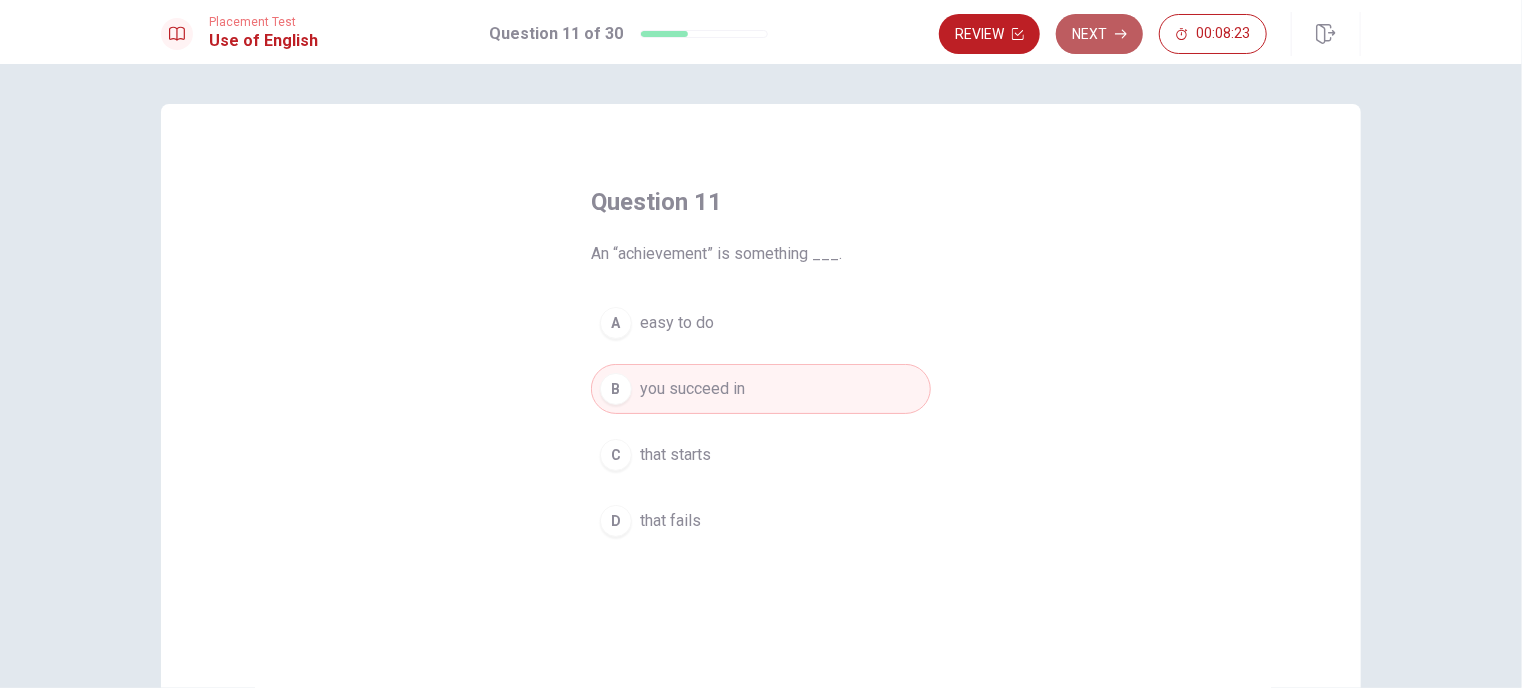 click on "Next" at bounding box center [1099, 34] 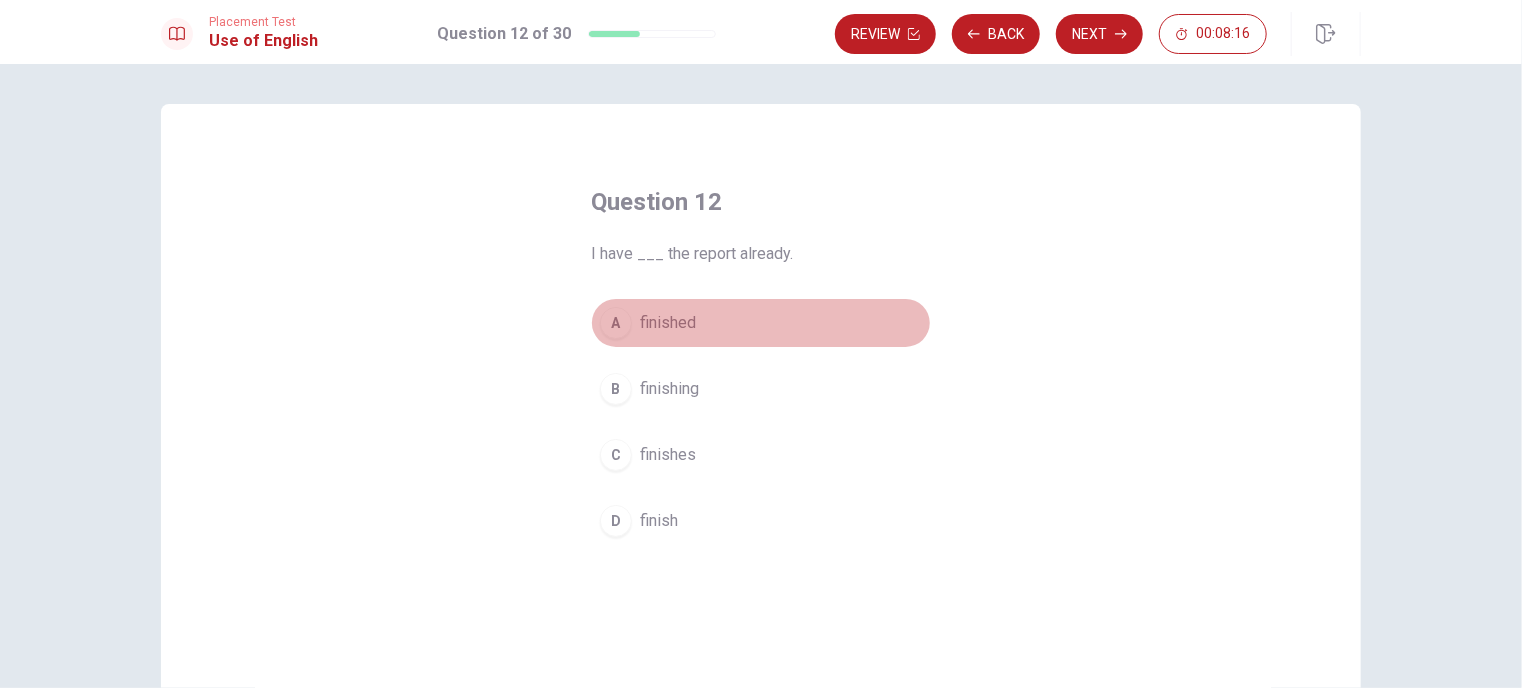 click on "finished" at bounding box center [668, 323] 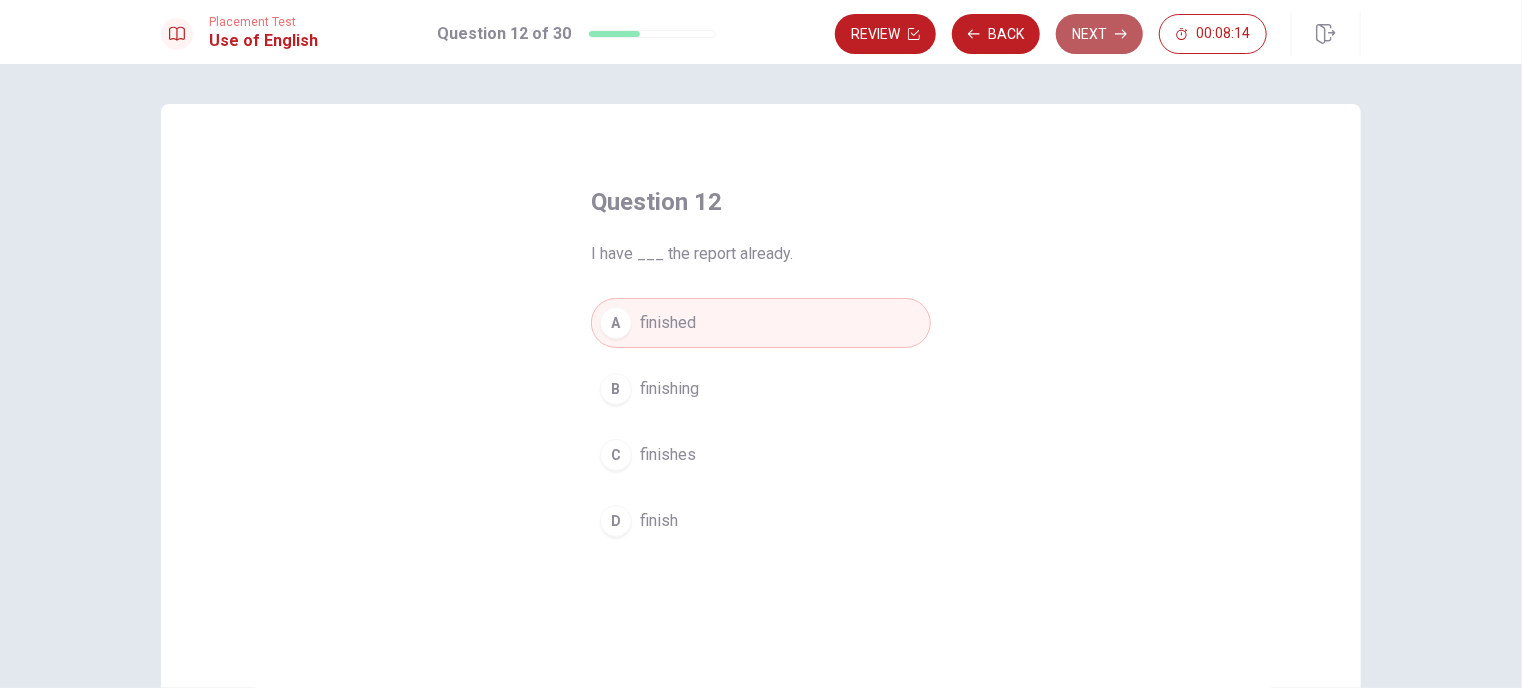 click on "Next" at bounding box center [1099, 34] 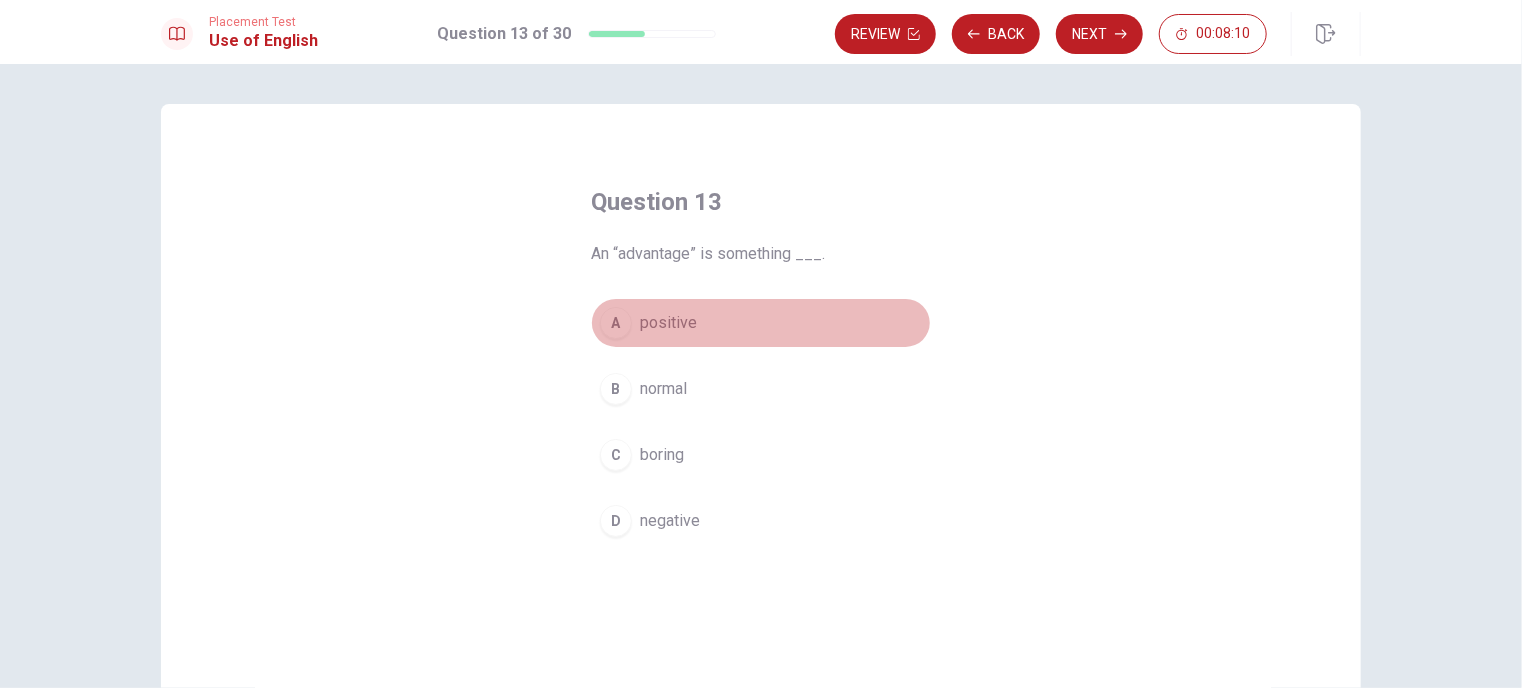 click on "positive" at bounding box center [668, 323] 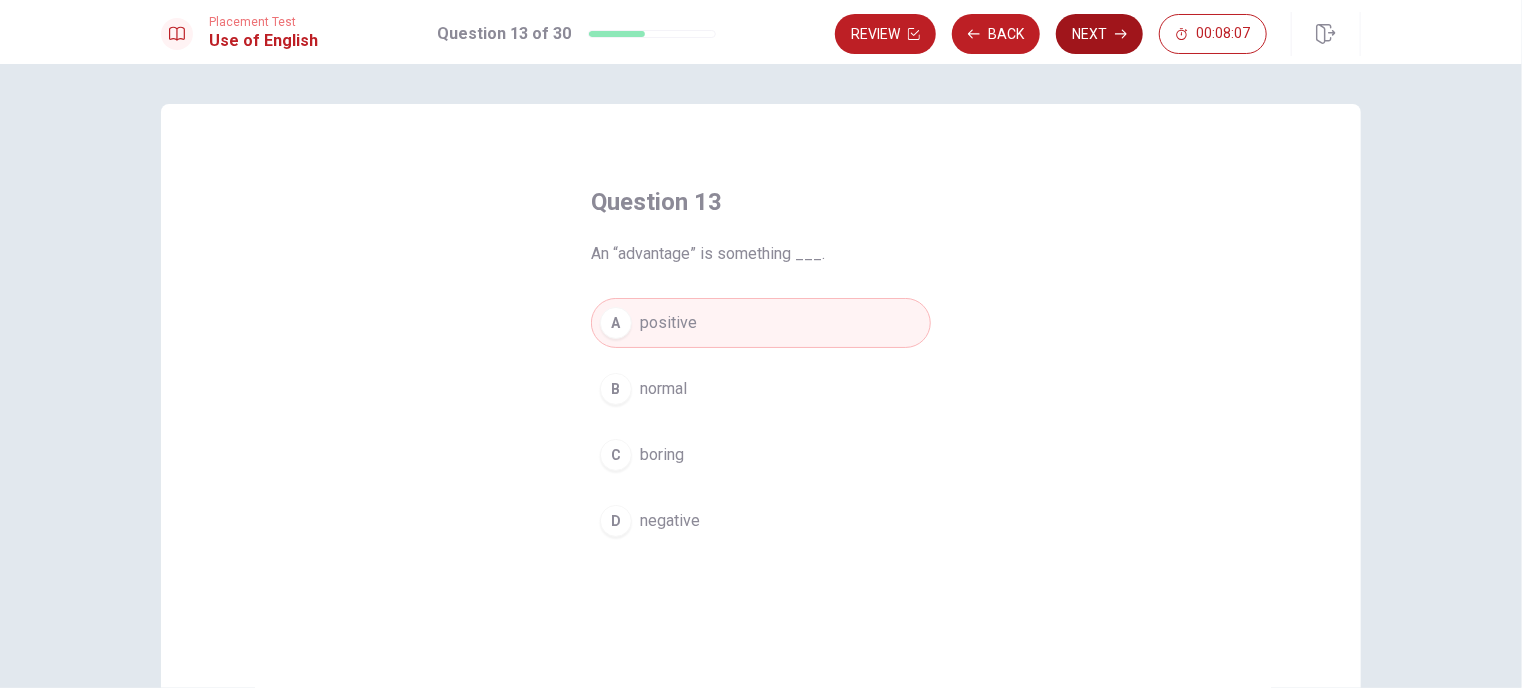 click on "Next" at bounding box center [1099, 34] 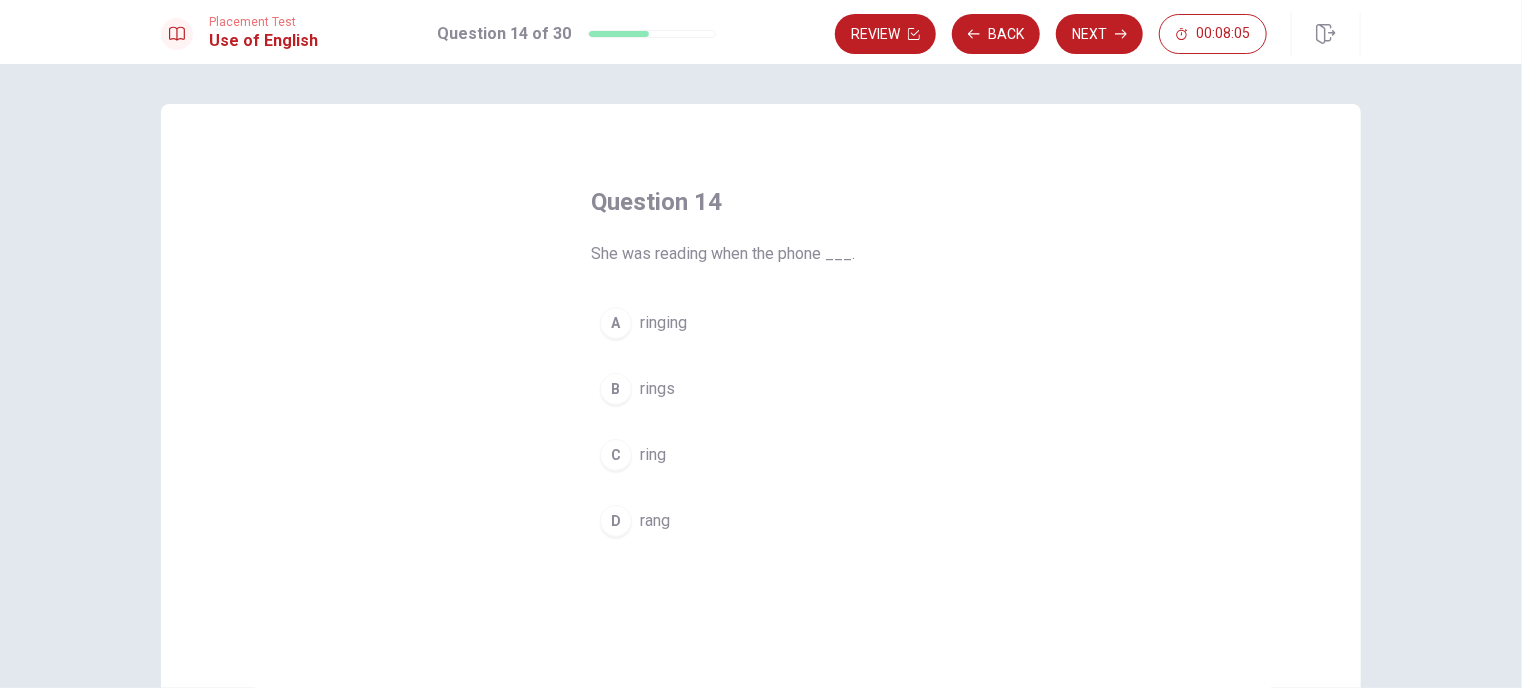drag, startPoint x: 624, startPoint y: 255, endPoint x: 758, endPoint y: 256, distance: 134.00374 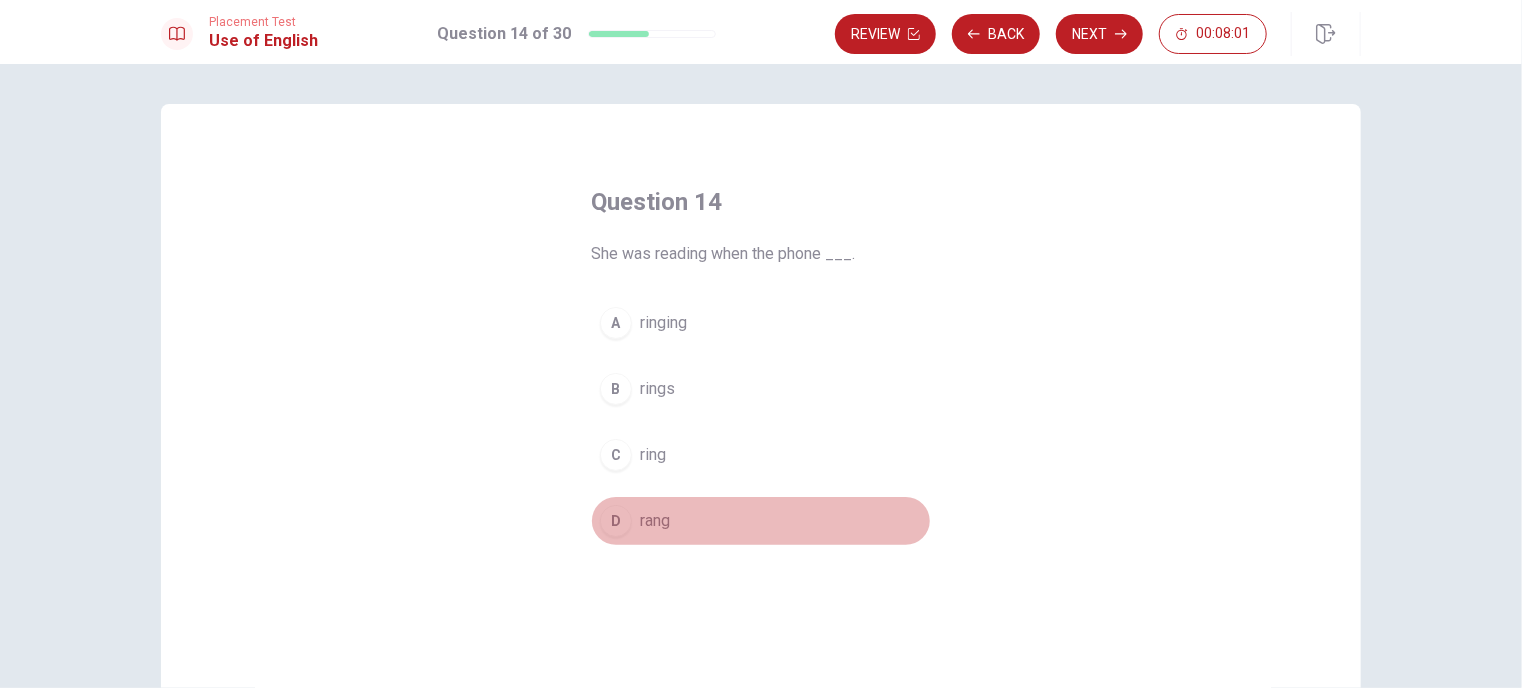 click on "rang" at bounding box center (655, 521) 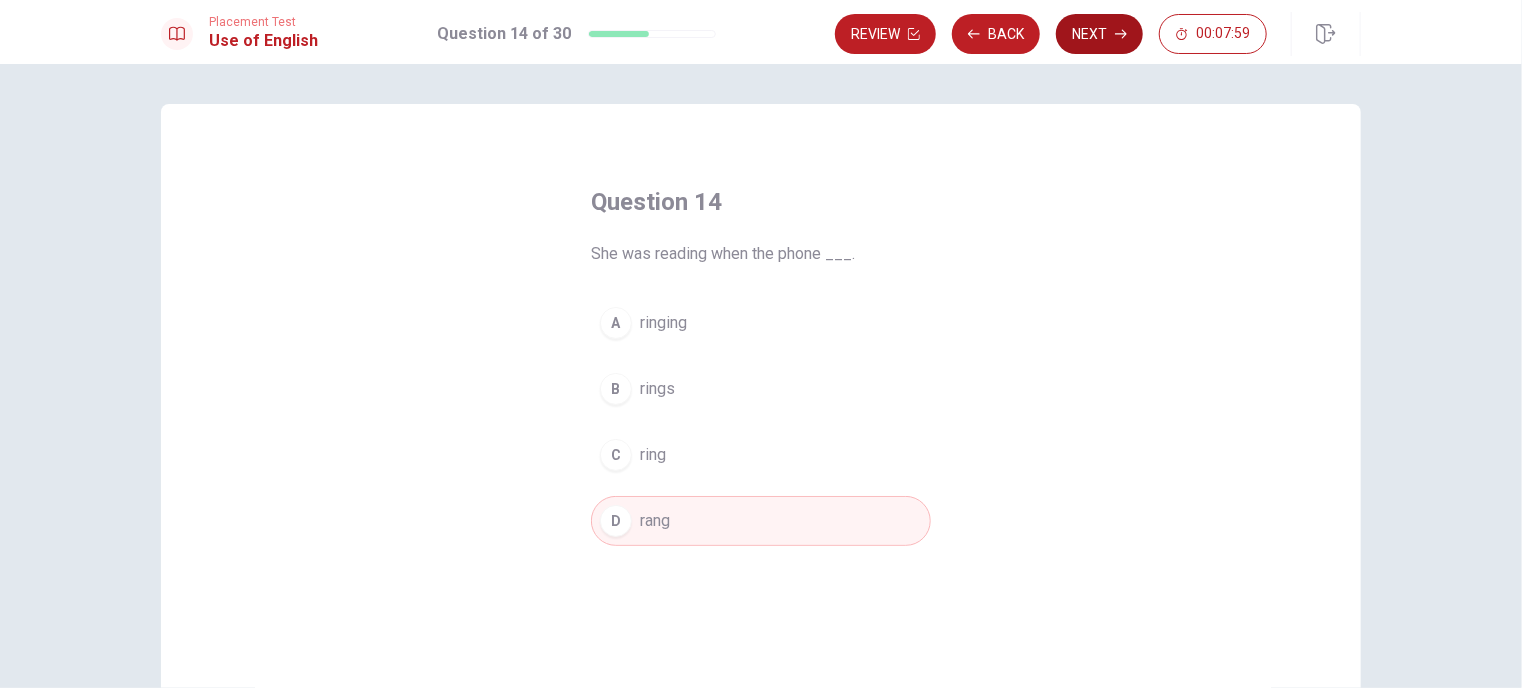 click on "Next" at bounding box center (1099, 34) 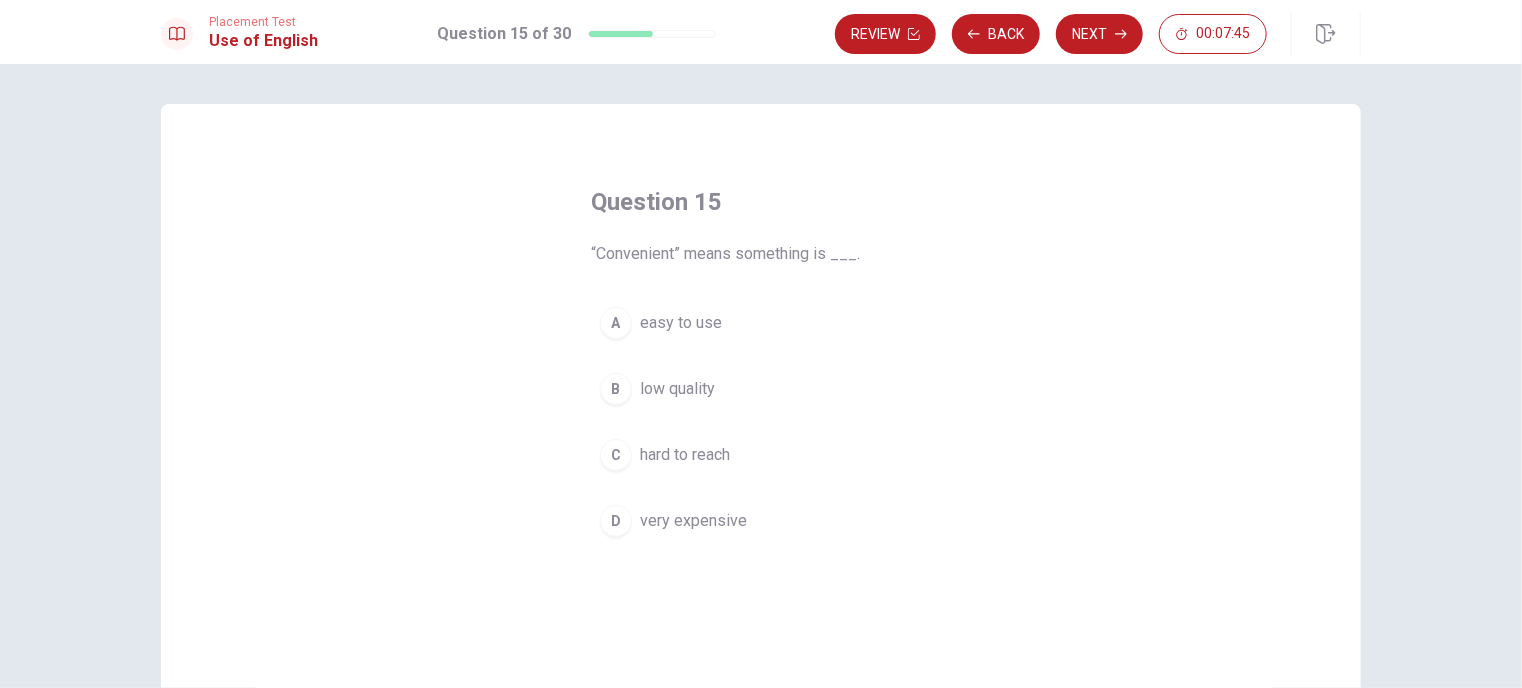 click on "hard to reach" at bounding box center [685, 455] 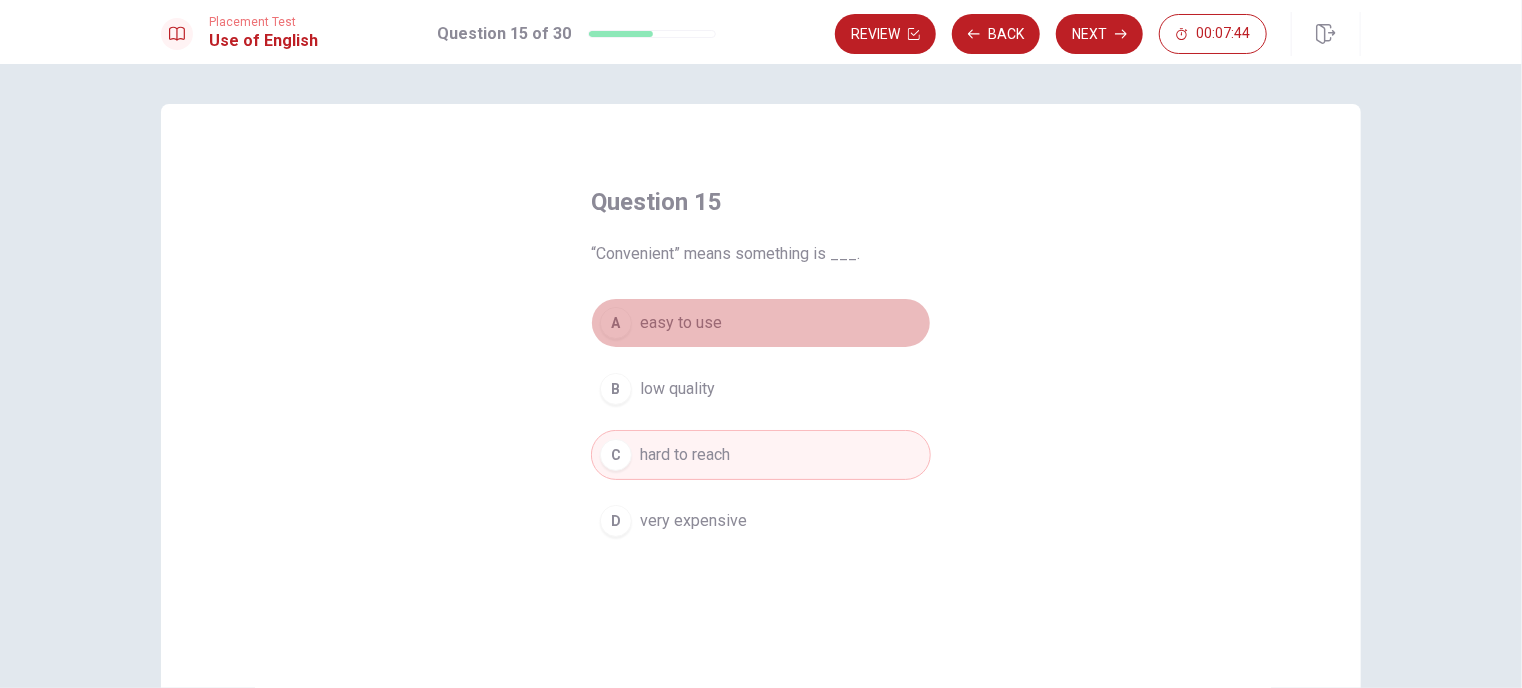 click on "A easy to use" at bounding box center [761, 323] 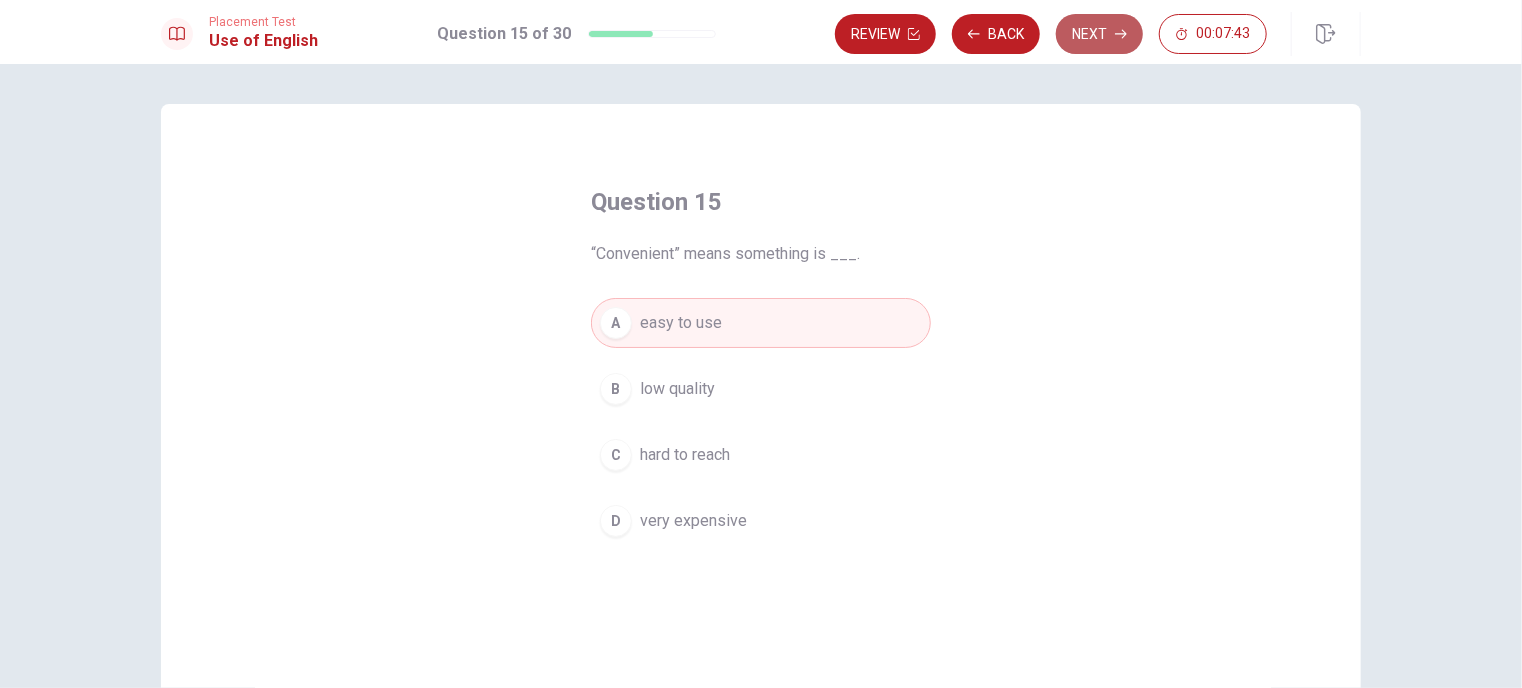 click on "Next" at bounding box center [1099, 34] 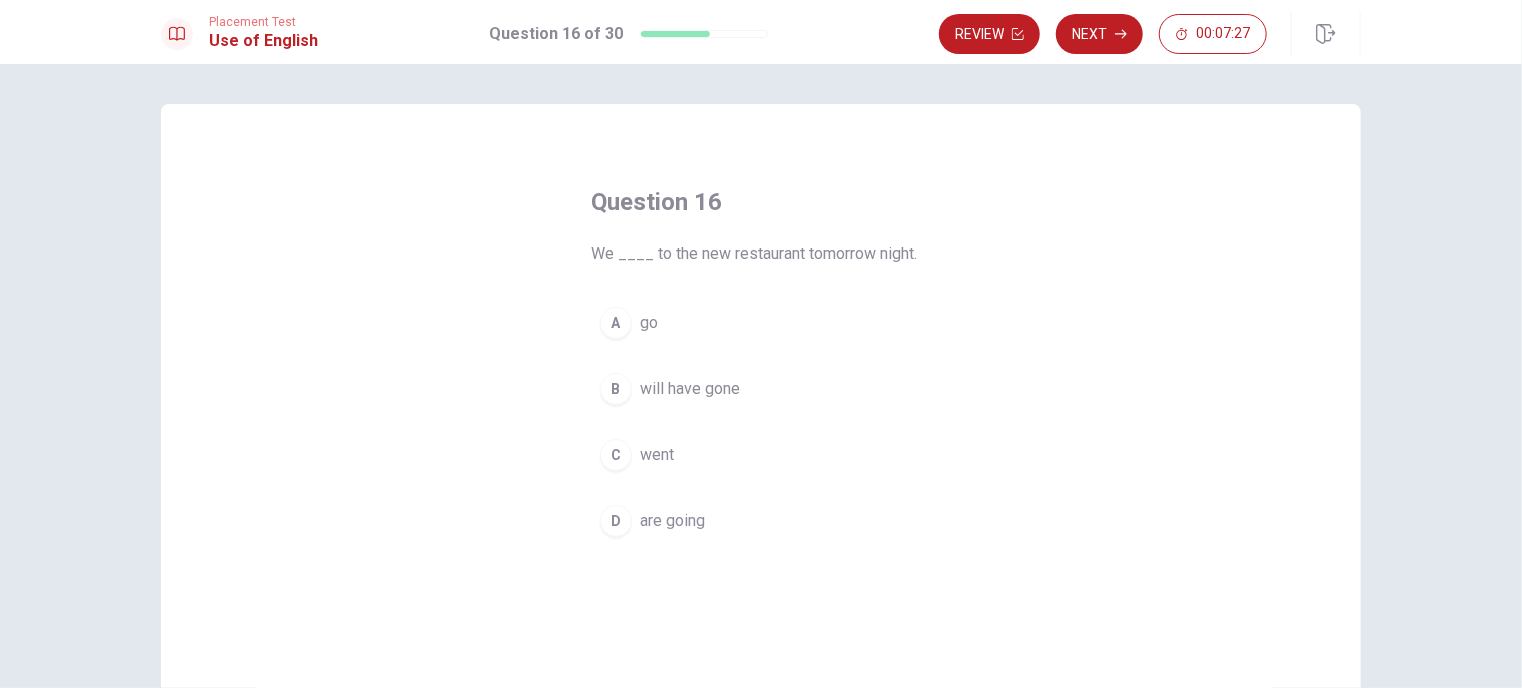 click on "D are going" at bounding box center (761, 521) 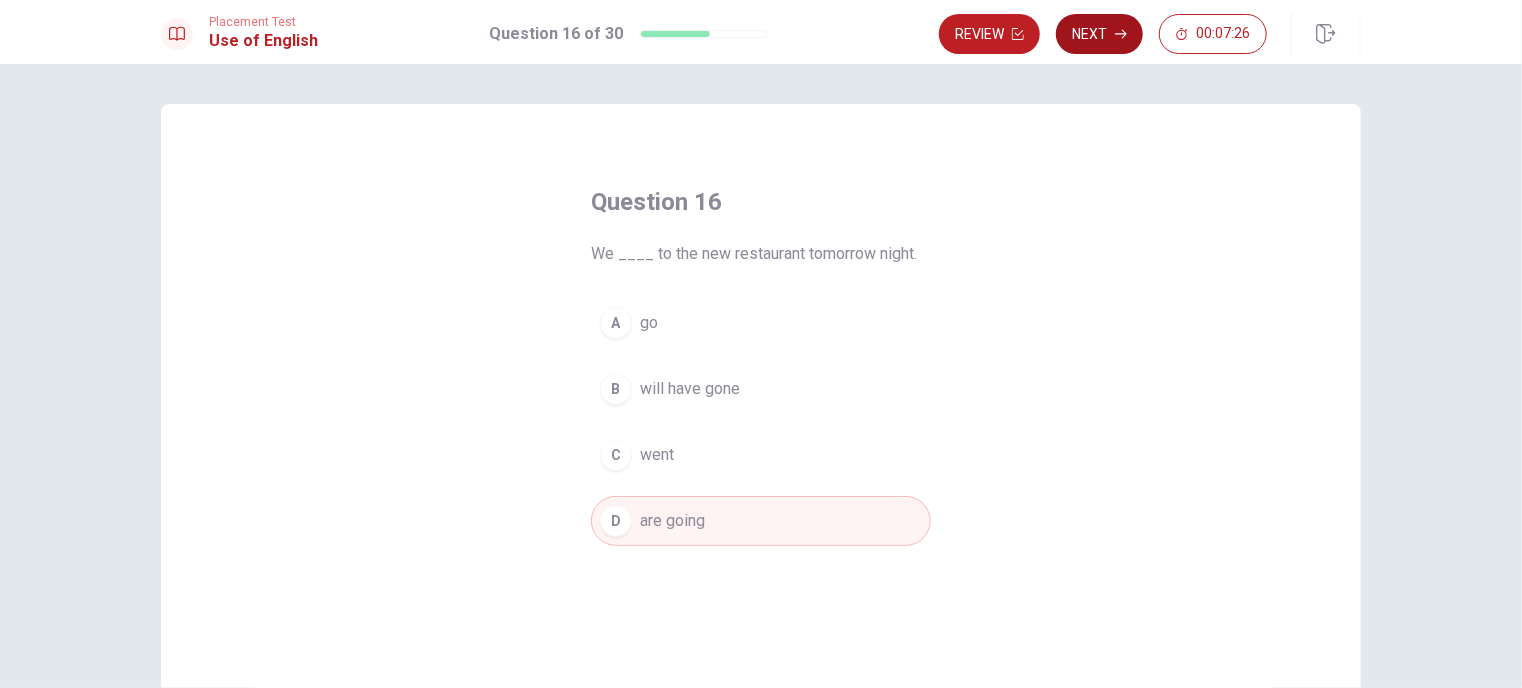click on "Next" at bounding box center [1099, 34] 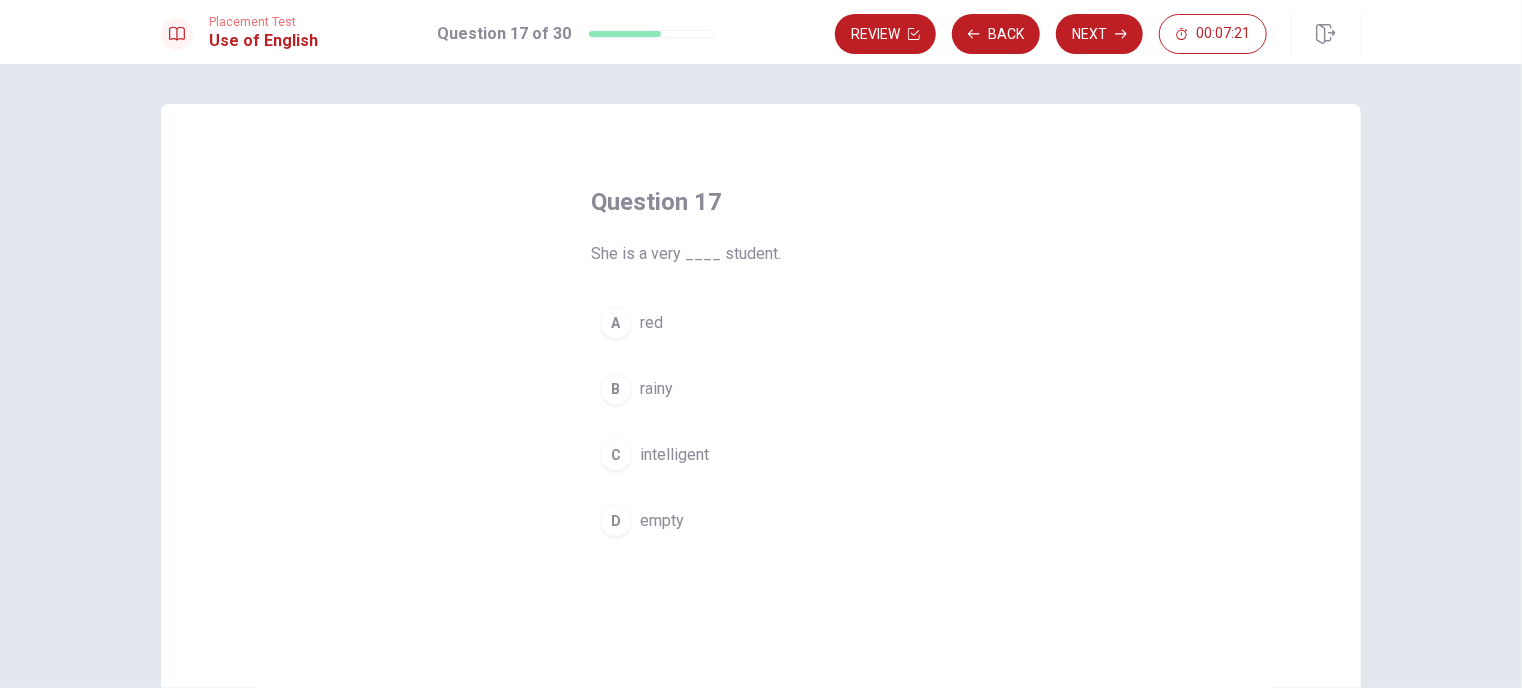 click on "intelligent" at bounding box center [674, 455] 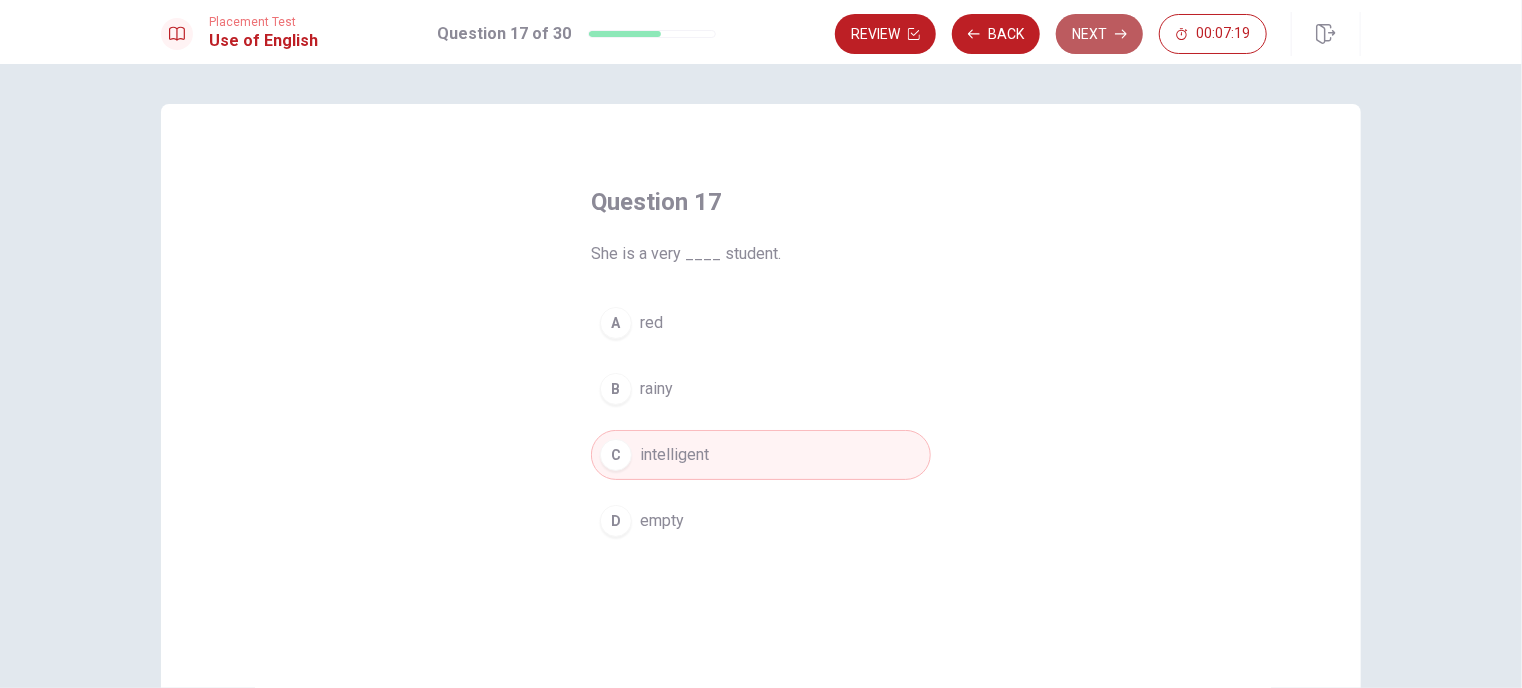 click on "Next" at bounding box center [1099, 34] 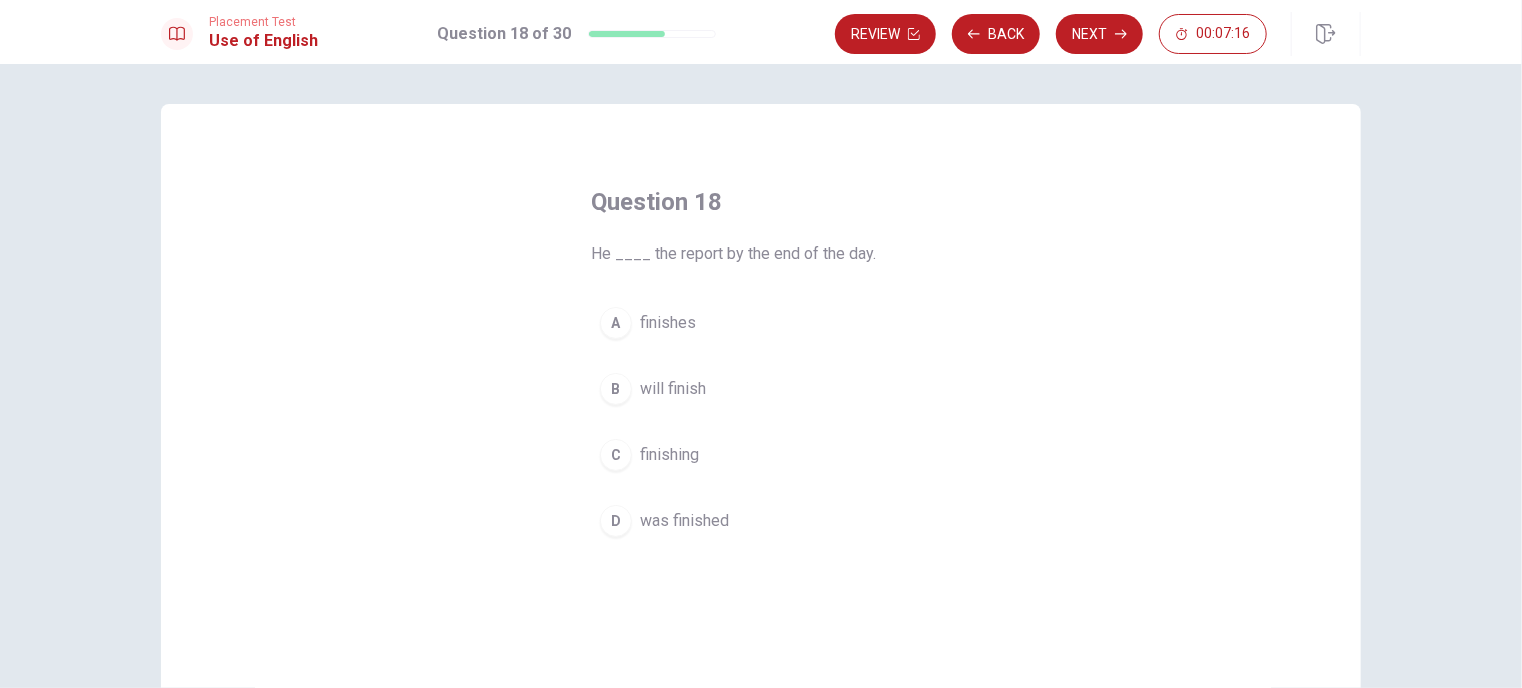 drag, startPoint x: 654, startPoint y: 259, endPoint x: 802, endPoint y: 264, distance: 148.08444 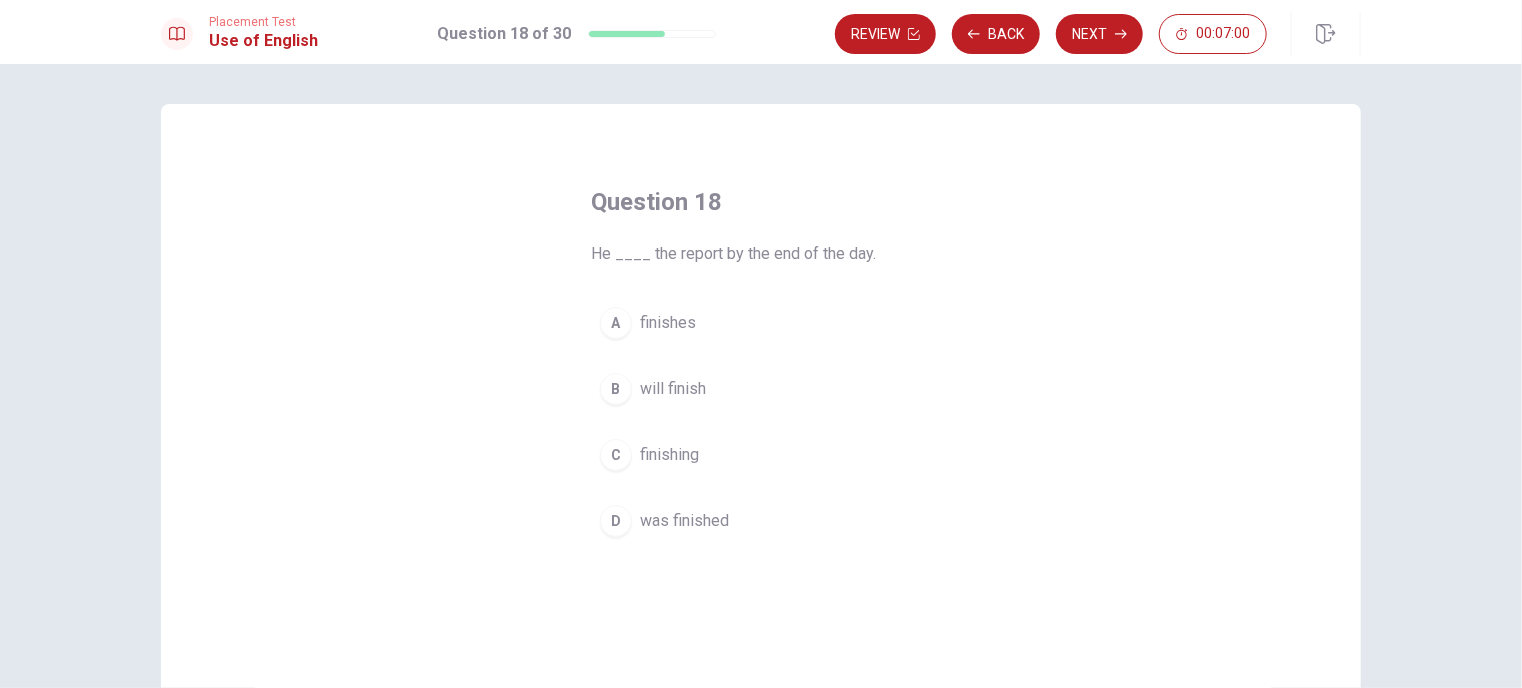 click on "will finish" at bounding box center [673, 389] 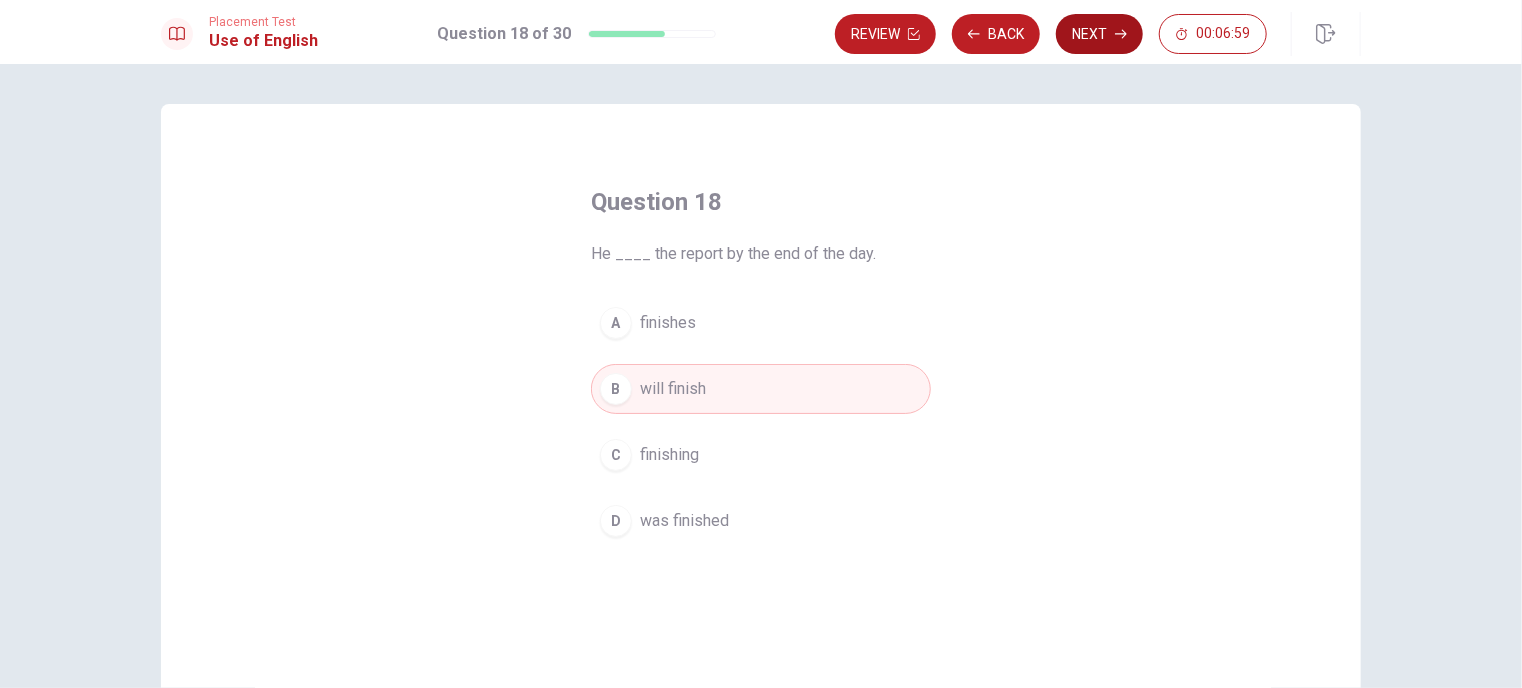 click on "Next" at bounding box center [1099, 34] 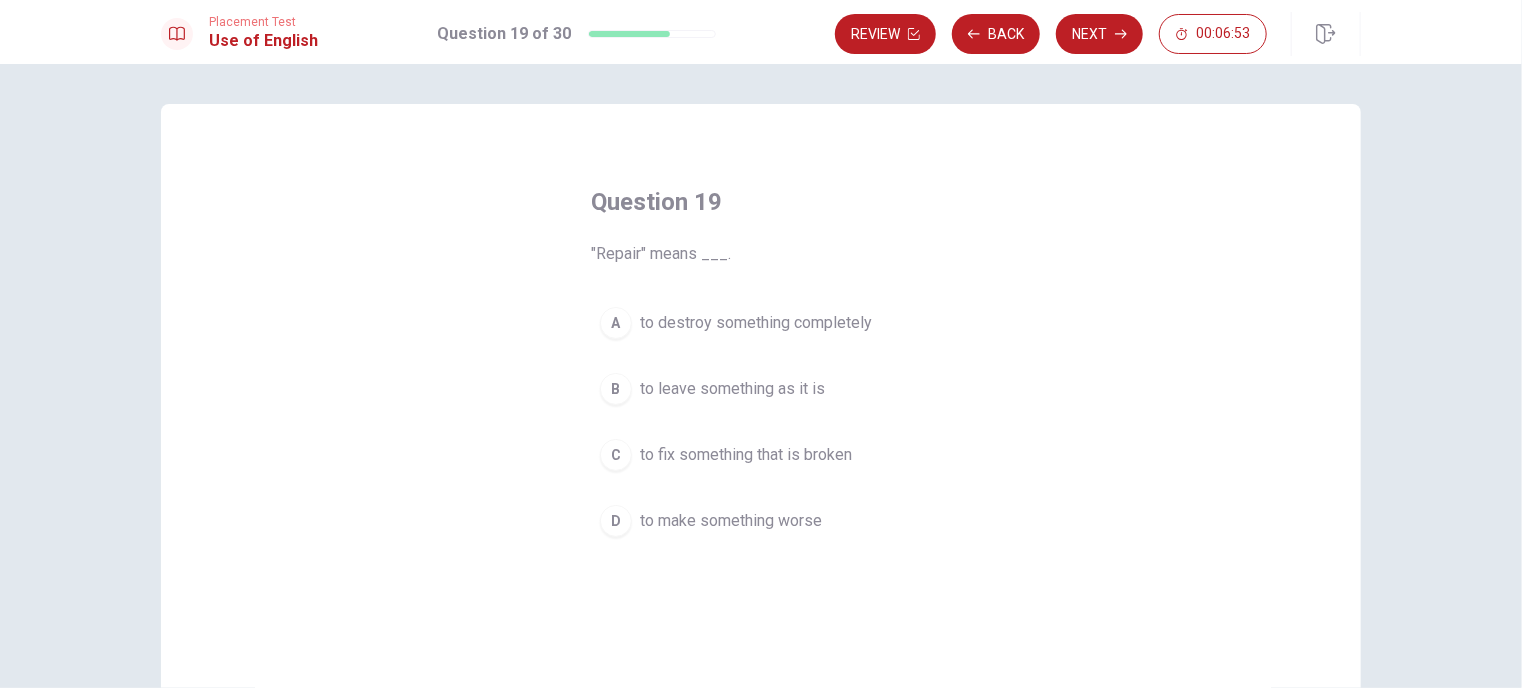 click on "to fix something that is broken" at bounding box center [746, 455] 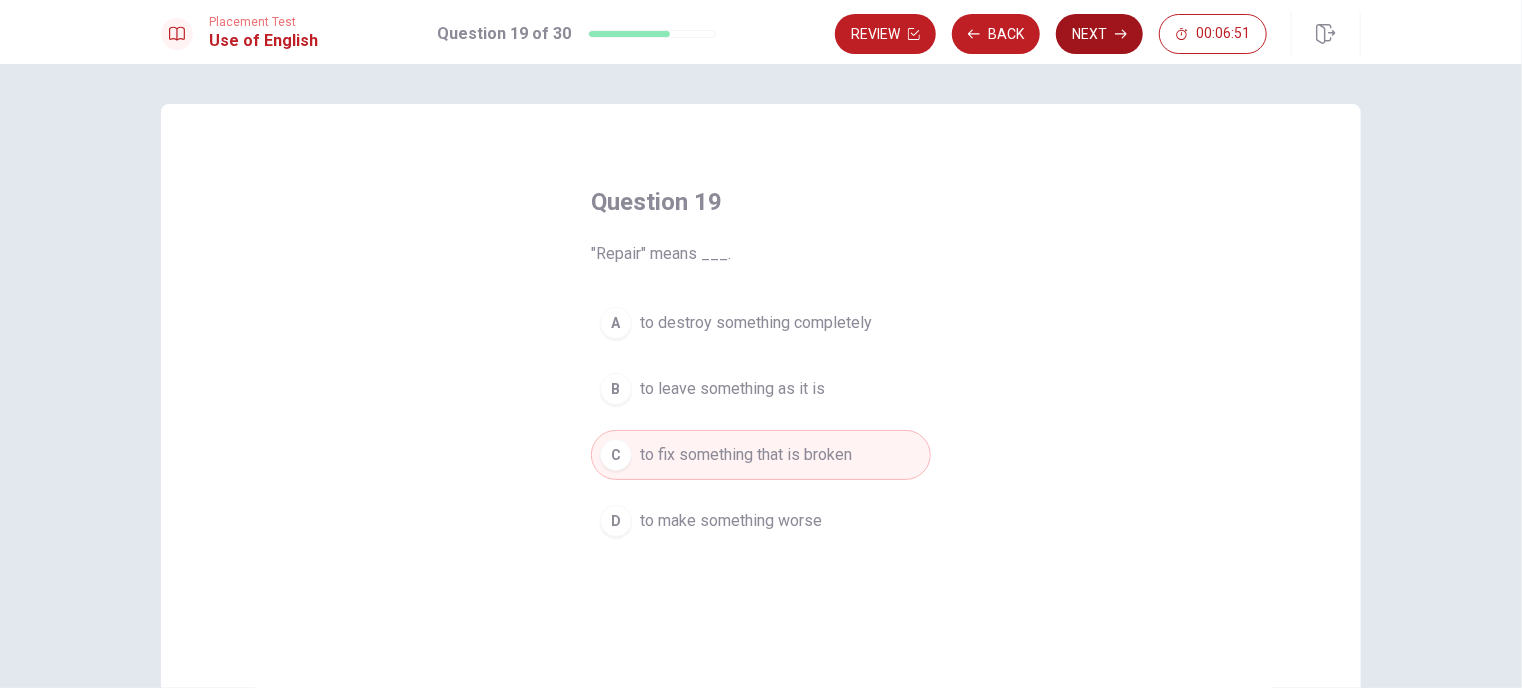 click on "Next" at bounding box center [1099, 34] 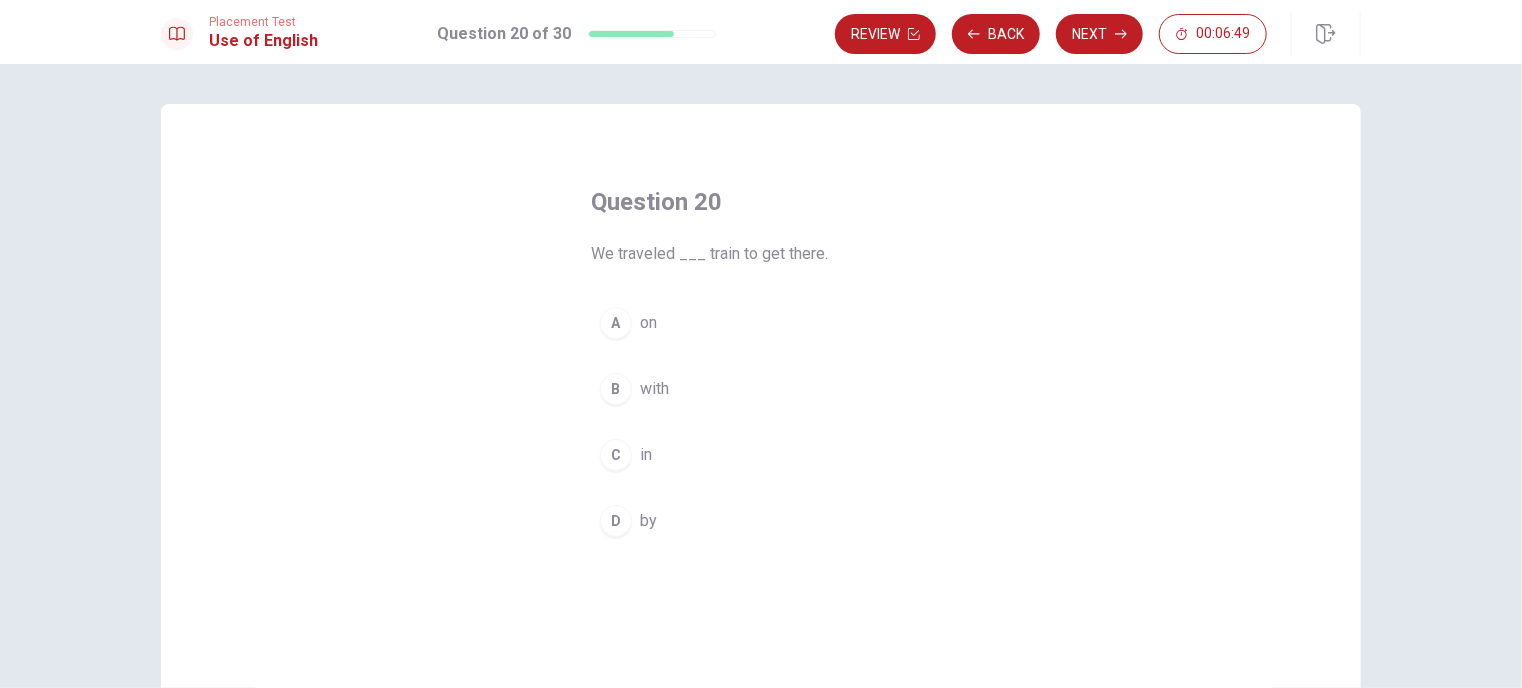 drag, startPoint x: 627, startPoint y: 261, endPoint x: 802, endPoint y: 260, distance: 175.00285 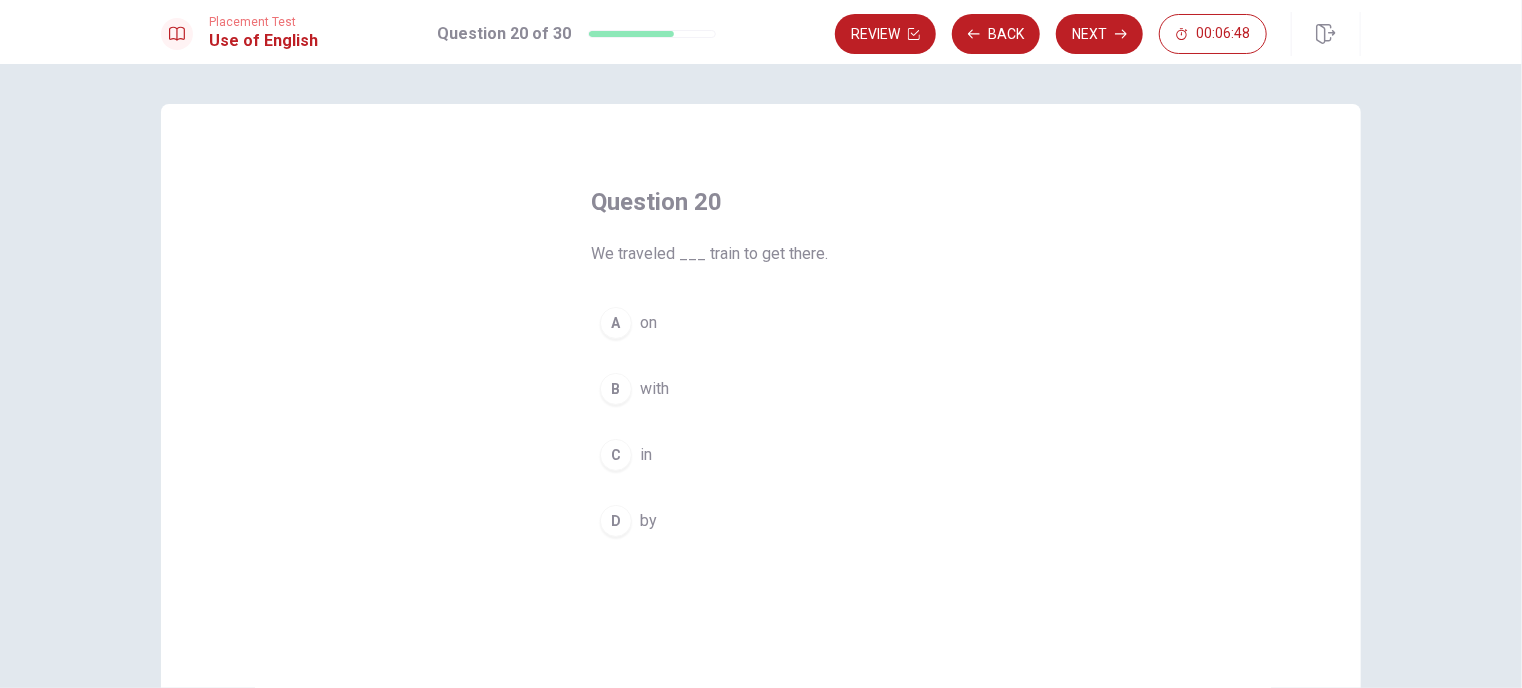 click on "We traveled ___ train to get there." at bounding box center (761, 254) 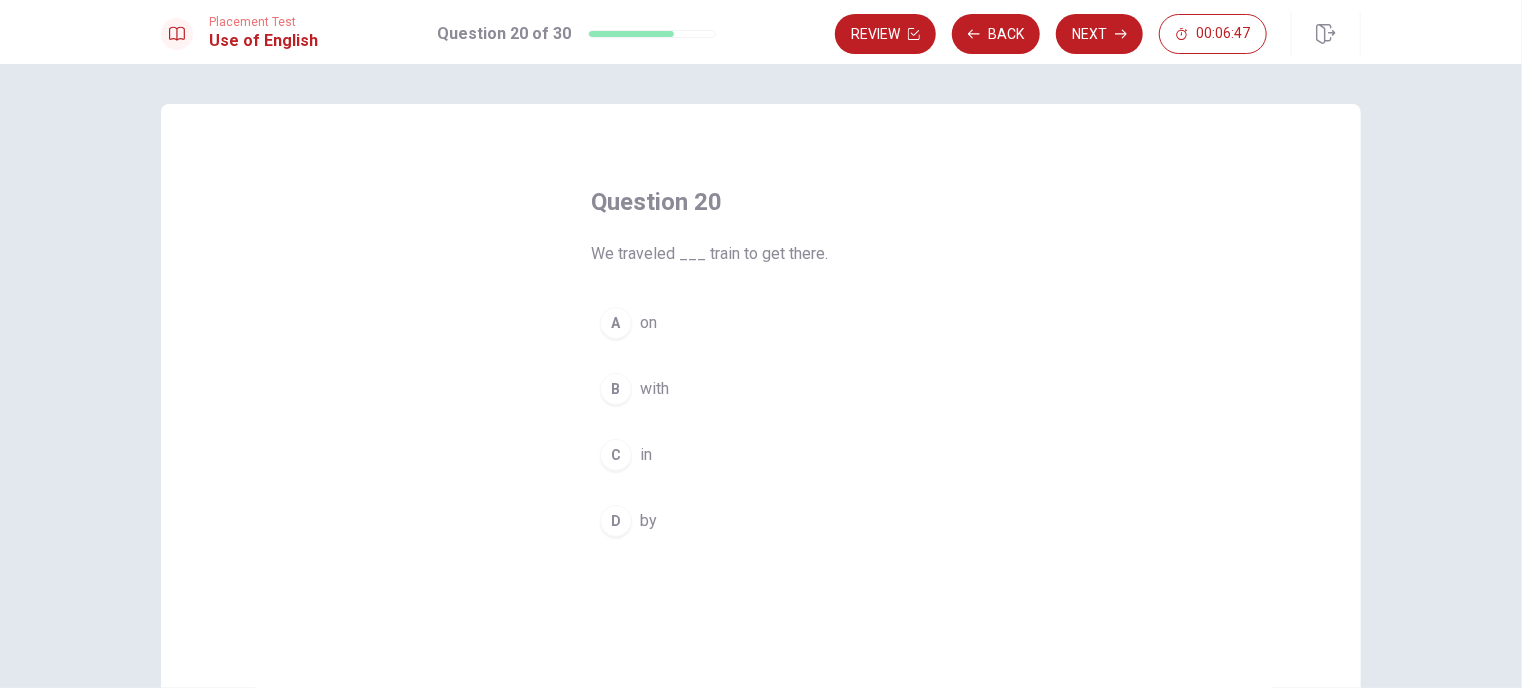 click on "C" at bounding box center (616, 455) 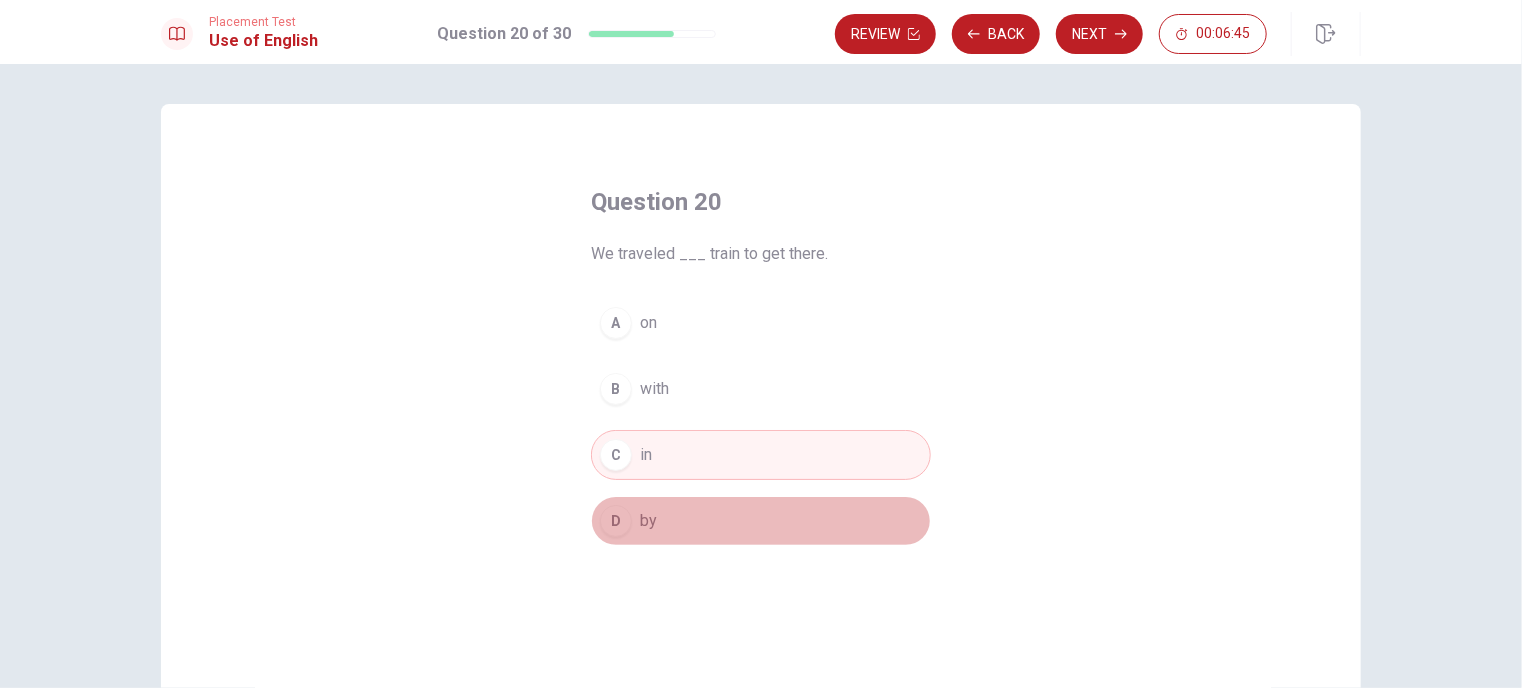 click on "D by" at bounding box center (761, 521) 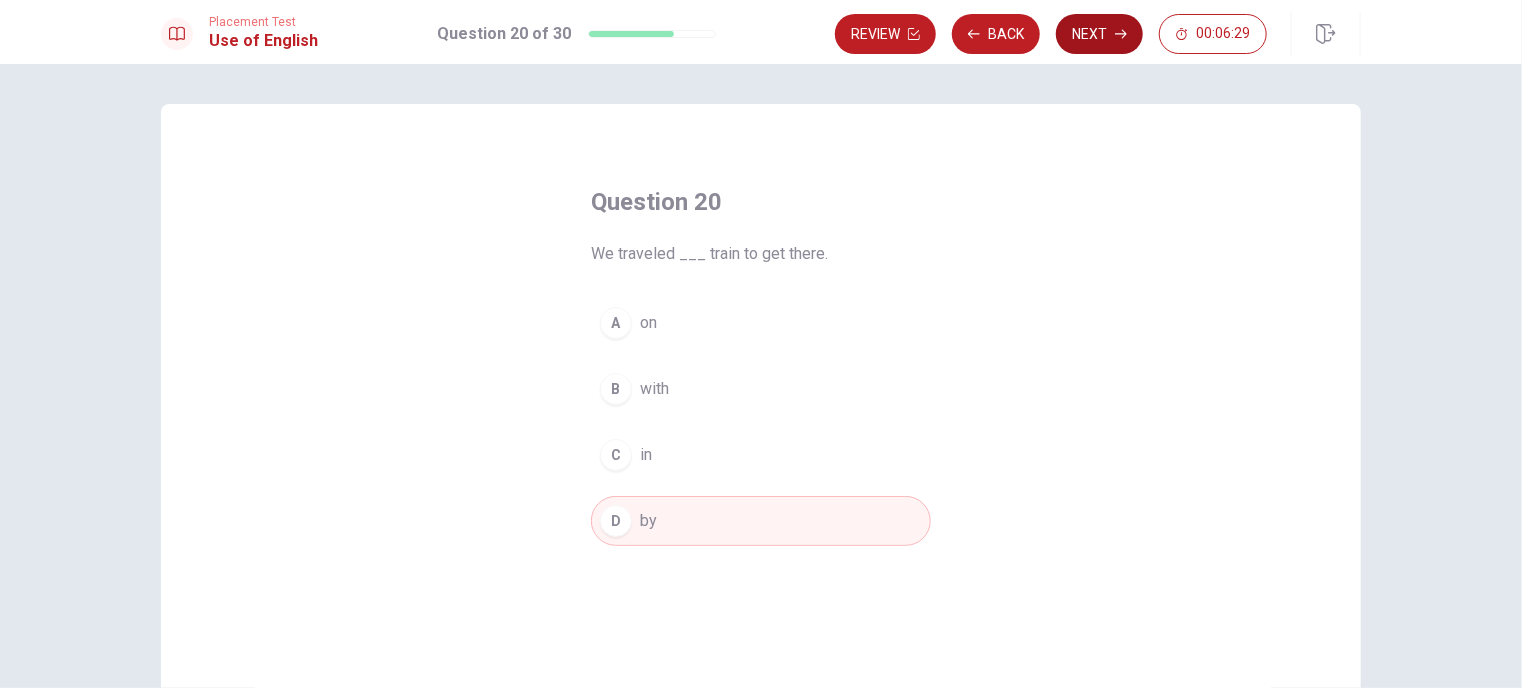 click on "Next" at bounding box center [1099, 34] 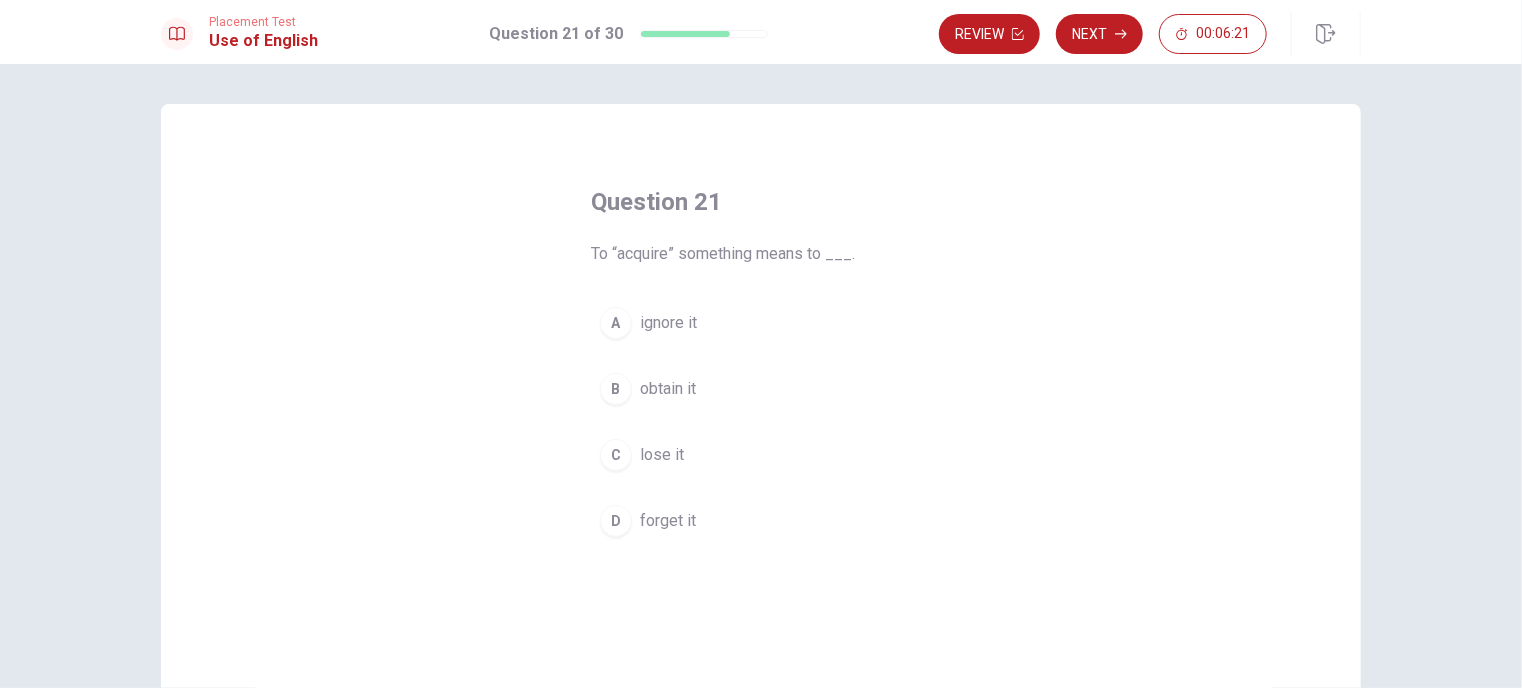 click on "obtain it" at bounding box center [668, 389] 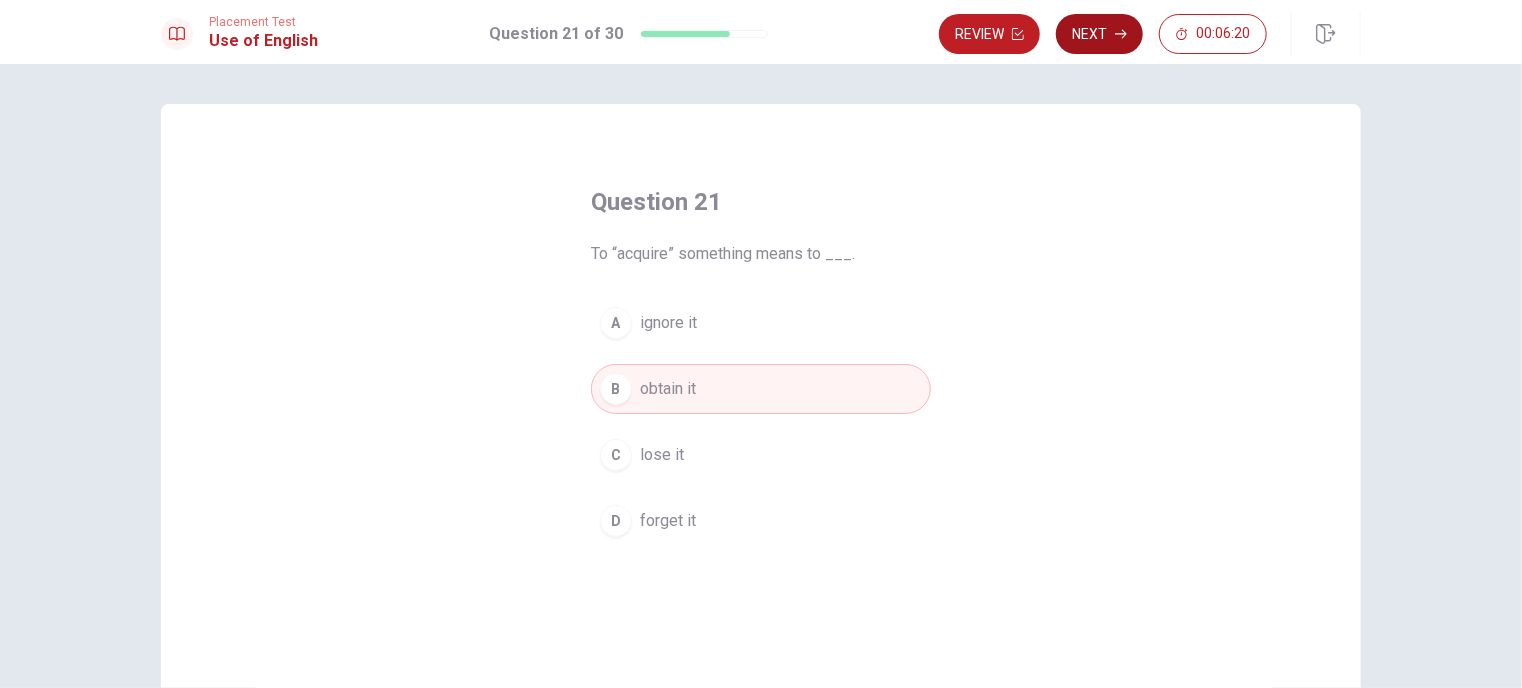 click on "Next" at bounding box center (1099, 34) 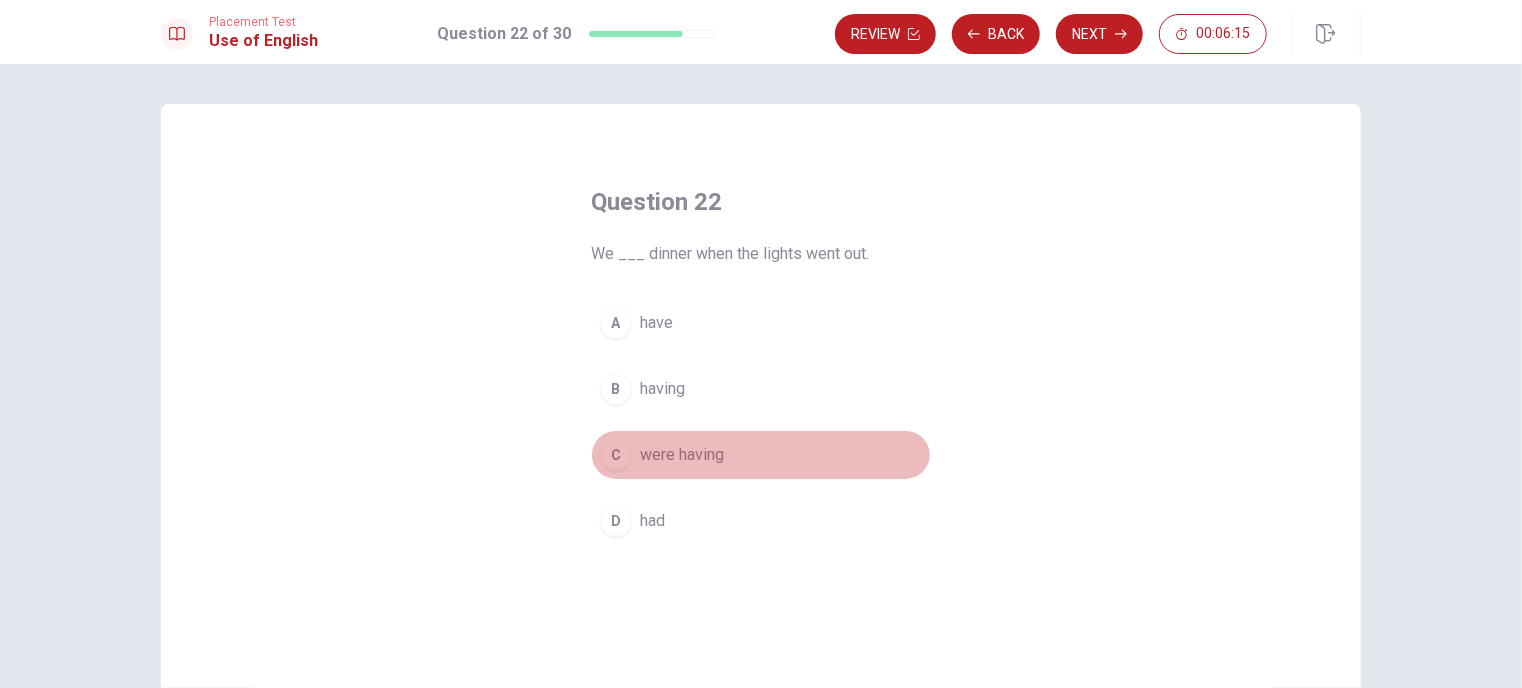 click on "were having" at bounding box center [682, 455] 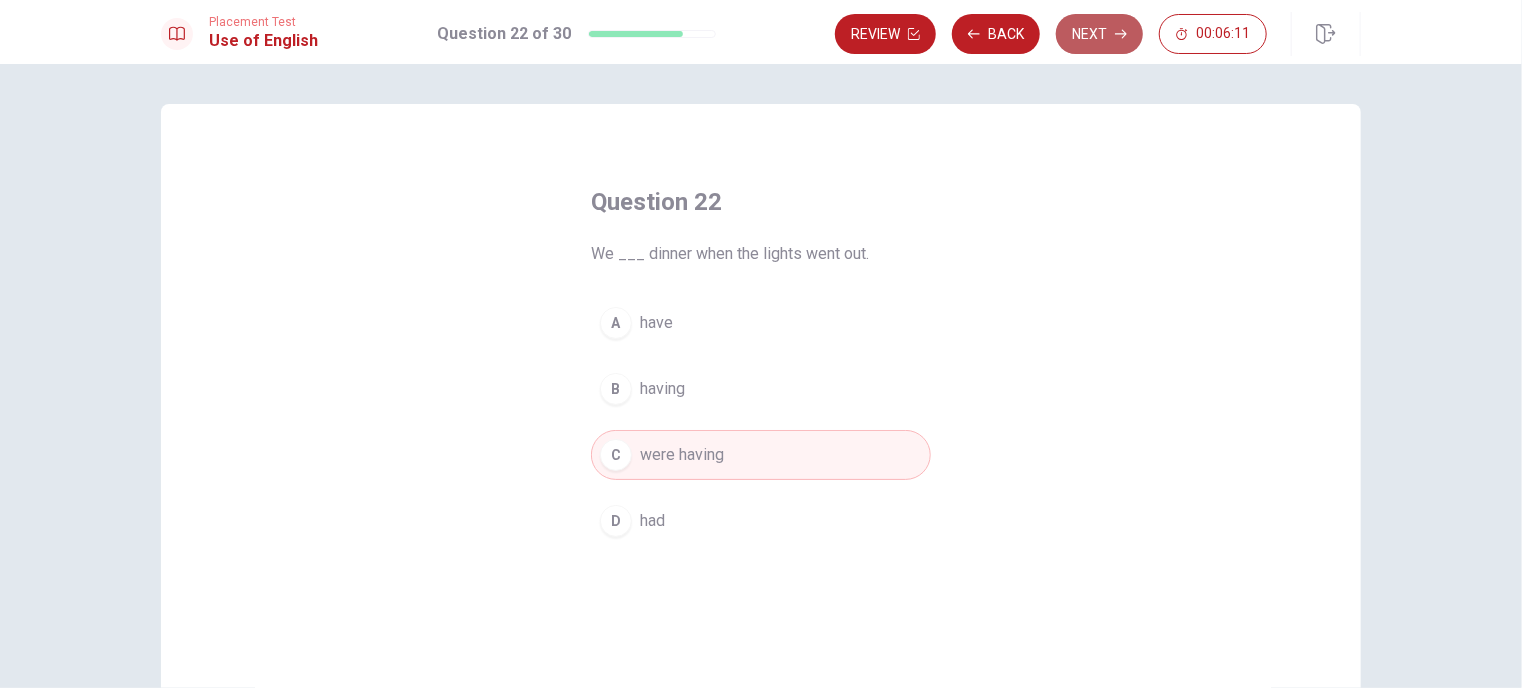 click on "Next" at bounding box center [1099, 34] 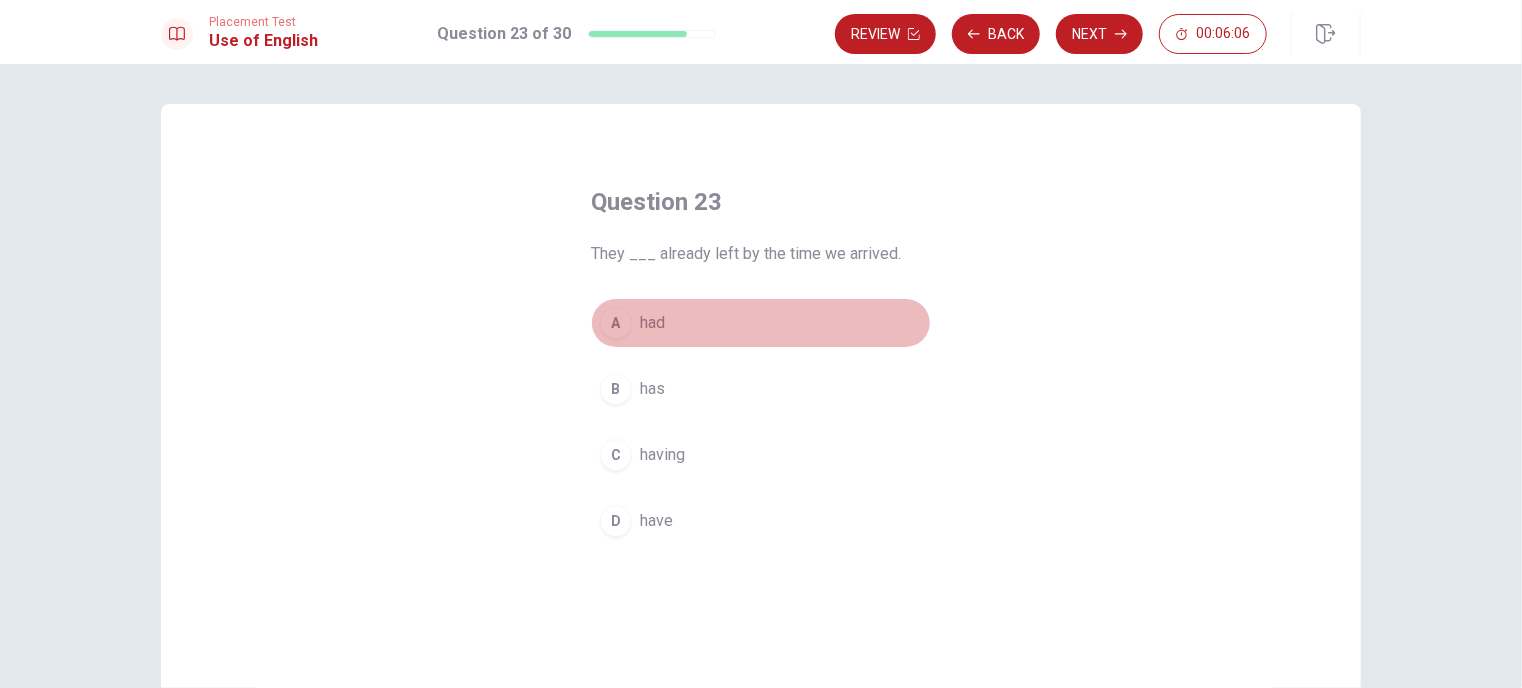 click on "had" at bounding box center [652, 323] 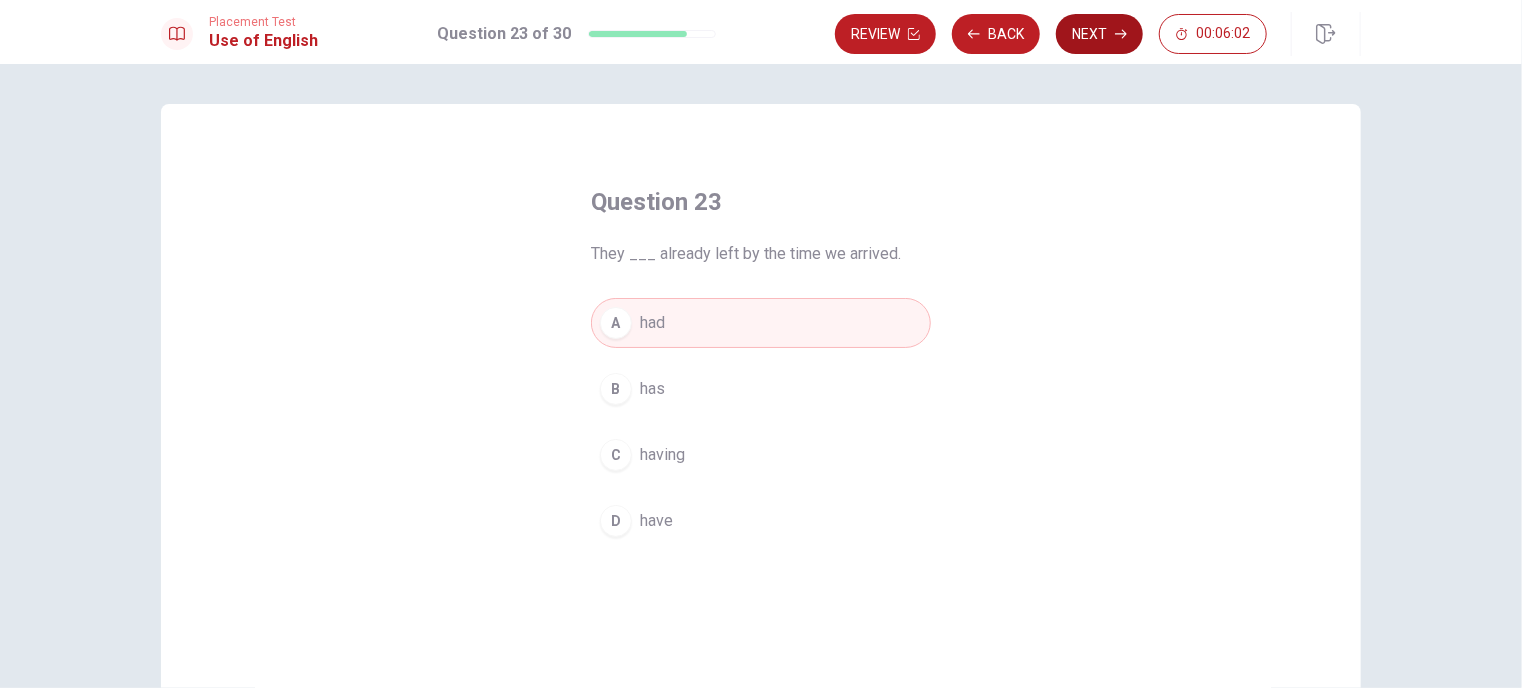 click on "Next" at bounding box center [1099, 34] 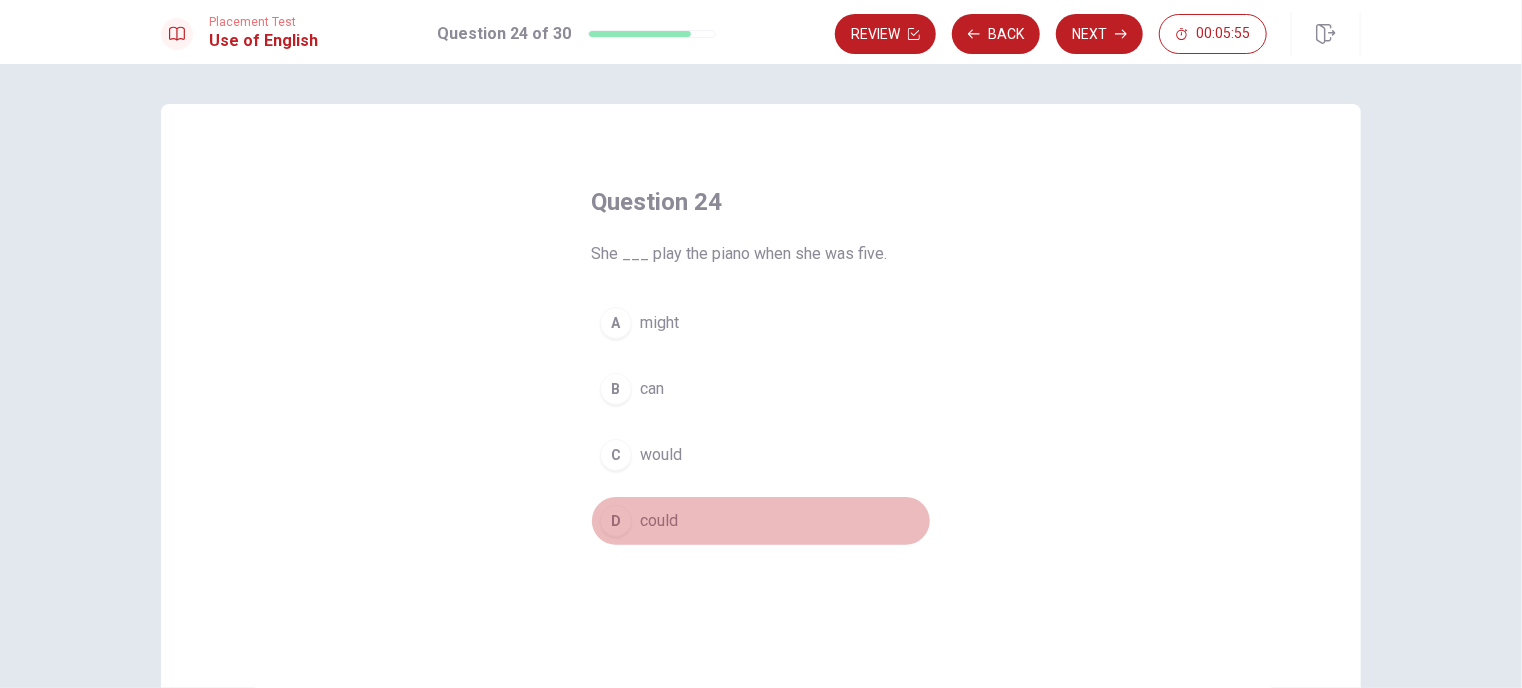 click on "could" at bounding box center [659, 521] 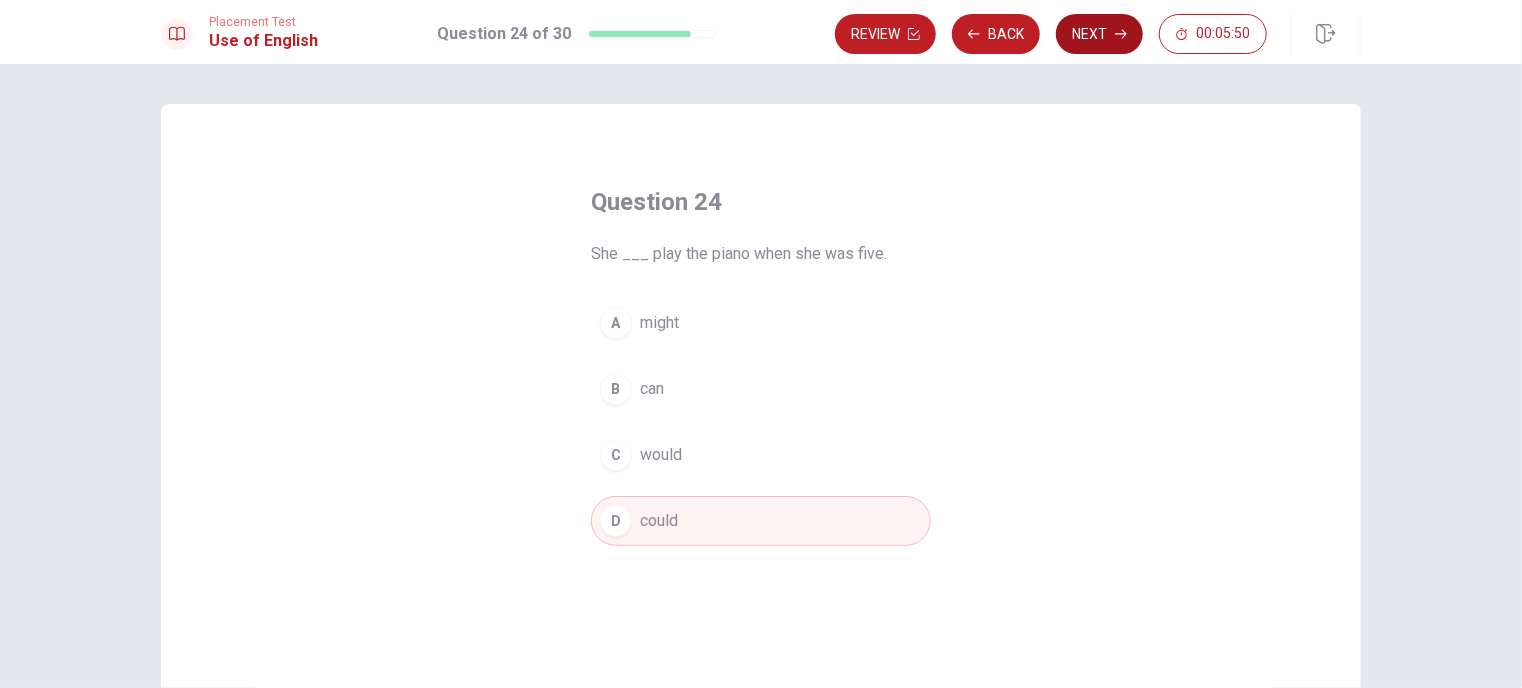 click on "Next" at bounding box center (1099, 34) 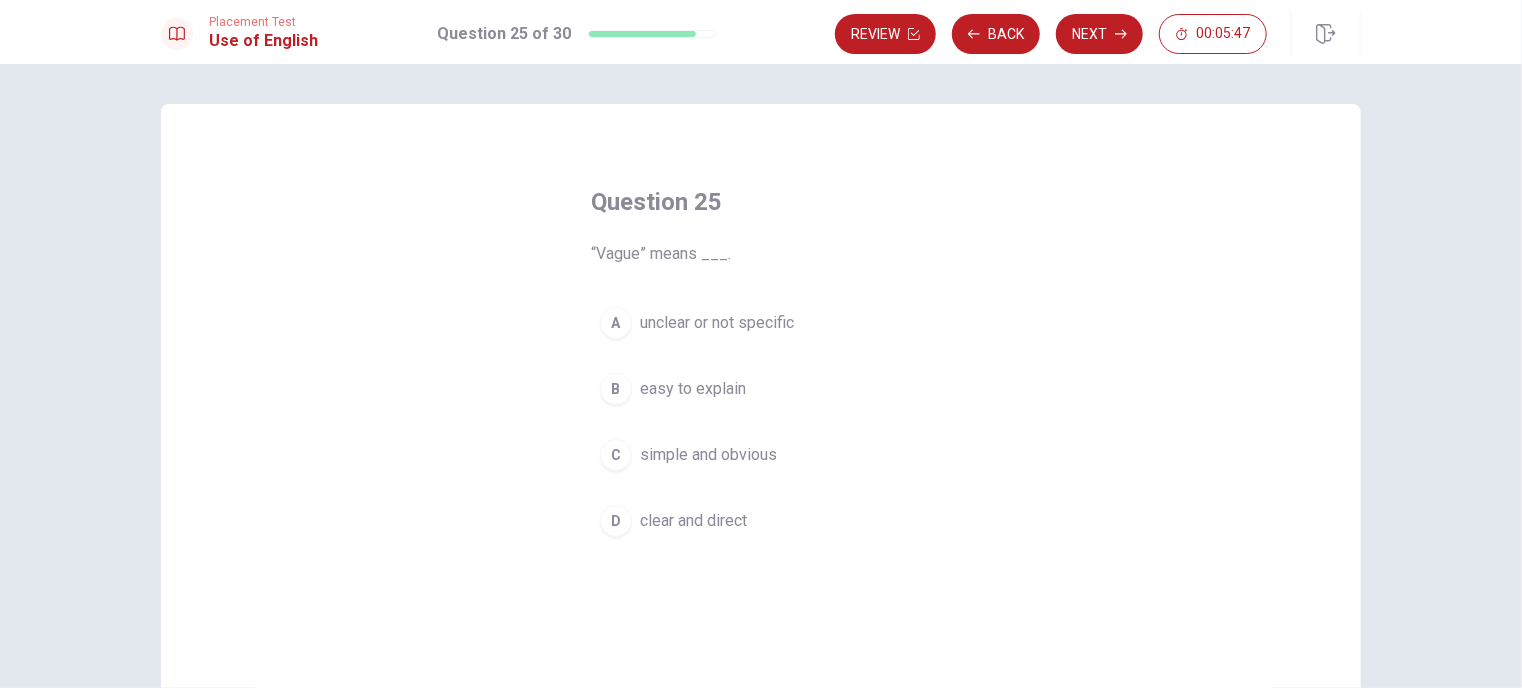 click on "unclear or not specific" at bounding box center [717, 323] 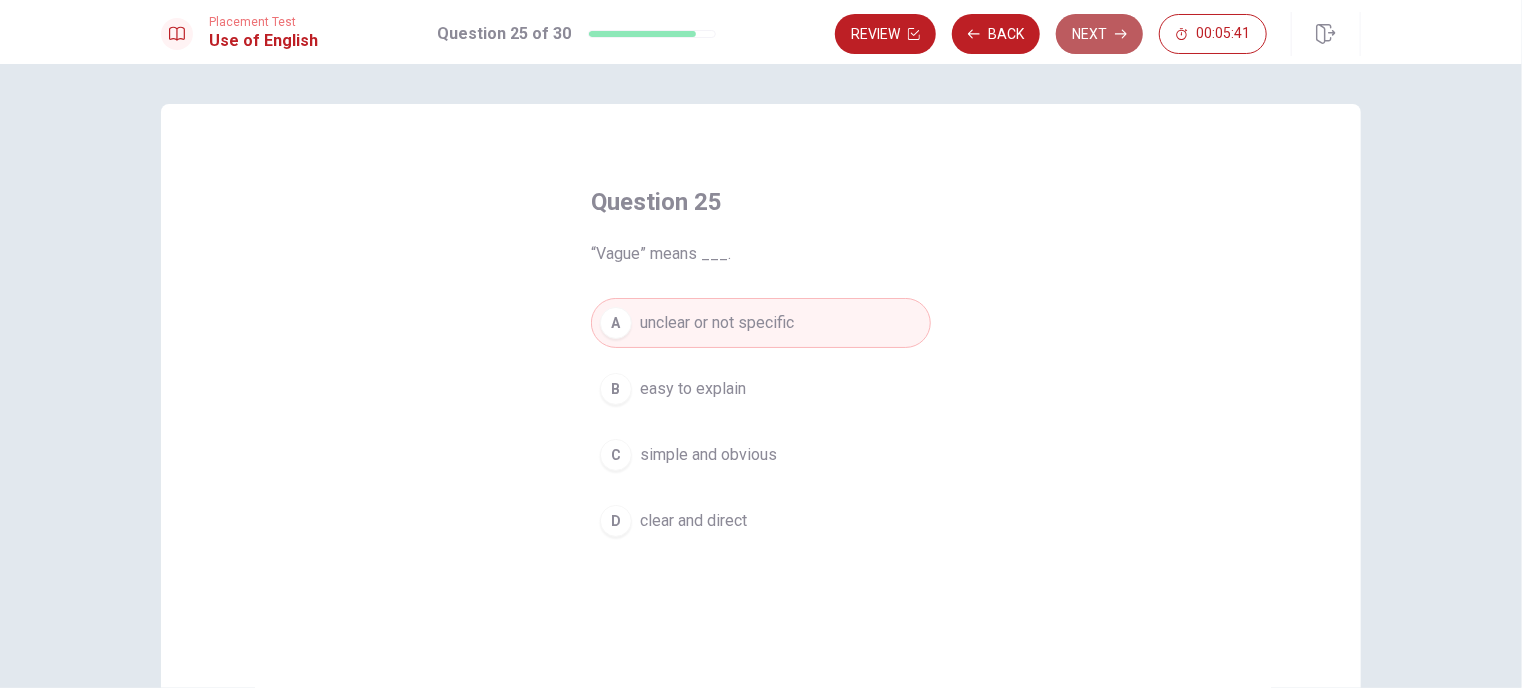 click on "Next" at bounding box center [1099, 34] 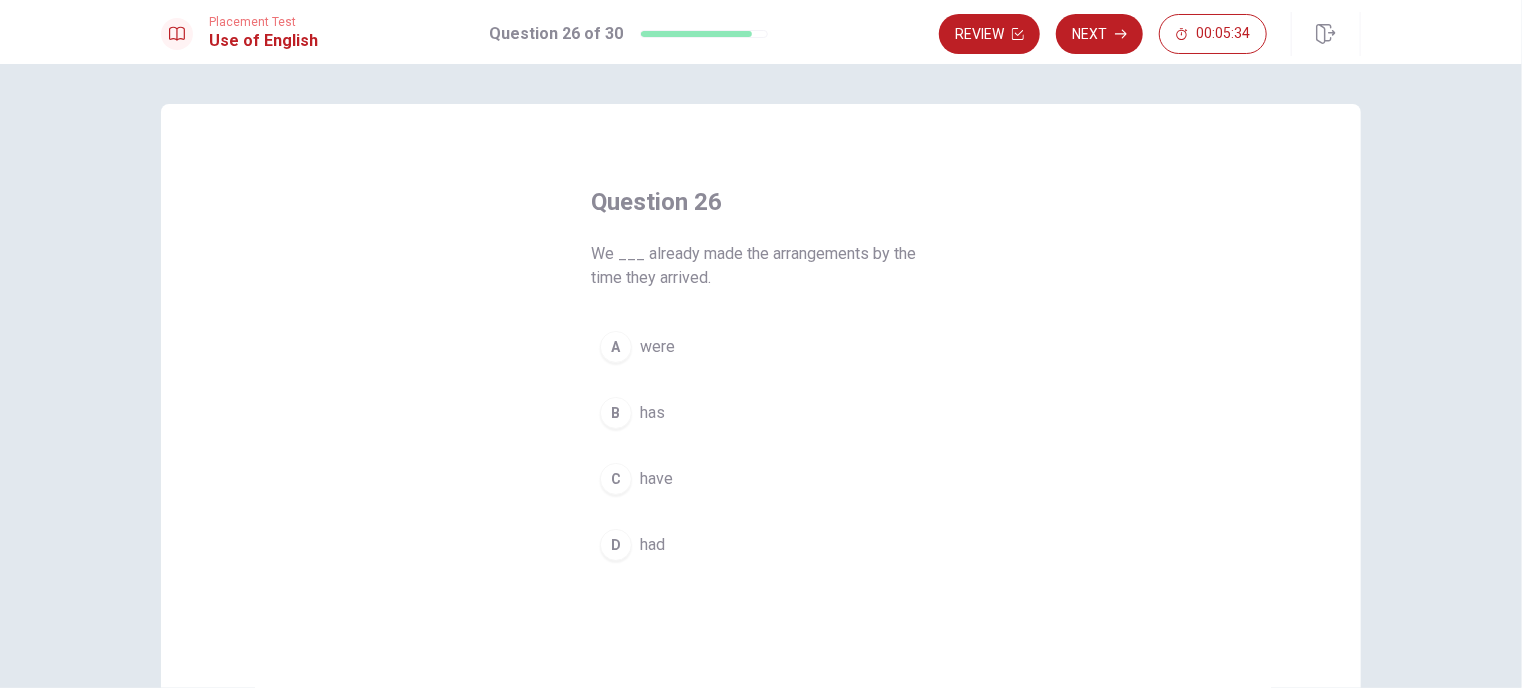 click on "have" at bounding box center (656, 479) 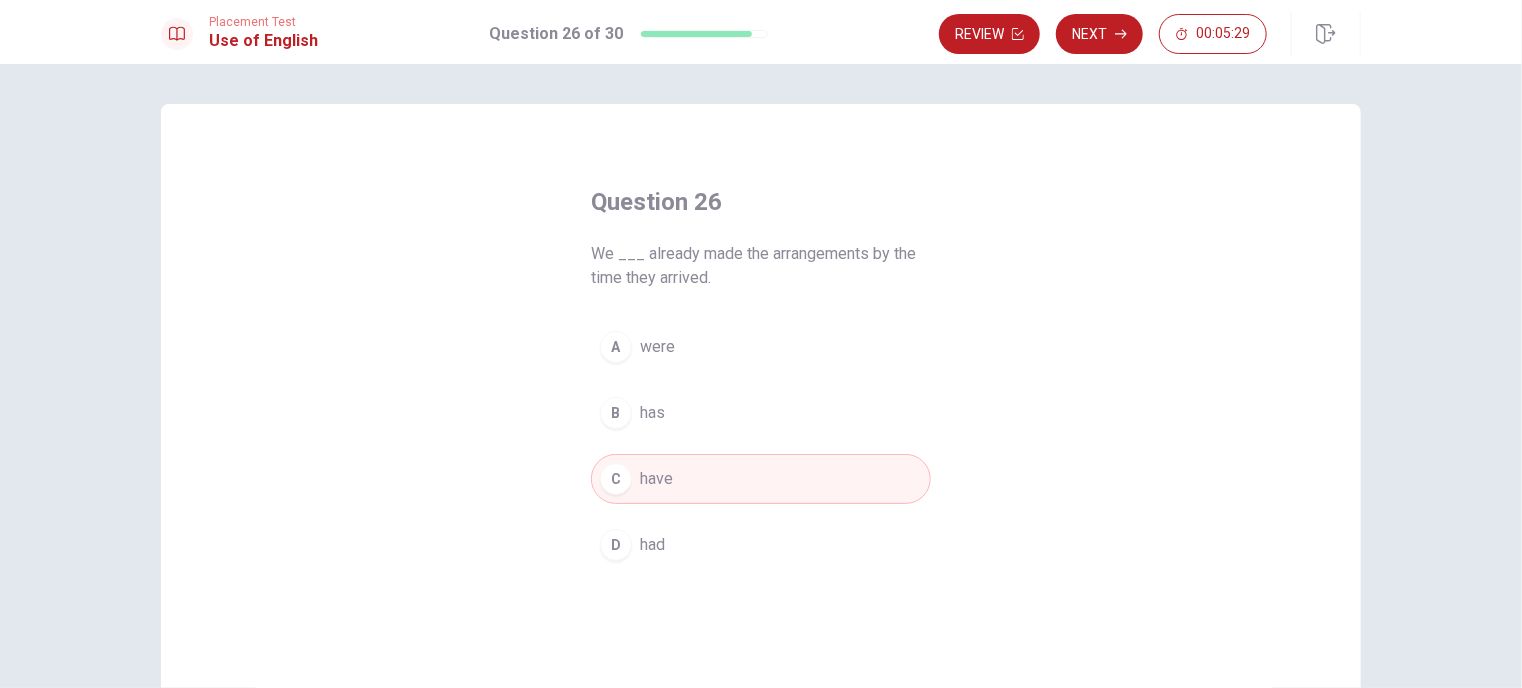 click on "D had" at bounding box center (761, 545) 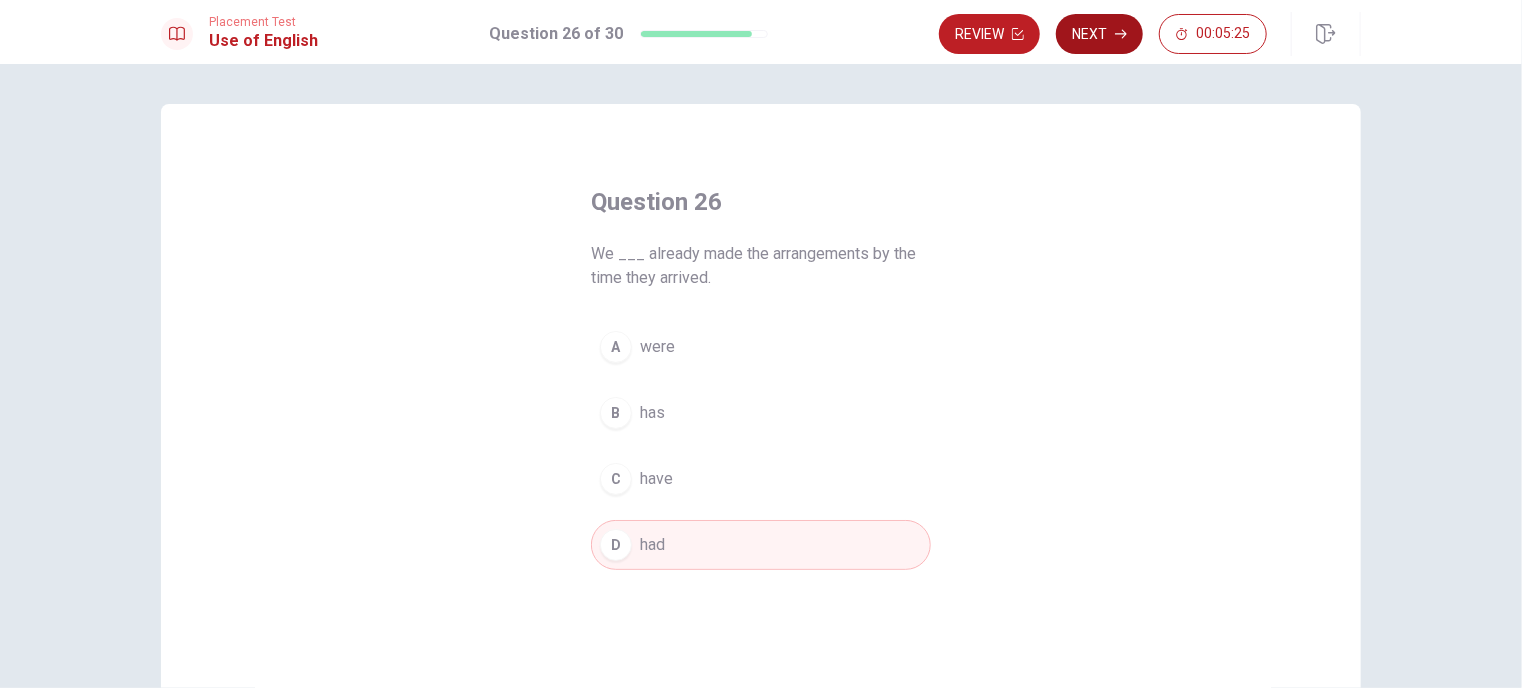 click on "Next" at bounding box center (1099, 34) 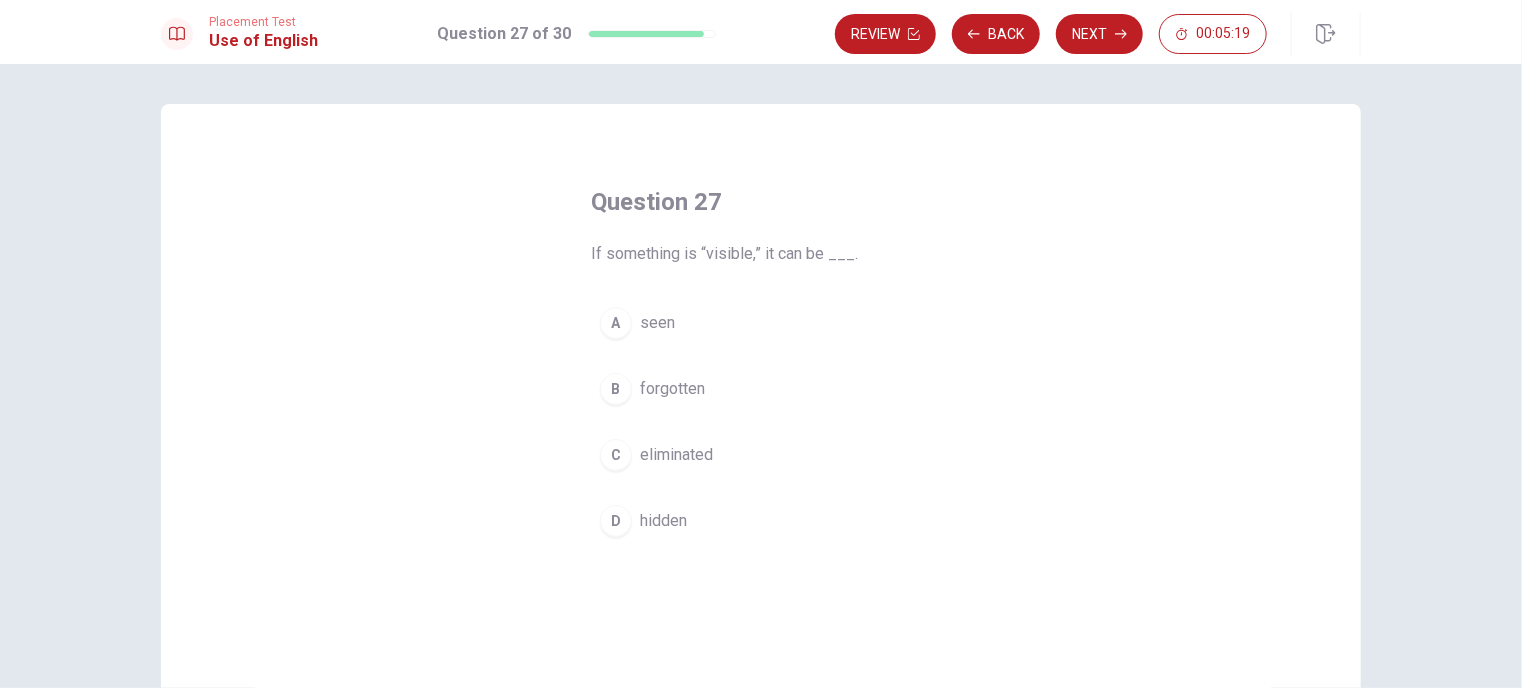 click on "A seen" at bounding box center (761, 323) 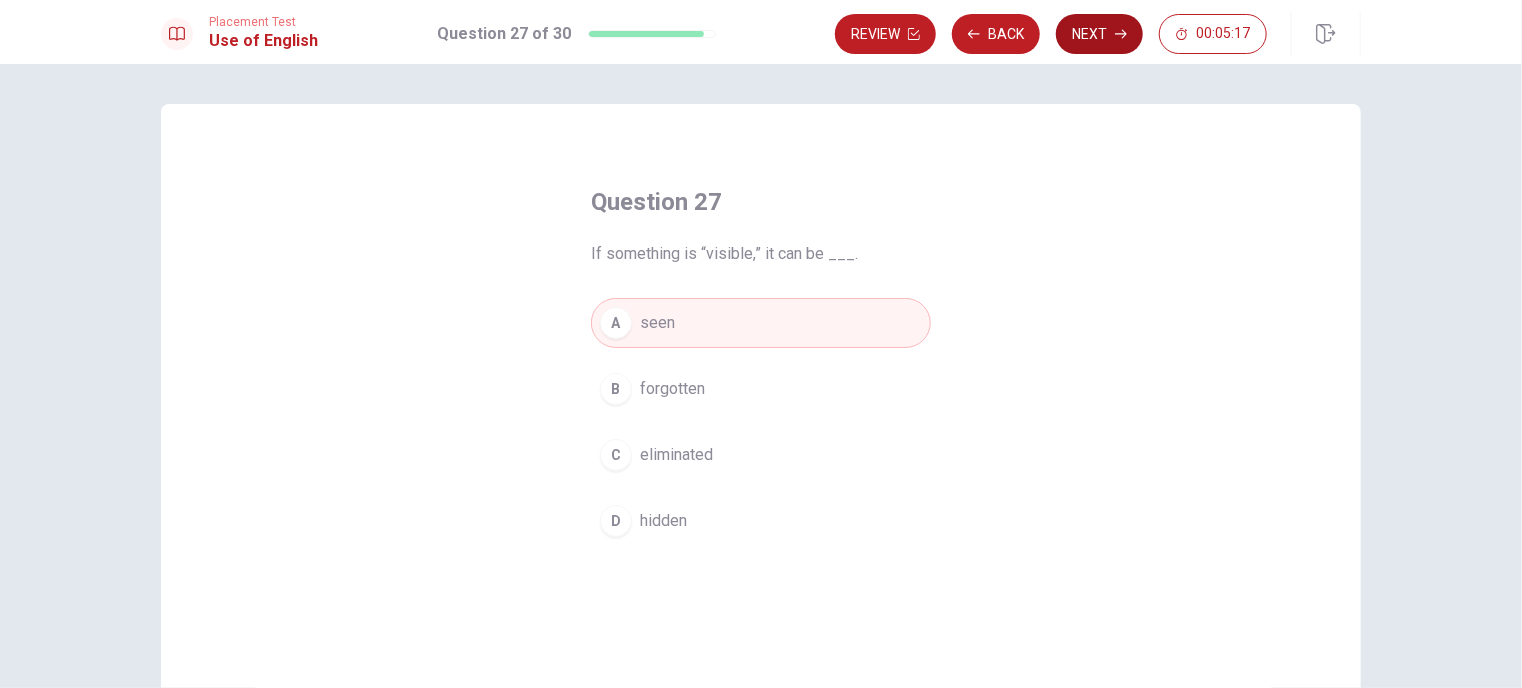 click on "Next" at bounding box center [1099, 34] 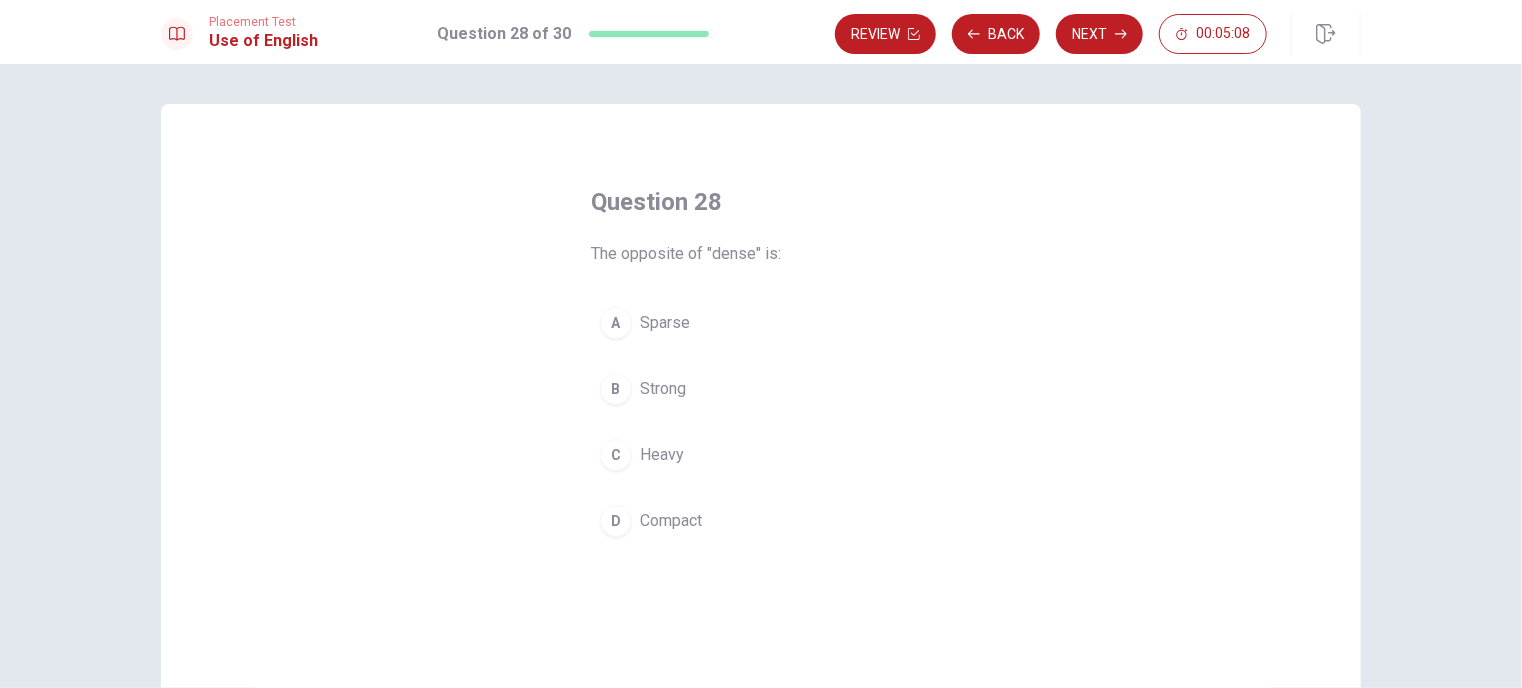 click on "A Sparse" at bounding box center (761, 323) 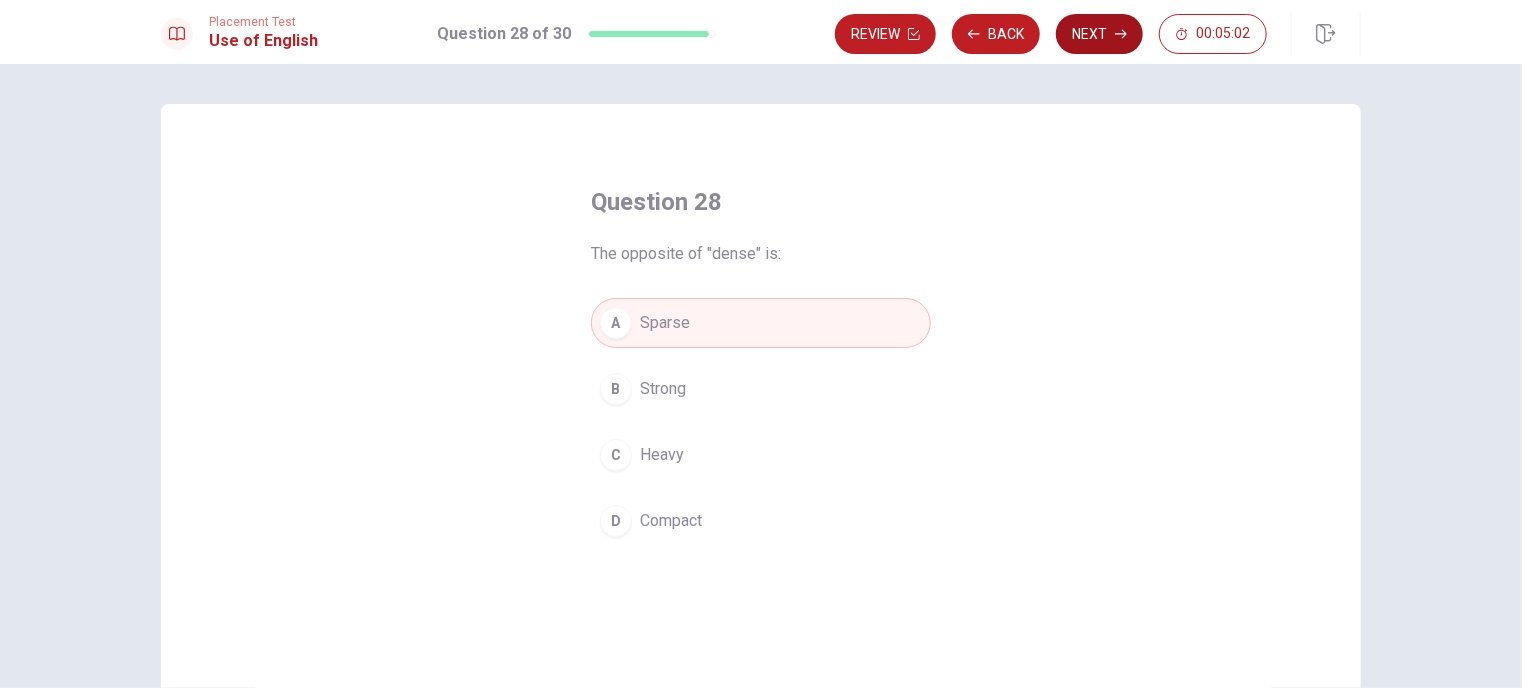 click on "Next" at bounding box center [1099, 34] 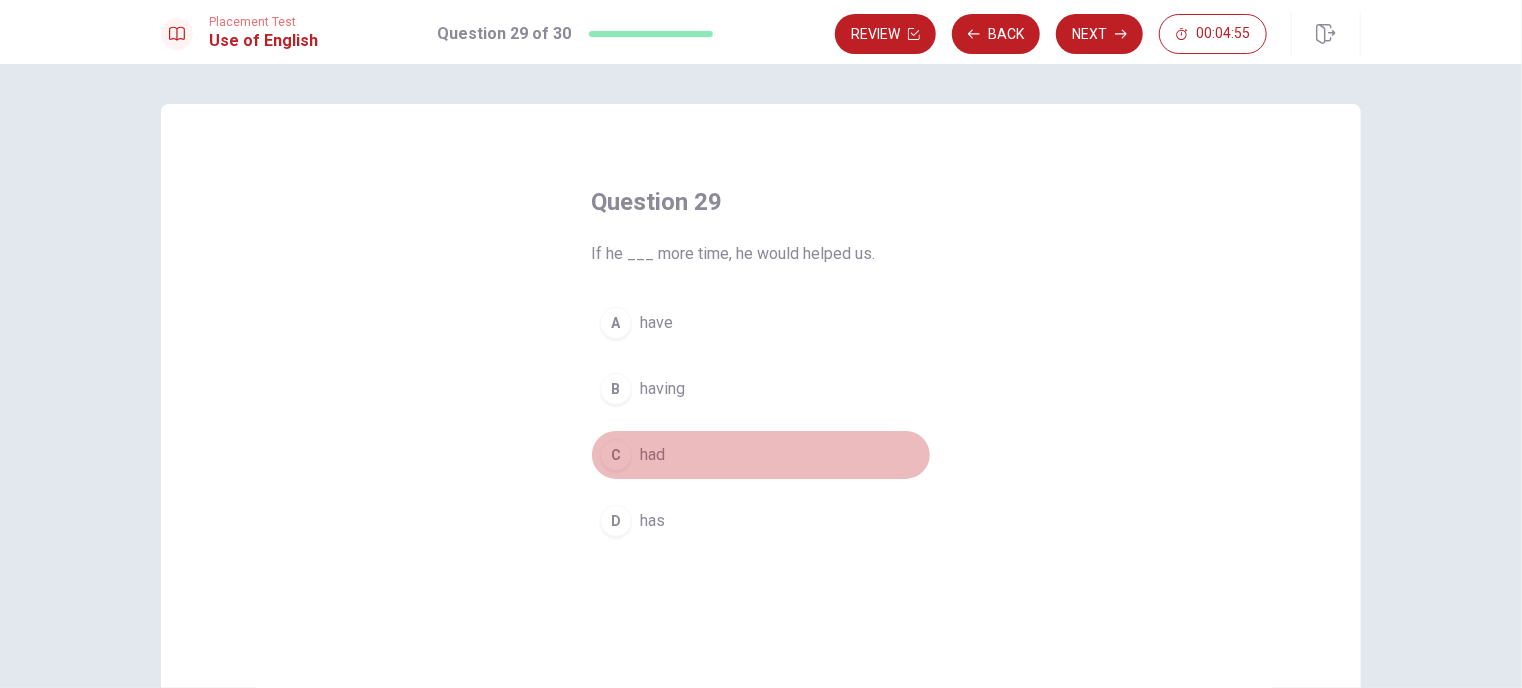 click on "C" at bounding box center (616, 455) 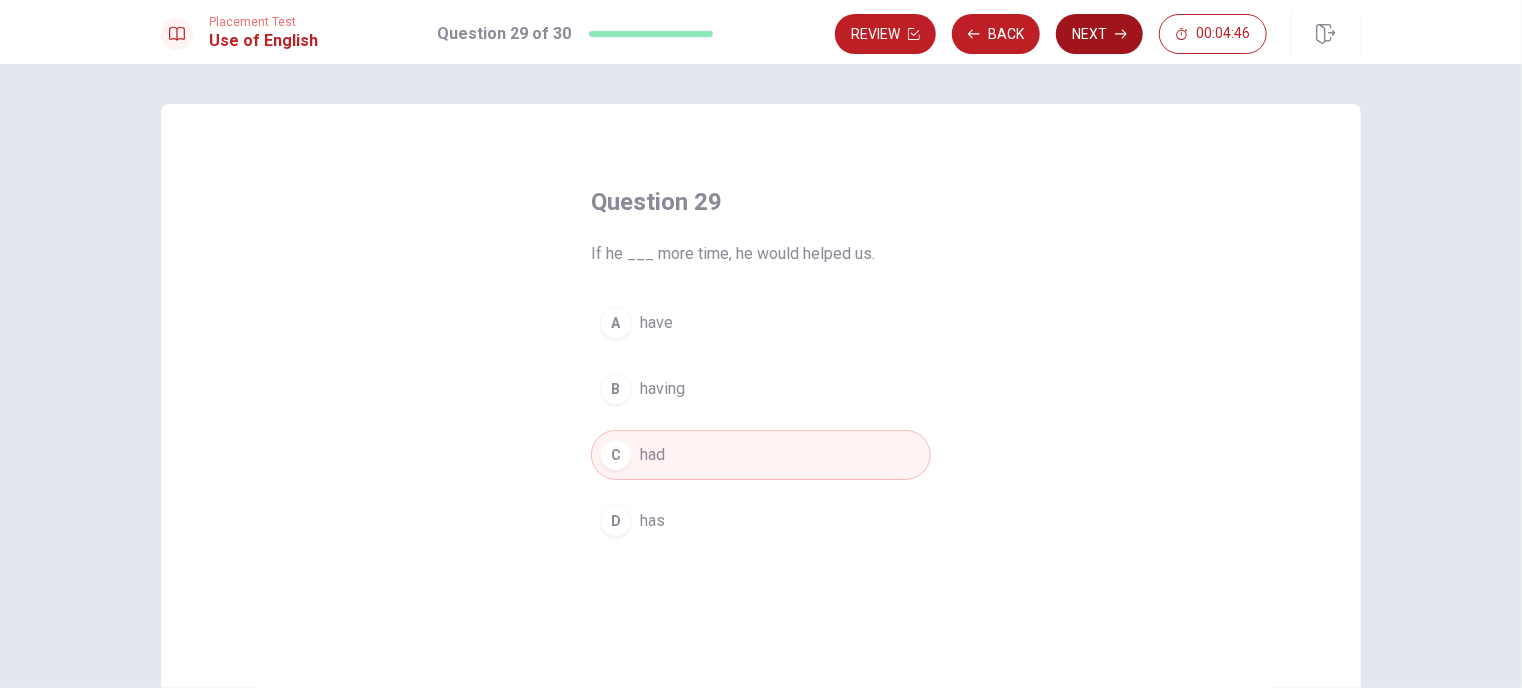 click on "Next" at bounding box center [1099, 34] 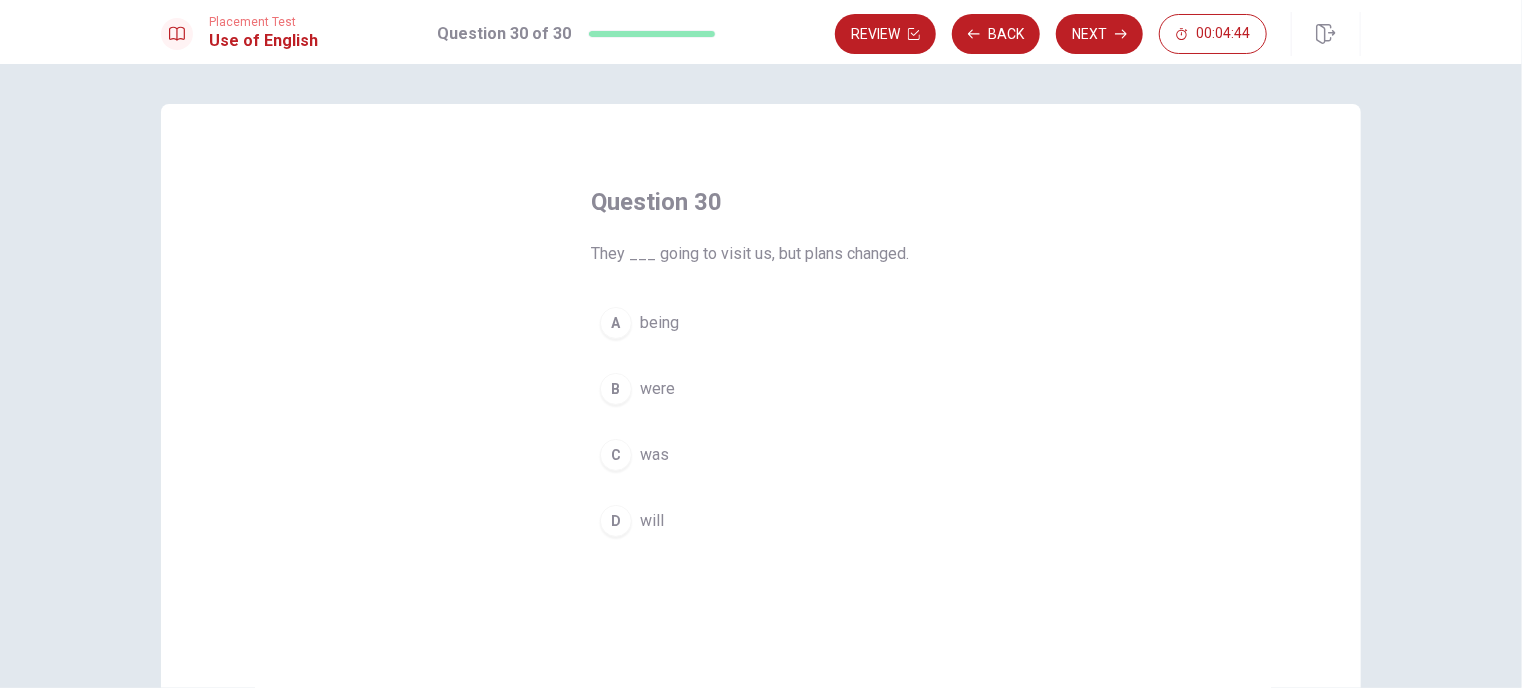 click on "They ___ going to visit us, but plans changed." at bounding box center [761, 254] 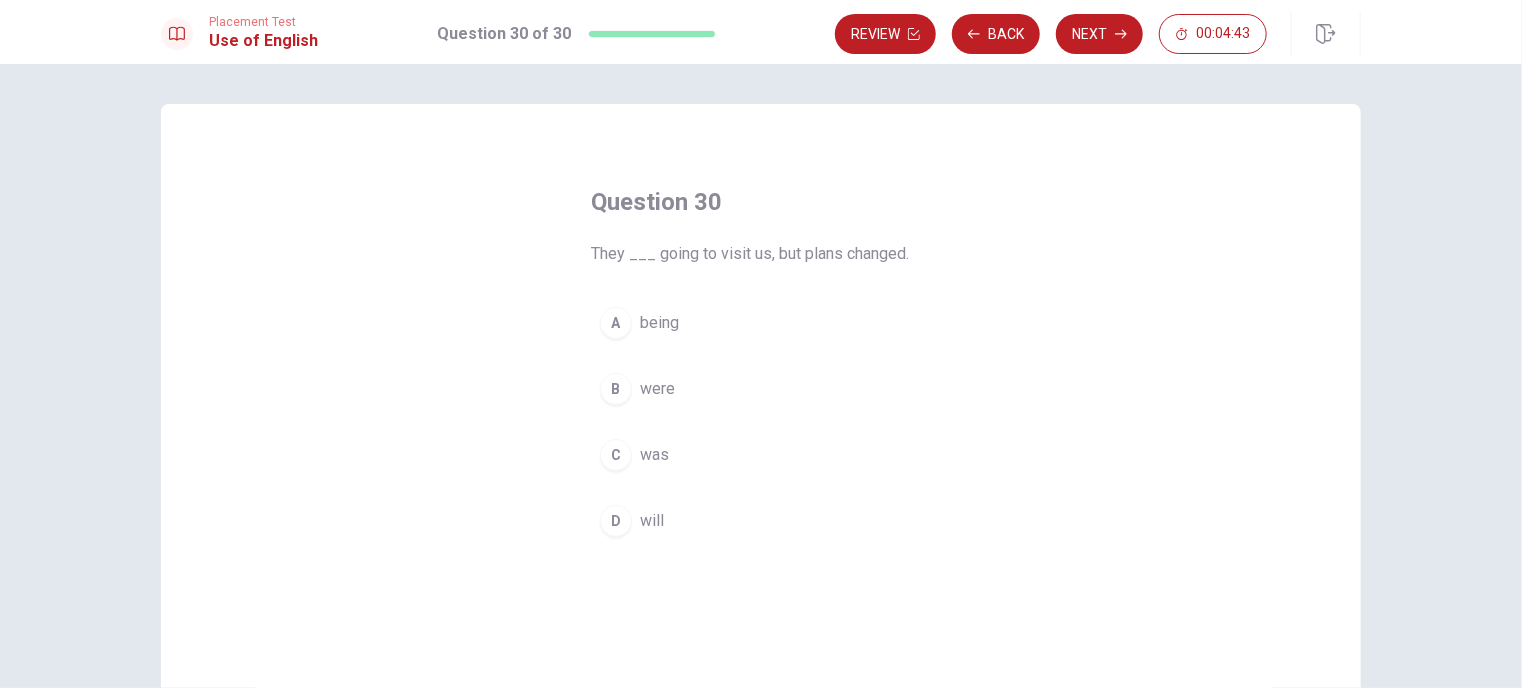 click on "They ___ going to visit us, but plans changed." at bounding box center [761, 254] 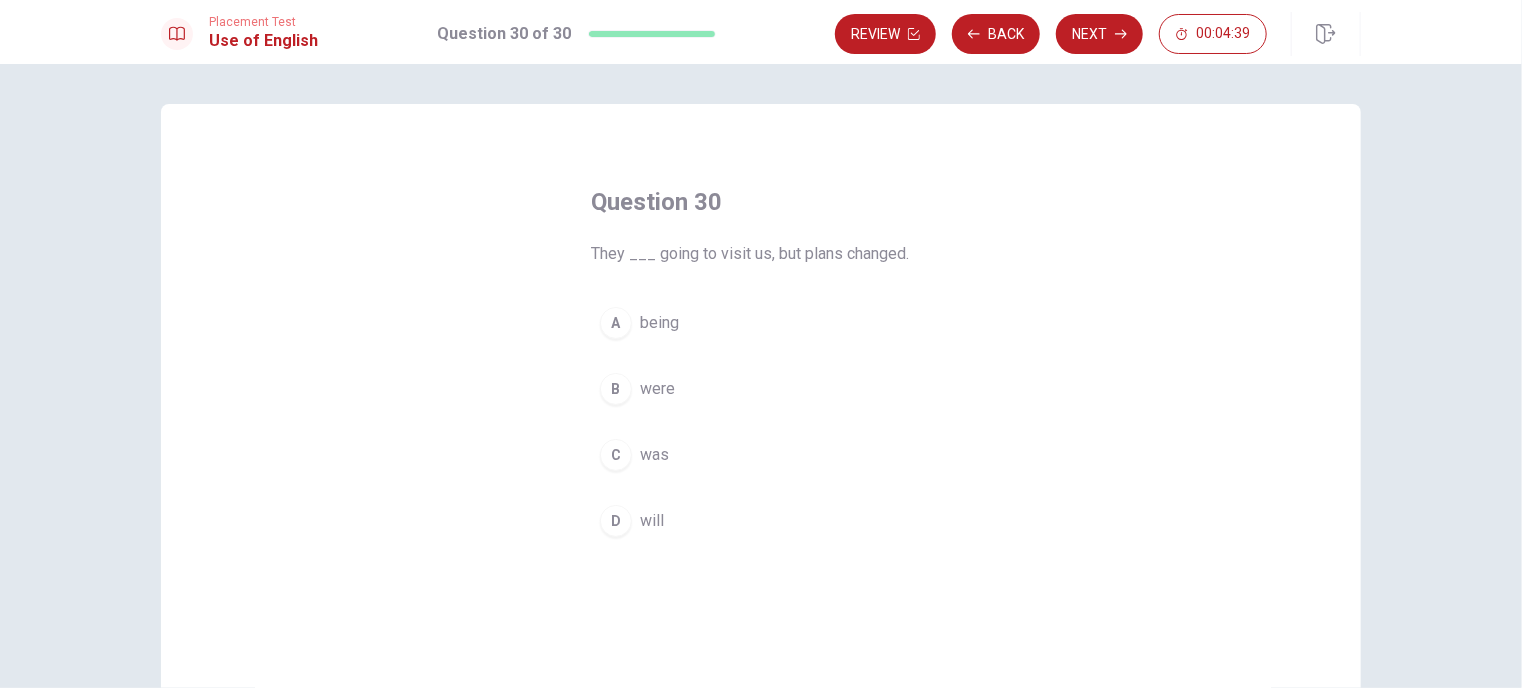 click on "B" at bounding box center [616, 389] 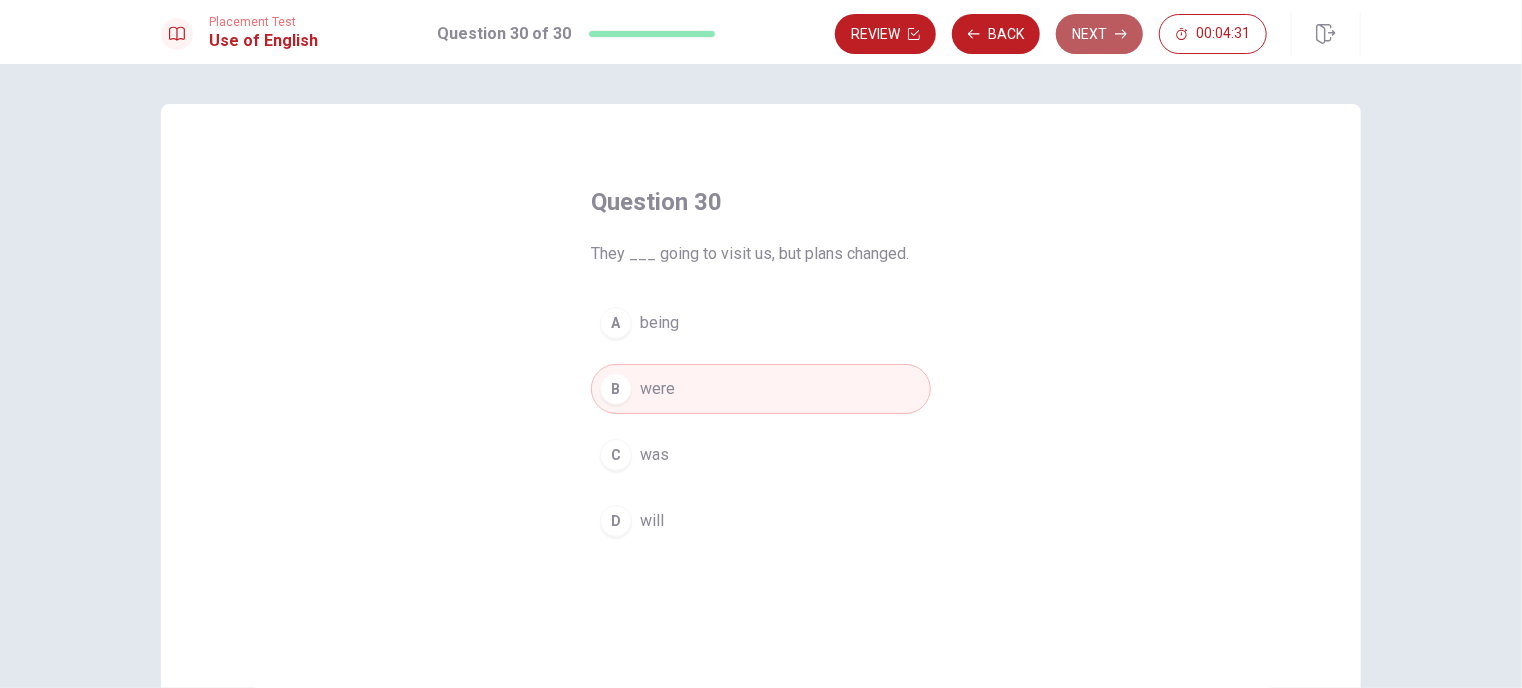 click on "Next" at bounding box center (1099, 34) 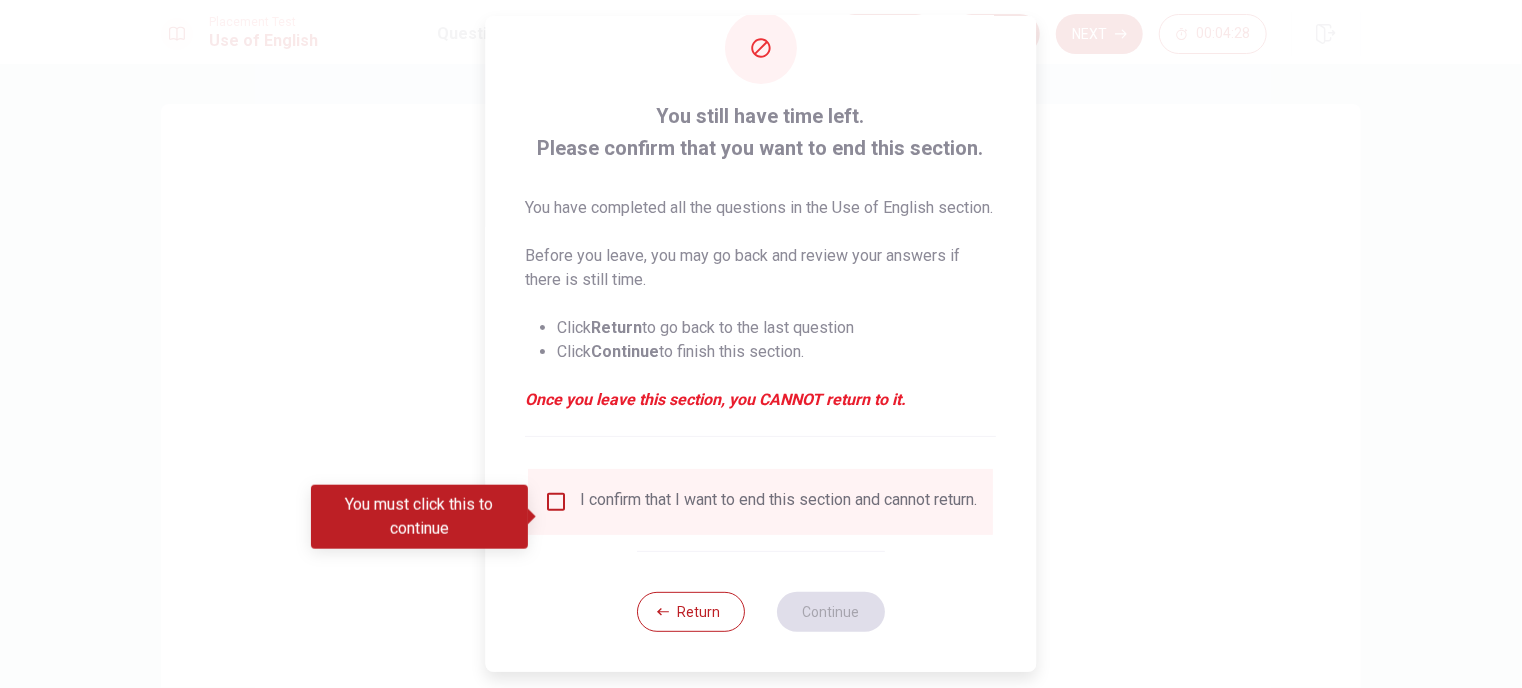 scroll, scrollTop: 82, scrollLeft: 0, axis: vertical 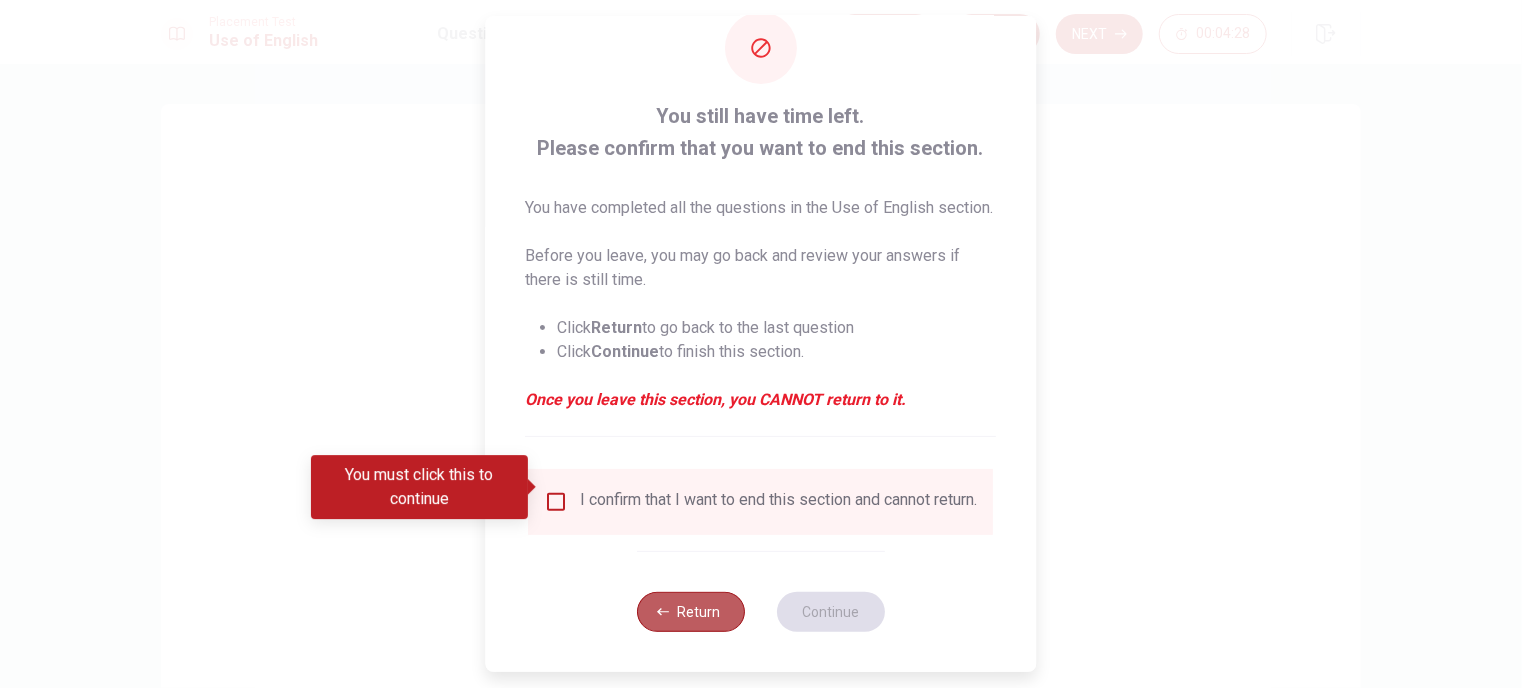 click on "Return" at bounding box center (691, 612) 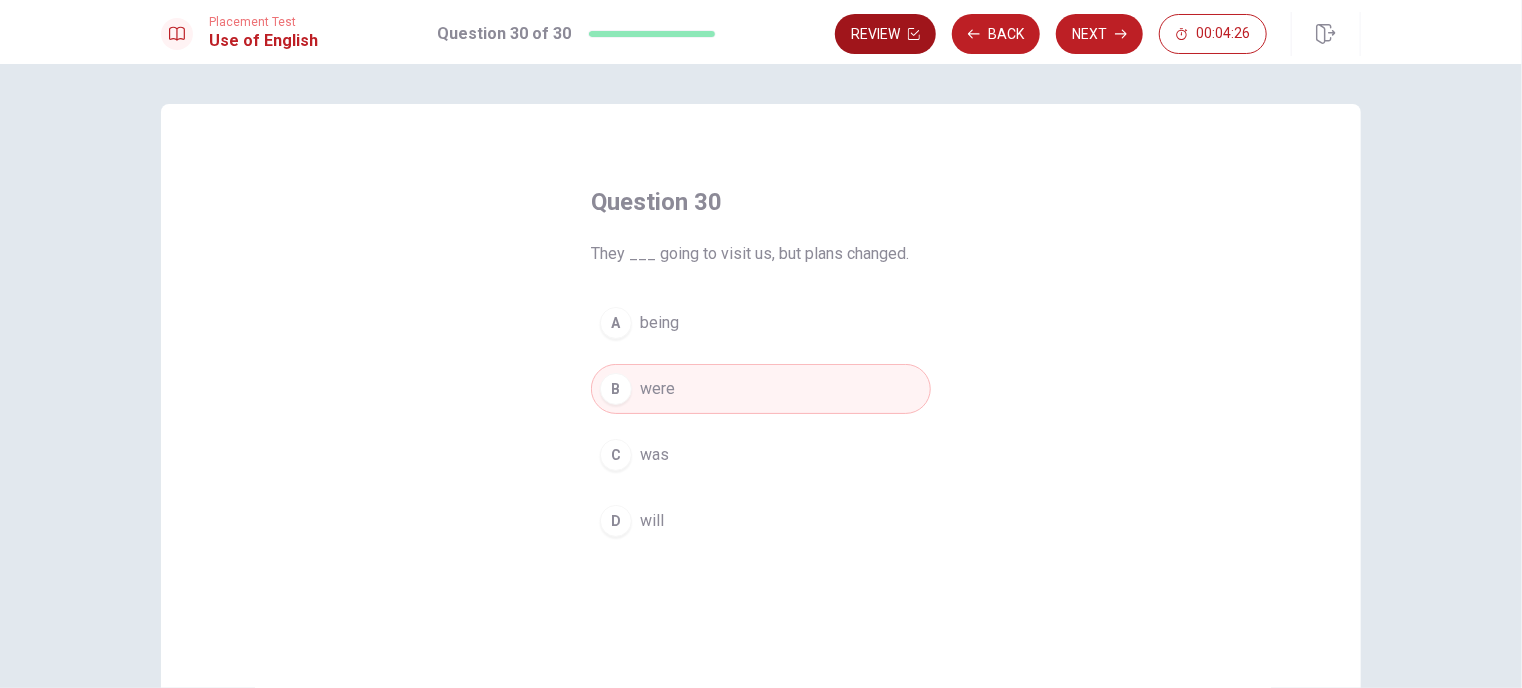 click on "Review" at bounding box center [885, 34] 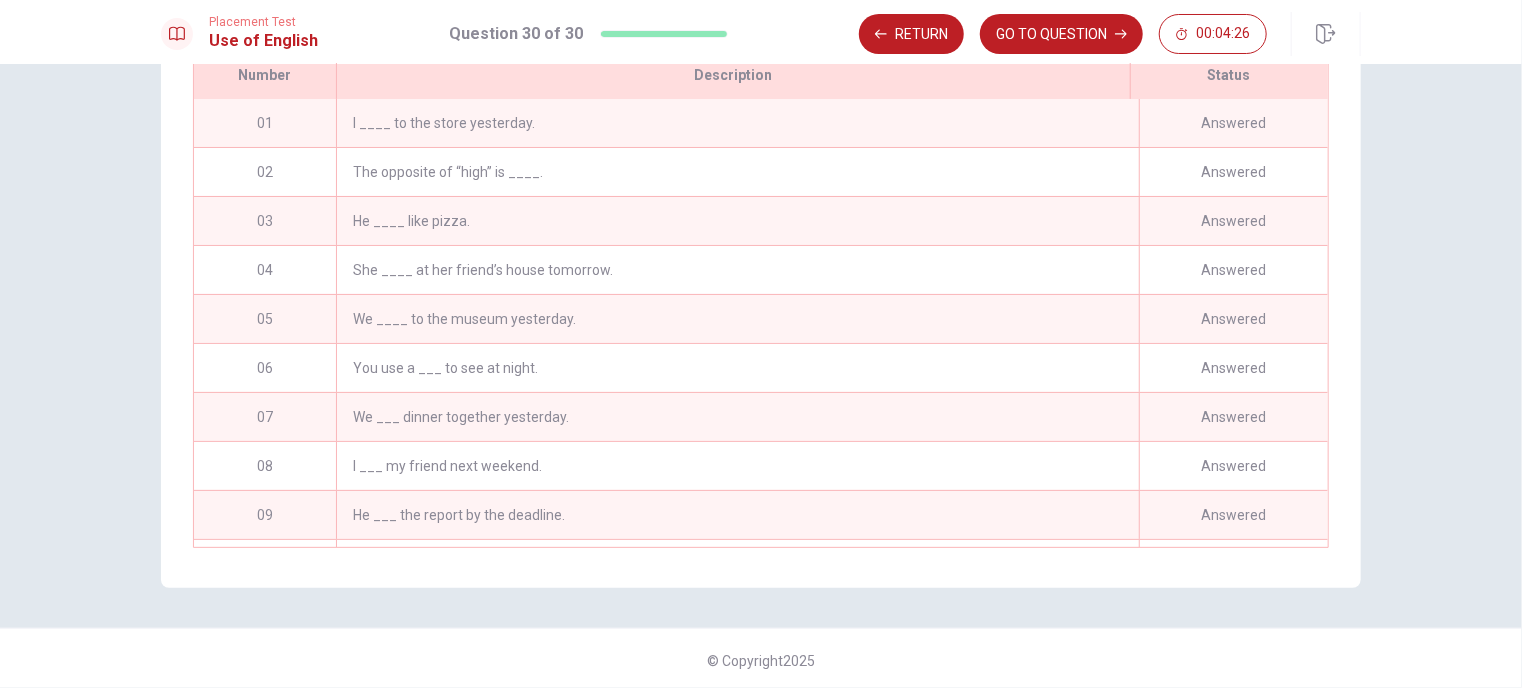 scroll, scrollTop: 321, scrollLeft: 0, axis: vertical 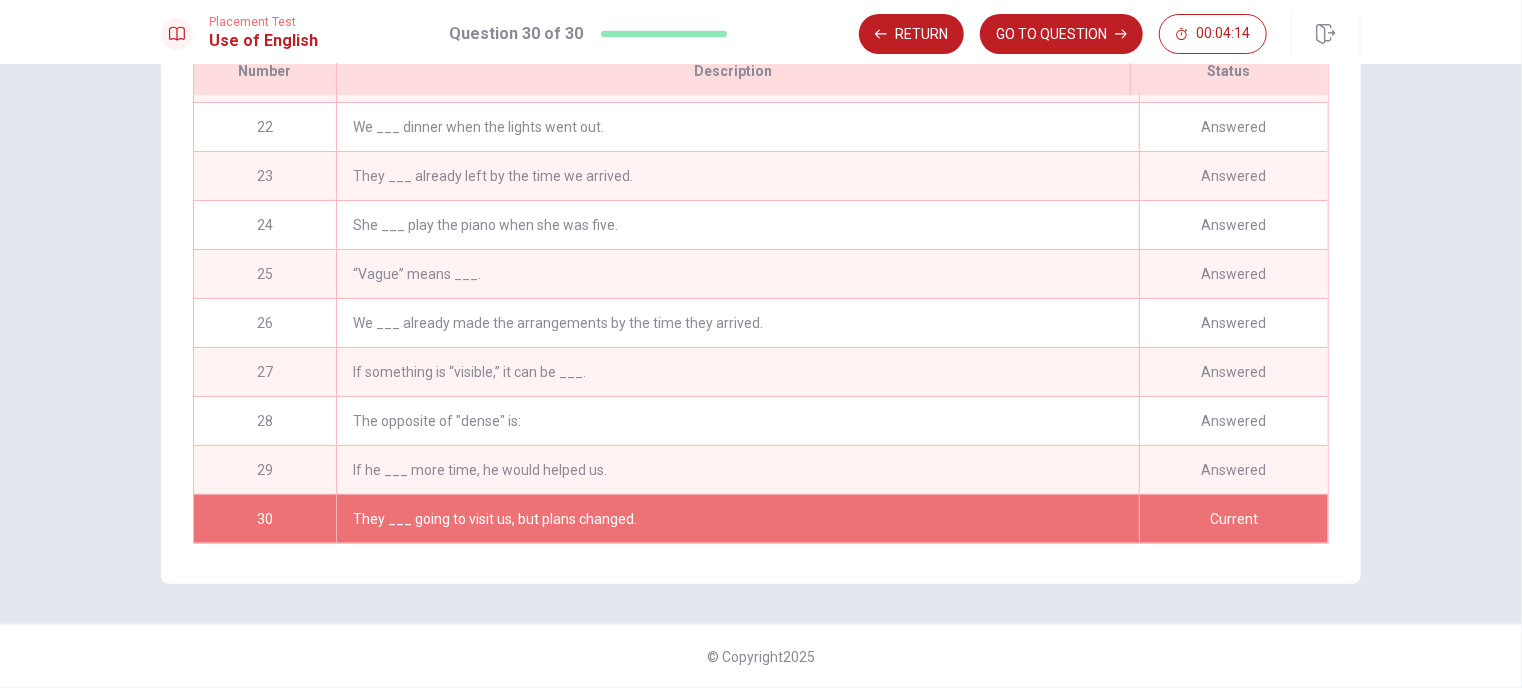 click on "They ___ going to visit us, but plans changed." at bounding box center (737, 519) 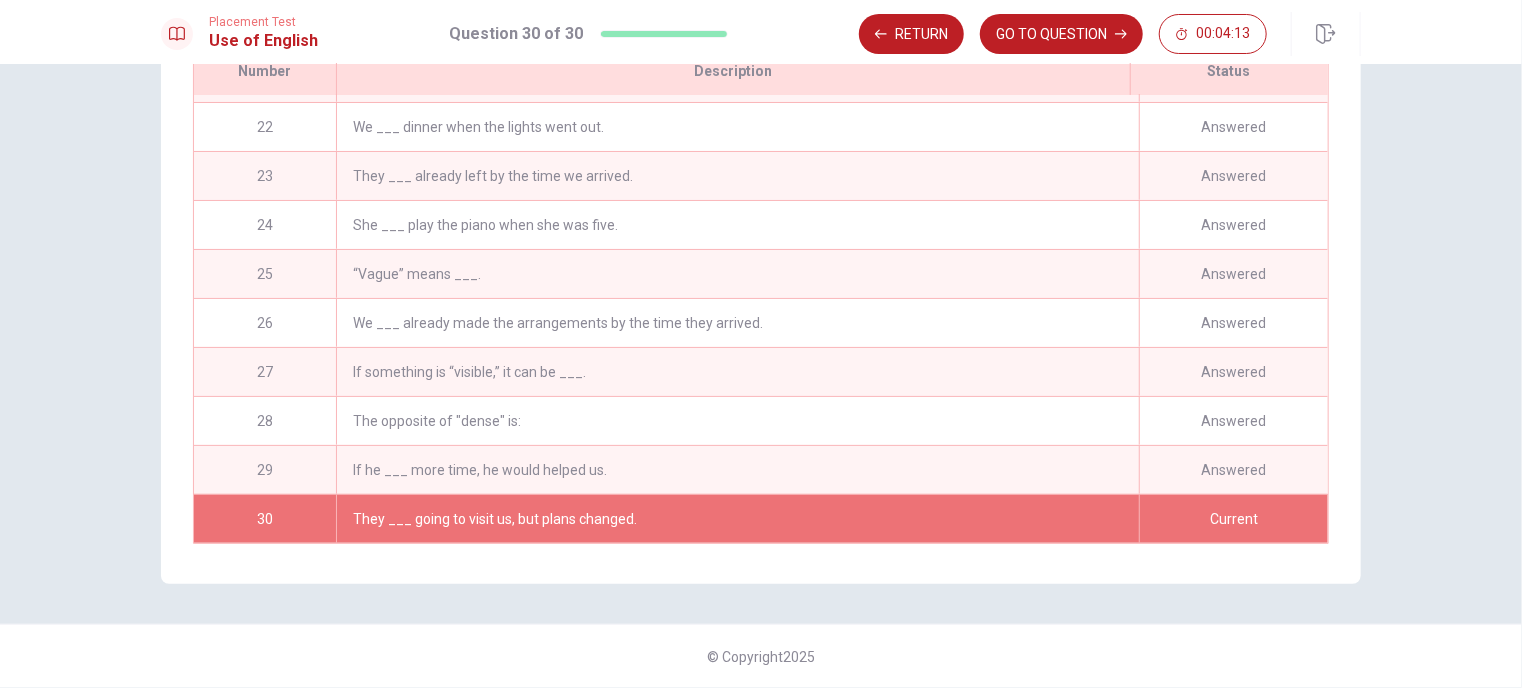 click on "Review This is a list of questions. The last question you looked at is highlighted. The Status shows if a question is answered, partly answered, not answered, or not seen. To check a question, click it. Then click Go to Question at the top. If you don't see all the questions, scroll down. To go back to the test, click Return . # 01 Status Answered Description I ____ to the store yesterday. # 02 Status Answered Description The opposite of “high” is ____. # 03 Status Answered Description He ____ like pizza. # 04 Status Answered Description She ____ at her friend’s house tomorrow. # 05 Status Answered Description We ____ to the museum yesterday. # 06 Status Answered Description You use a ___ to see at night. # 07 Status Answered Description We ___ dinner together yesterday. # 08 Status Answered Description I ___ my friend next weekend. # 09 Status Answered Description He ___ the report by the deadline. # 10 Status Answered Description A ___ is used for telling time. # 11 Status Answered Description #" at bounding box center (761, 376) 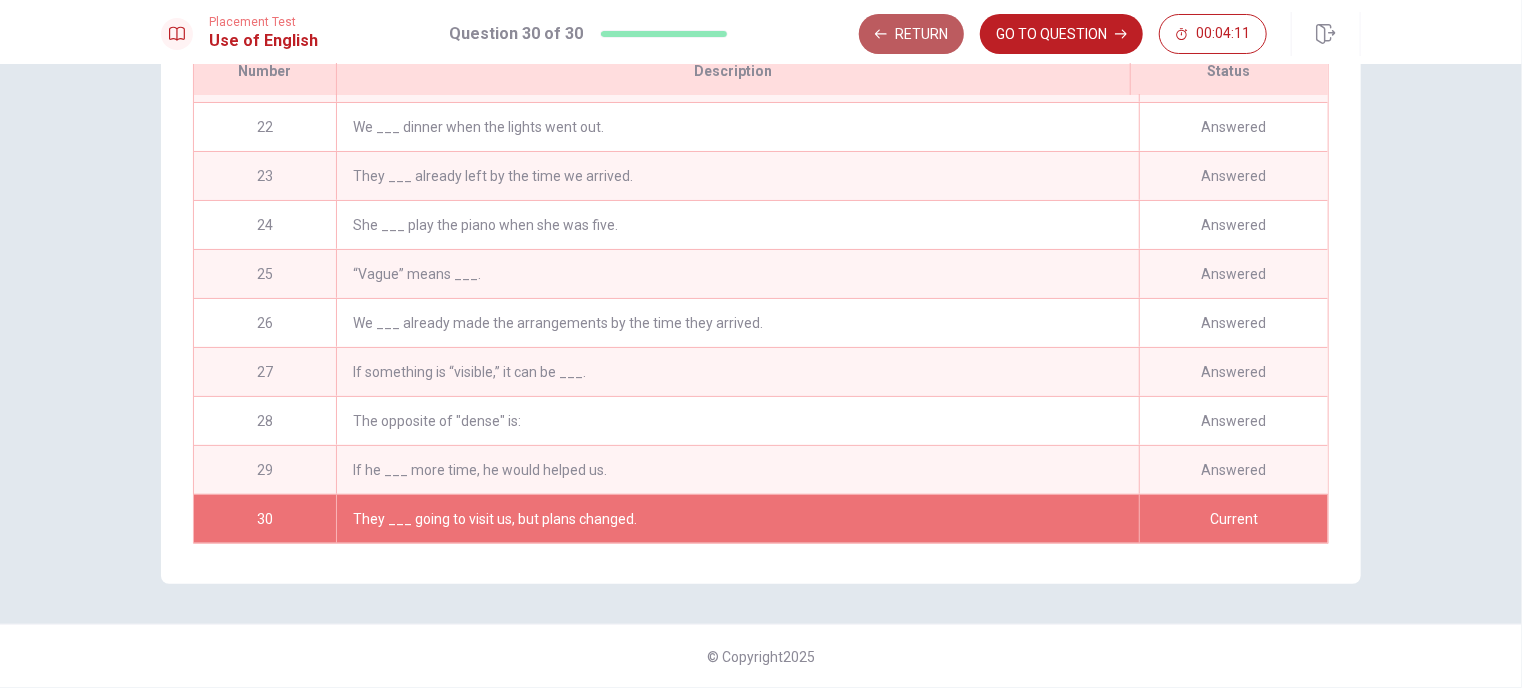 click on "Return" at bounding box center [911, 34] 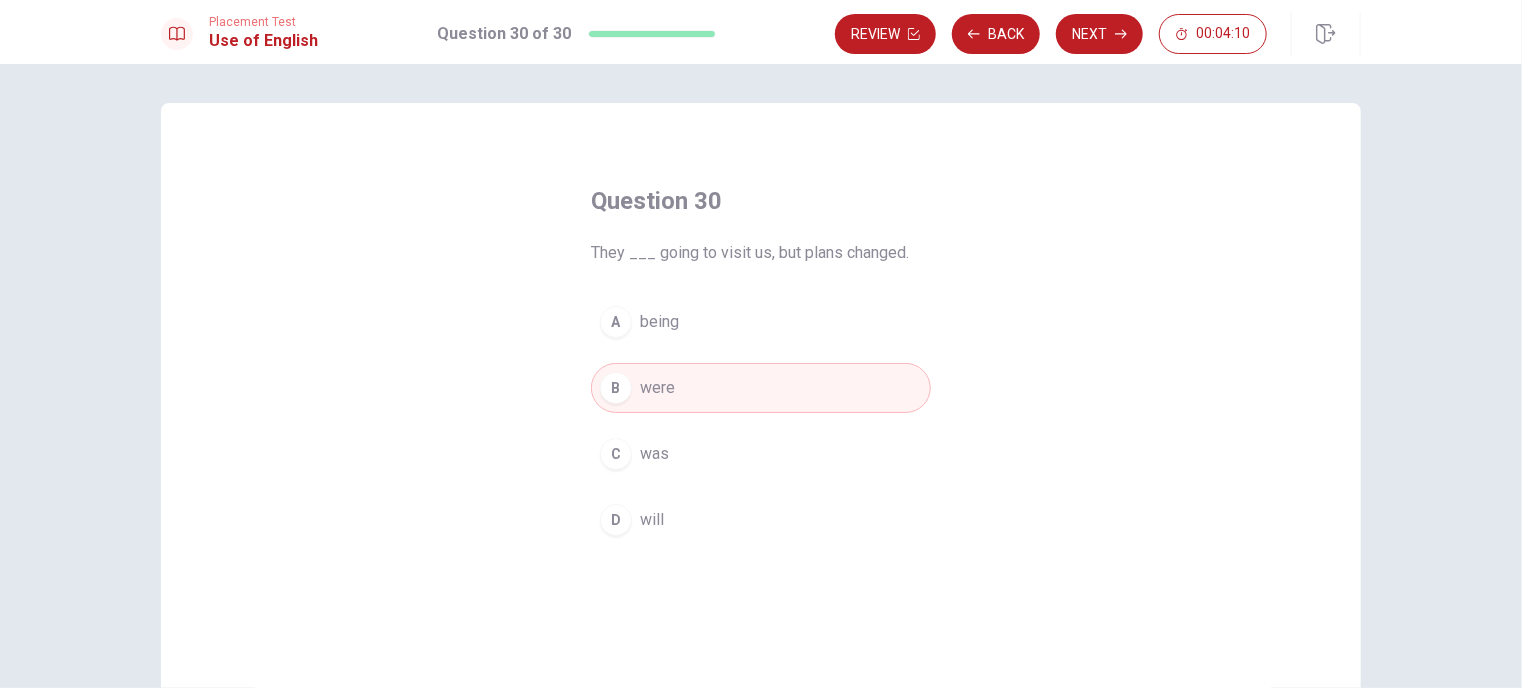 scroll, scrollTop: 0, scrollLeft: 0, axis: both 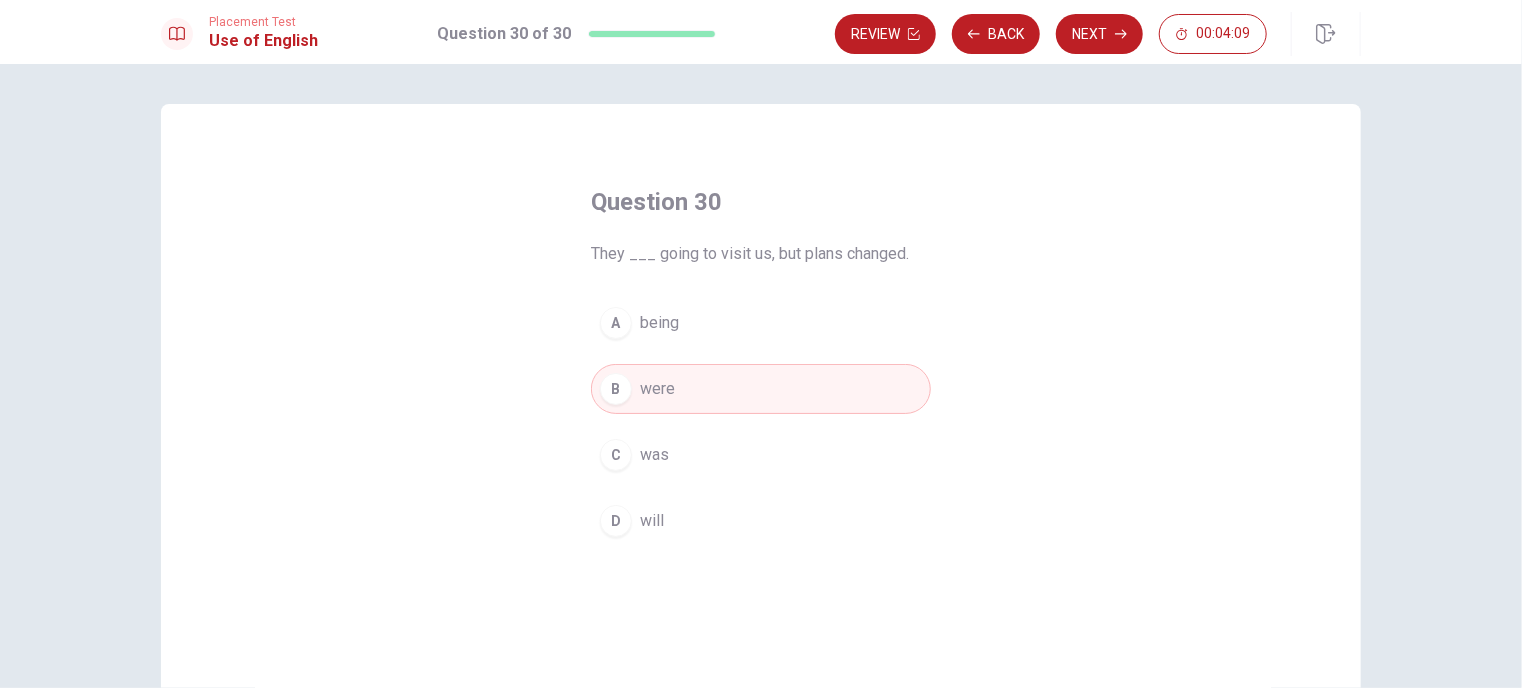 drag, startPoint x: 594, startPoint y: 251, endPoint x: 714, endPoint y: 259, distance: 120.26637 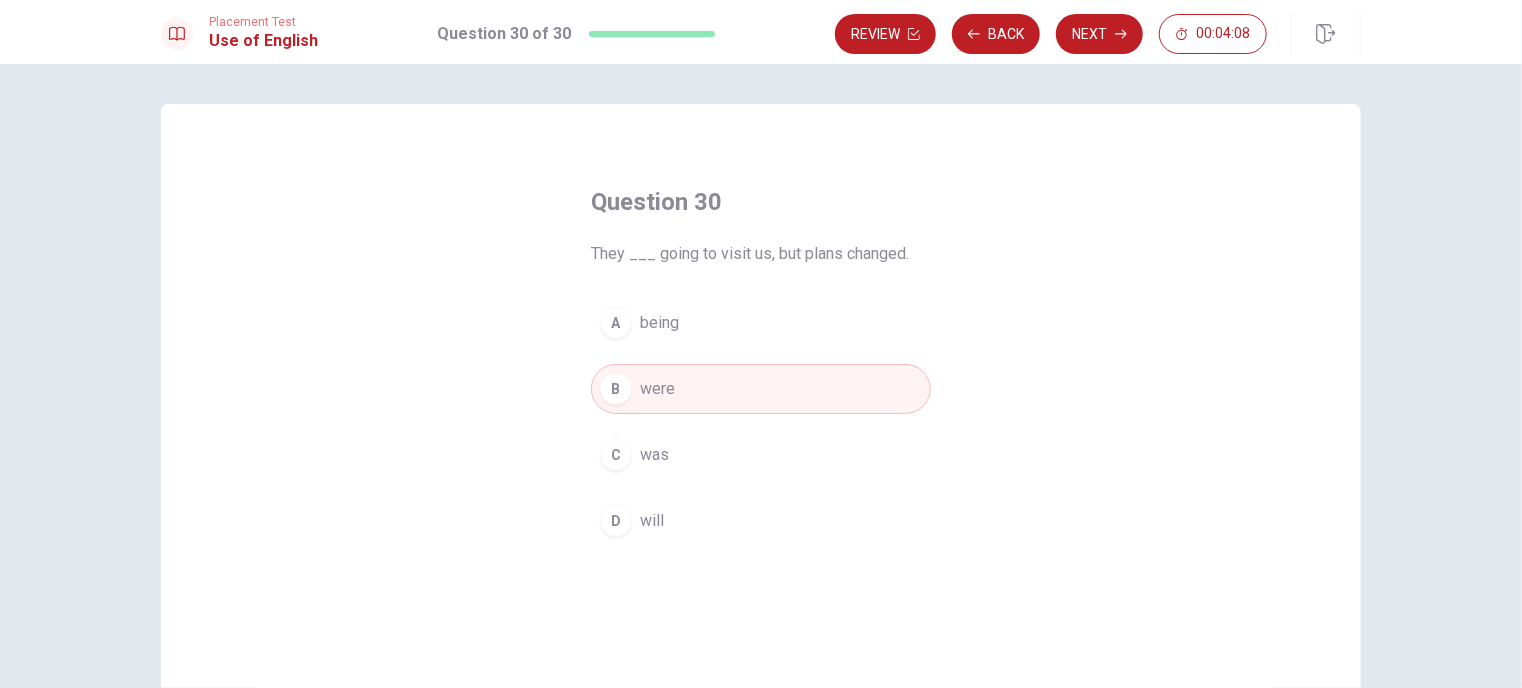 click on "They ___ going to visit us, but plans changed." at bounding box center (761, 254) 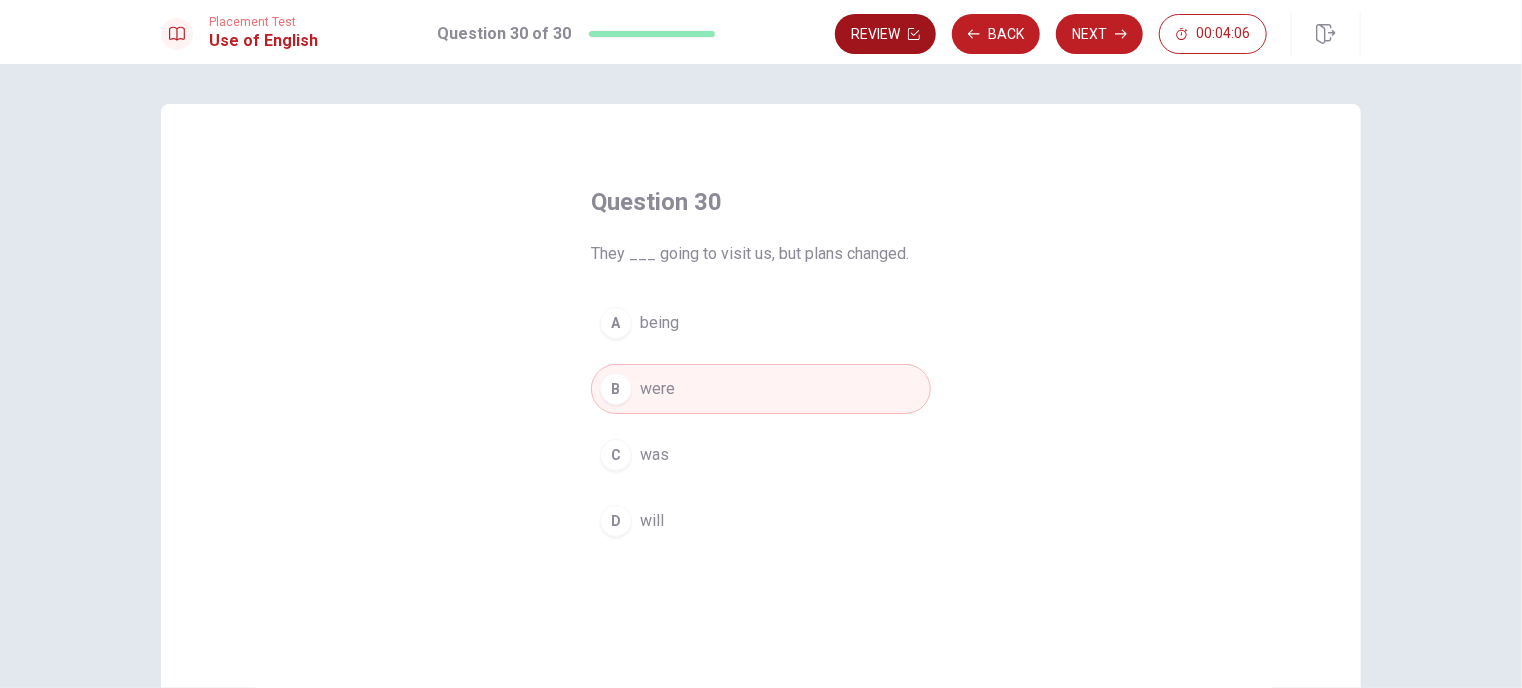click on "Review" at bounding box center (885, 34) 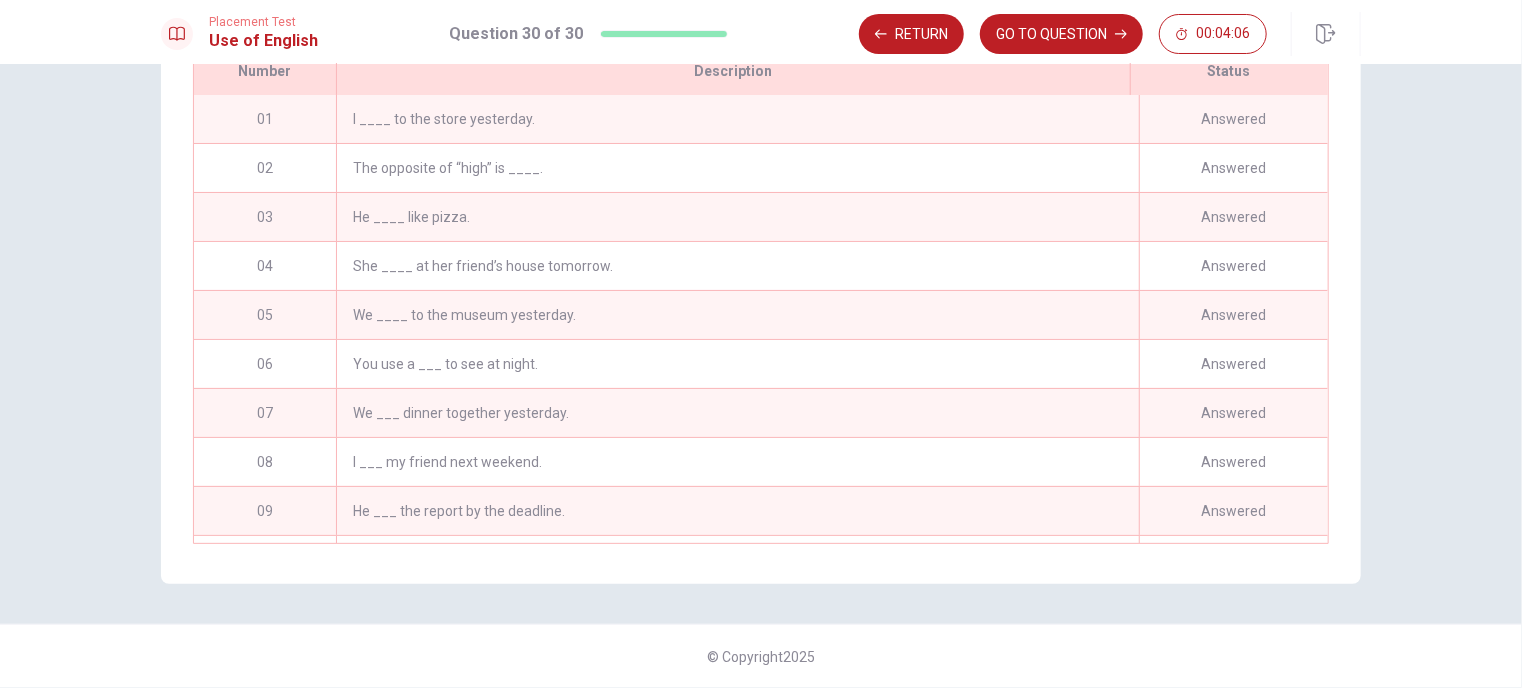 scroll, scrollTop: 321, scrollLeft: 0, axis: vertical 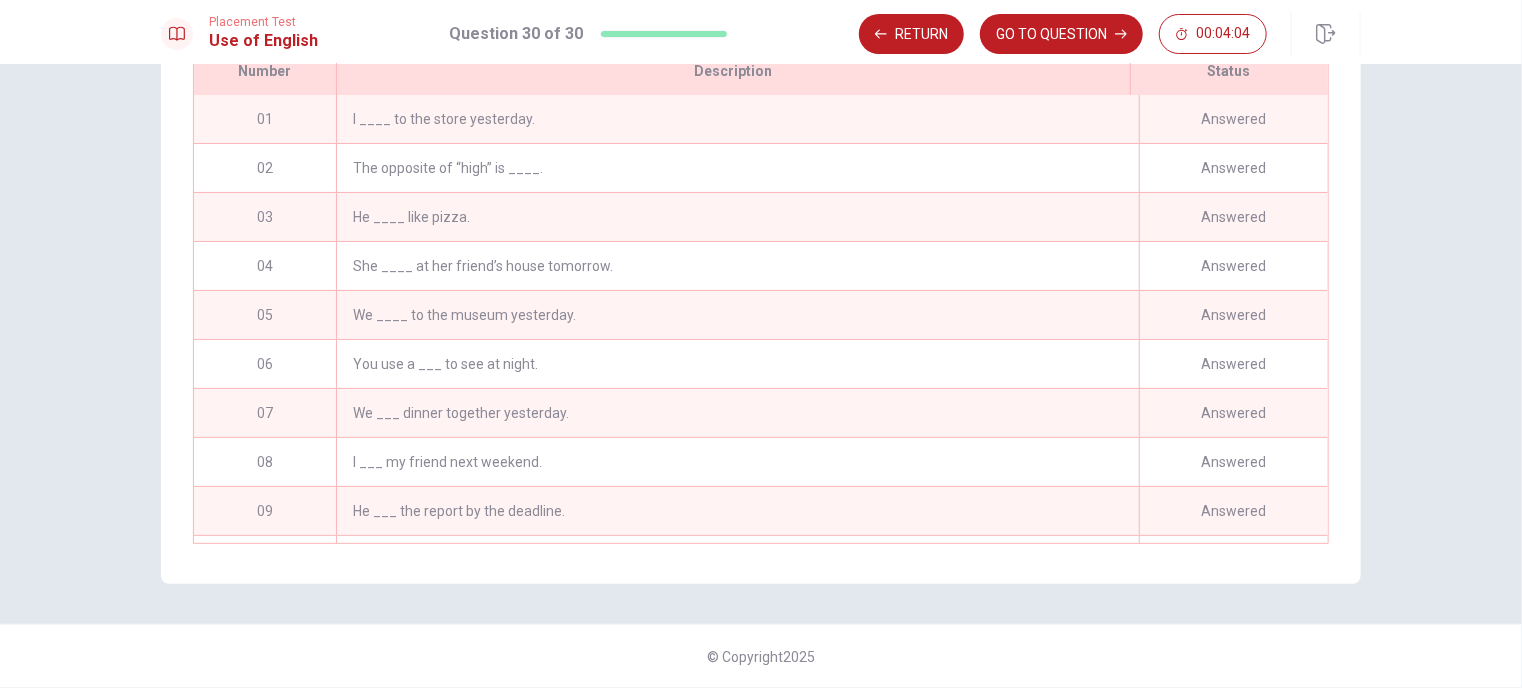 drag, startPoint x: 542, startPoint y: 267, endPoint x: 593, endPoint y: 238, distance: 58.66856 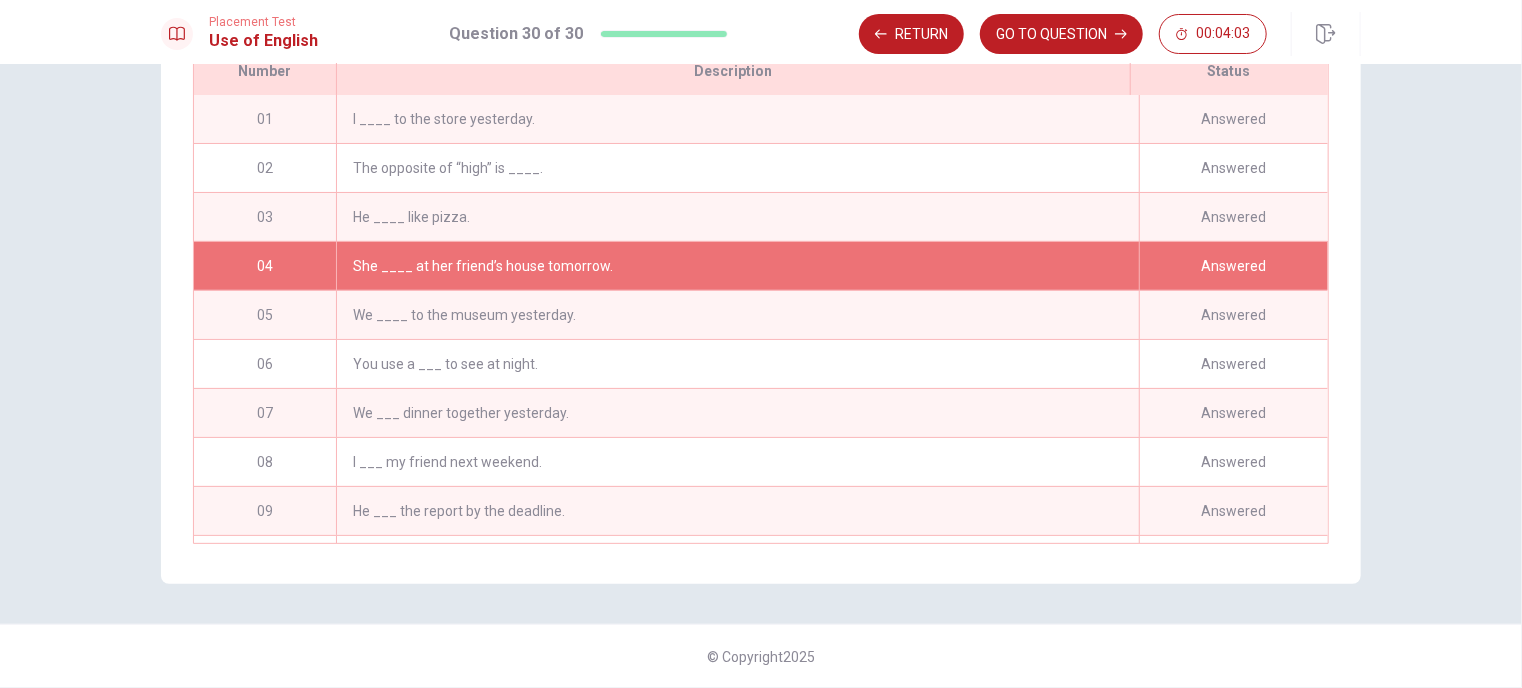 click on "He ____ like pizza." at bounding box center [737, 217] 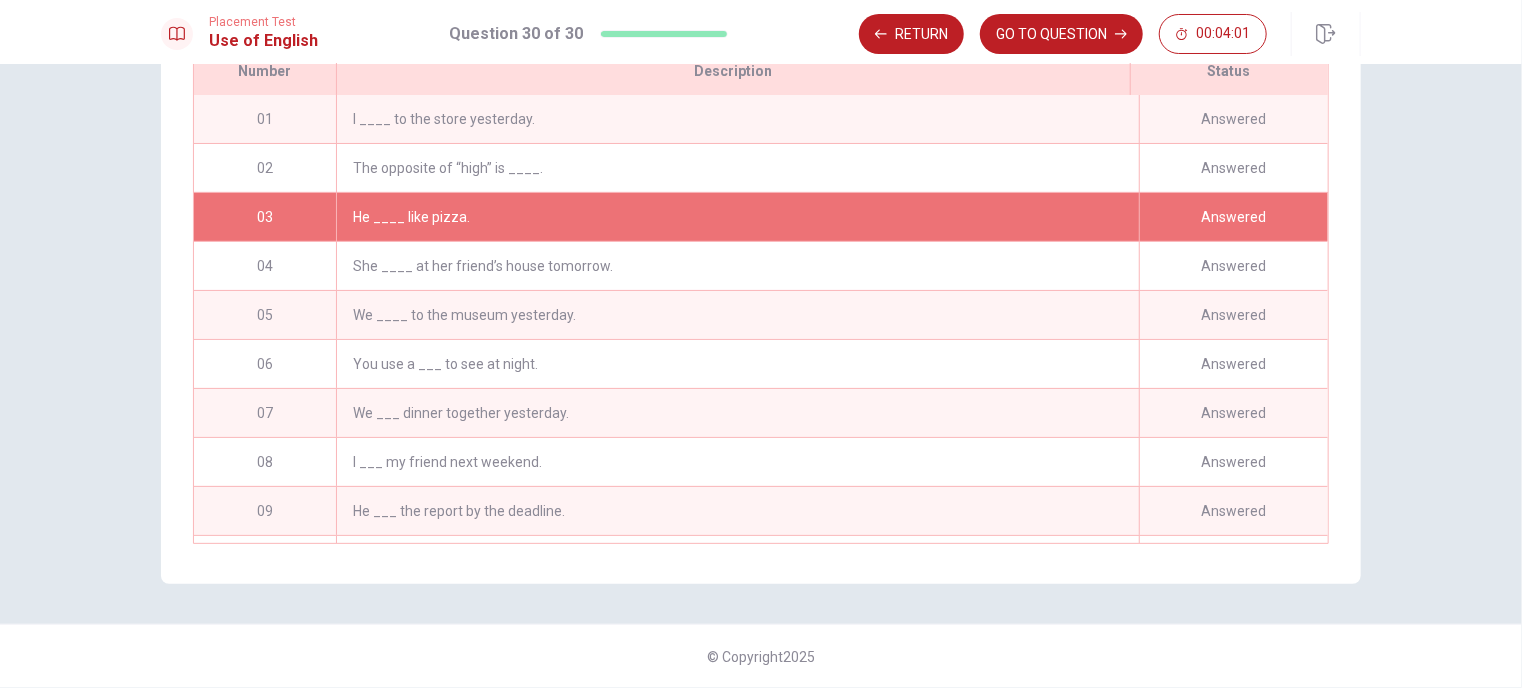 click on "Answered" at bounding box center [1233, 217] 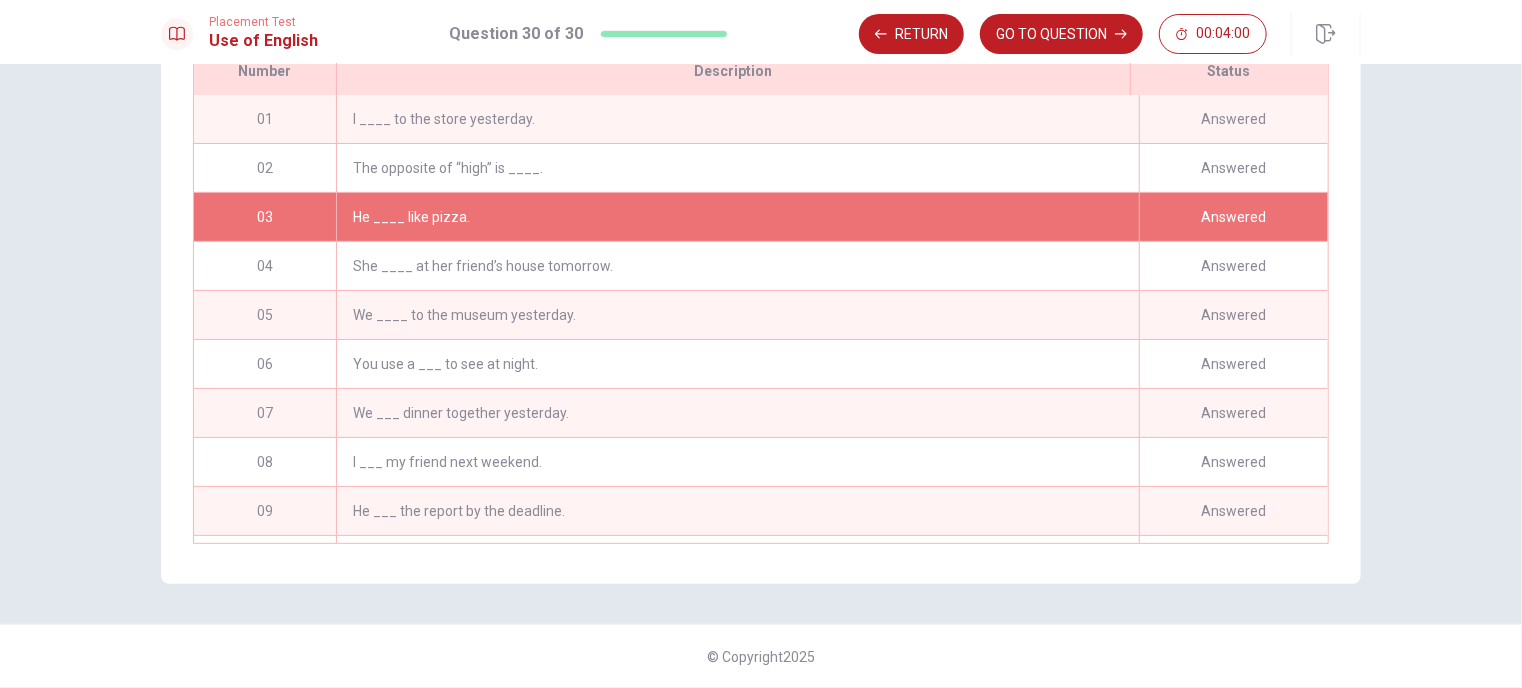 click on "He ____ like pizza." at bounding box center (737, 217) 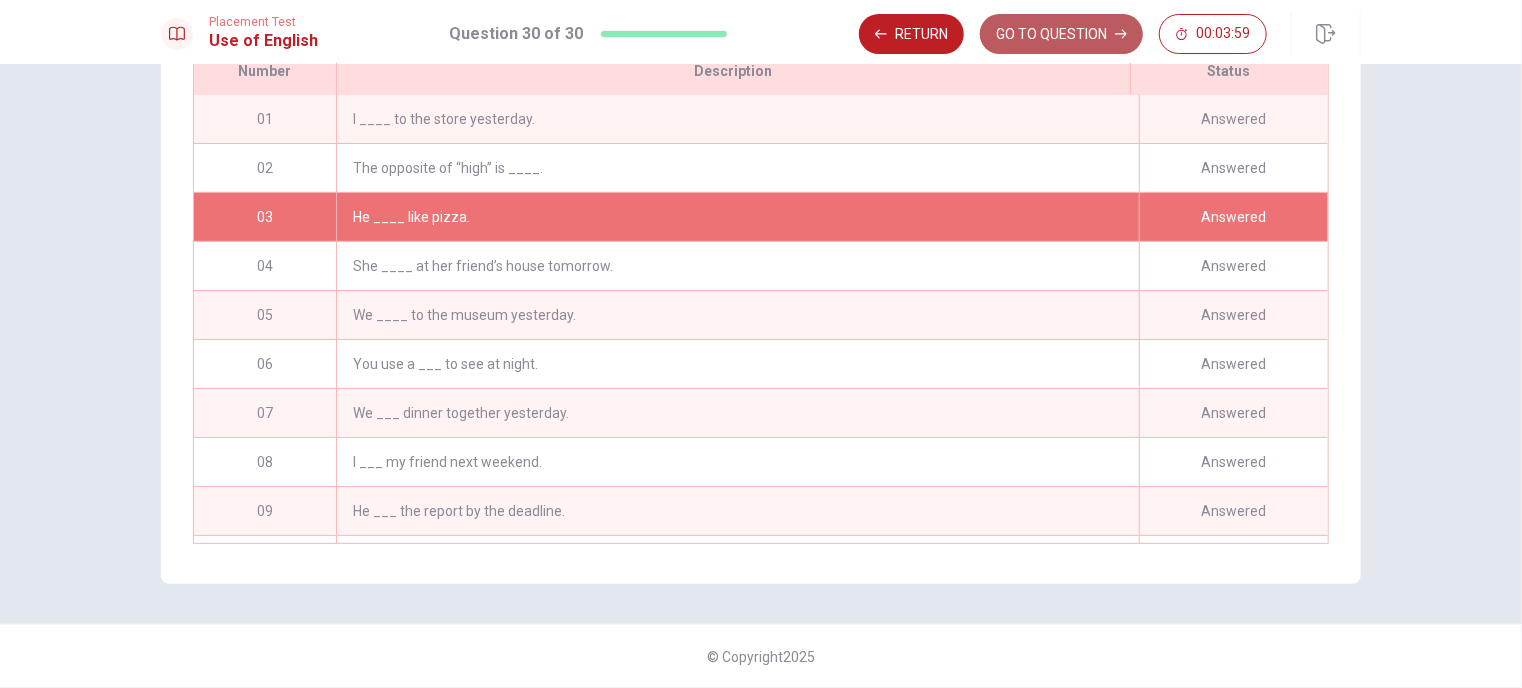 click on "GO TO QUESTION" at bounding box center [1061, 34] 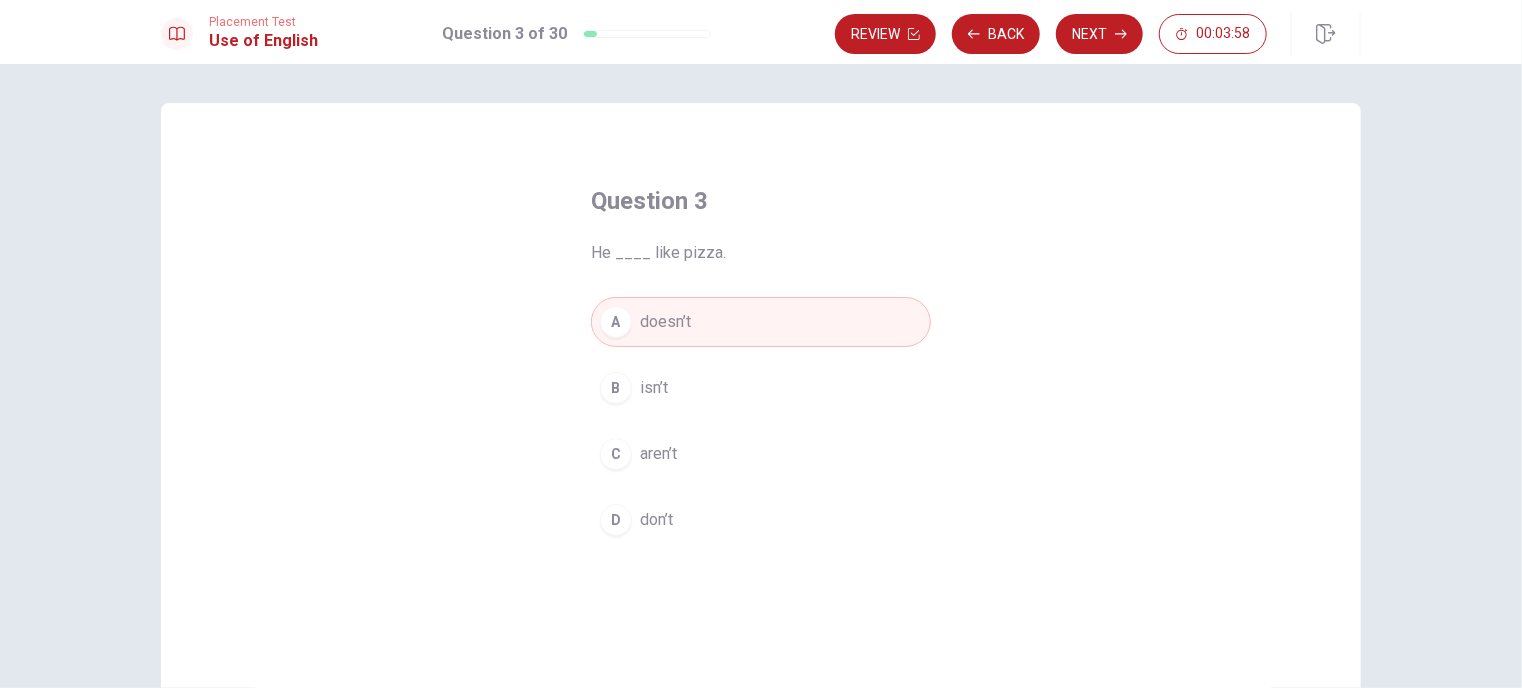scroll, scrollTop: 0, scrollLeft: 0, axis: both 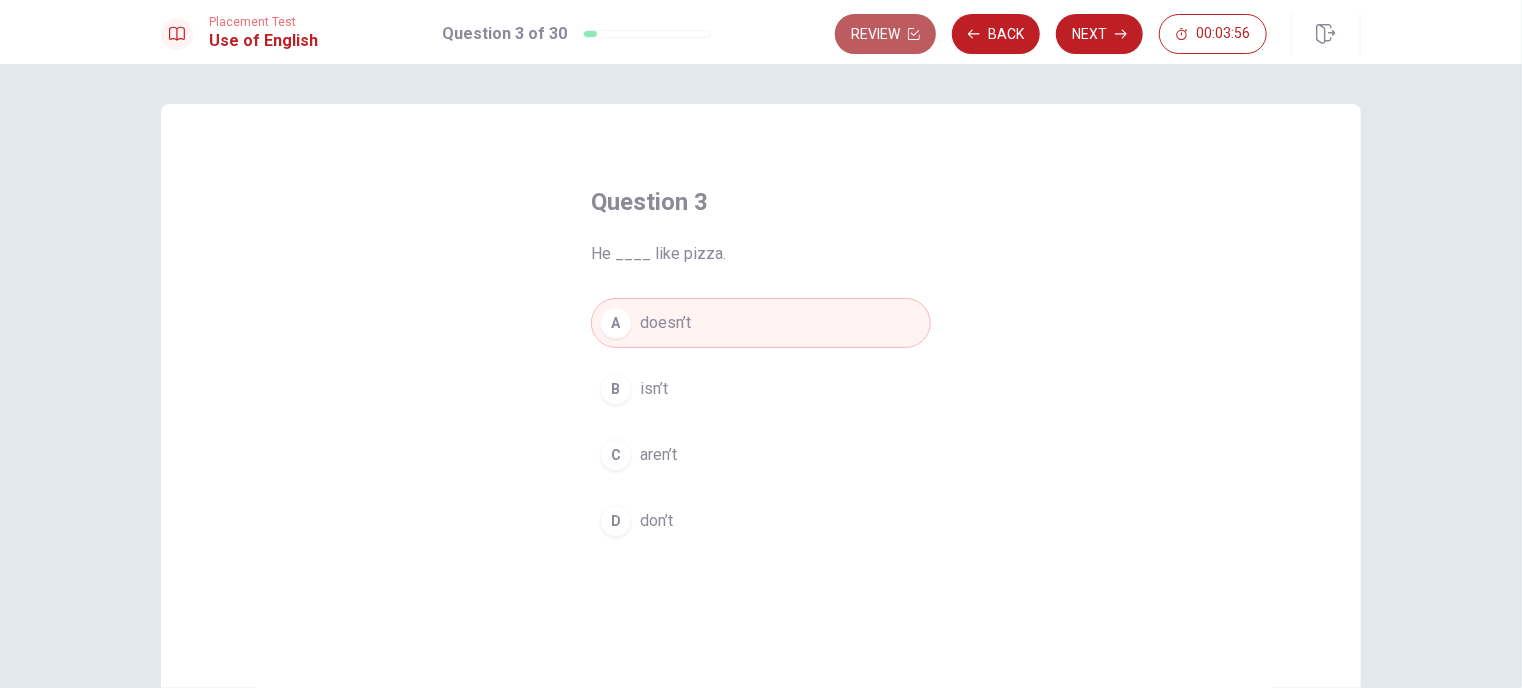 click on "Review" at bounding box center [885, 34] 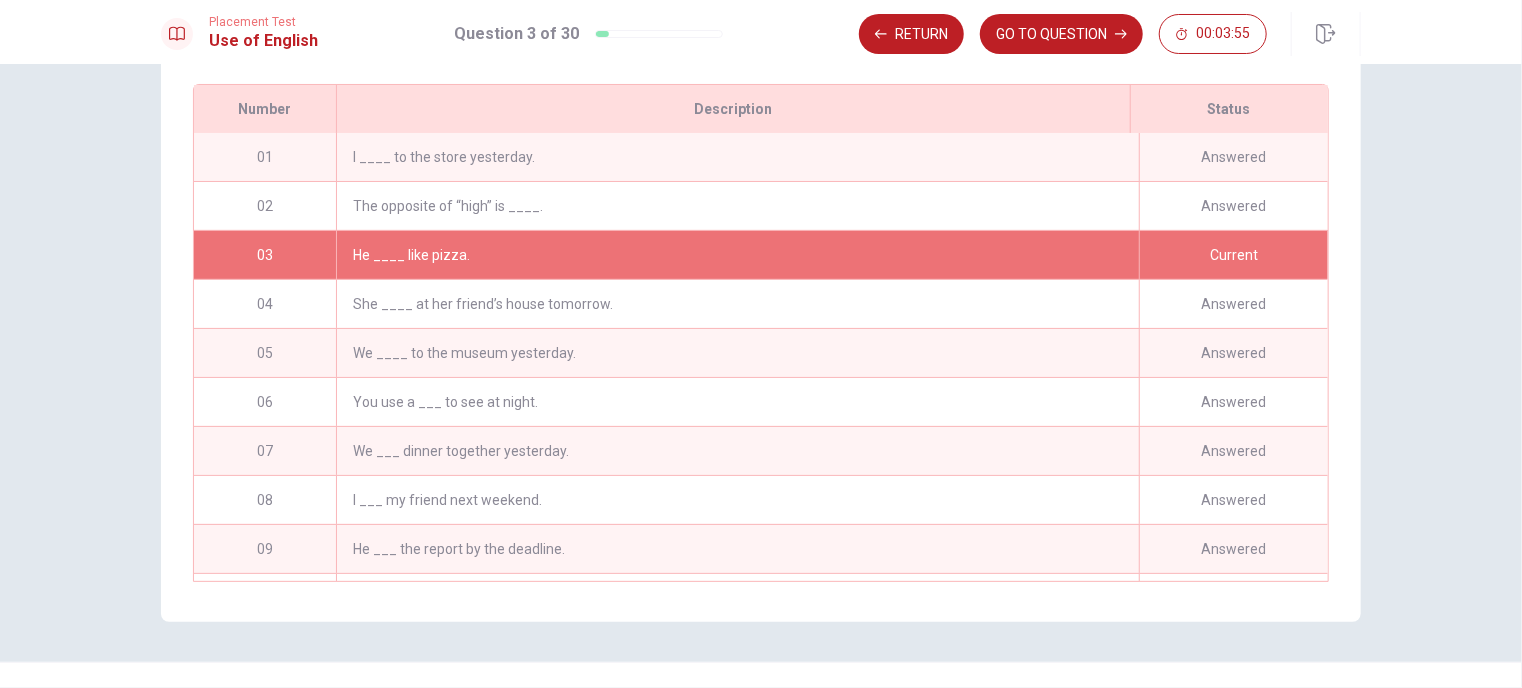 scroll, scrollTop: 321, scrollLeft: 0, axis: vertical 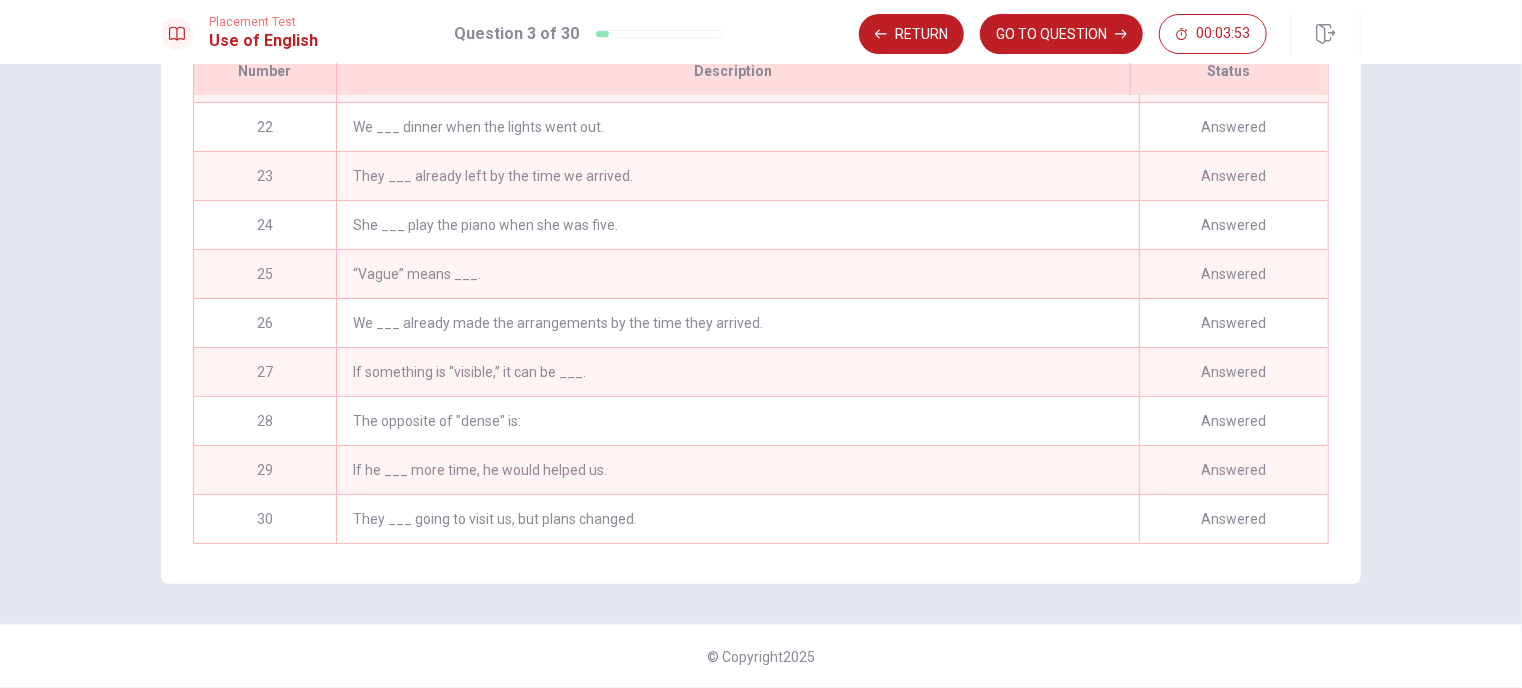 click on "Answered" at bounding box center [1233, 519] 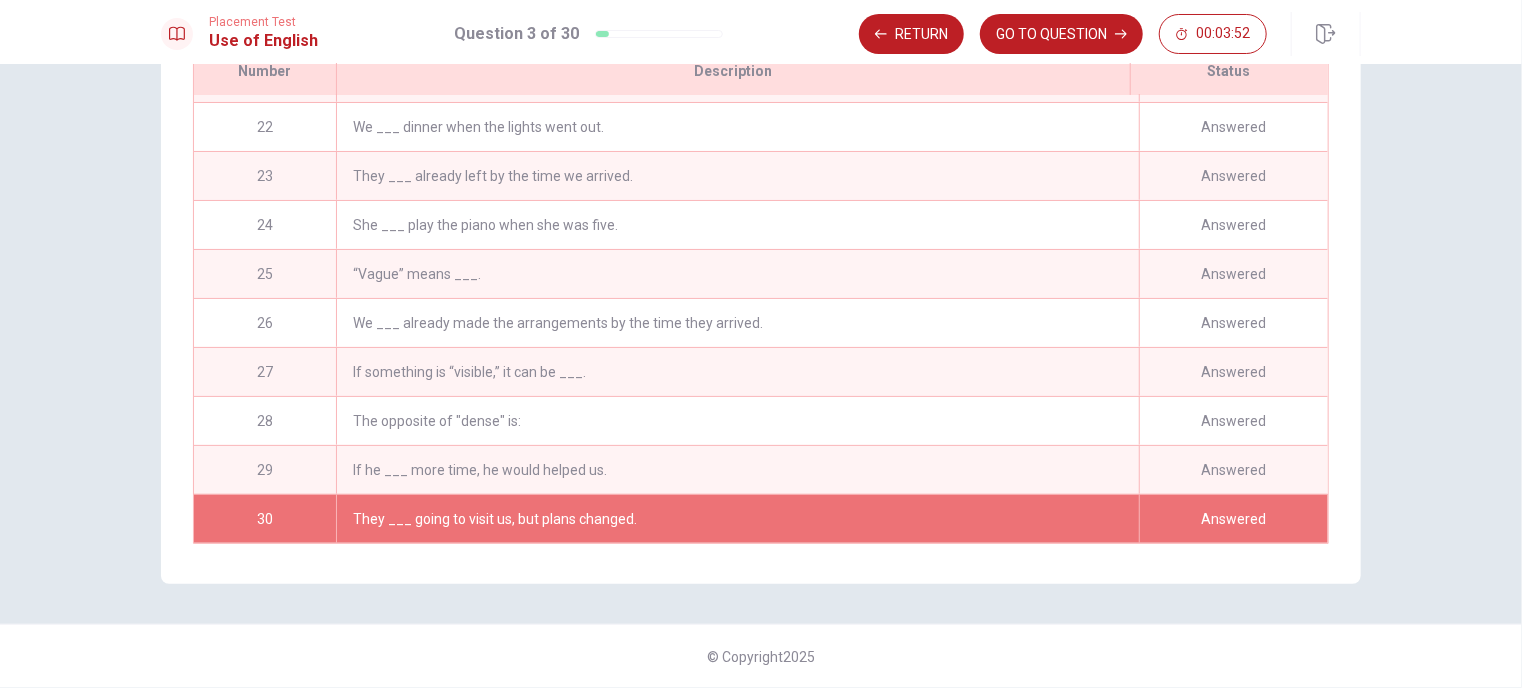 click on "They ___ going to visit us, but plans changed." at bounding box center (737, 519) 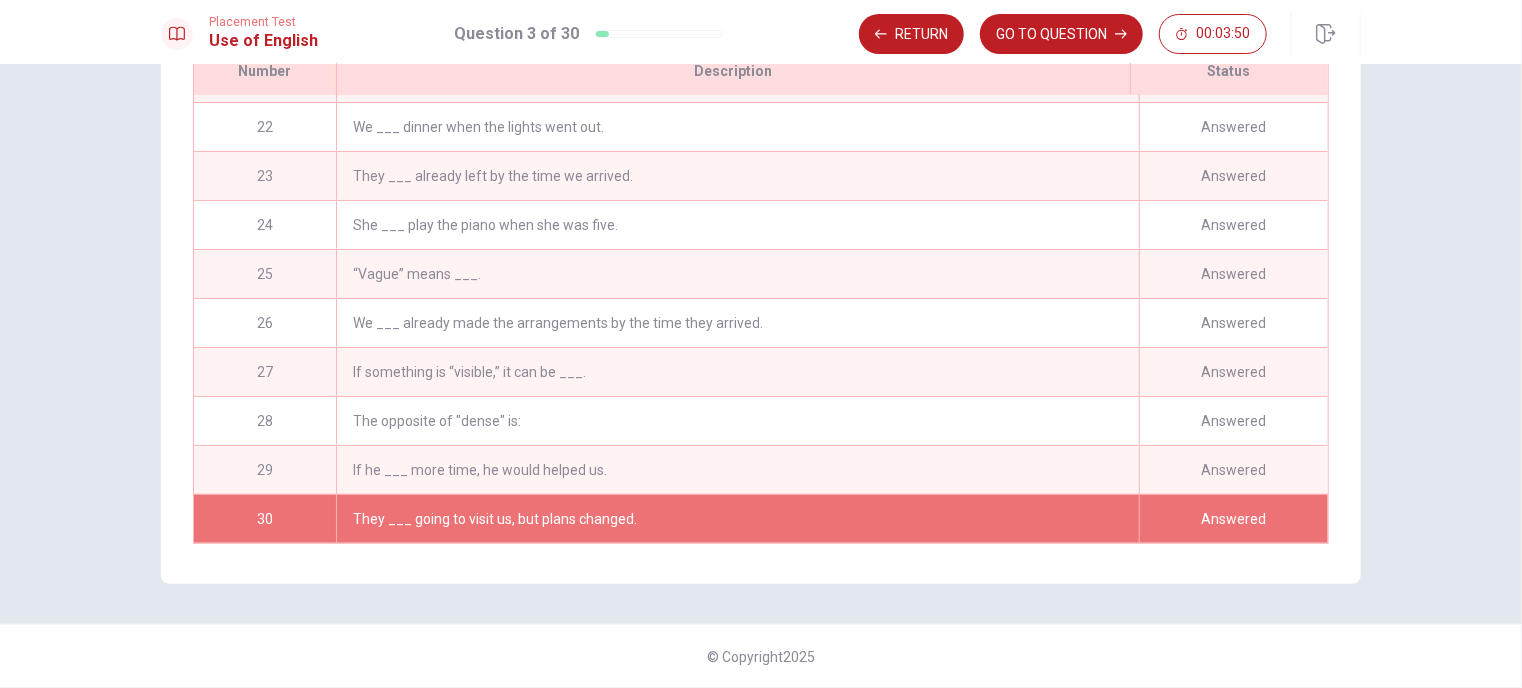 click on "Answered" at bounding box center (1233, 519) 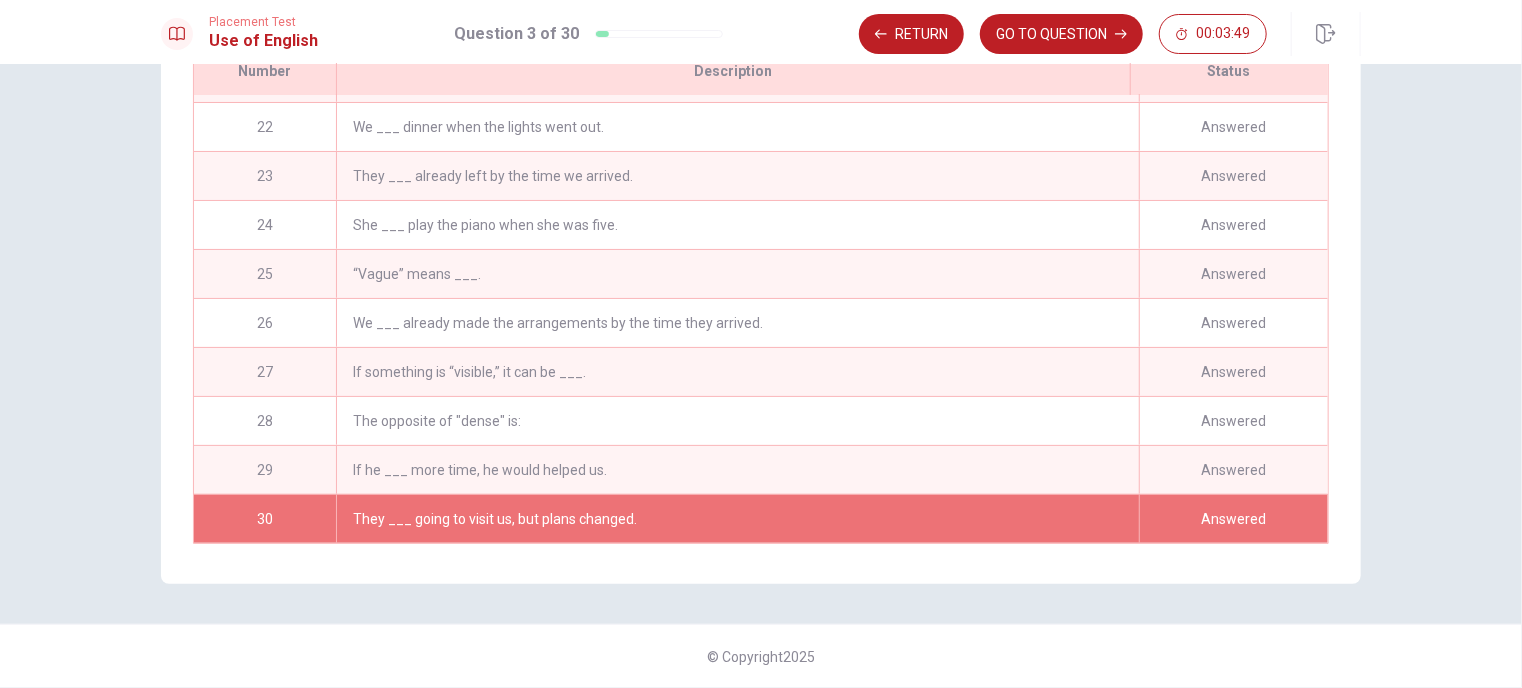 click on "They ___ going to visit us, but plans changed." at bounding box center (737, 519) 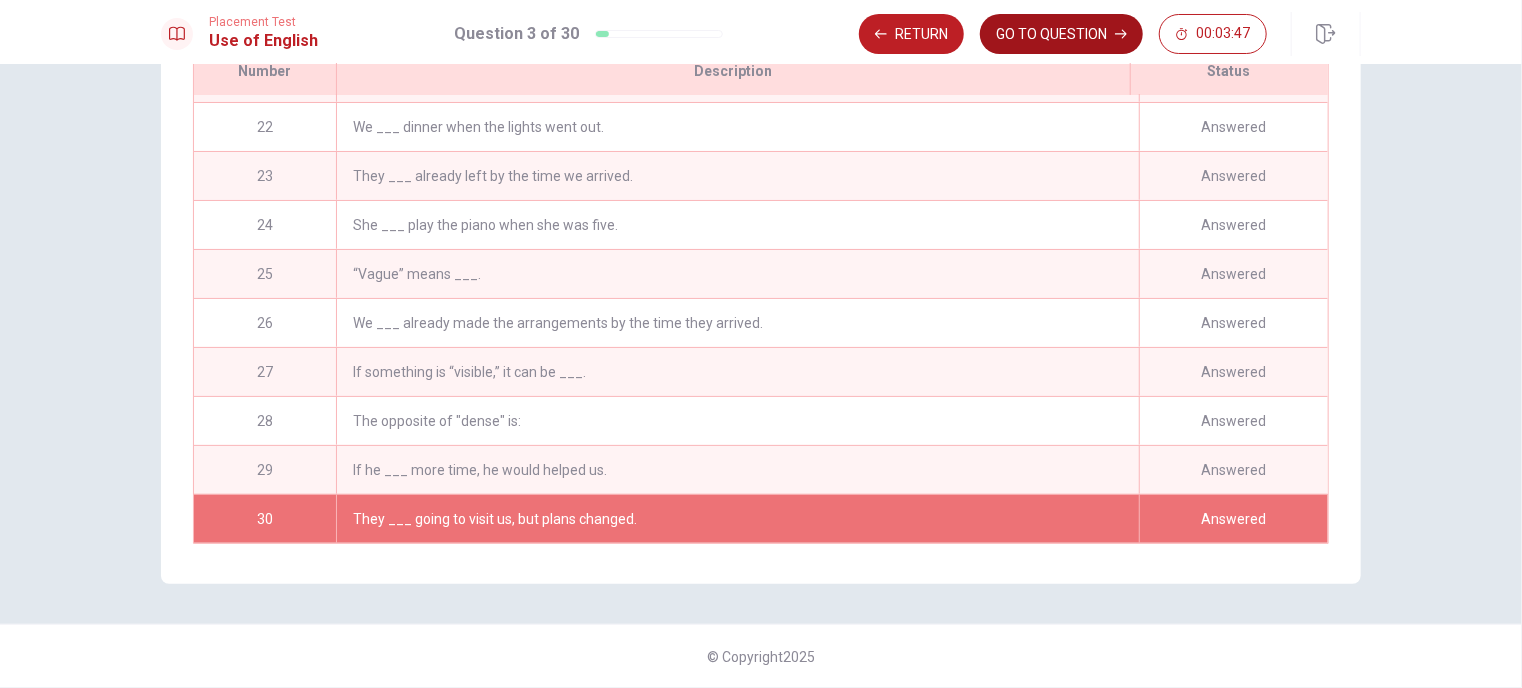 click on "GO TO QUESTION" at bounding box center [1061, 34] 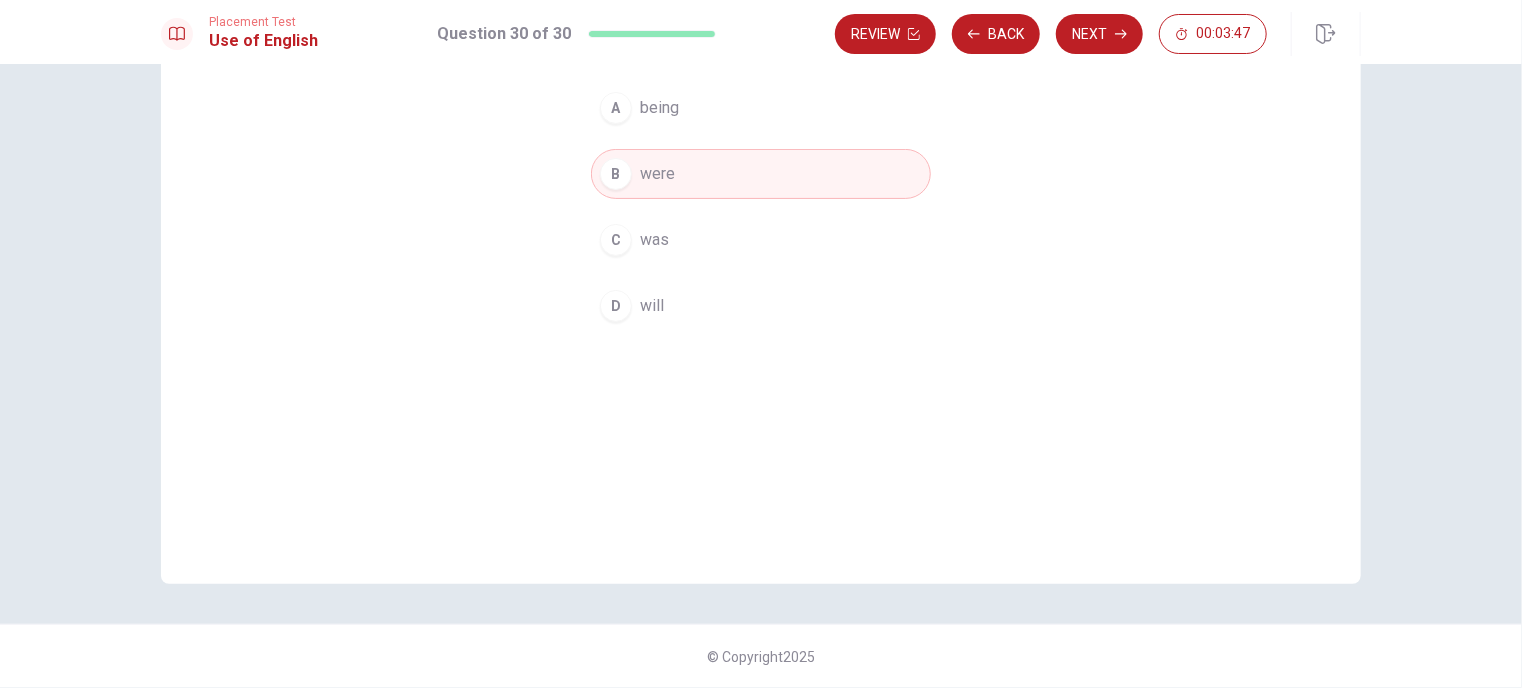 scroll, scrollTop: 215, scrollLeft: 0, axis: vertical 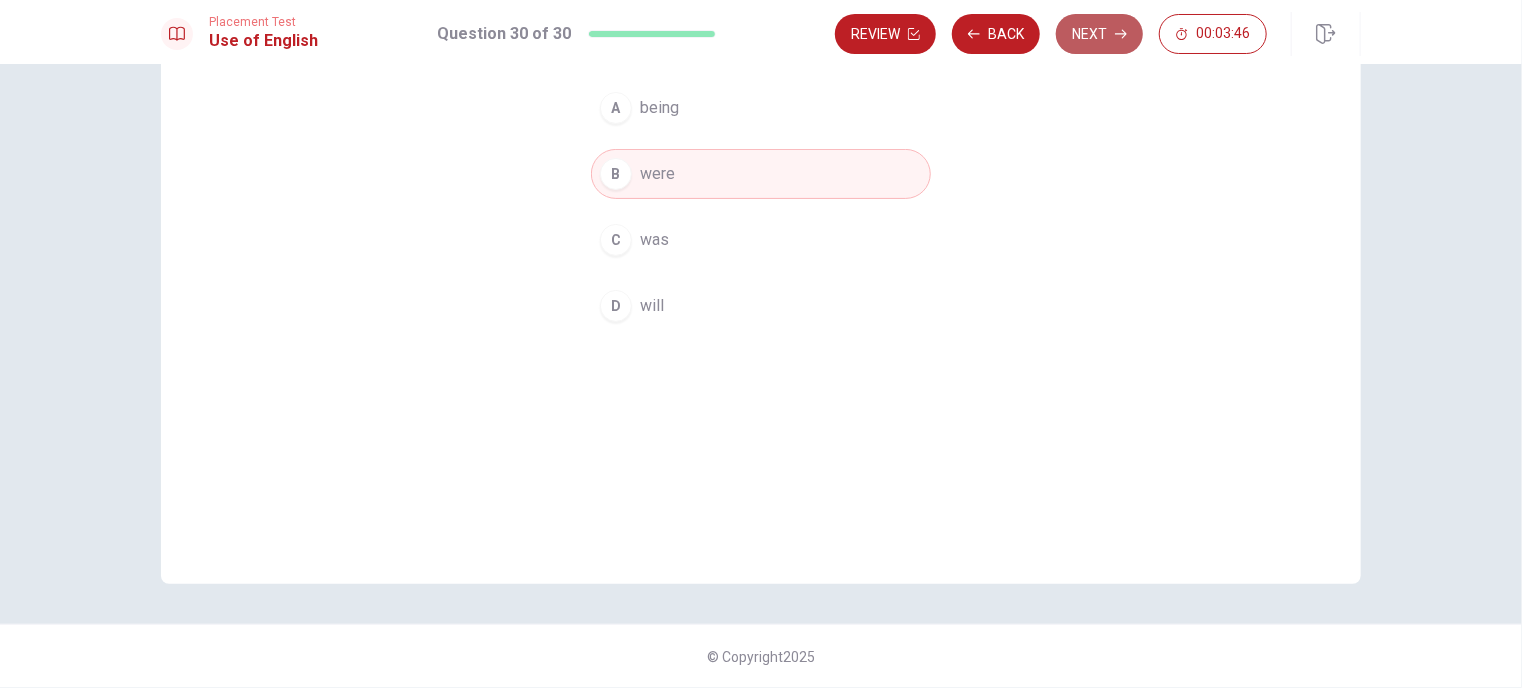 click on "Next" at bounding box center [1099, 34] 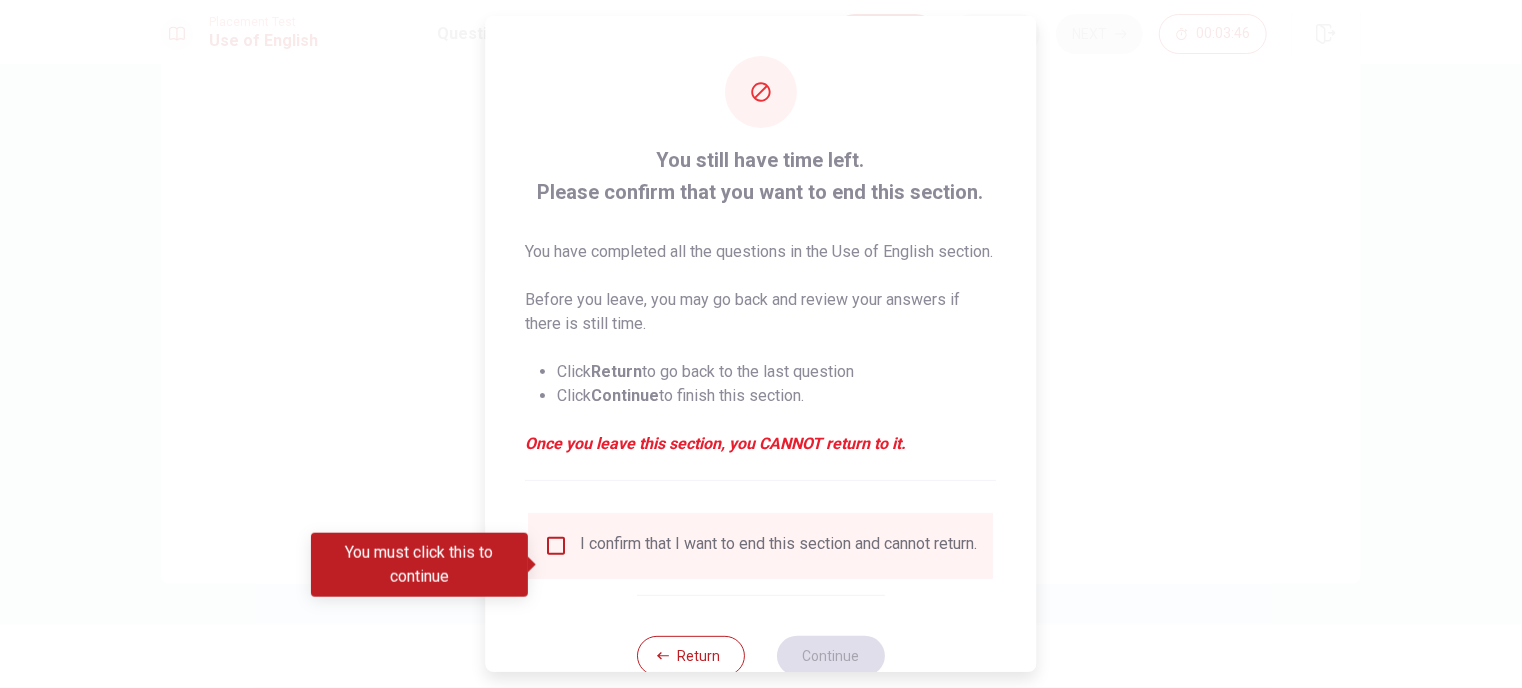 scroll, scrollTop: 82, scrollLeft: 0, axis: vertical 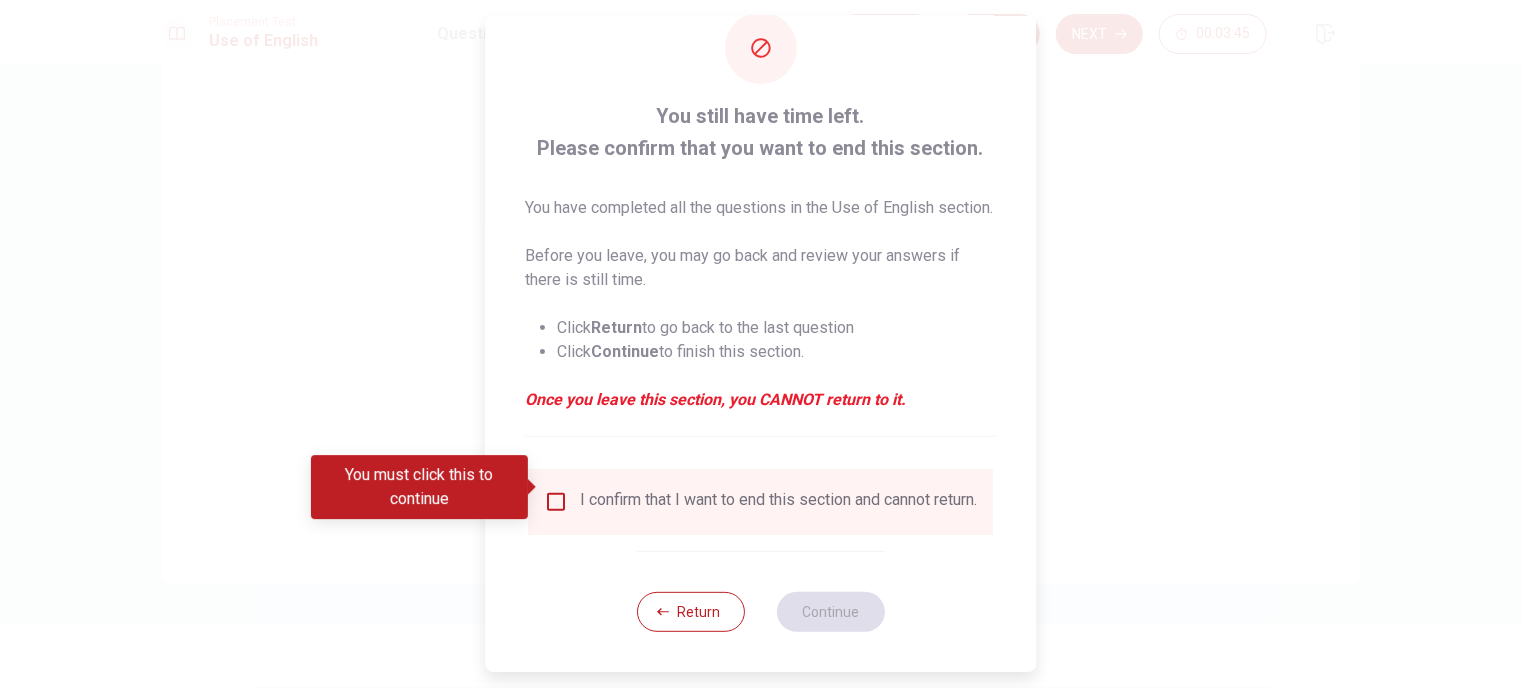 click on "I confirm that I want to end this section and cannot return." at bounding box center [779, 502] 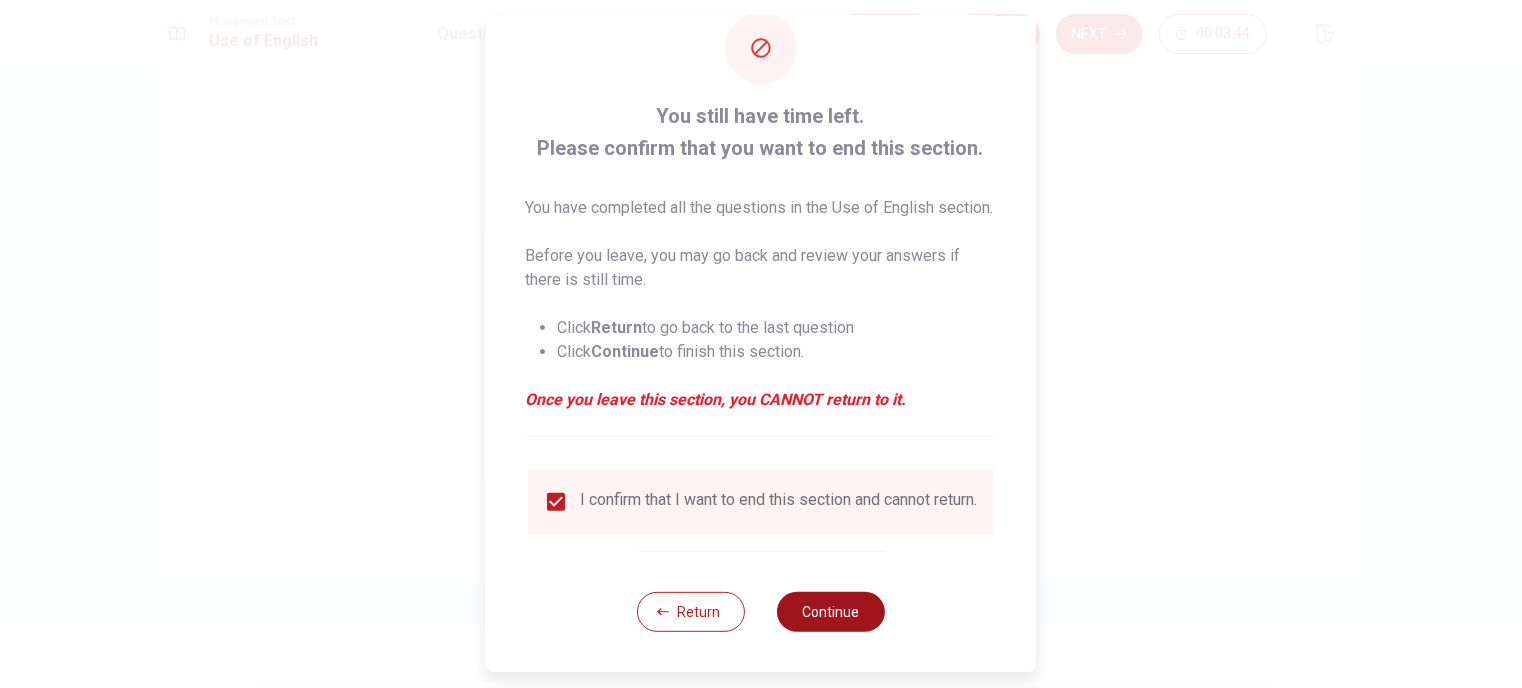 click on "Continue" at bounding box center (831, 612) 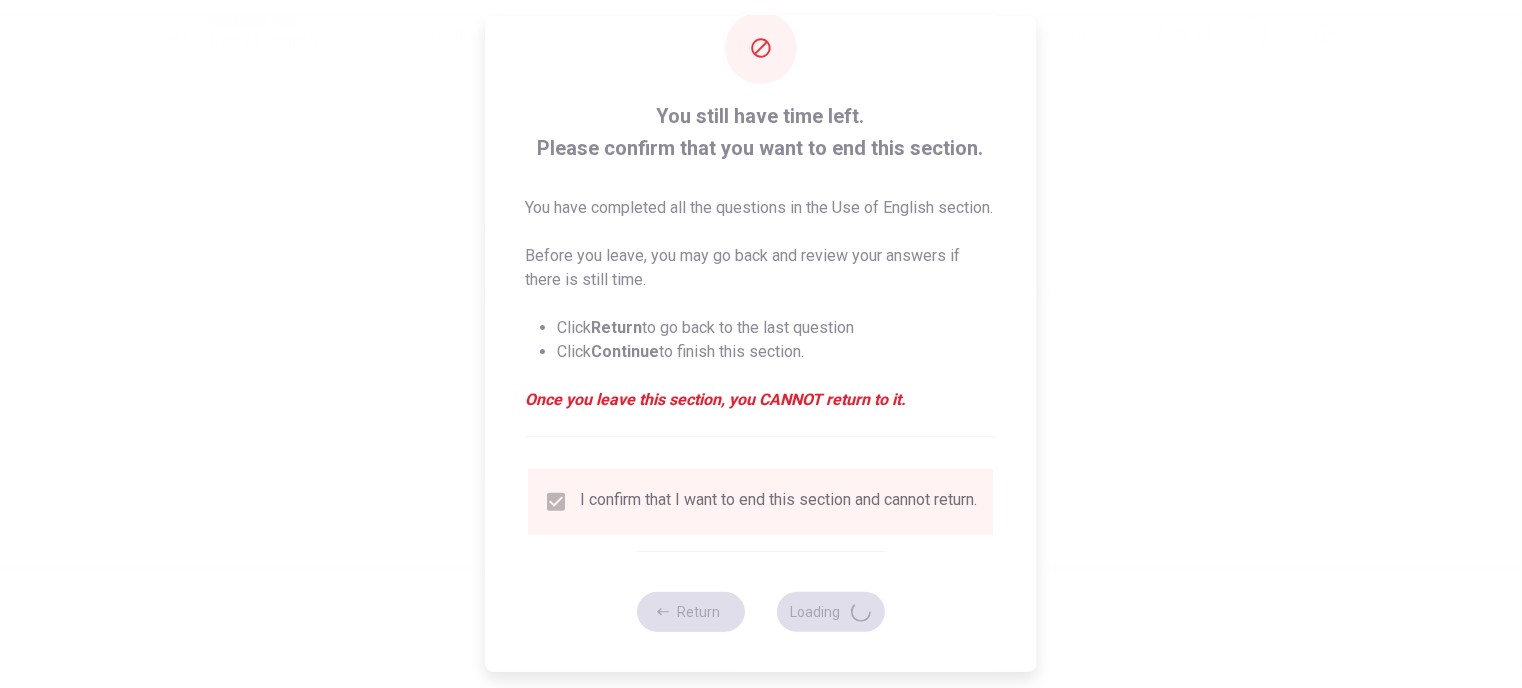 scroll, scrollTop: 0, scrollLeft: 0, axis: both 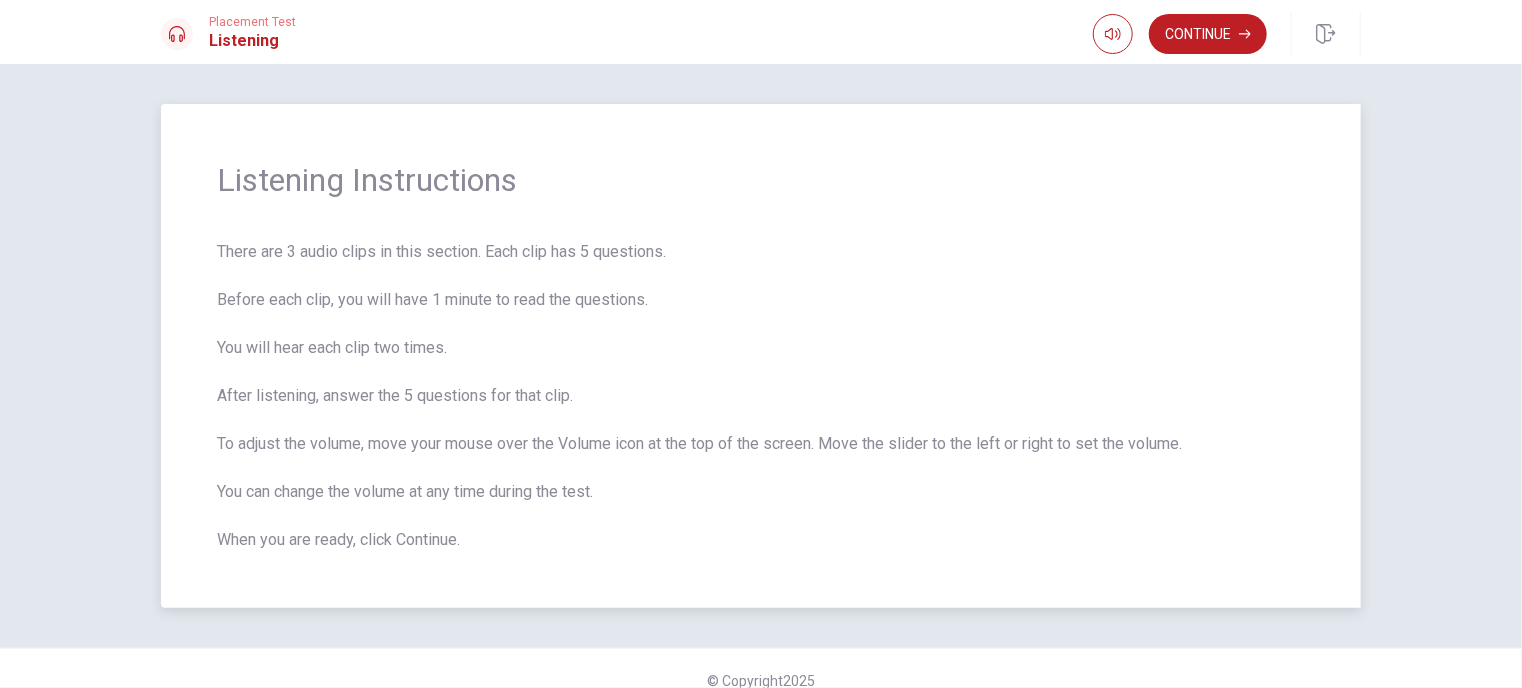 click on "There are 3 audio clips in this section. Each clip has 5 questions.
Before each clip, you will have 1 minute to read the questions.
You will hear each clip two times.
After listening, answer the 5 questions for that clip.
To adjust the volume, move your mouse over the Volume icon at the top of the screen. Move the slider to the left or right to set the volume.
You can change the volume at any time during the test.
When you are ready, click Continue." at bounding box center [761, 396] 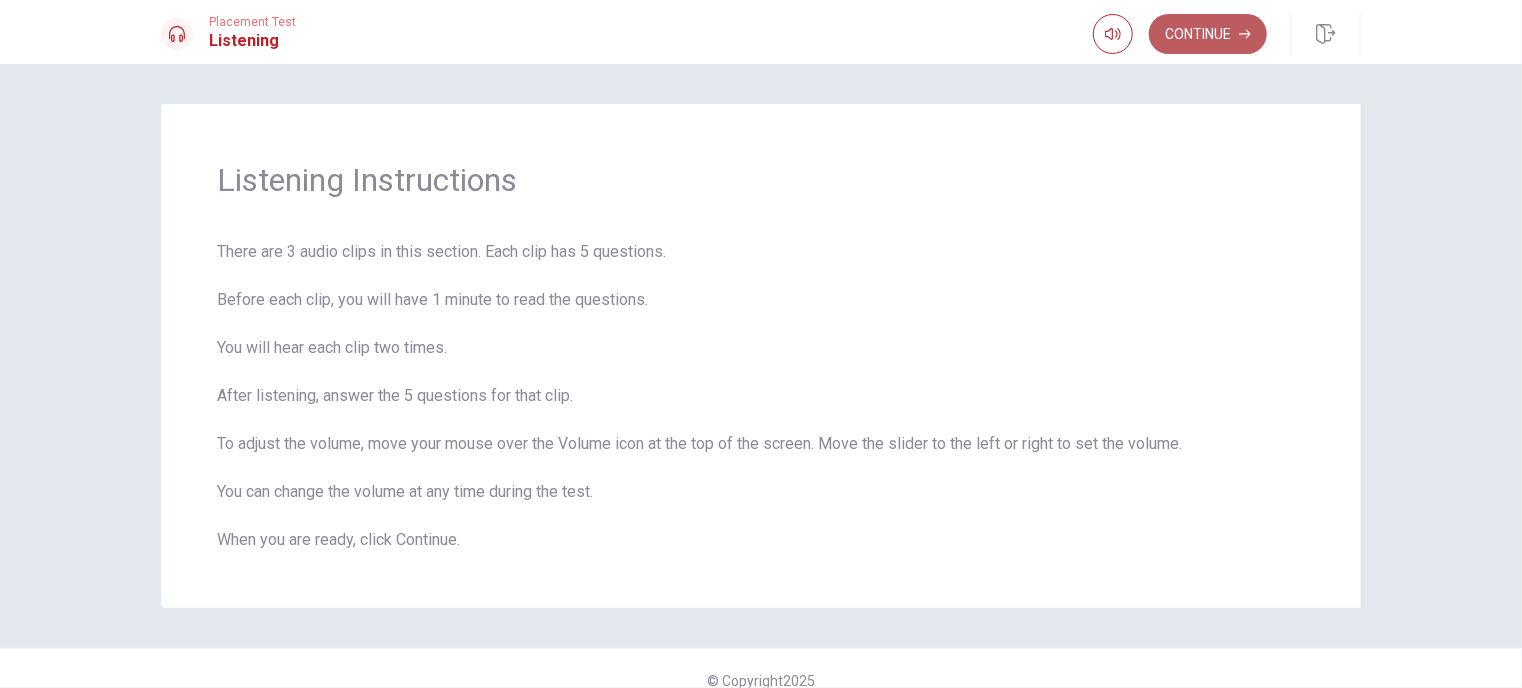 click on "Continue" at bounding box center (1208, 34) 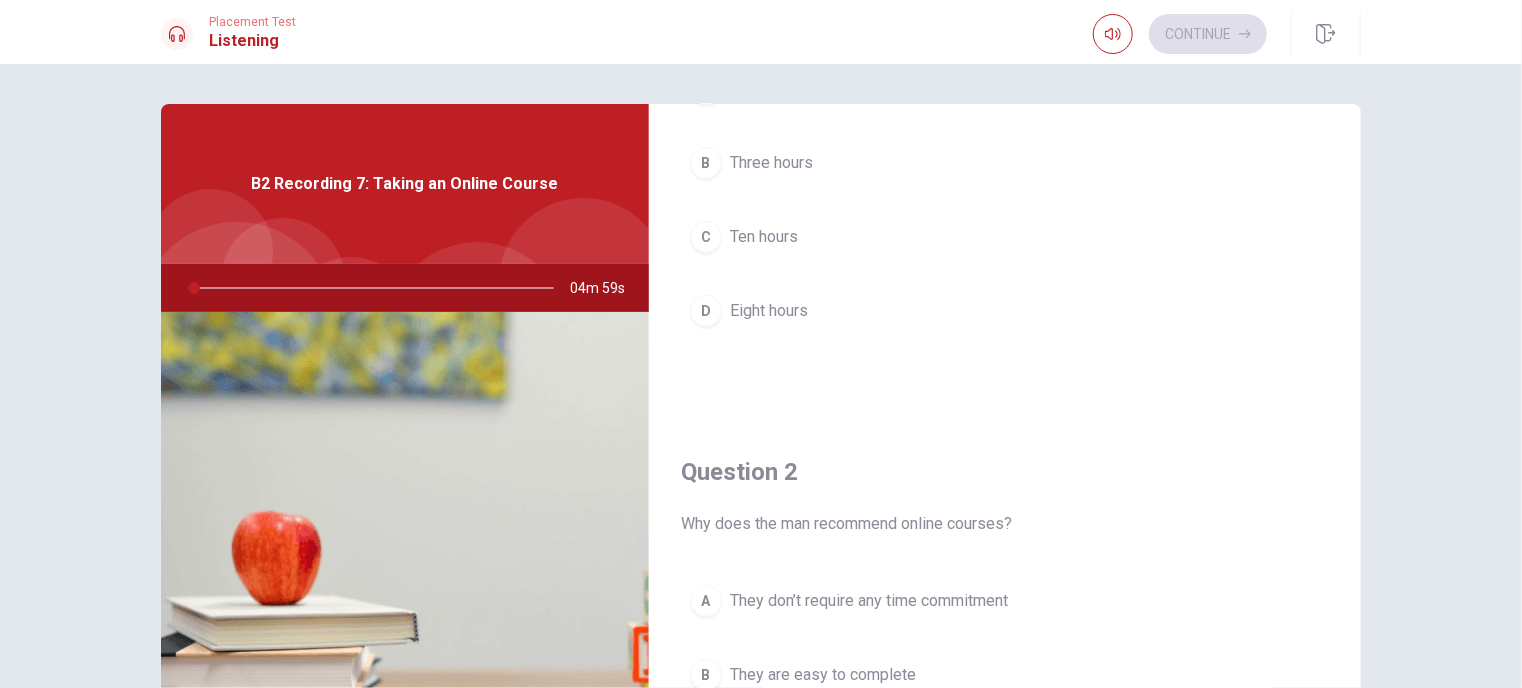 scroll, scrollTop: 0, scrollLeft: 0, axis: both 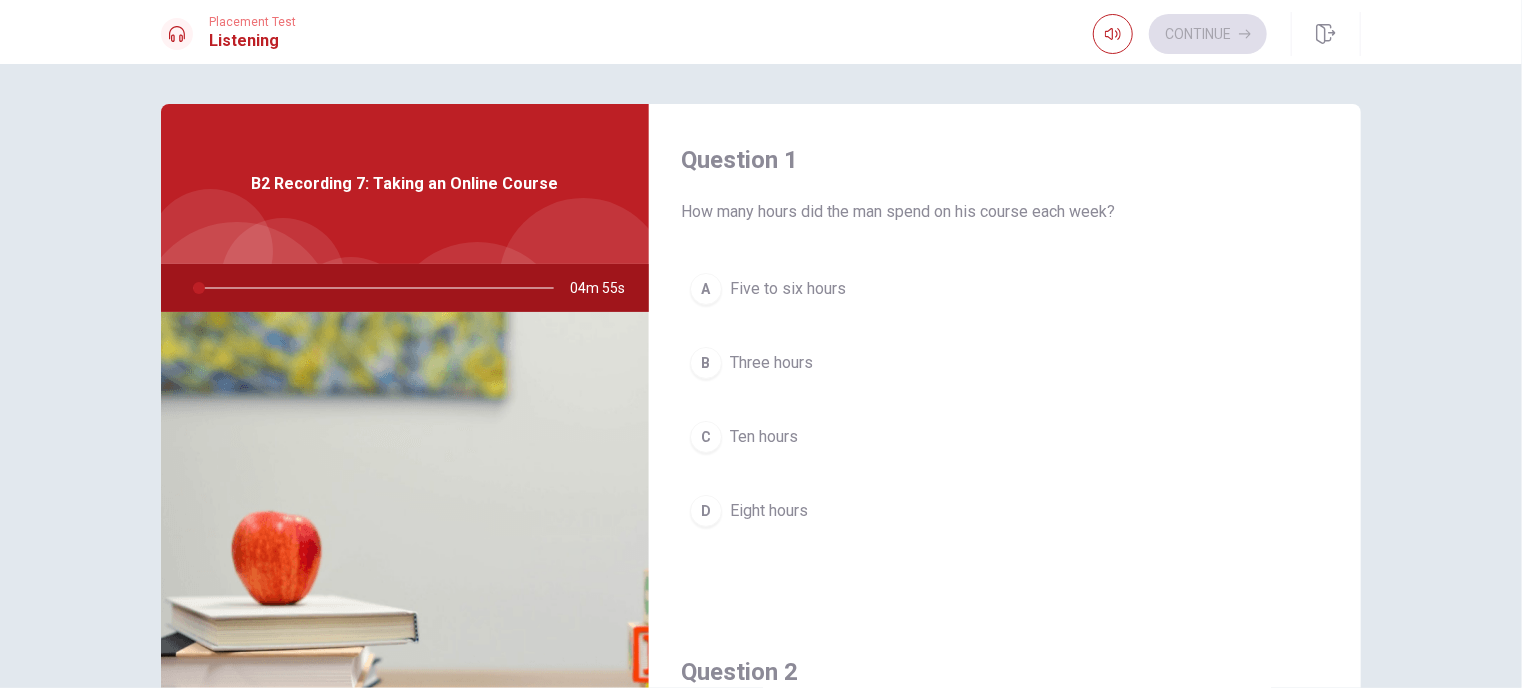drag, startPoint x: 712, startPoint y: 206, endPoint x: 832, endPoint y: 195, distance: 120.50311 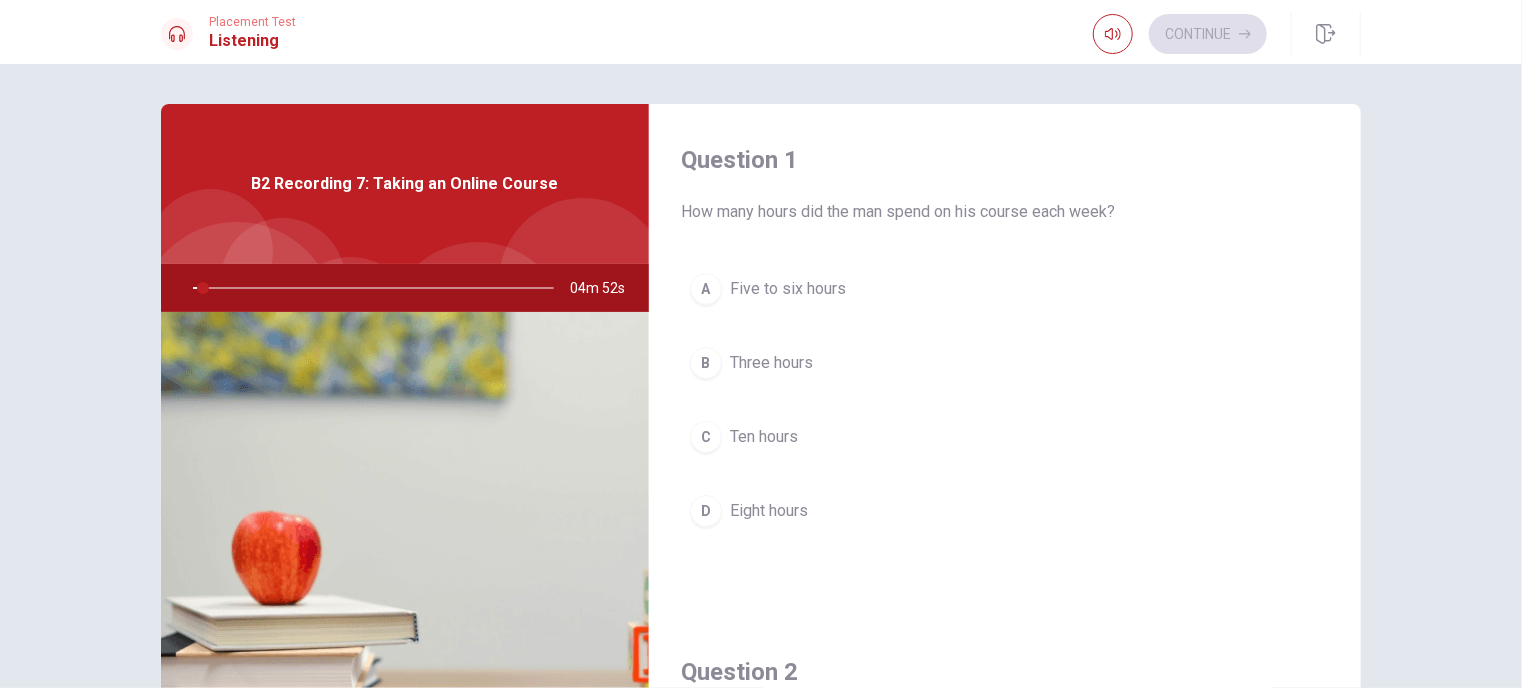 drag, startPoint x: 762, startPoint y: 207, endPoint x: 857, endPoint y: 203, distance: 95.084175 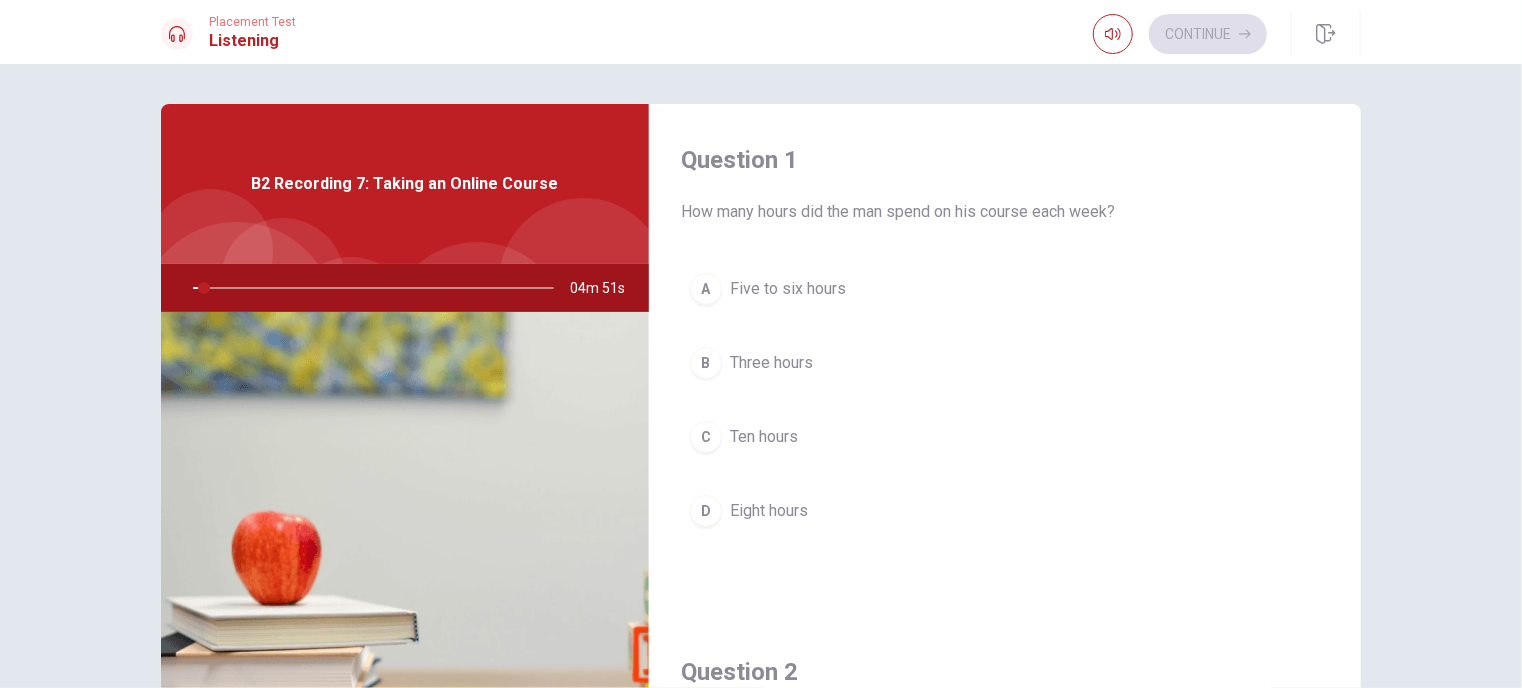 click on "How many hours did the man spend on his course each week?" at bounding box center [1005, 212] 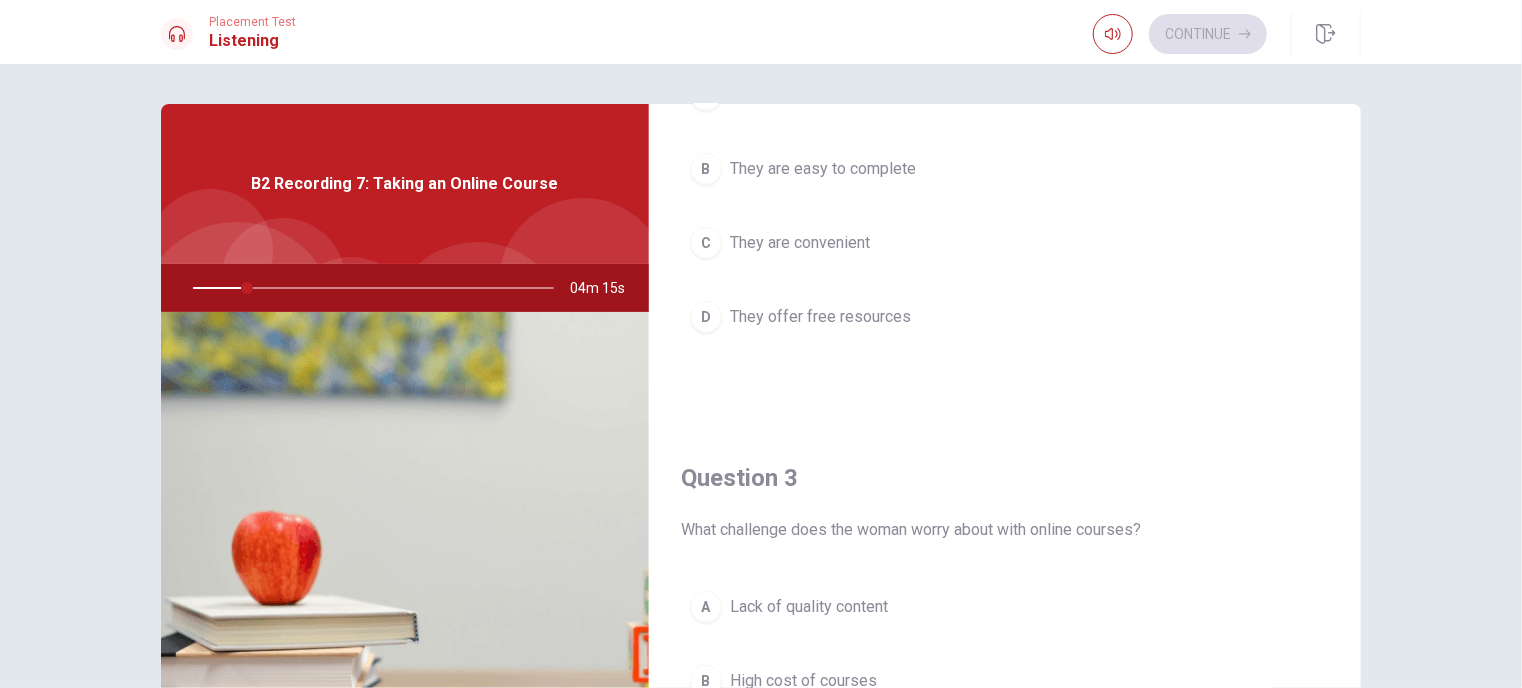 scroll, scrollTop: 800, scrollLeft: 0, axis: vertical 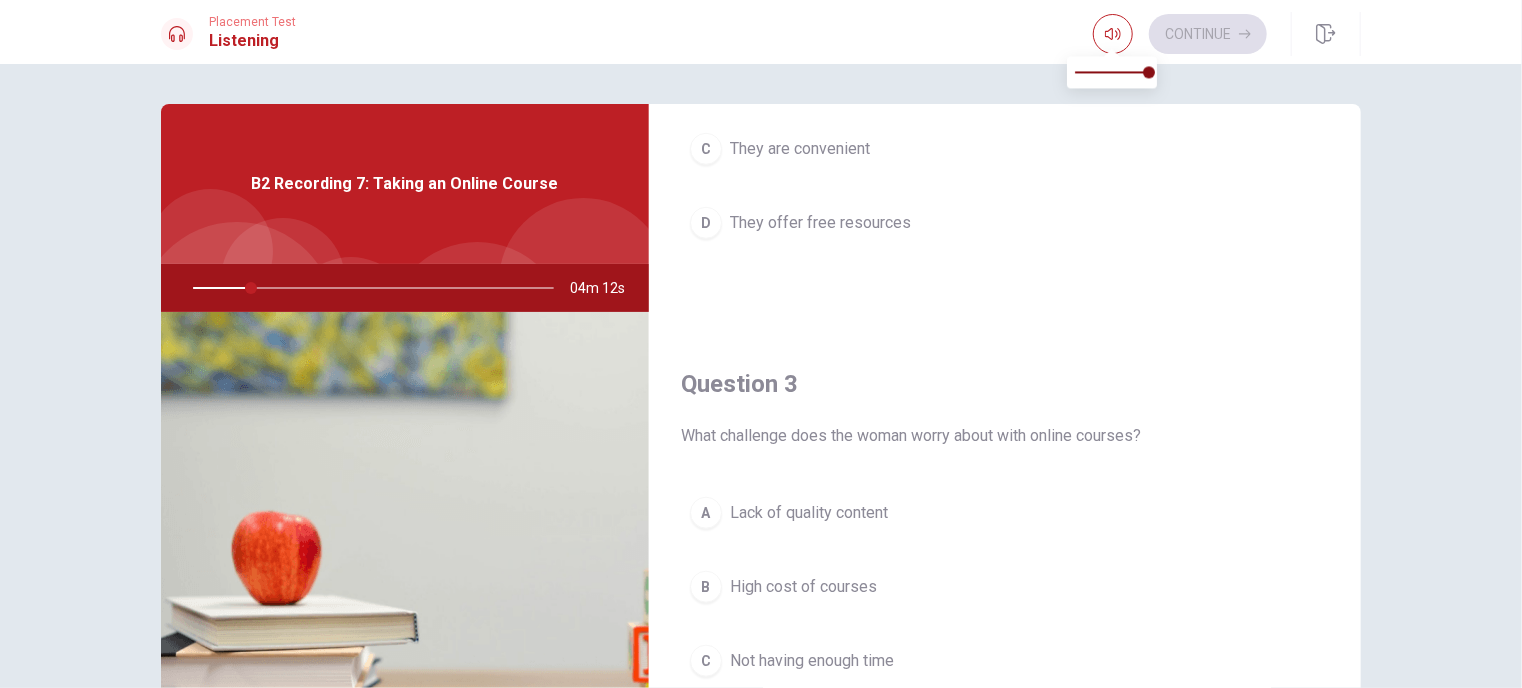 type on "16" 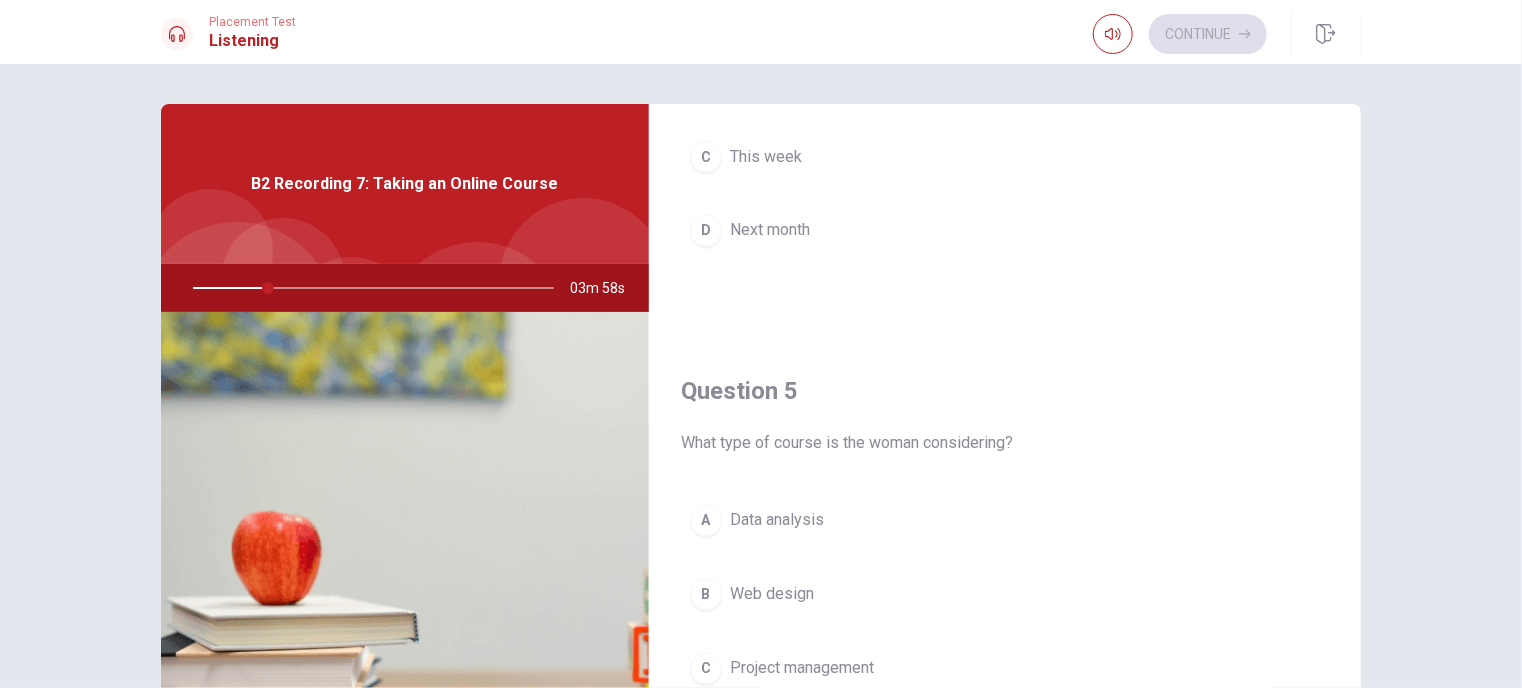 scroll, scrollTop: 1856, scrollLeft: 0, axis: vertical 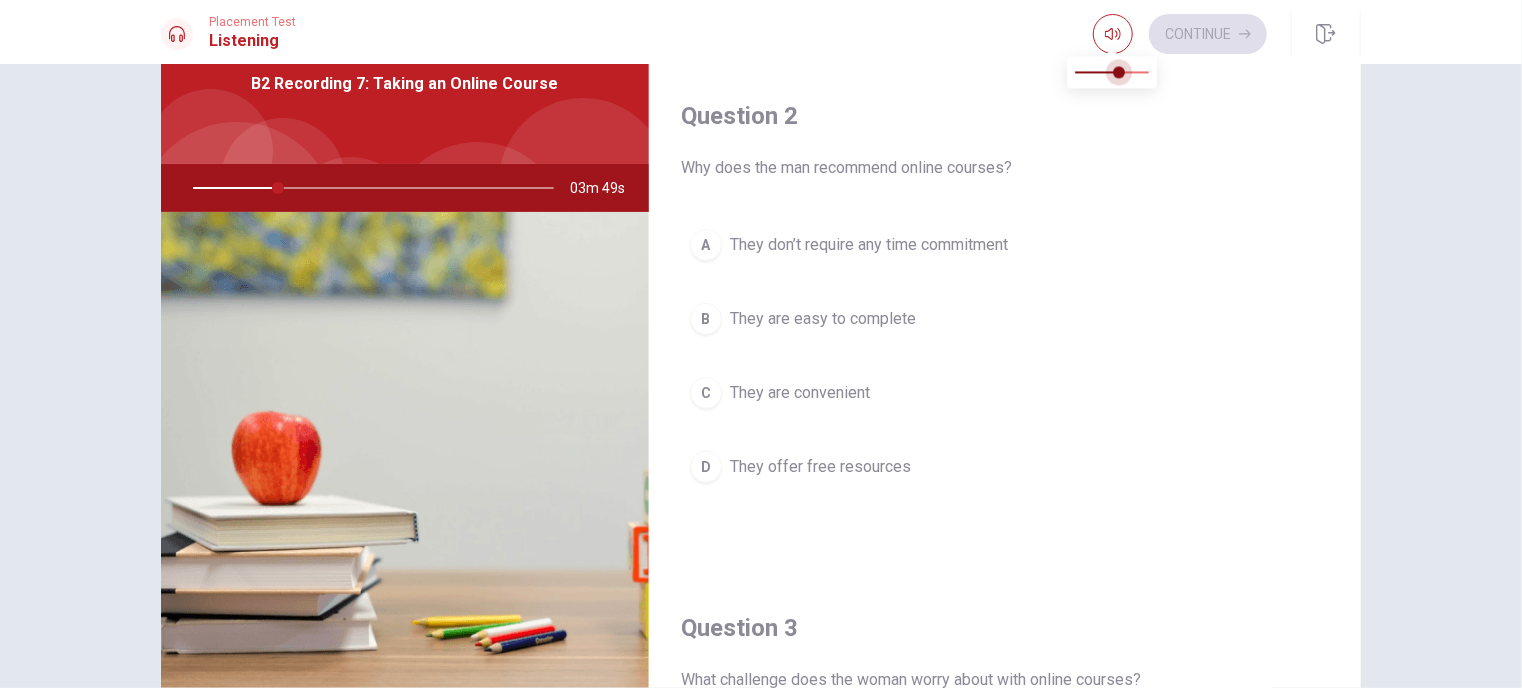 type on "24" 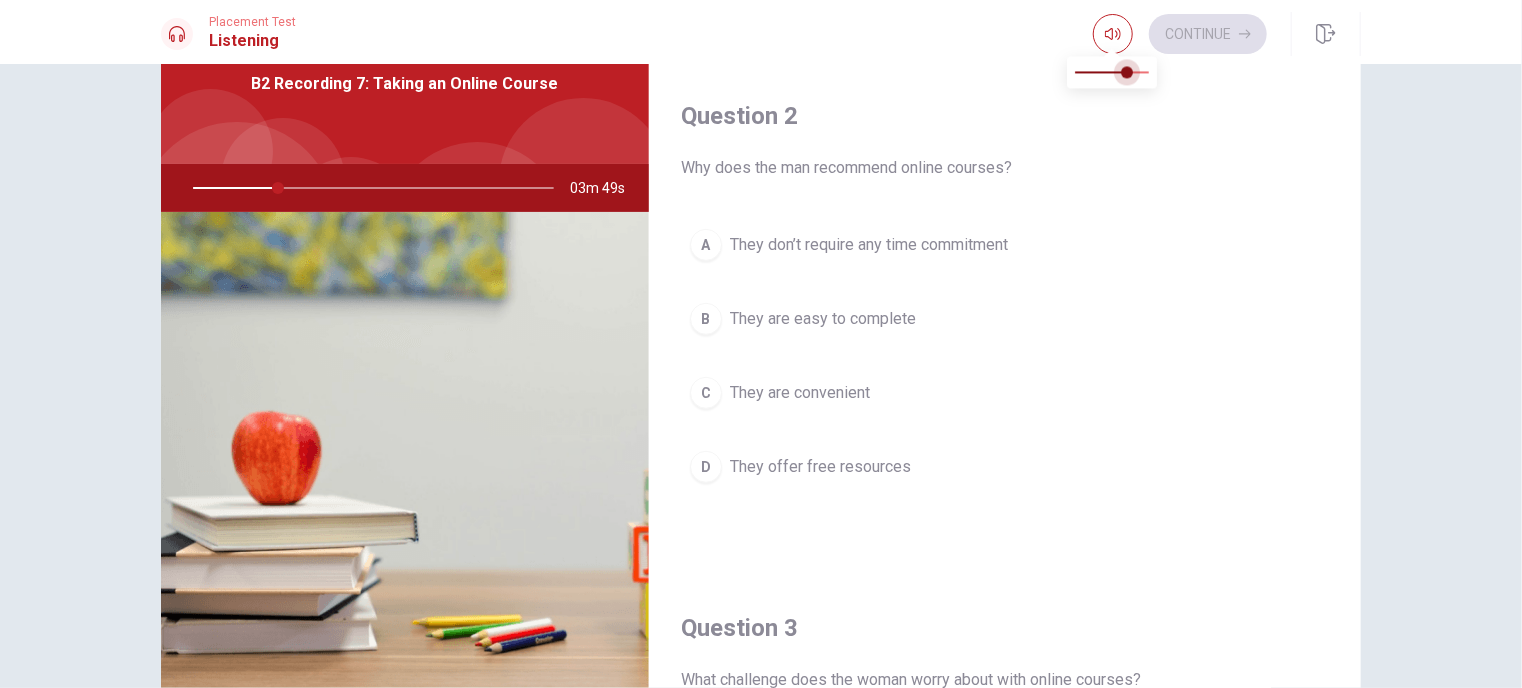 type on "24" 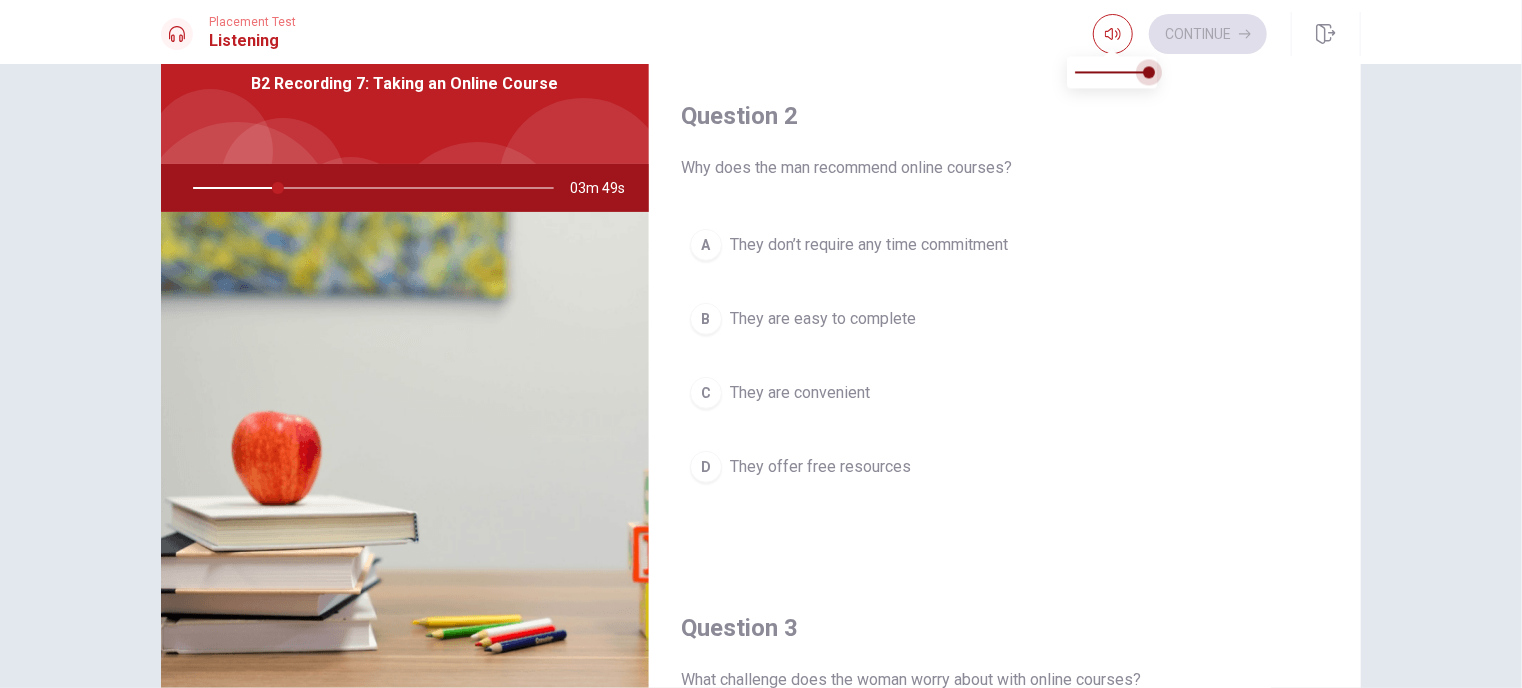 drag, startPoint x: 1119, startPoint y: 65, endPoint x: 1174, endPoint y: 80, distance: 57.00877 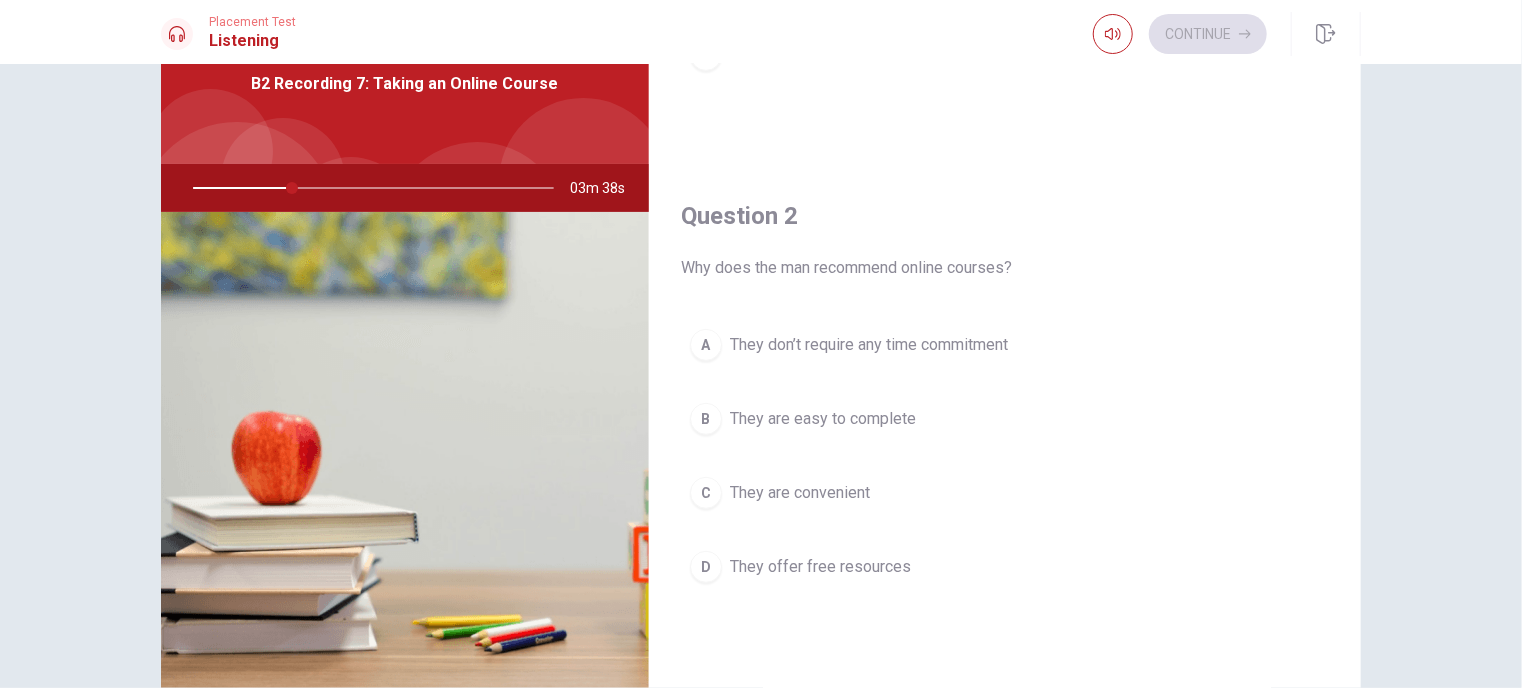 scroll, scrollTop: 0, scrollLeft: 0, axis: both 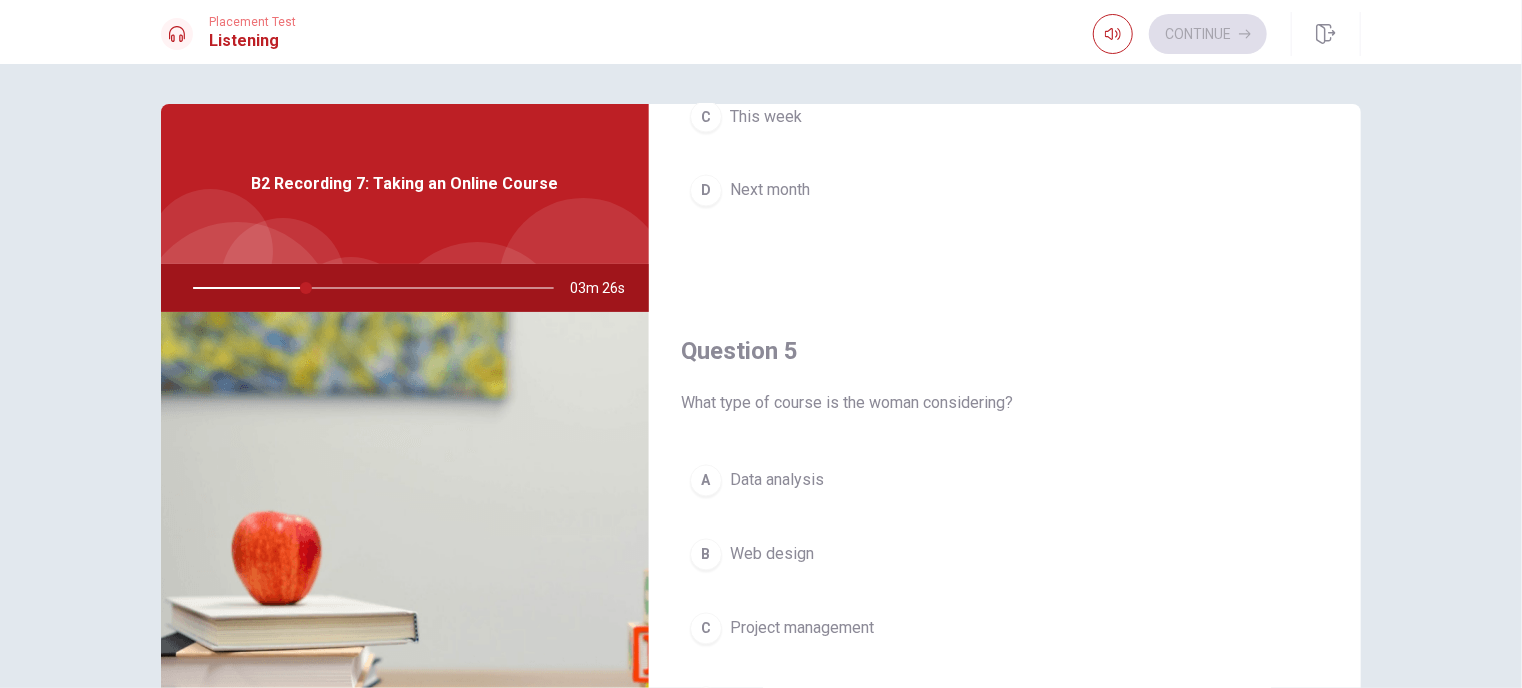 click on "Data analysis" at bounding box center (777, 481) 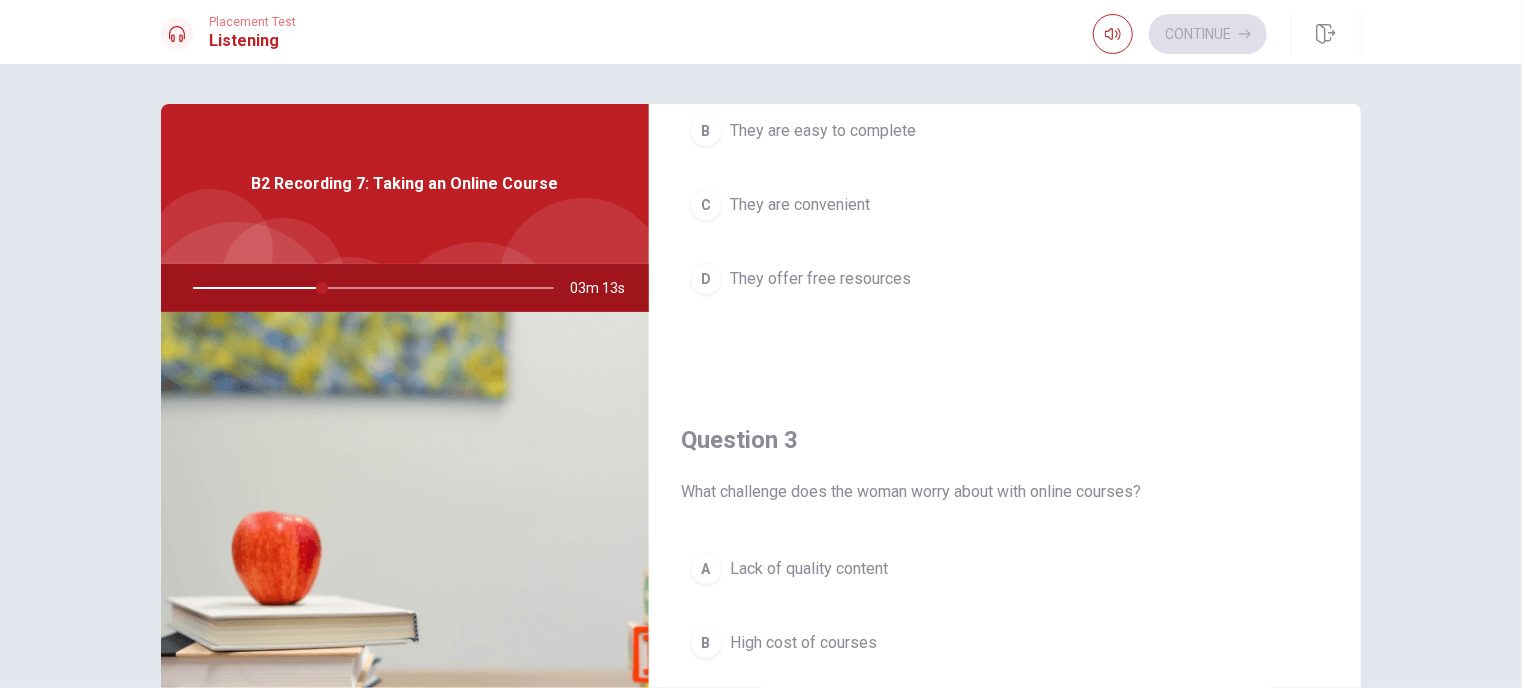 scroll, scrollTop: 1000, scrollLeft: 0, axis: vertical 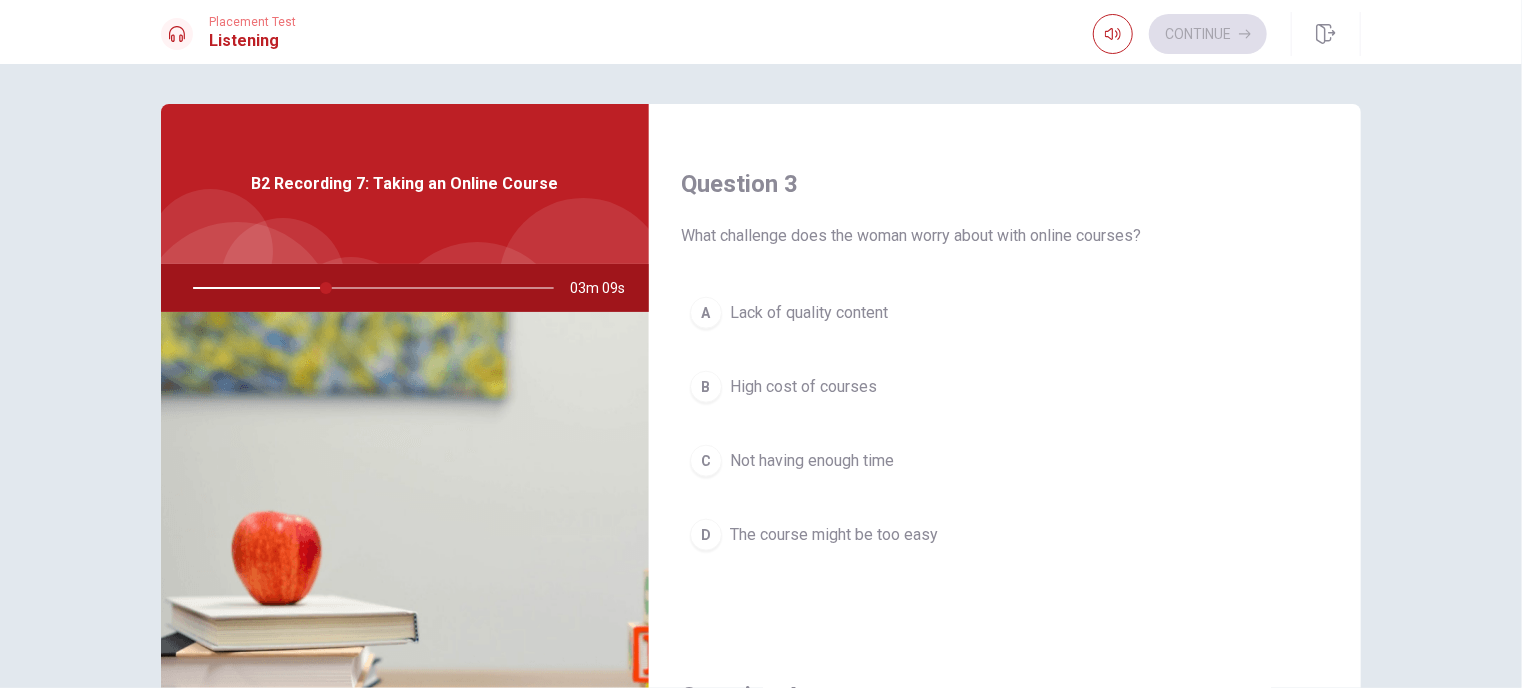 click on "Not having enough time" at bounding box center [812, 461] 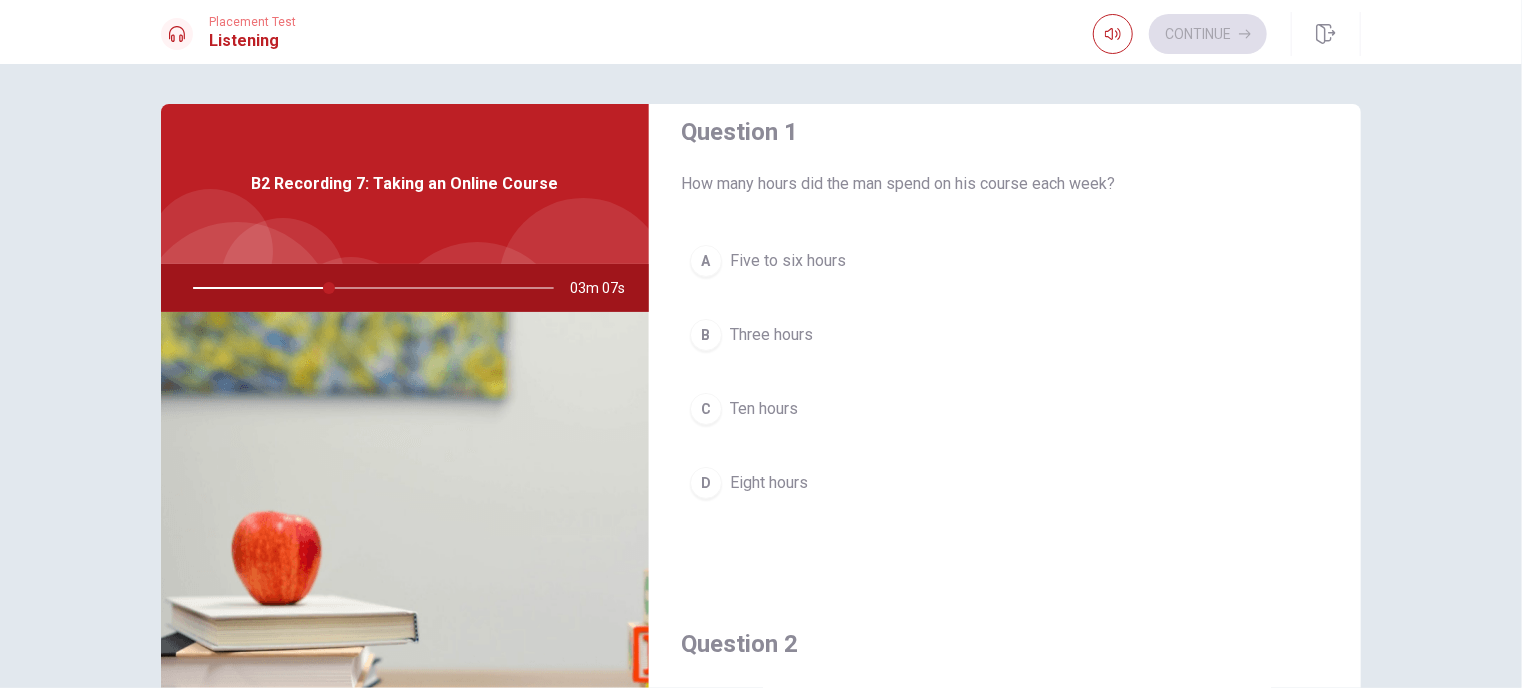 scroll, scrollTop: 0, scrollLeft: 0, axis: both 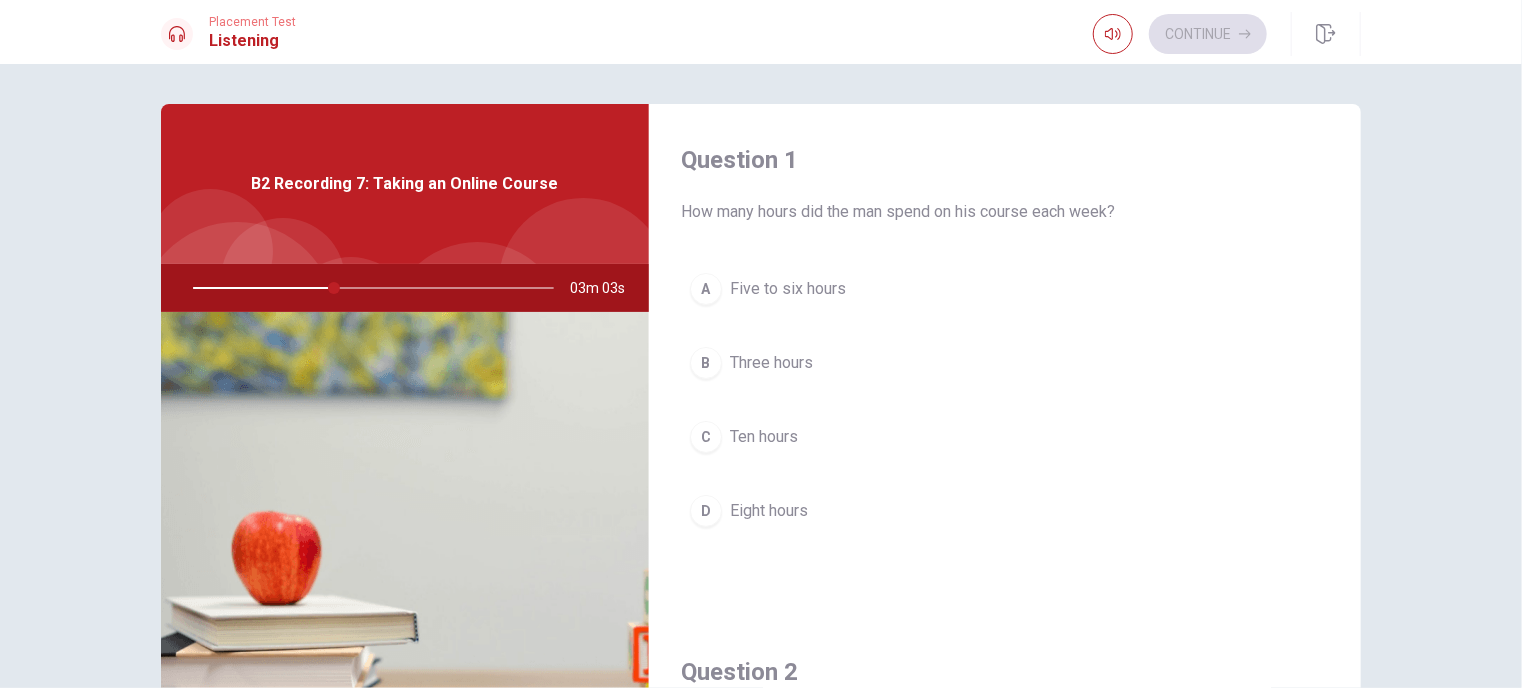 click on "Five to six hours" at bounding box center [788, 289] 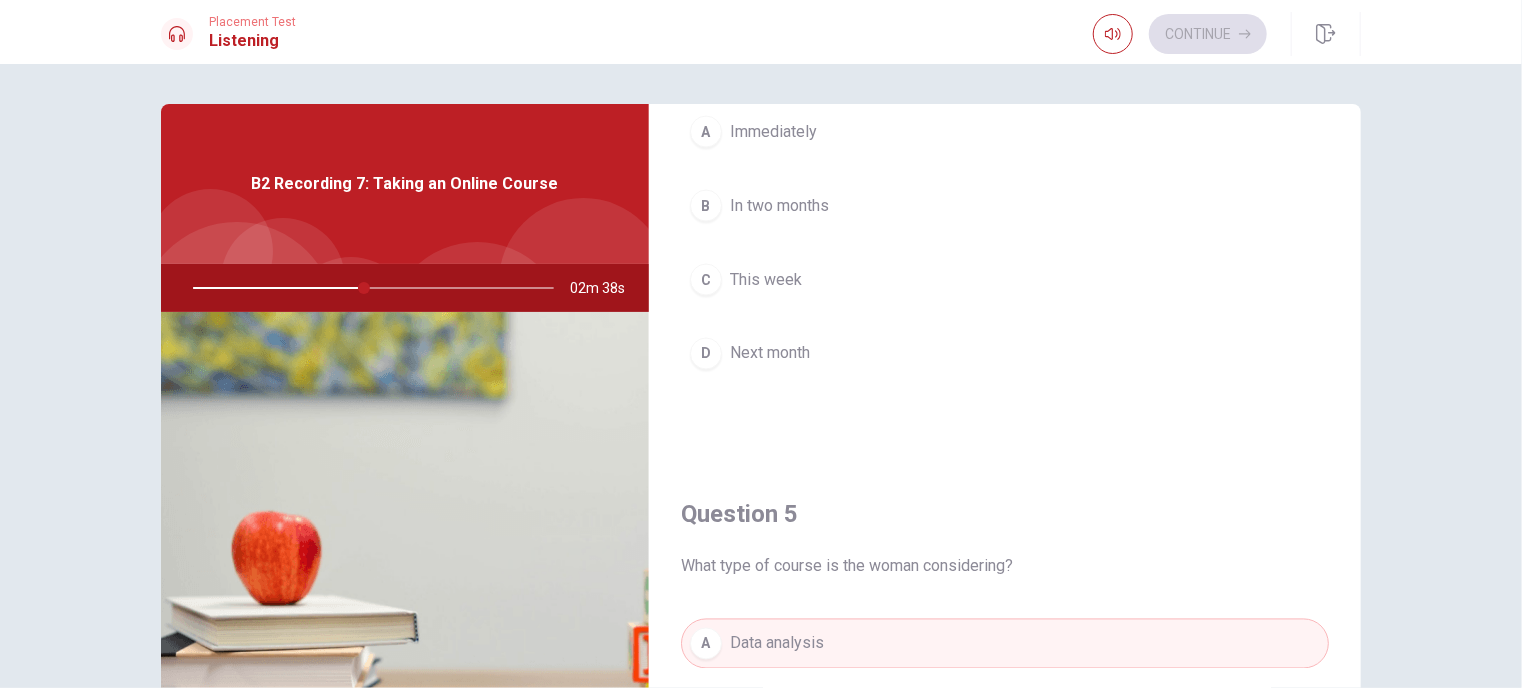 scroll, scrollTop: 1456, scrollLeft: 0, axis: vertical 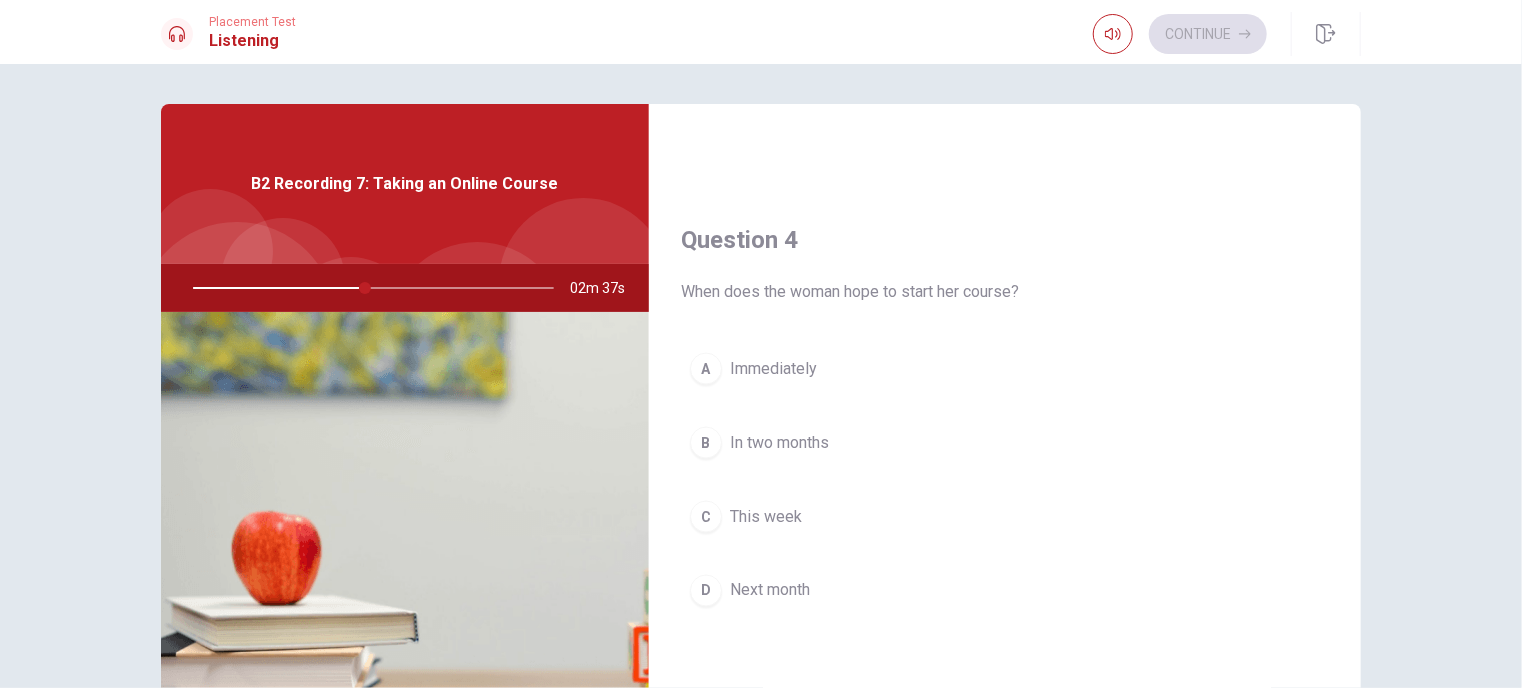 click on "D Next month" at bounding box center [1005, 591] 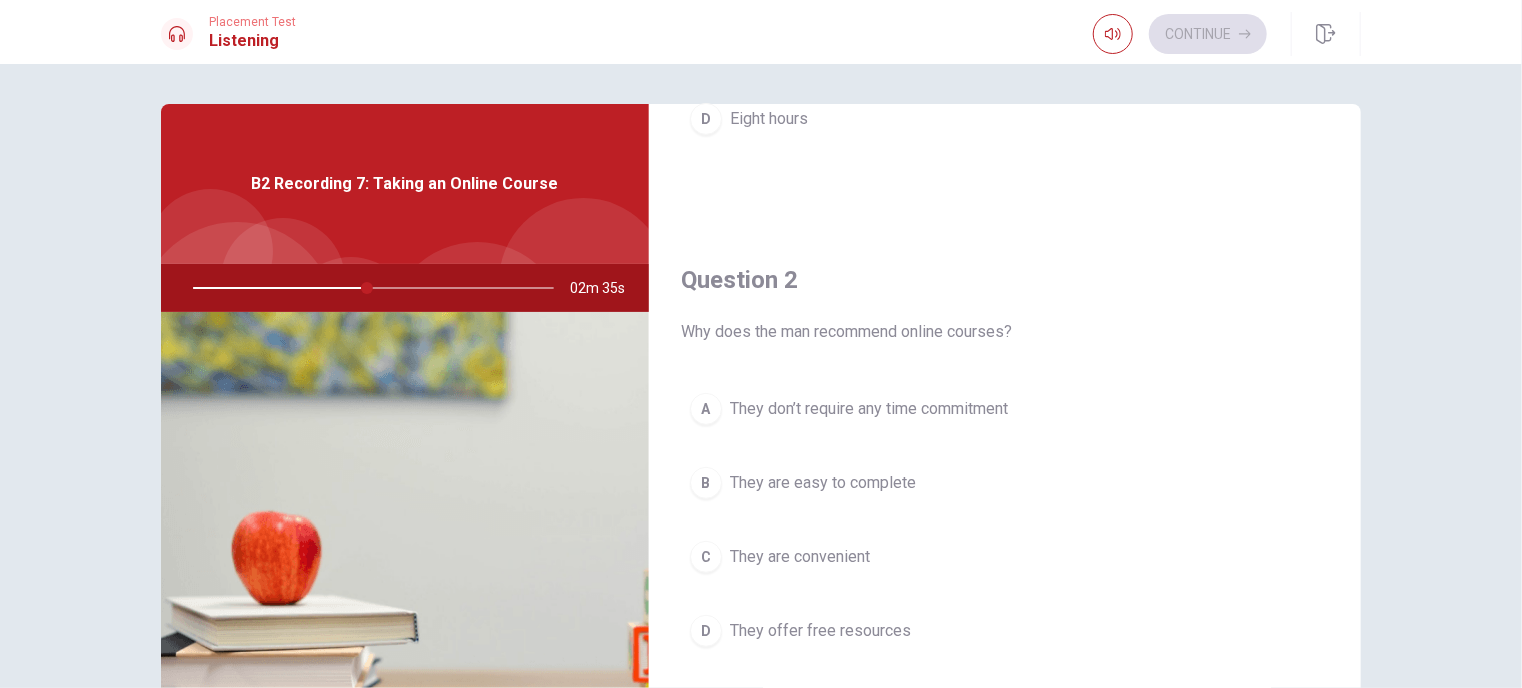 scroll, scrollTop: 356, scrollLeft: 0, axis: vertical 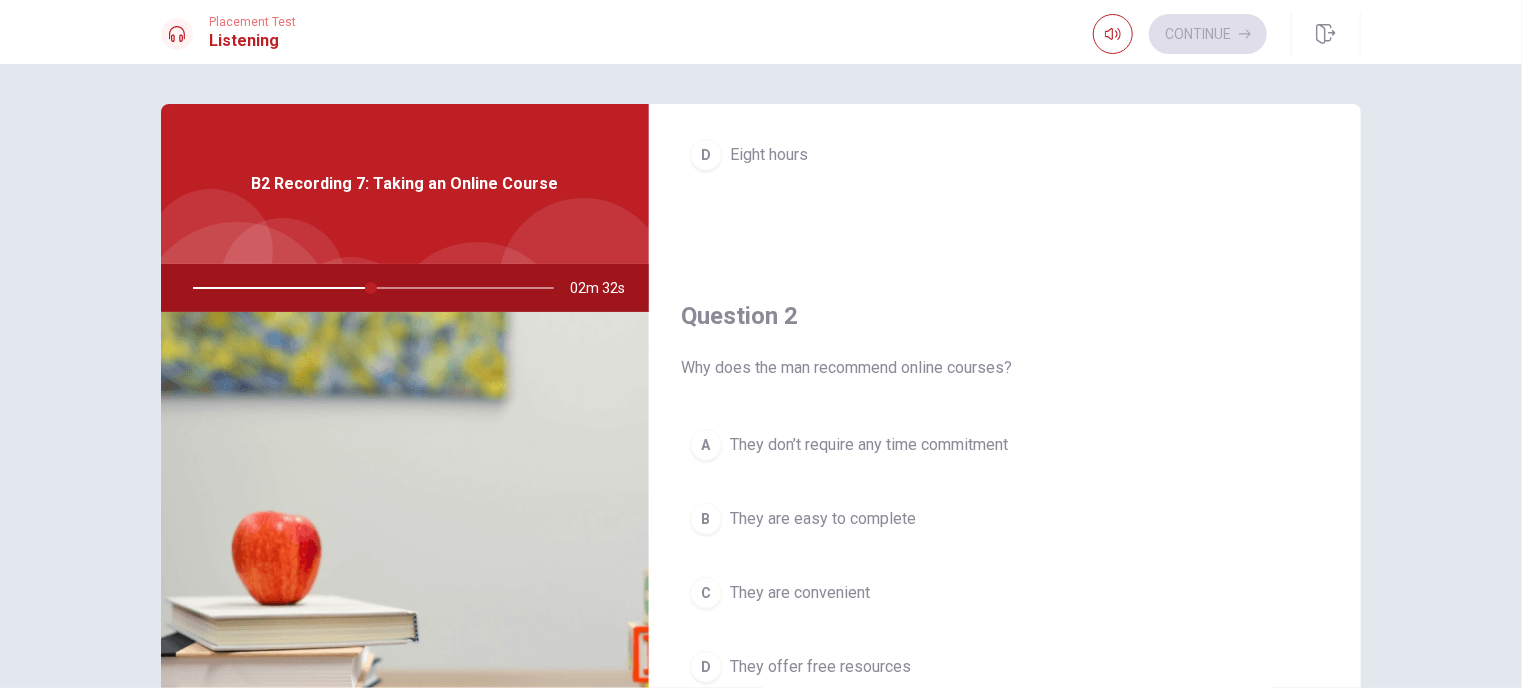 drag, startPoint x: 721, startPoint y: 372, endPoint x: 912, endPoint y: 489, distance: 223.9866 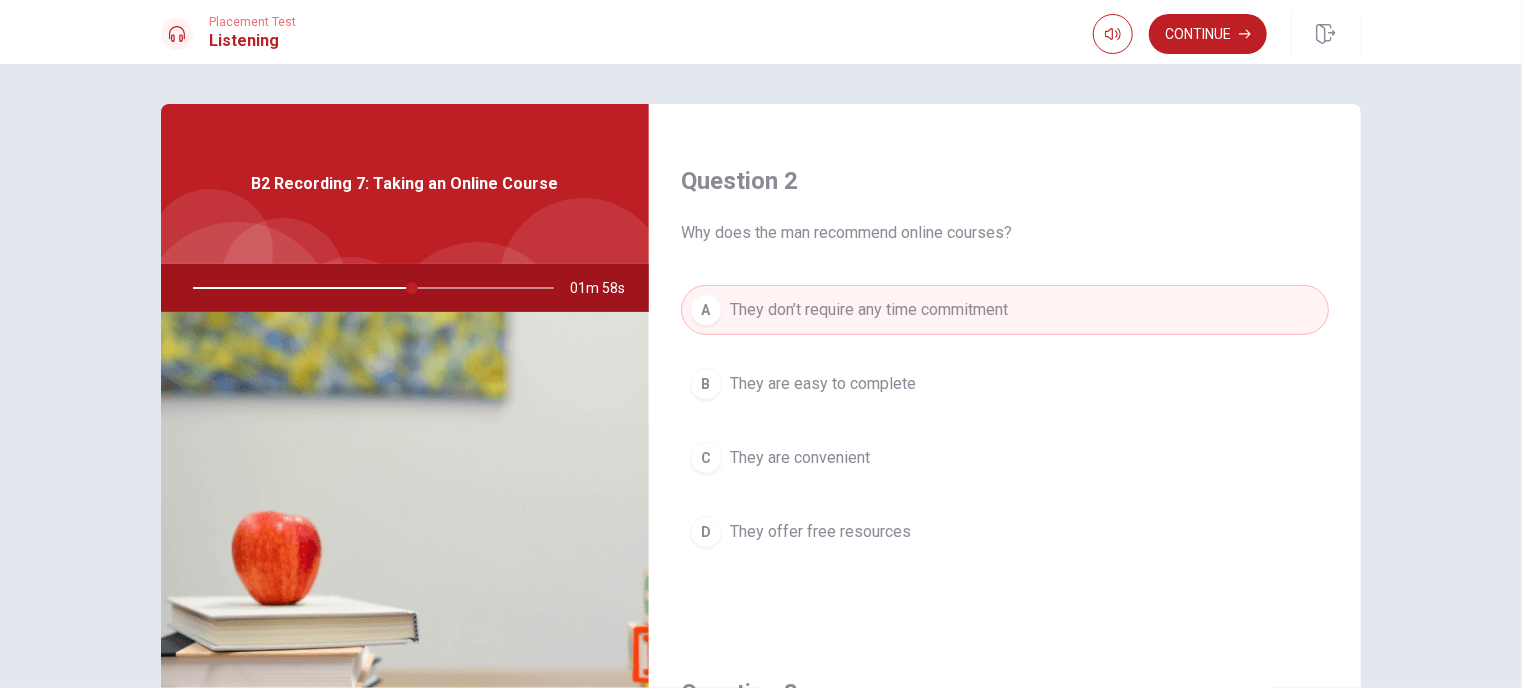 scroll, scrollTop: 500, scrollLeft: 0, axis: vertical 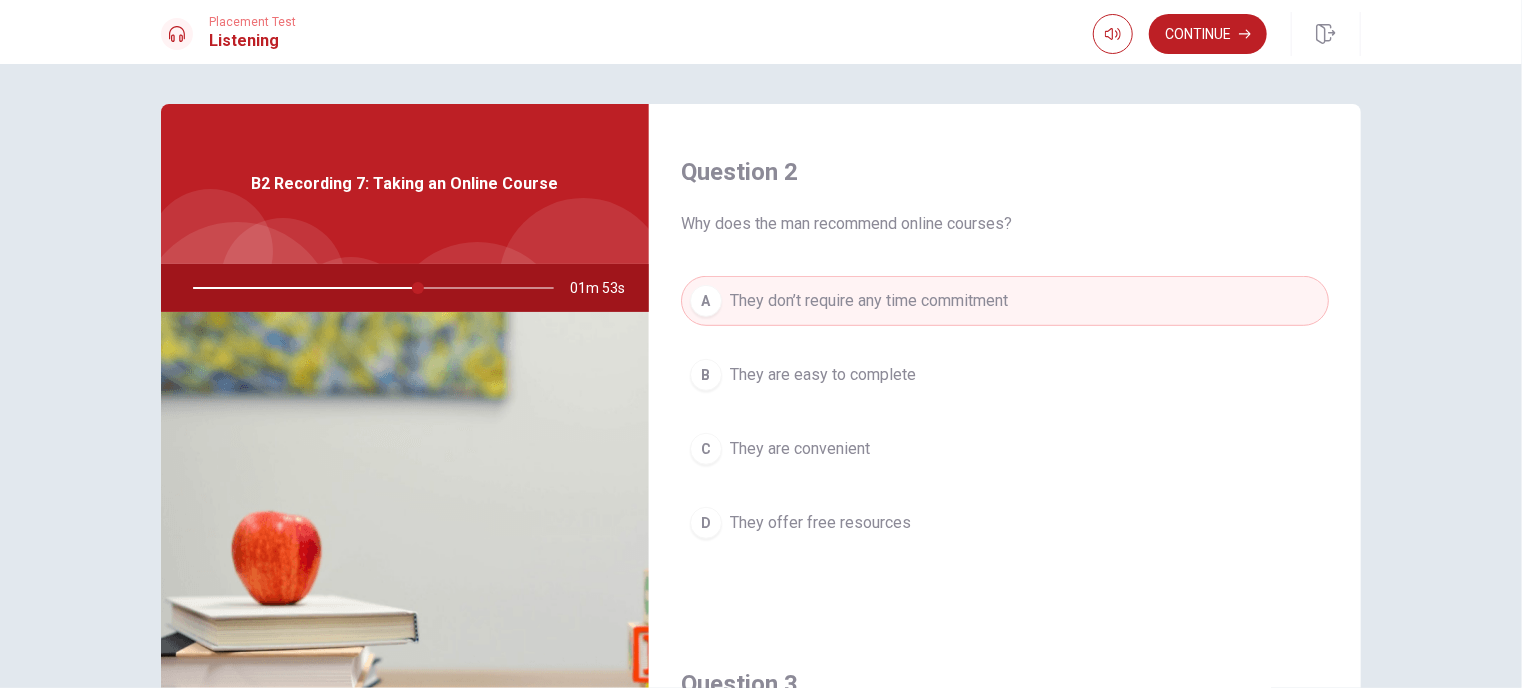 click on "They are convenient" at bounding box center (800, 449) 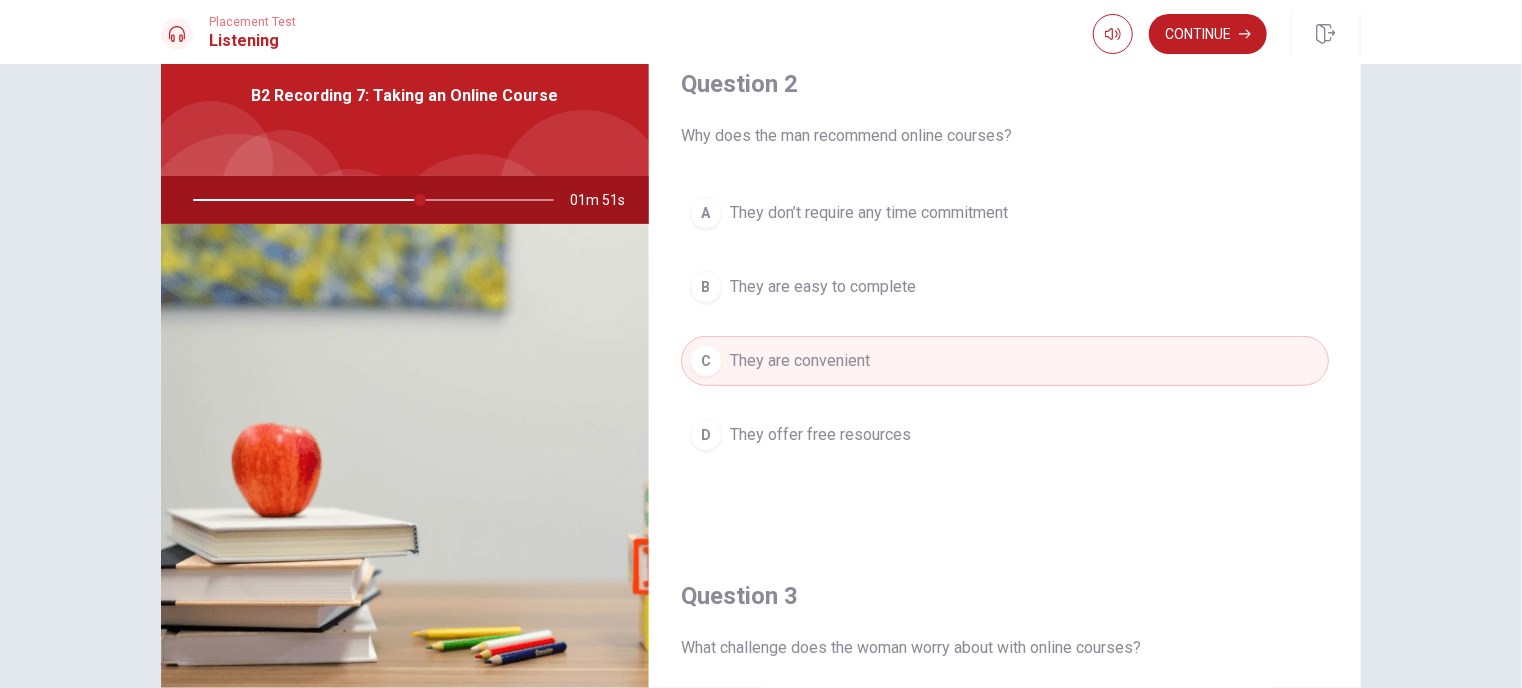 scroll, scrollTop: 215, scrollLeft: 0, axis: vertical 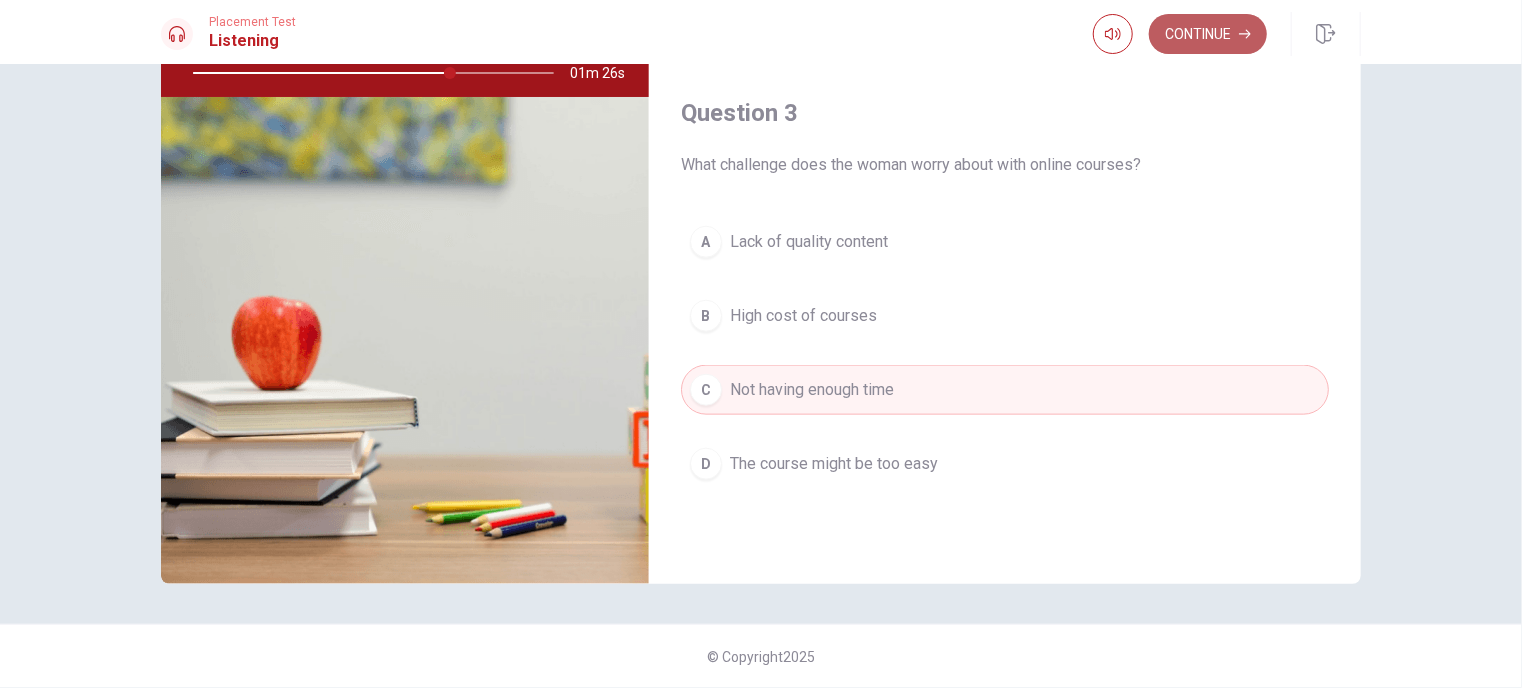 click on "Continue" at bounding box center (1208, 34) 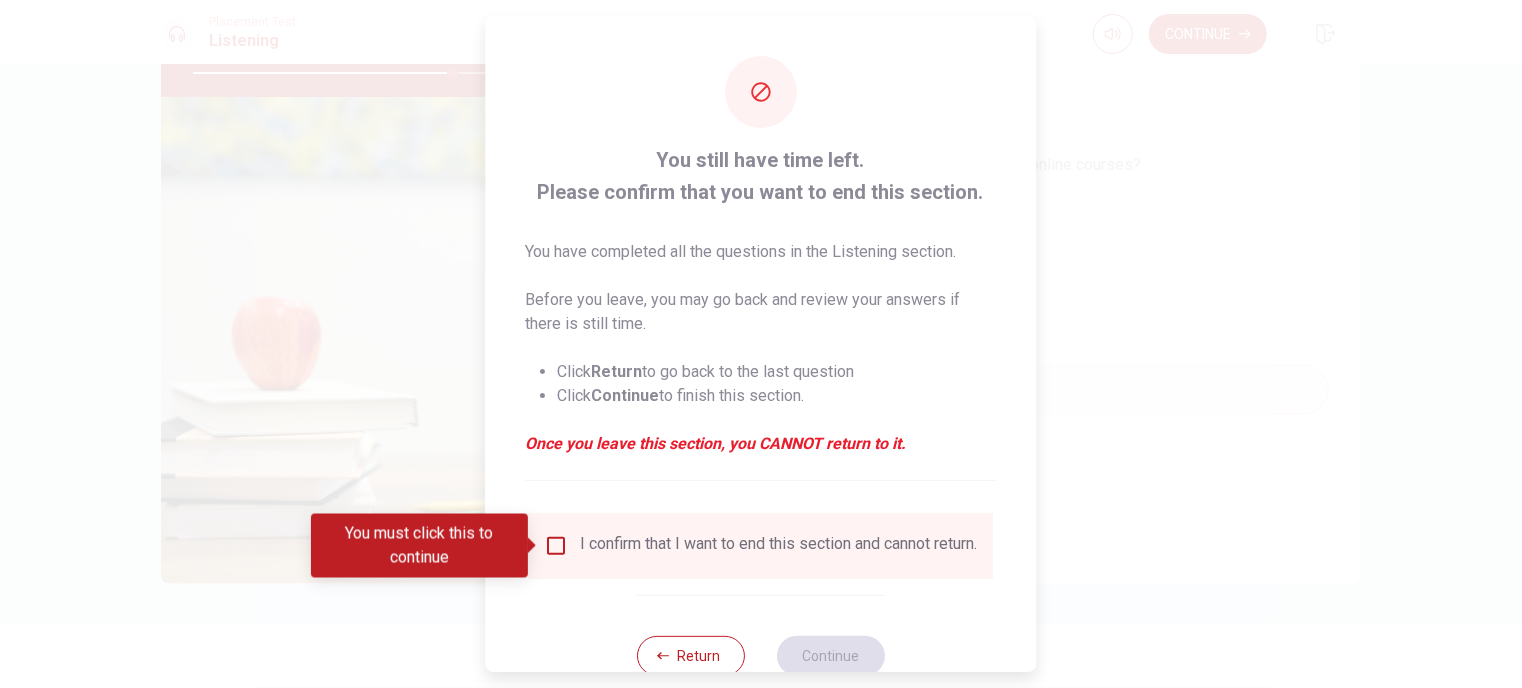 click on "I confirm that I want to end this section and cannot return." at bounding box center [779, 546] 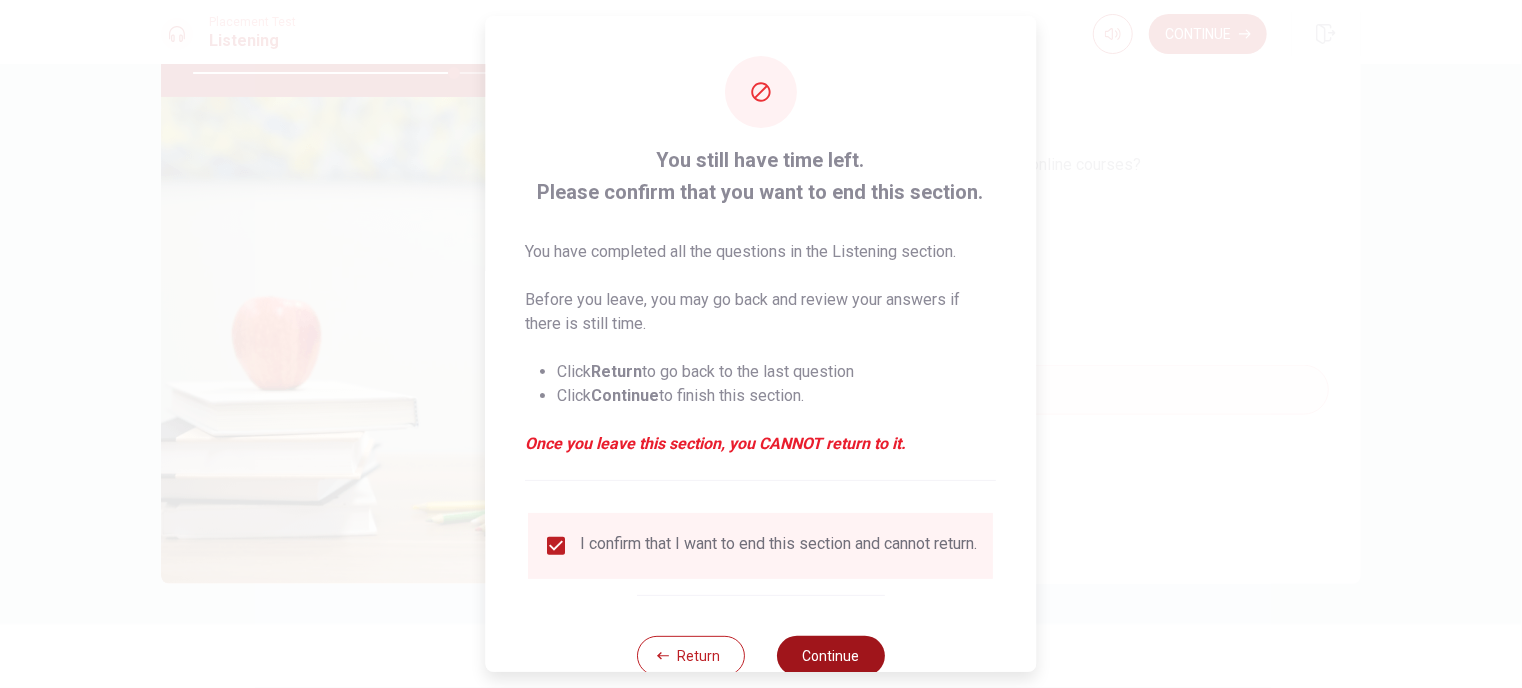 click on "Continue" at bounding box center [831, 656] 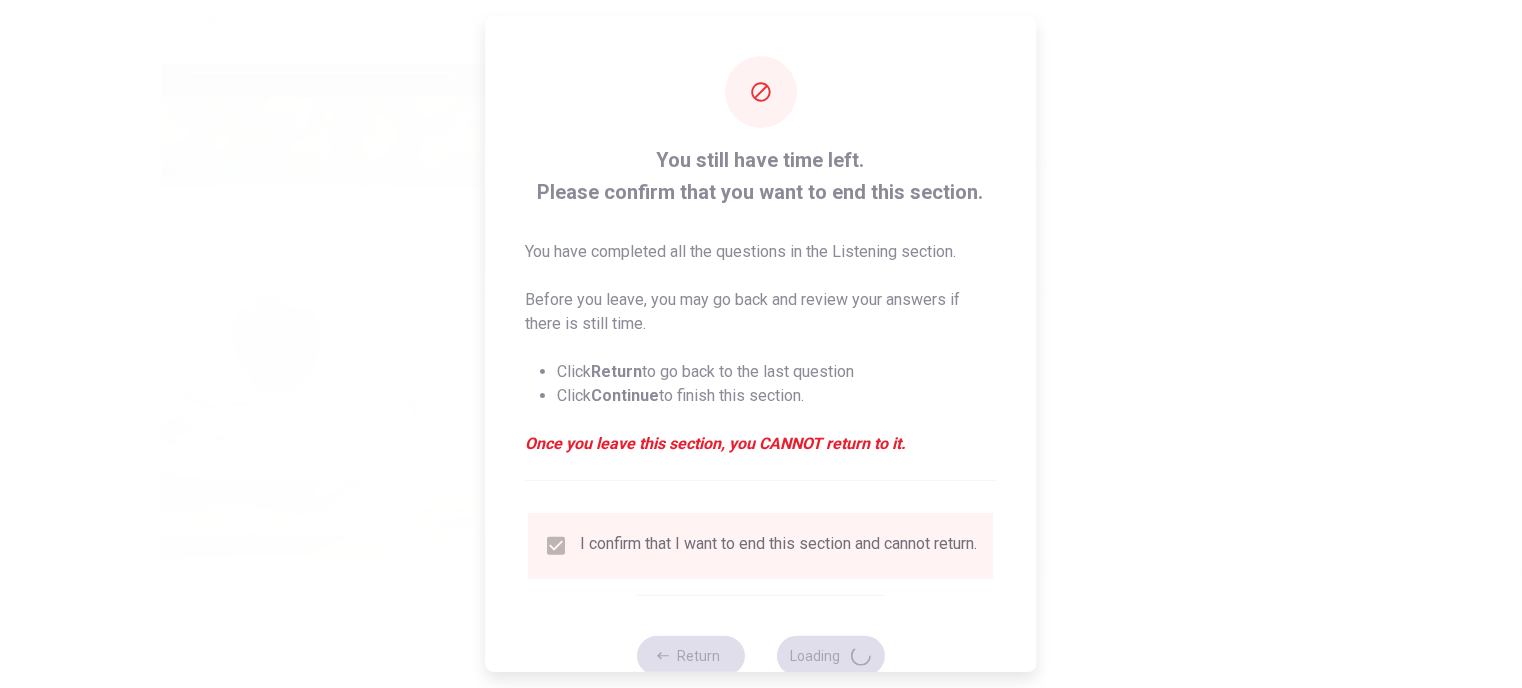 type on "73" 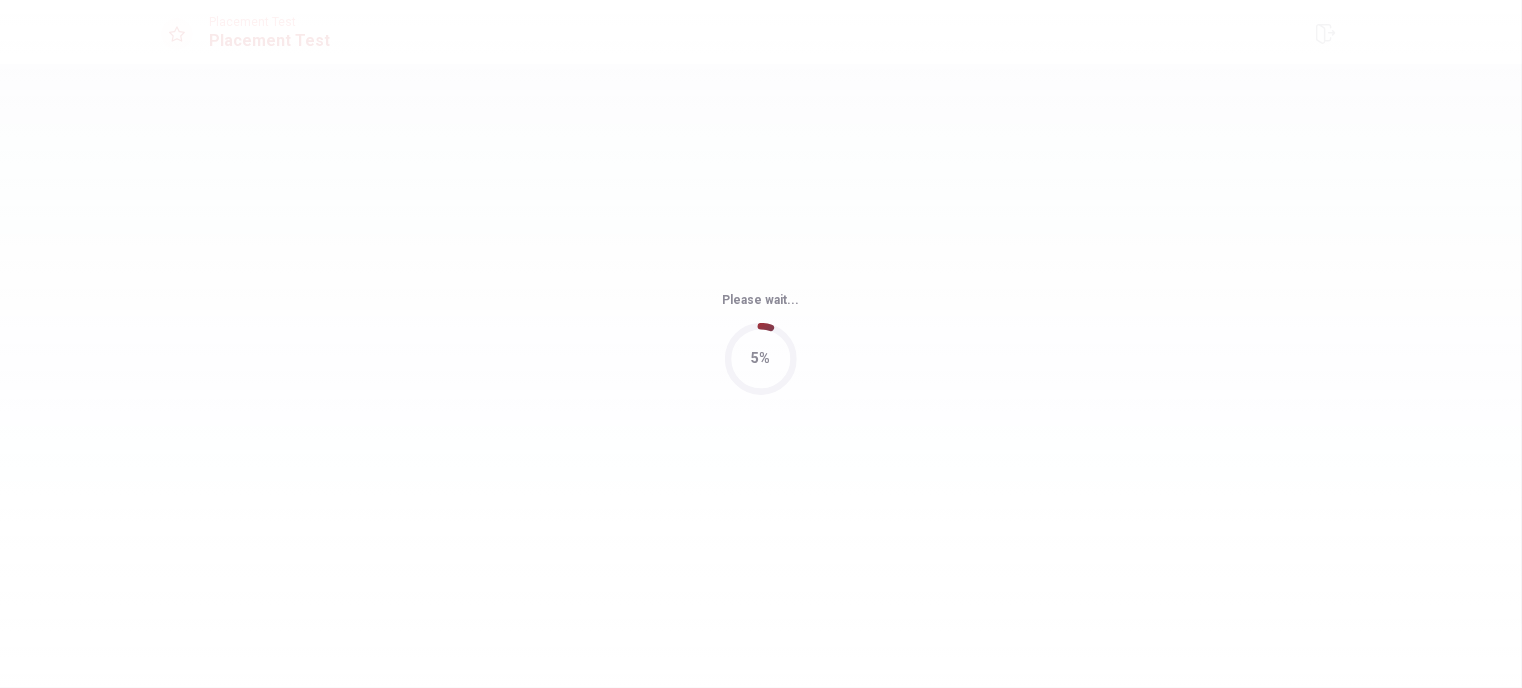scroll, scrollTop: 0, scrollLeft: 0, axis: both 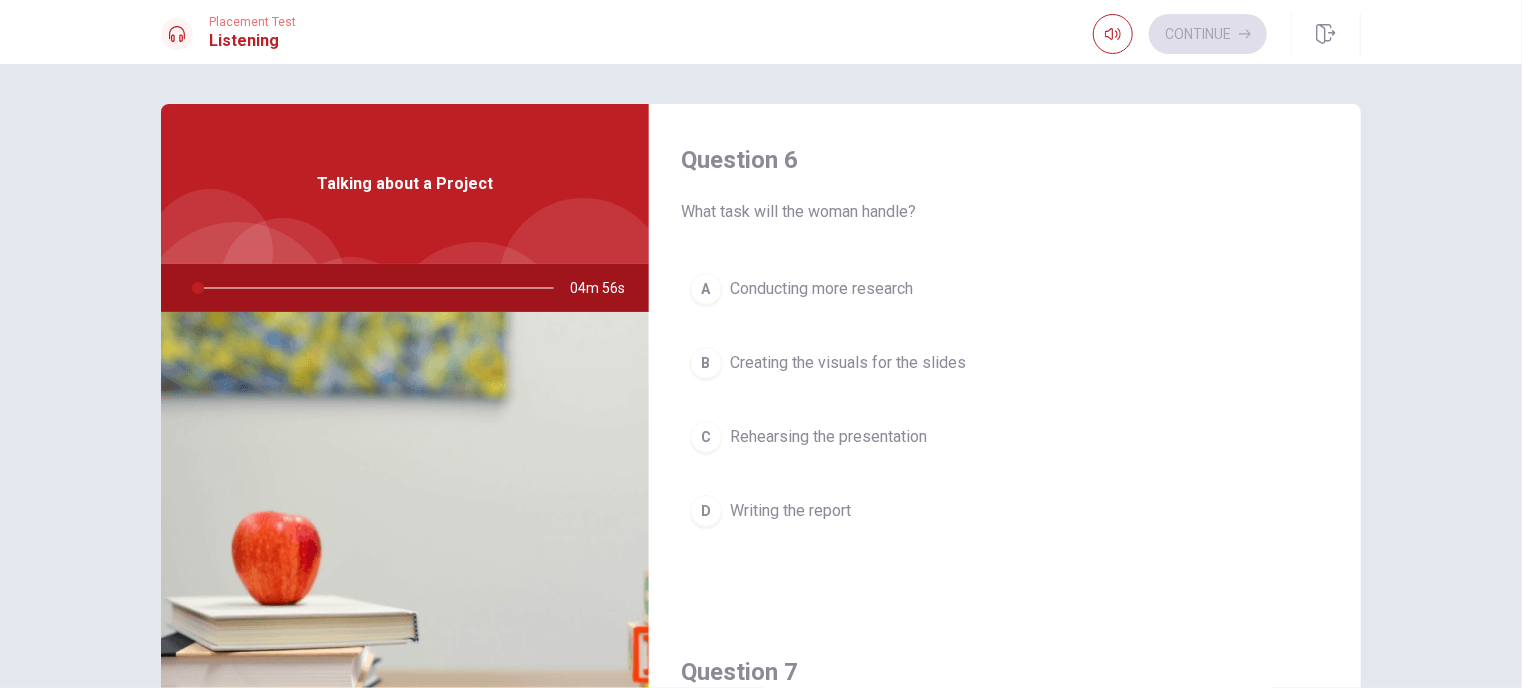 drag, startPoint x: 740, startPoint y: 217, endPoint x: 822, endPoint y: 216, distance: 82.006096 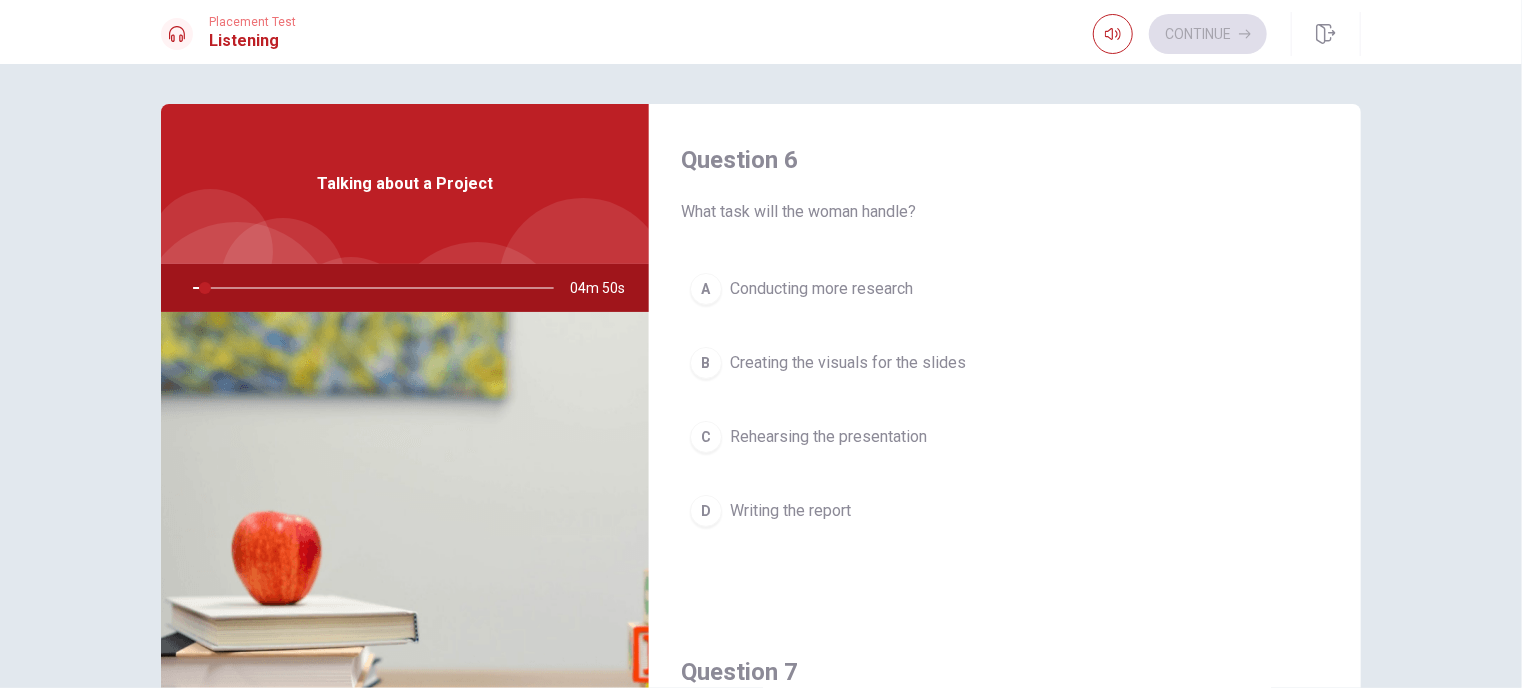 click on "What task will the woman handle?" at bounding box center [1005, 212] 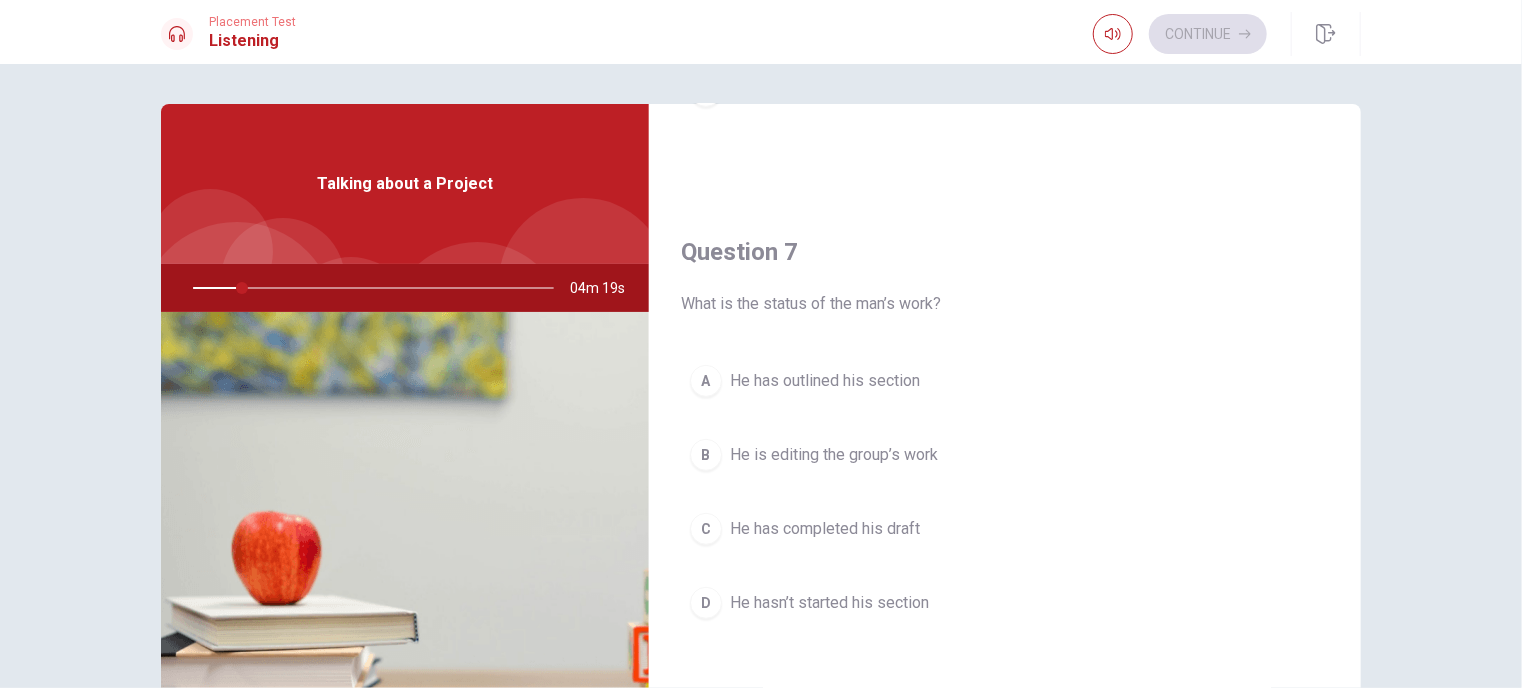 scroll, scrollTop: 400, scrollLeft: 0, axis: vertical 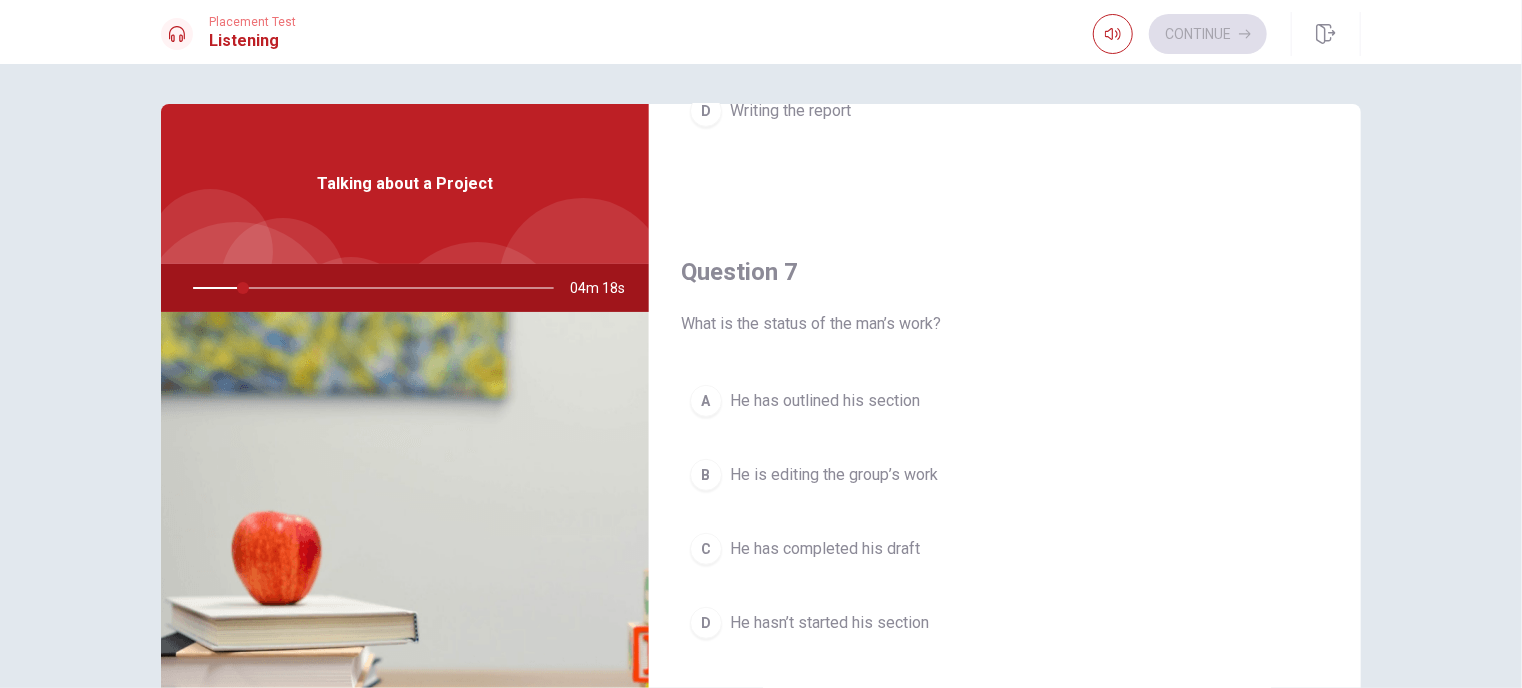 drag, startPoint x: 751, startPoint y: 323, endPoint x: 887, endPoint y: 327, distance: 136.0588 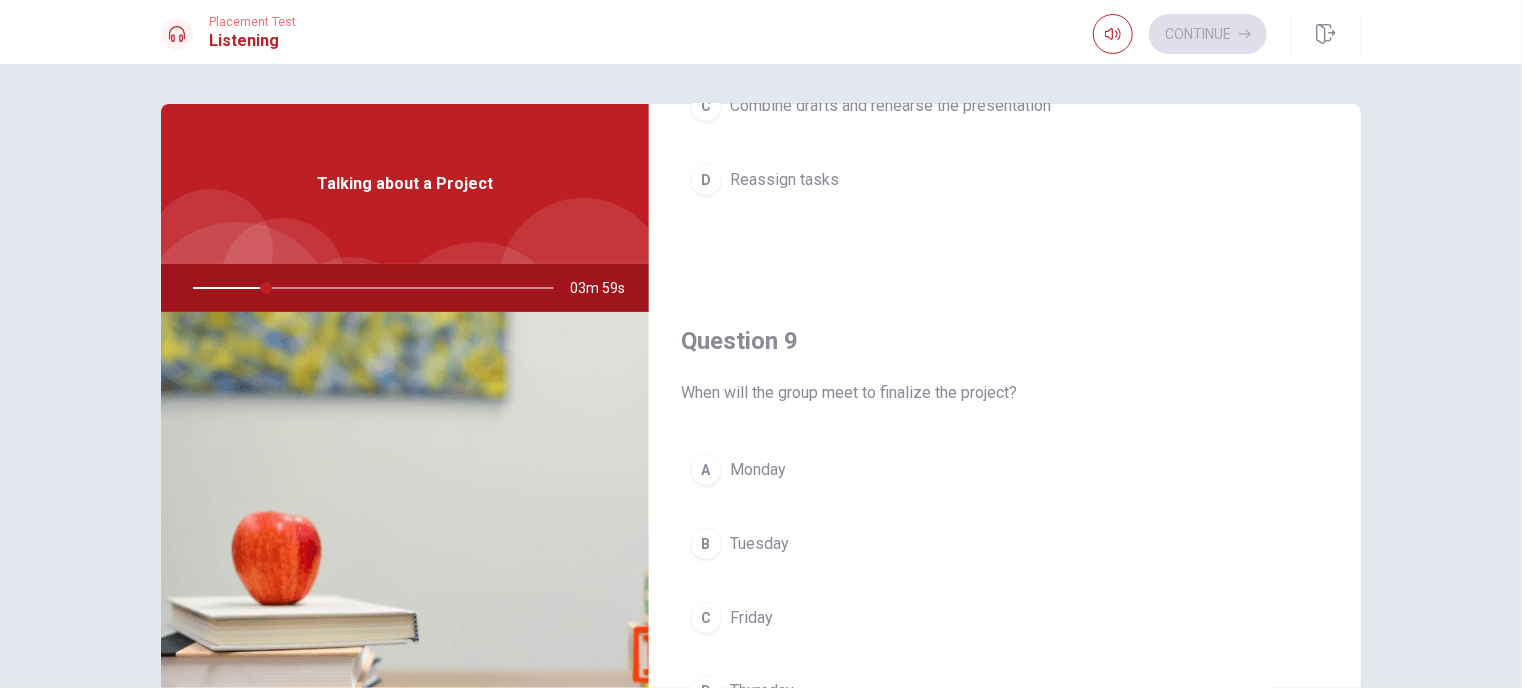 scroll, scrollTop: 1400, scrollLeft: 0, axis: vertical 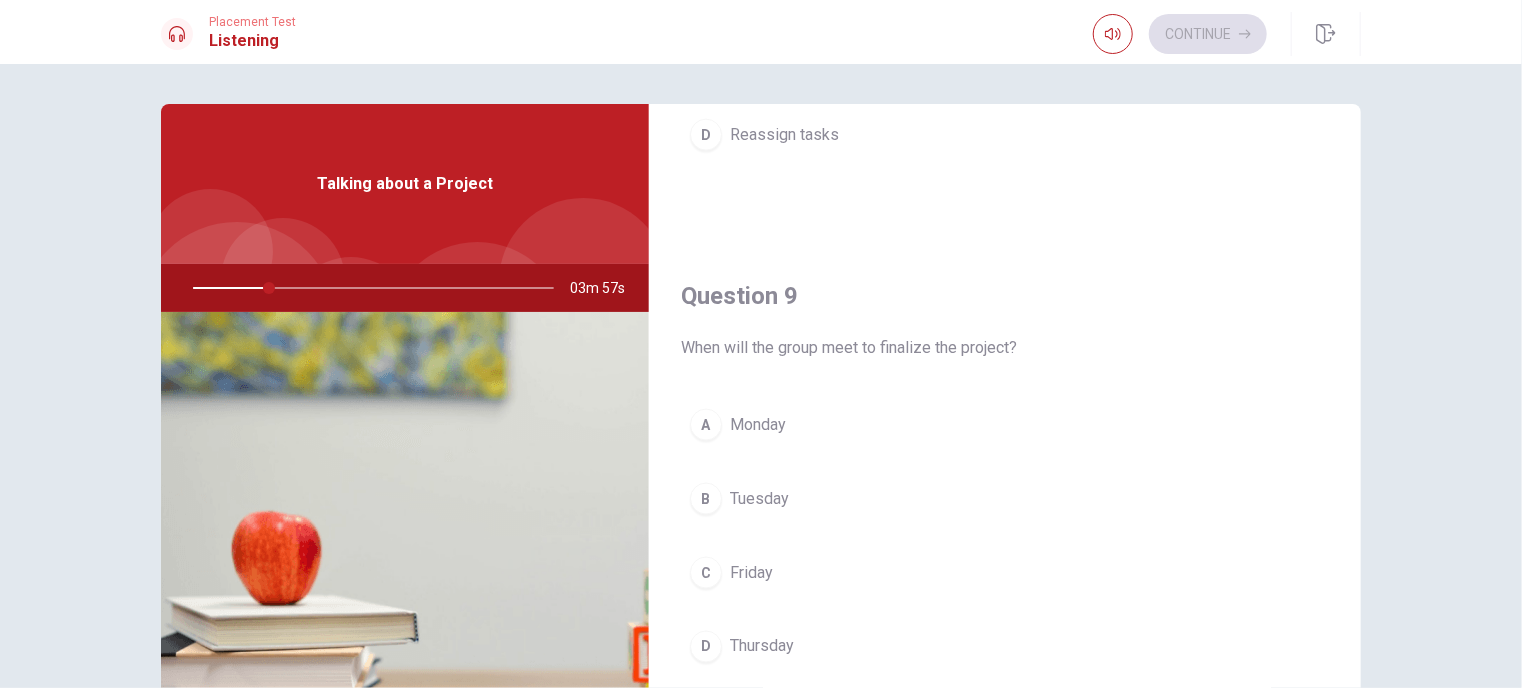 drag, startPoint x: 726, startPoint y: 341, endPoint x: 793, endPoint y: 339, distance: 67.02985 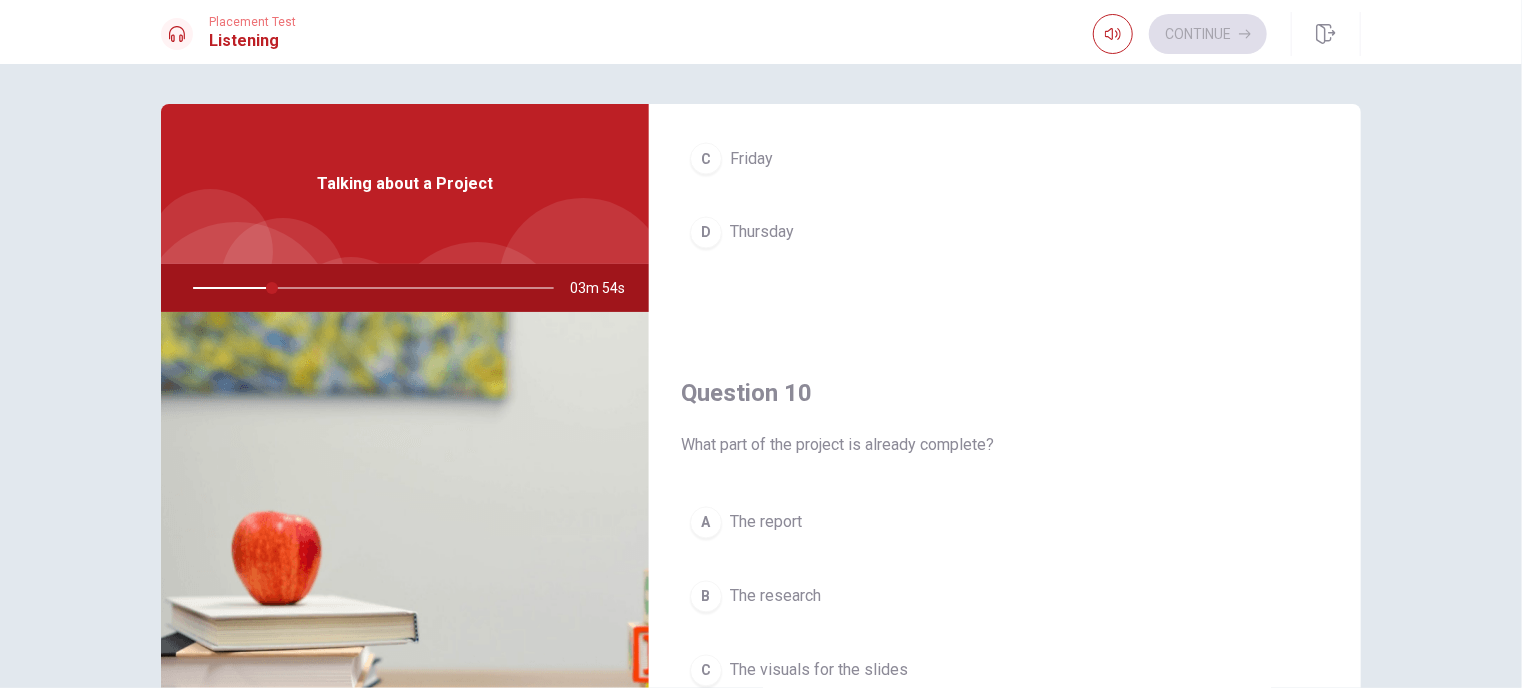scroll, scrollTop: 1856, scrollLeft: 0, axis: vertical 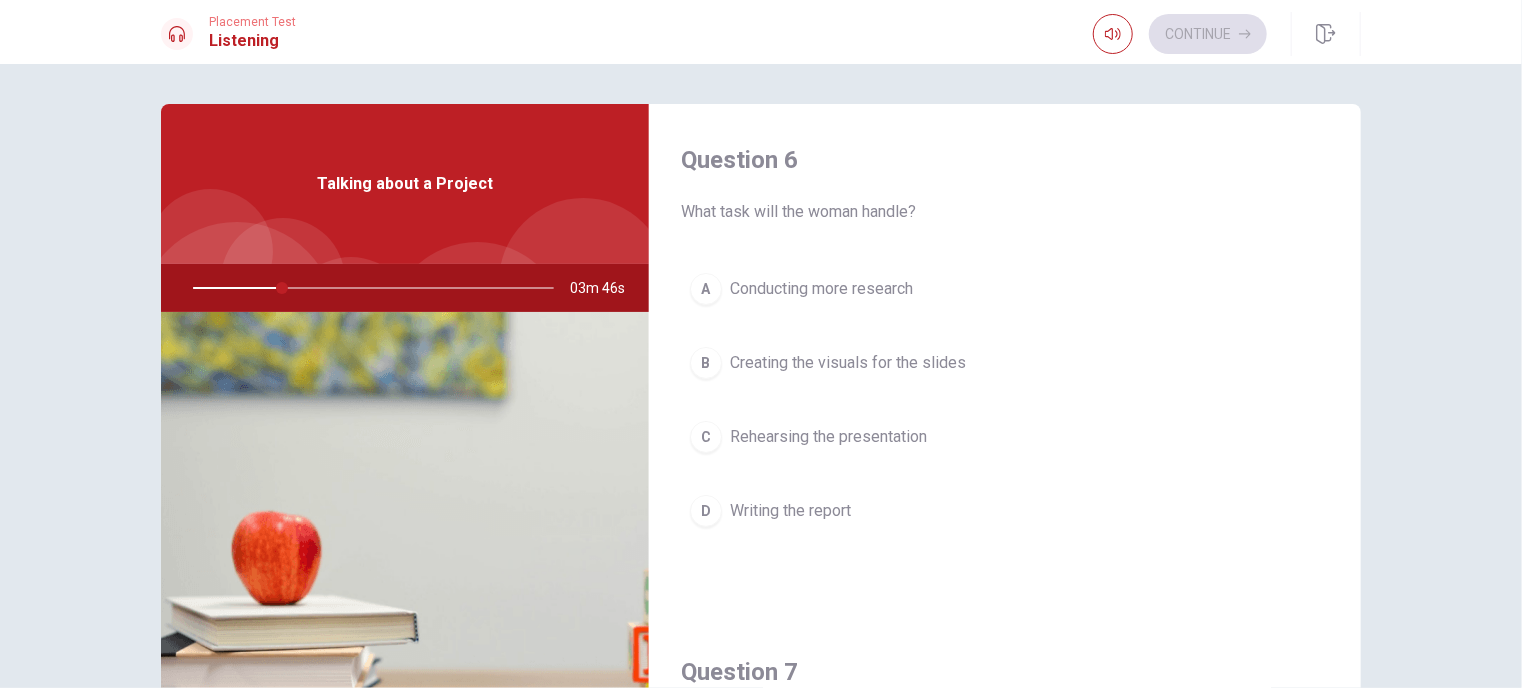 drag, startPoint x: 806, startPoint y: 216, endPoint x: 913, endPoint y: 216, distance: 107 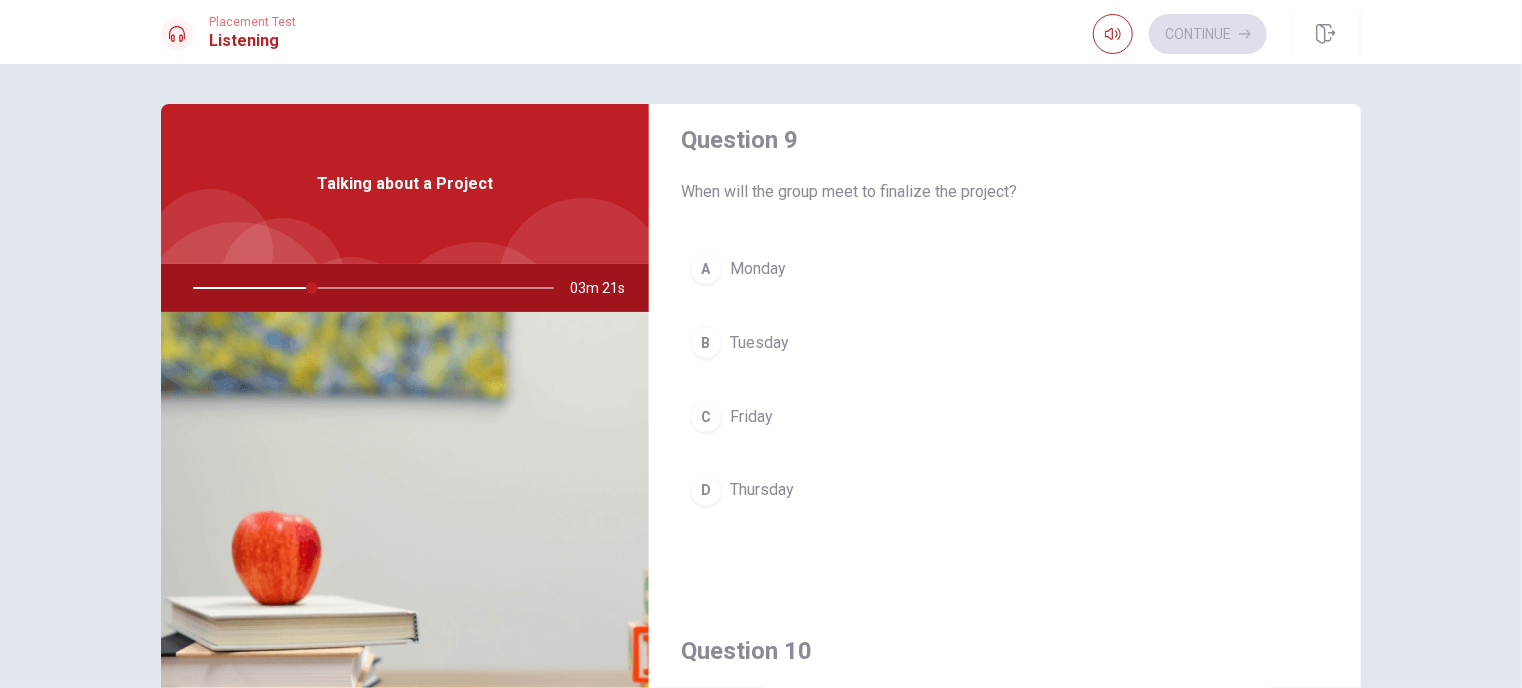 scroll, scrollTop: 1856, scrollLeft: 0, axis: vertical 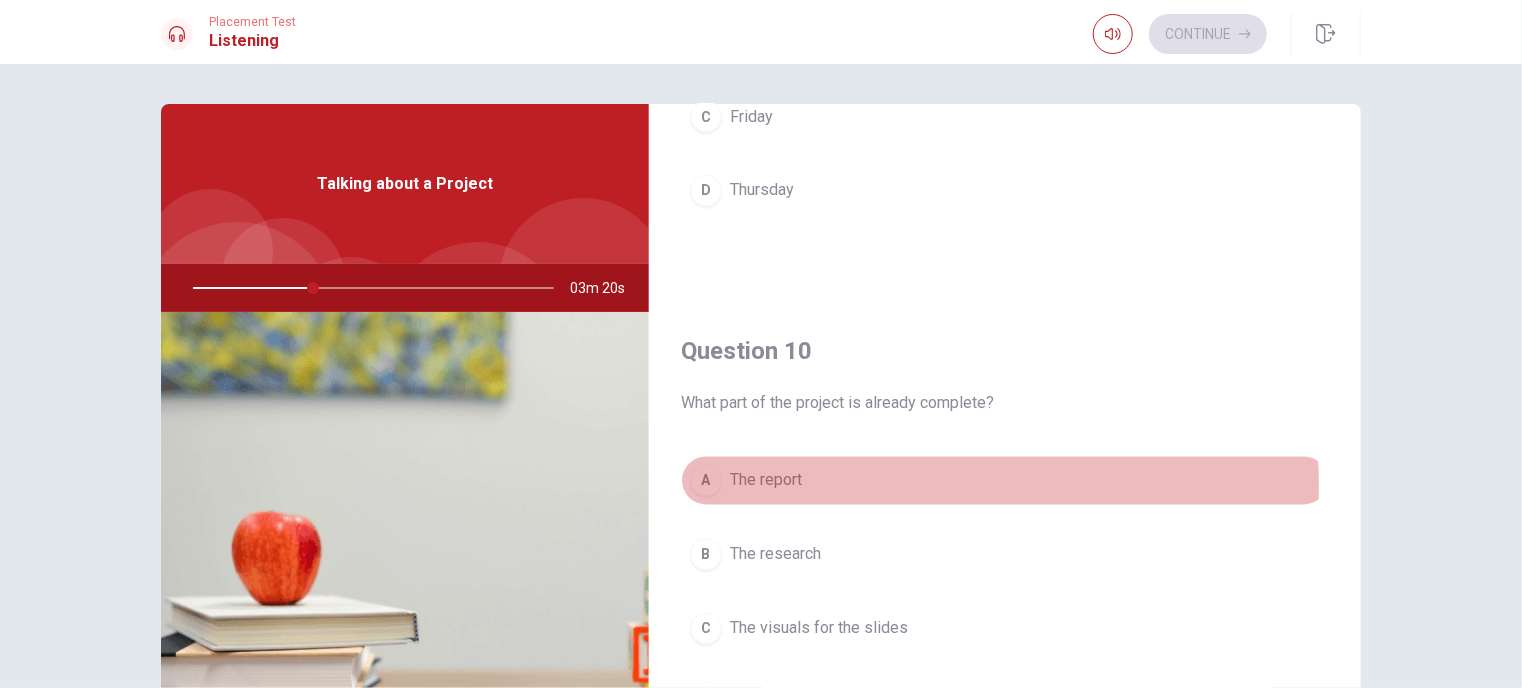 click on "The report" at bounding box center (766, 481) 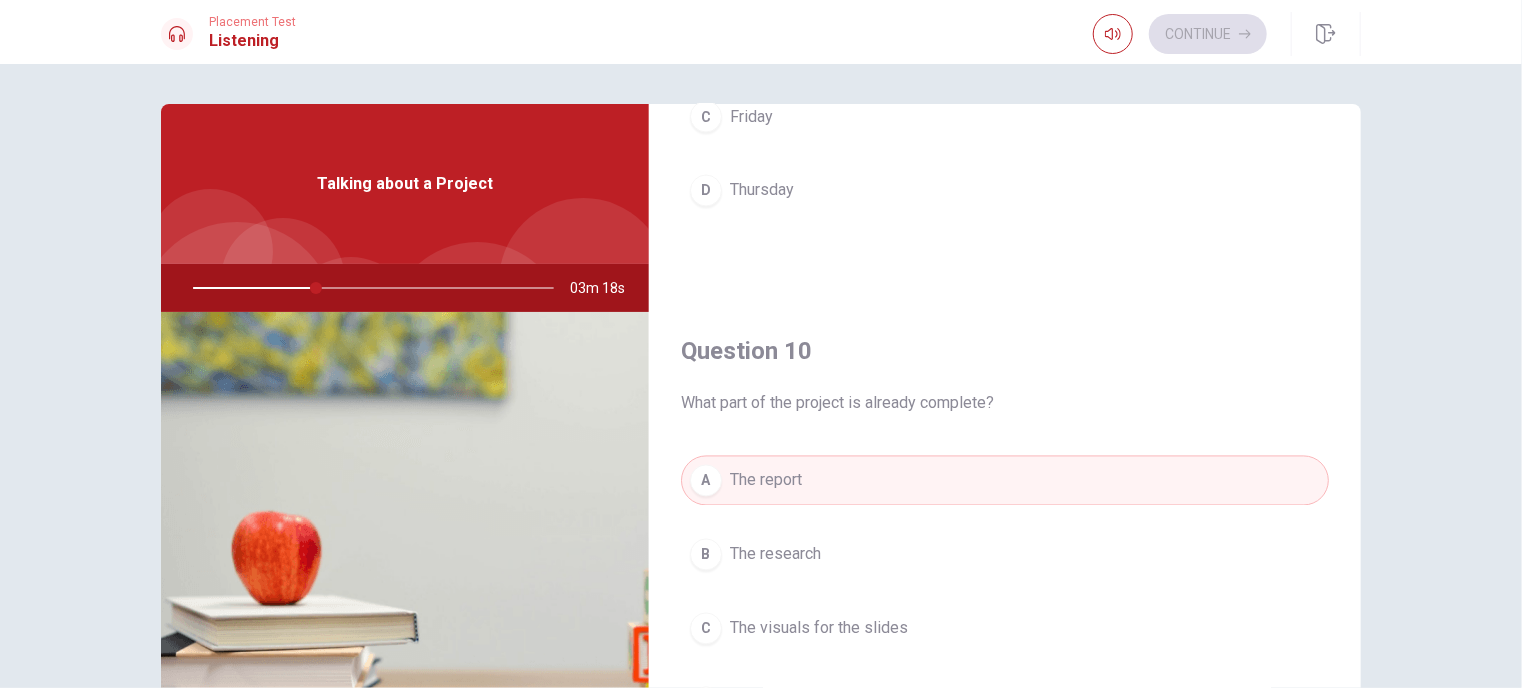 click on "B The research" at bounding box center (1005, 555) 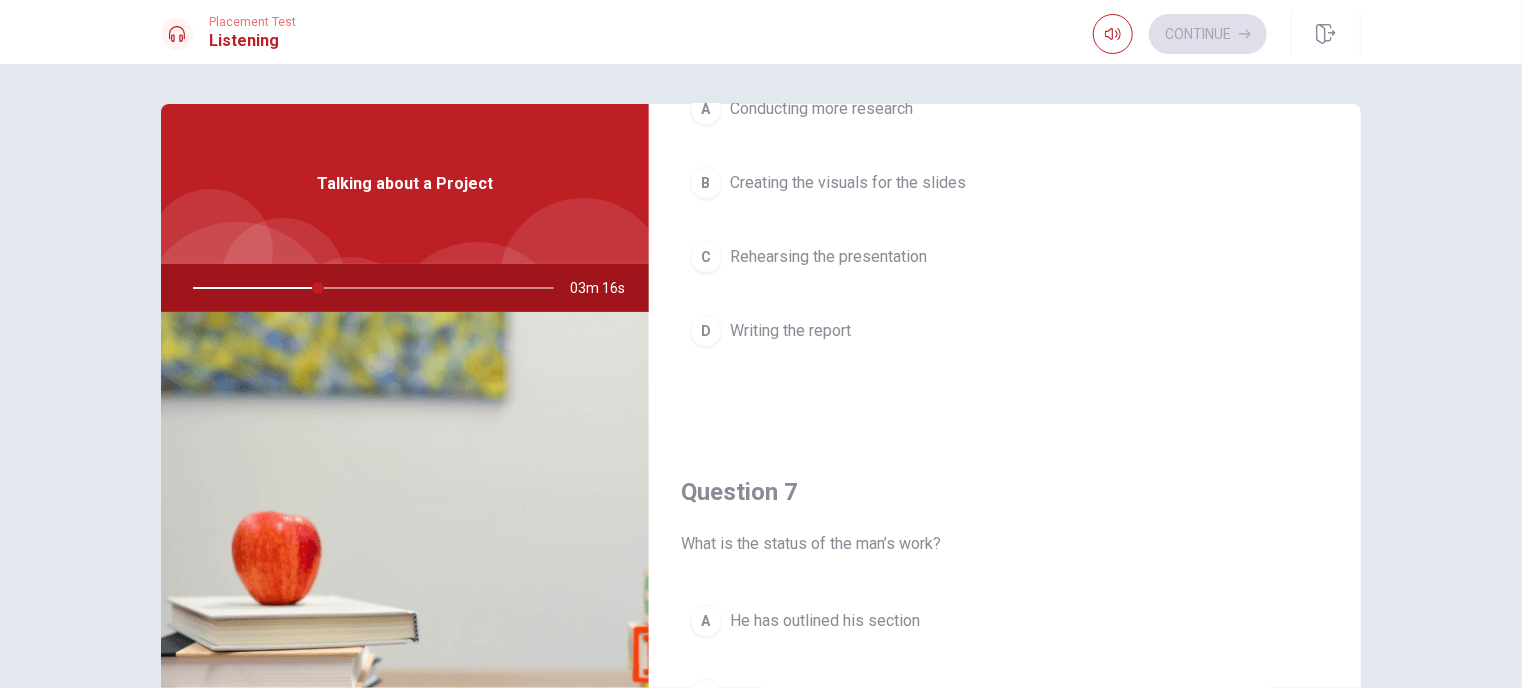 scroll, scrollTop: 0, scrollLeft: 0, axis: both 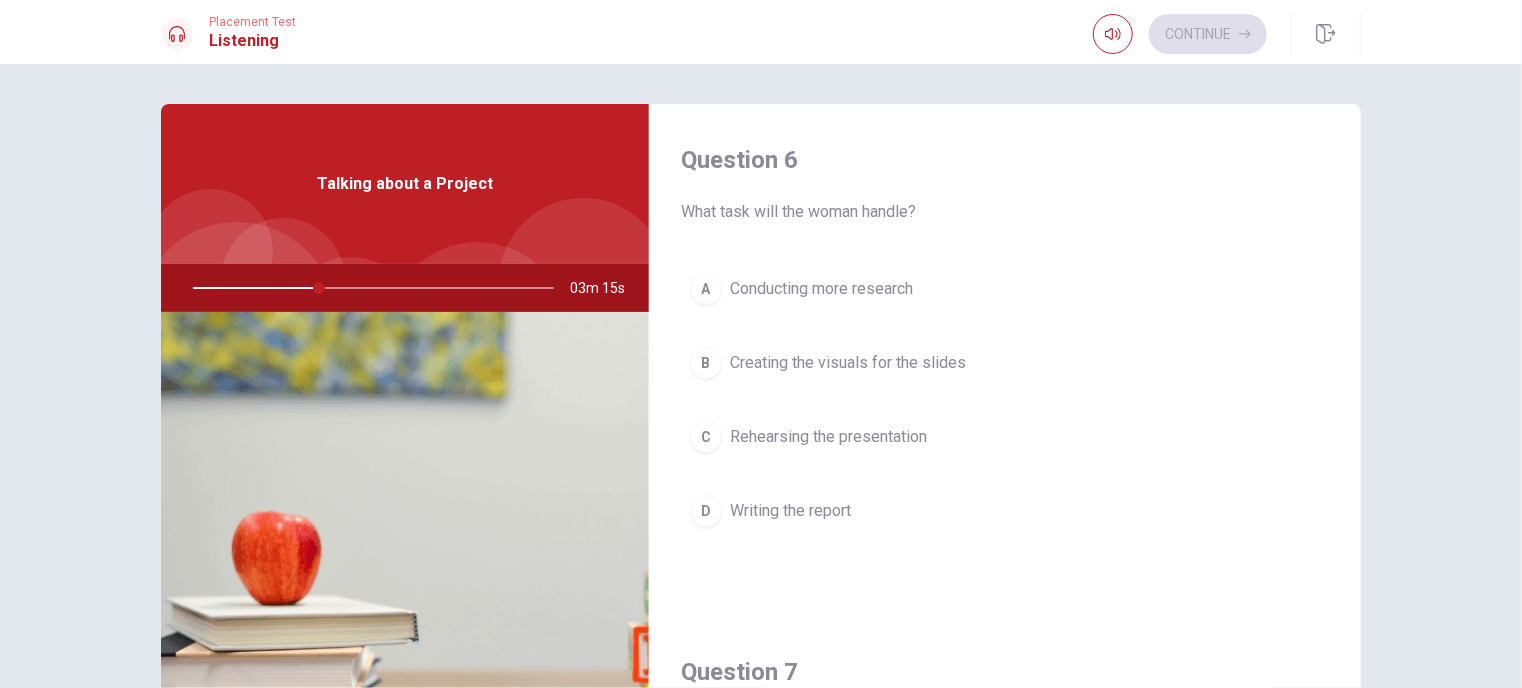 drag, startPoint x: 854, startPoint y: 362, endPoint x: 863, endPoint y: 399, distance: 38.078865 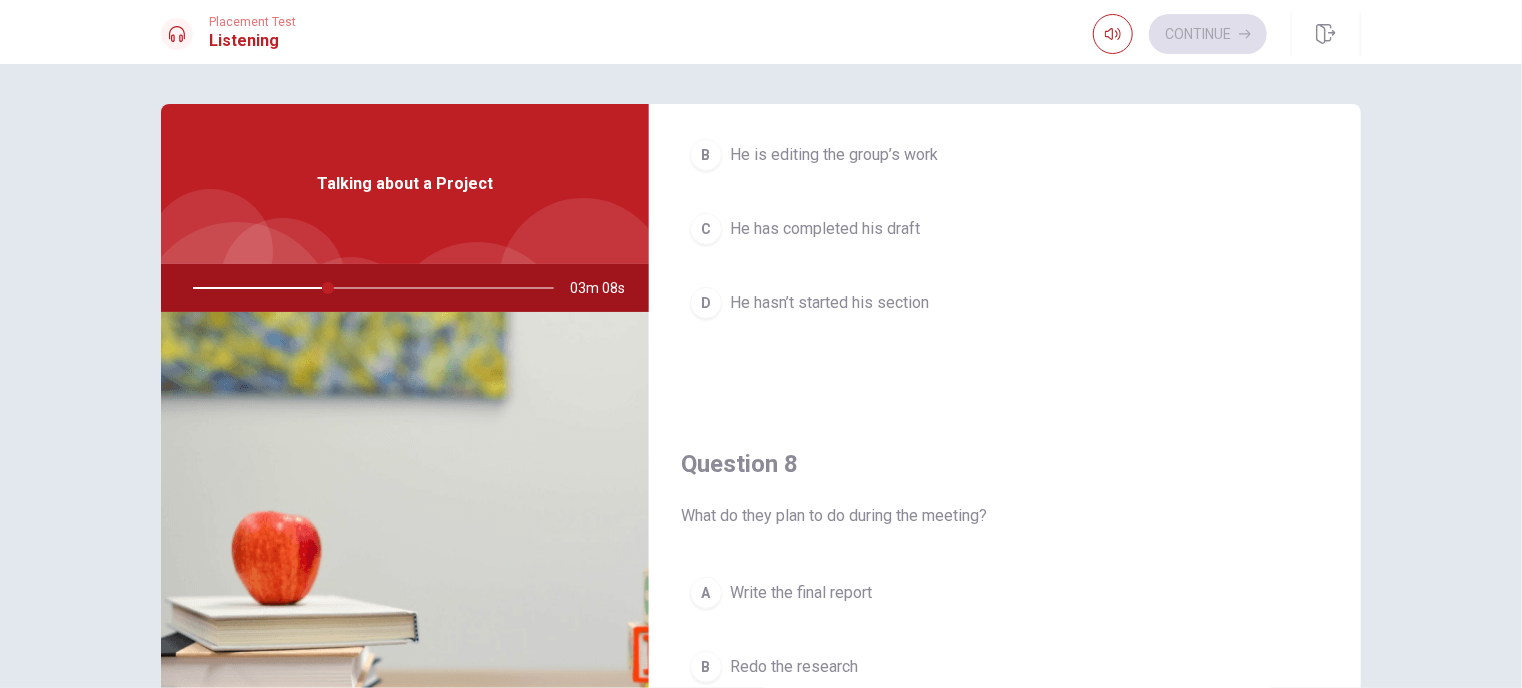scroll, scrollTop: 900, scrollLeft: 0, axis: vertical 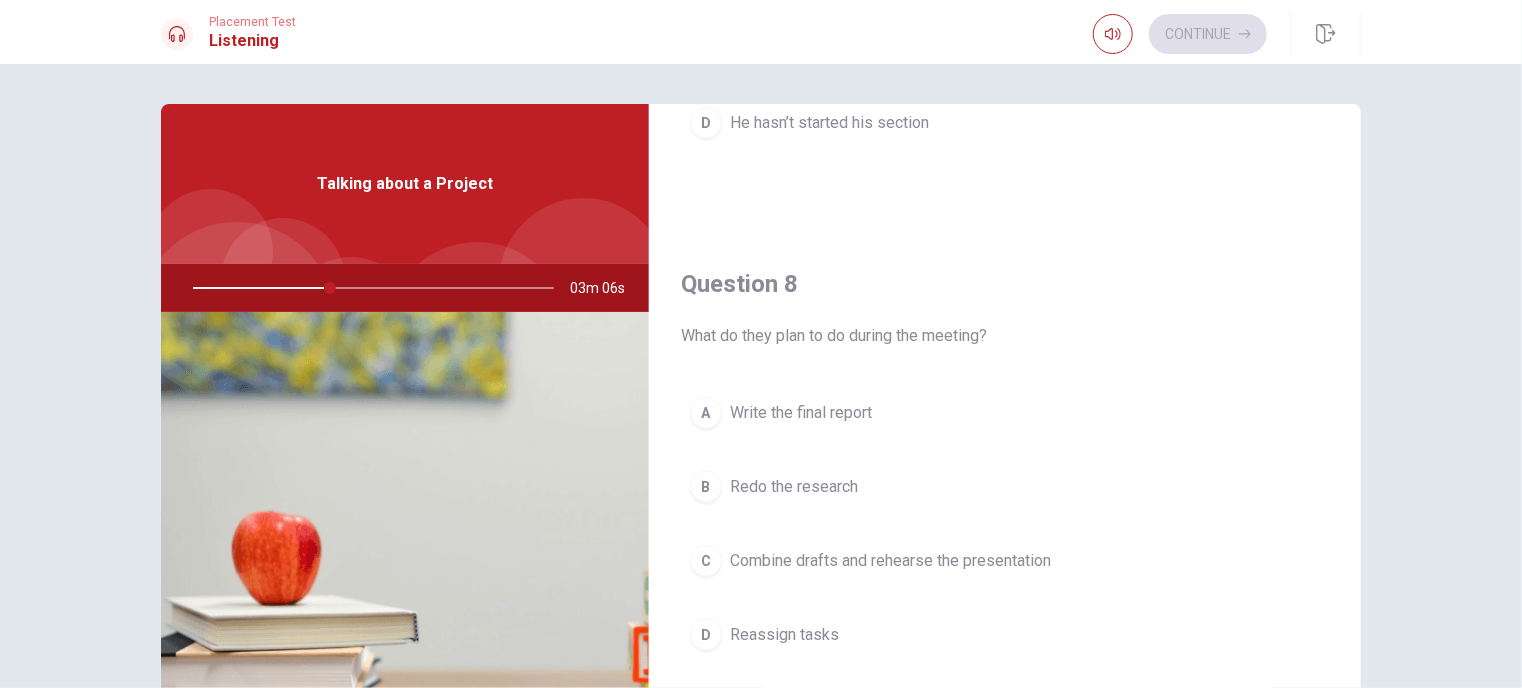drag, startPoint x: 752, startPoint y: 329, endPoint x: 894, endPoint y: 331, distance: 142.01408 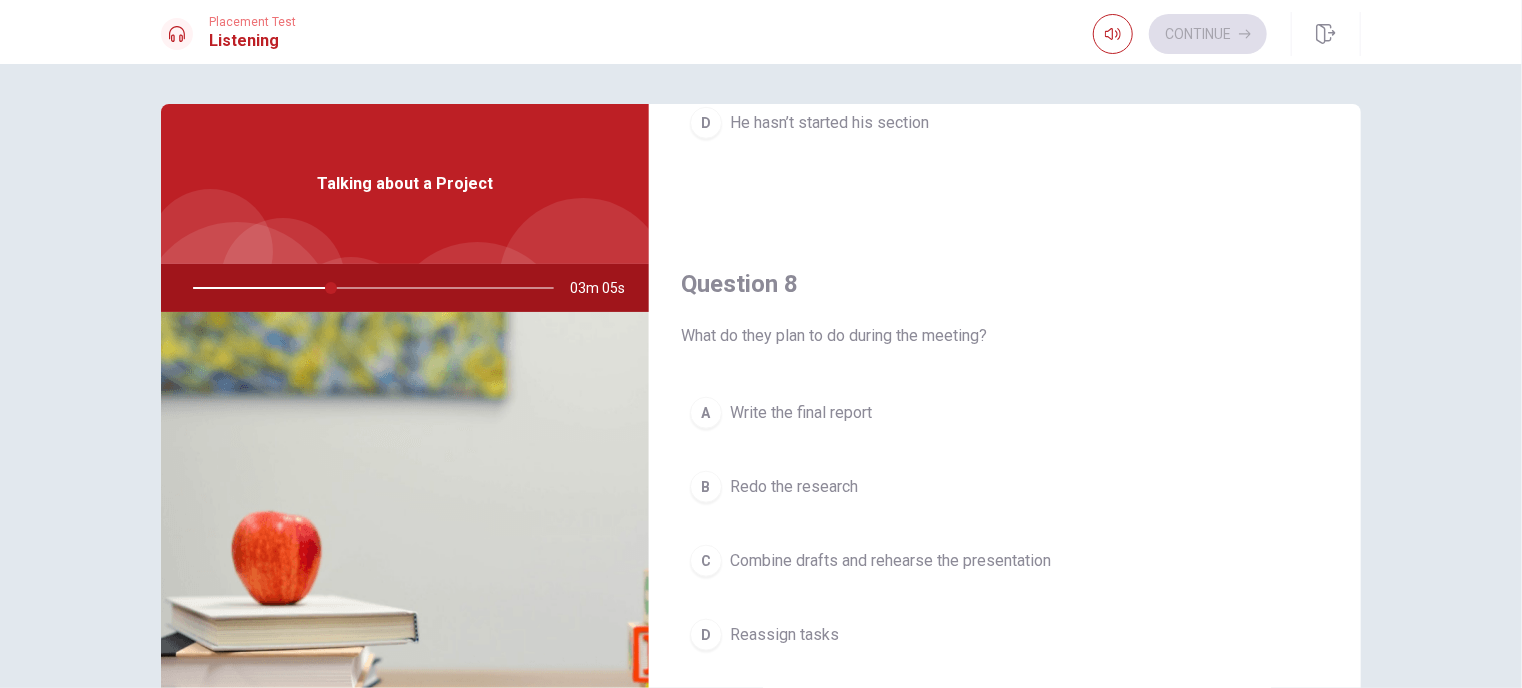 scroll, scrollTop: 1000, scrollLeft: 0, axis: vertical 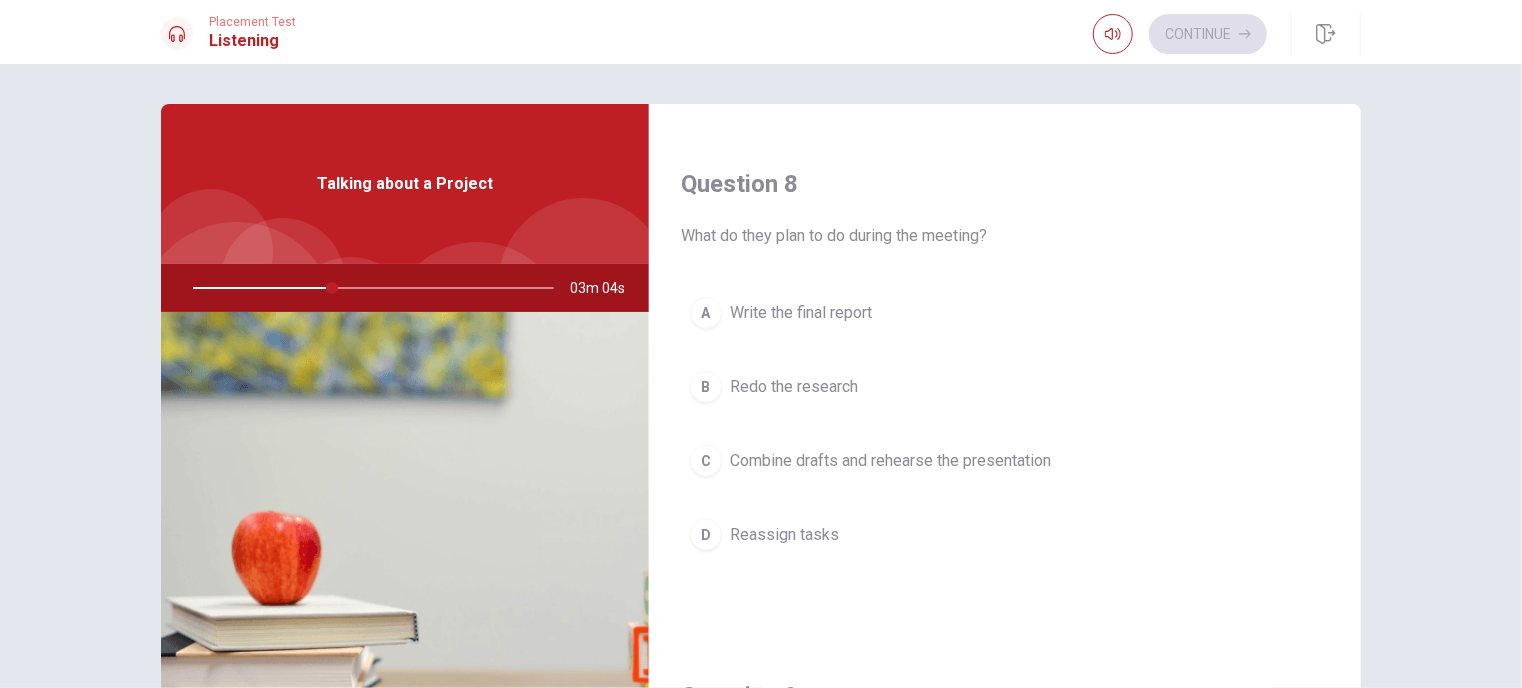 click on "Write the final report" at bounding box center (801, 313) 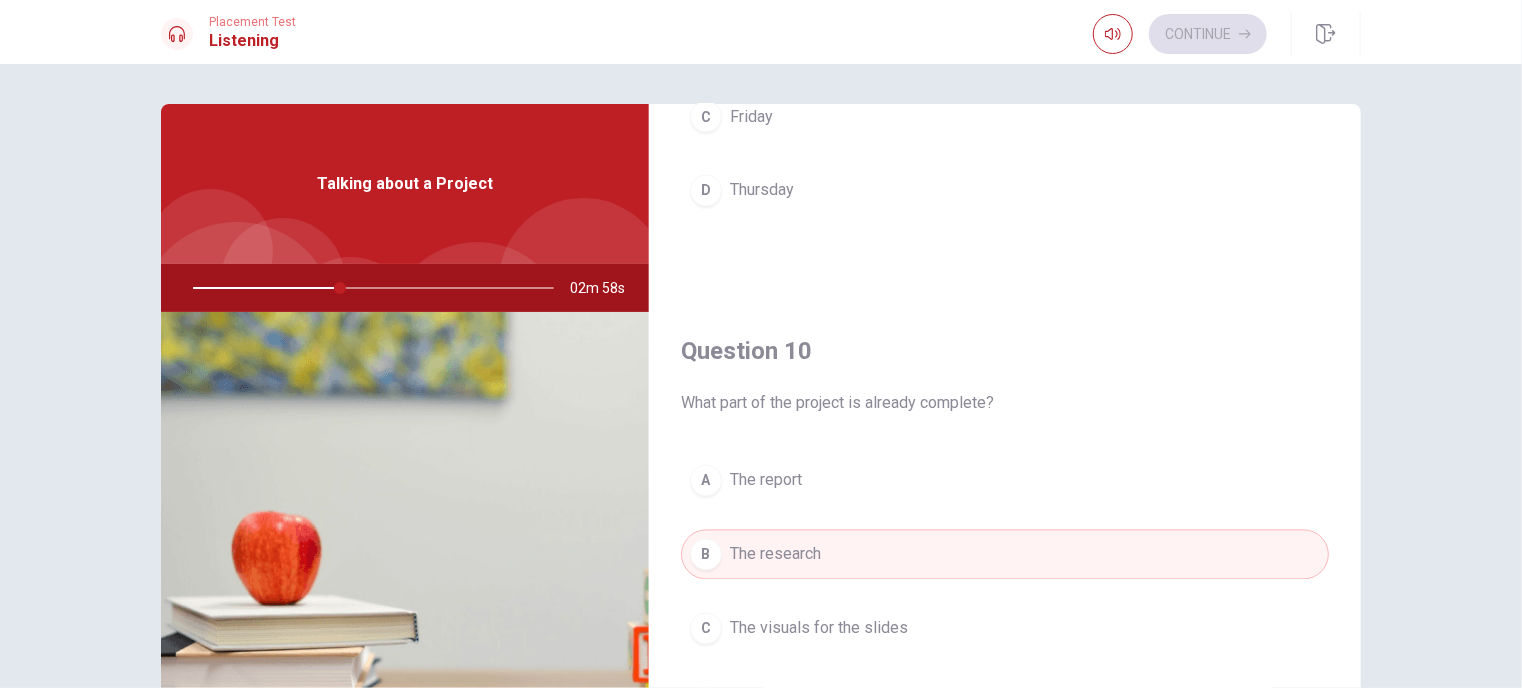 scroll, scrollTop: 1656, scrollLeft: 0, axis: vertical 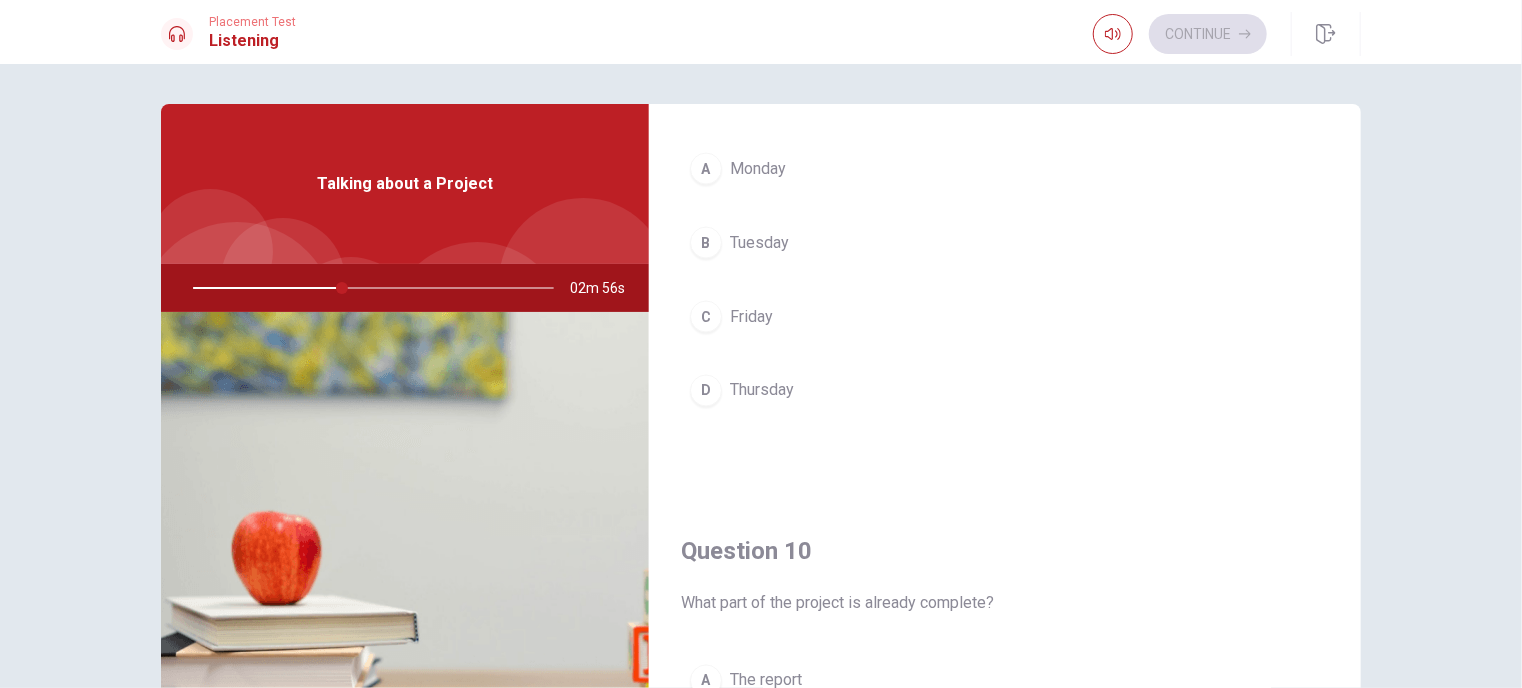 click on "Thursday" at bounding box center (762, 391) 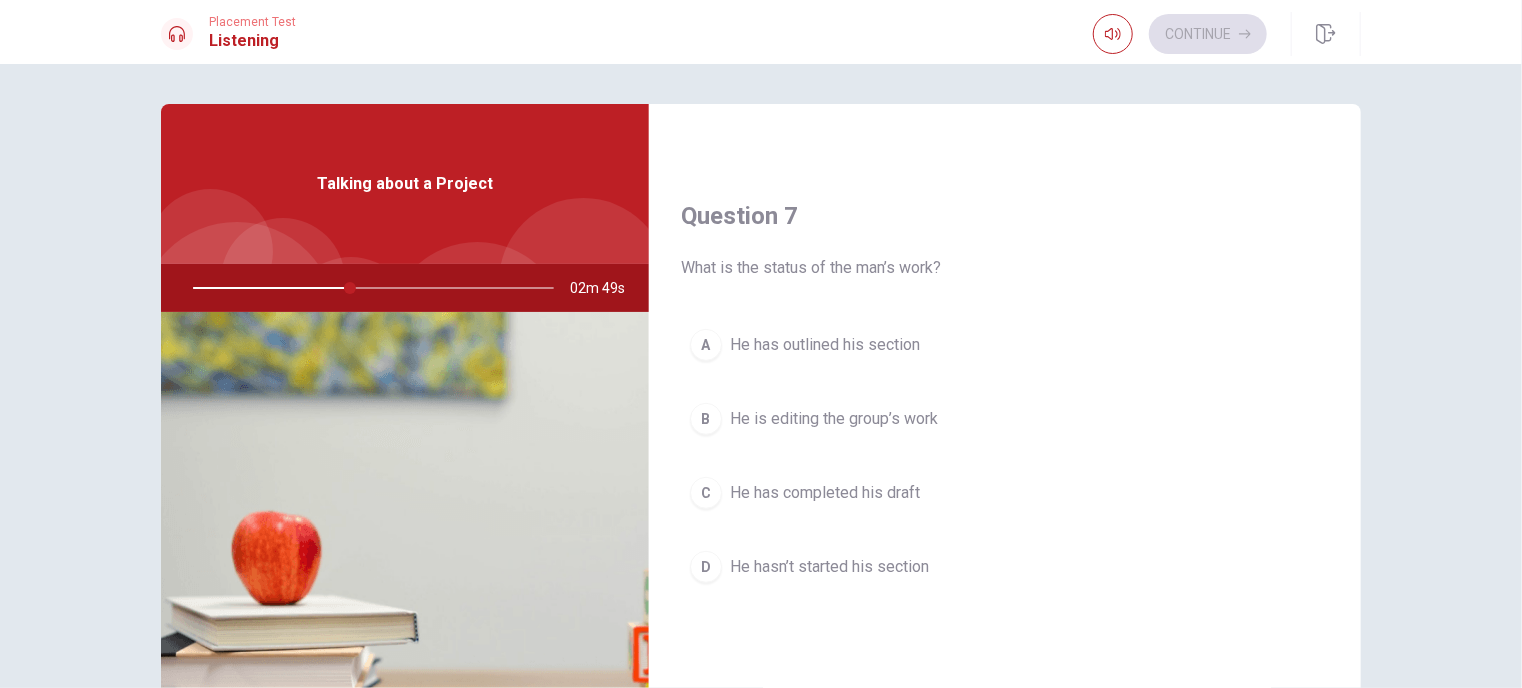 scroll, scrollTop: 556, scrollLeft: 0, axis: vertical 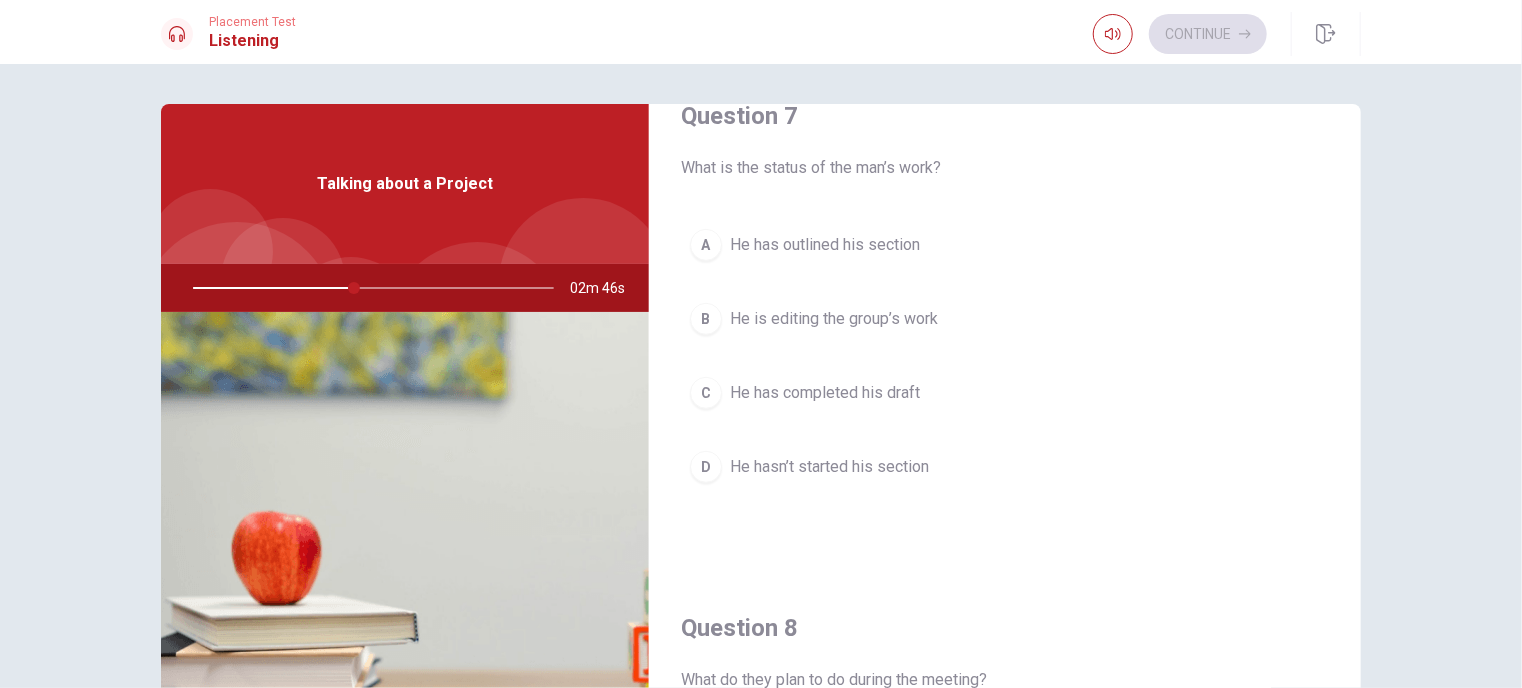 click on "D He hasn’t started his section" at bounding box center (1005, 467) 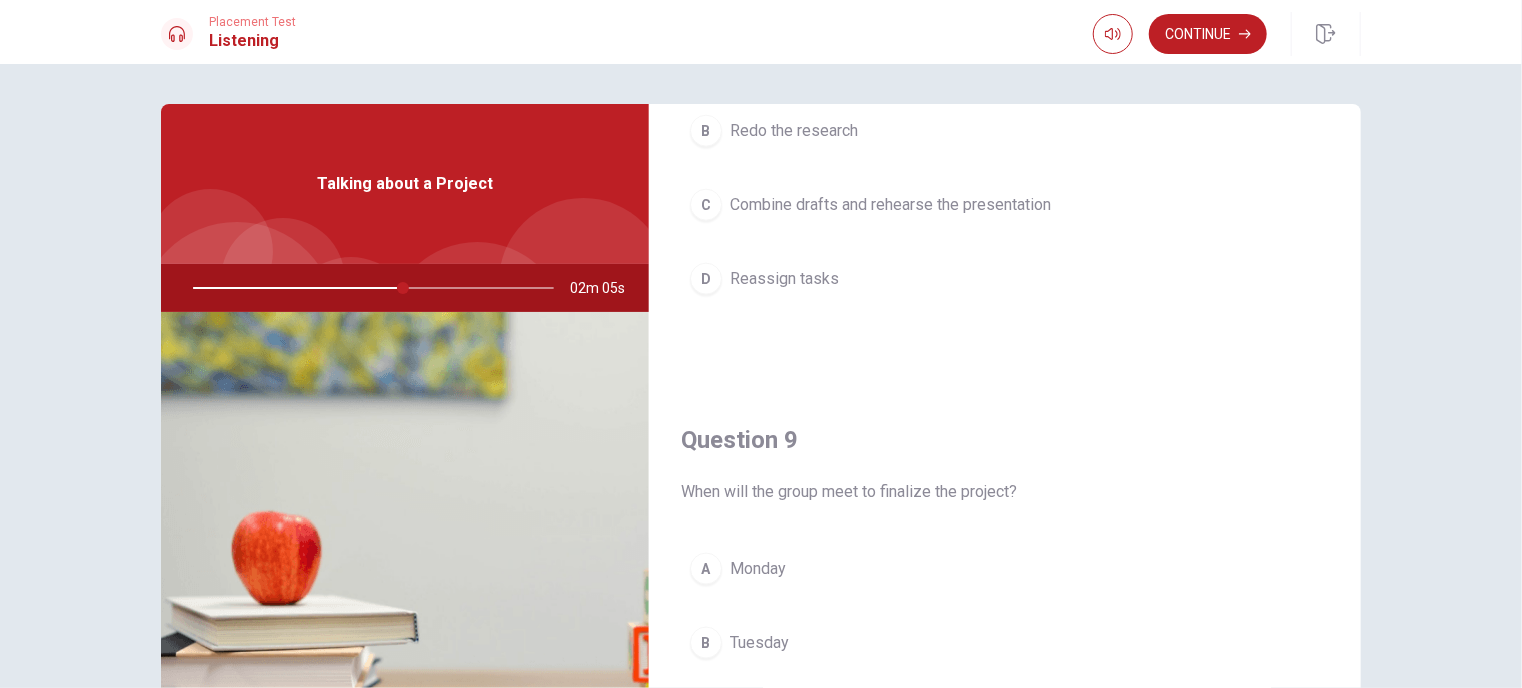 scroll, scrollTop: 1056, scrollLeft: 0, axis: vertical 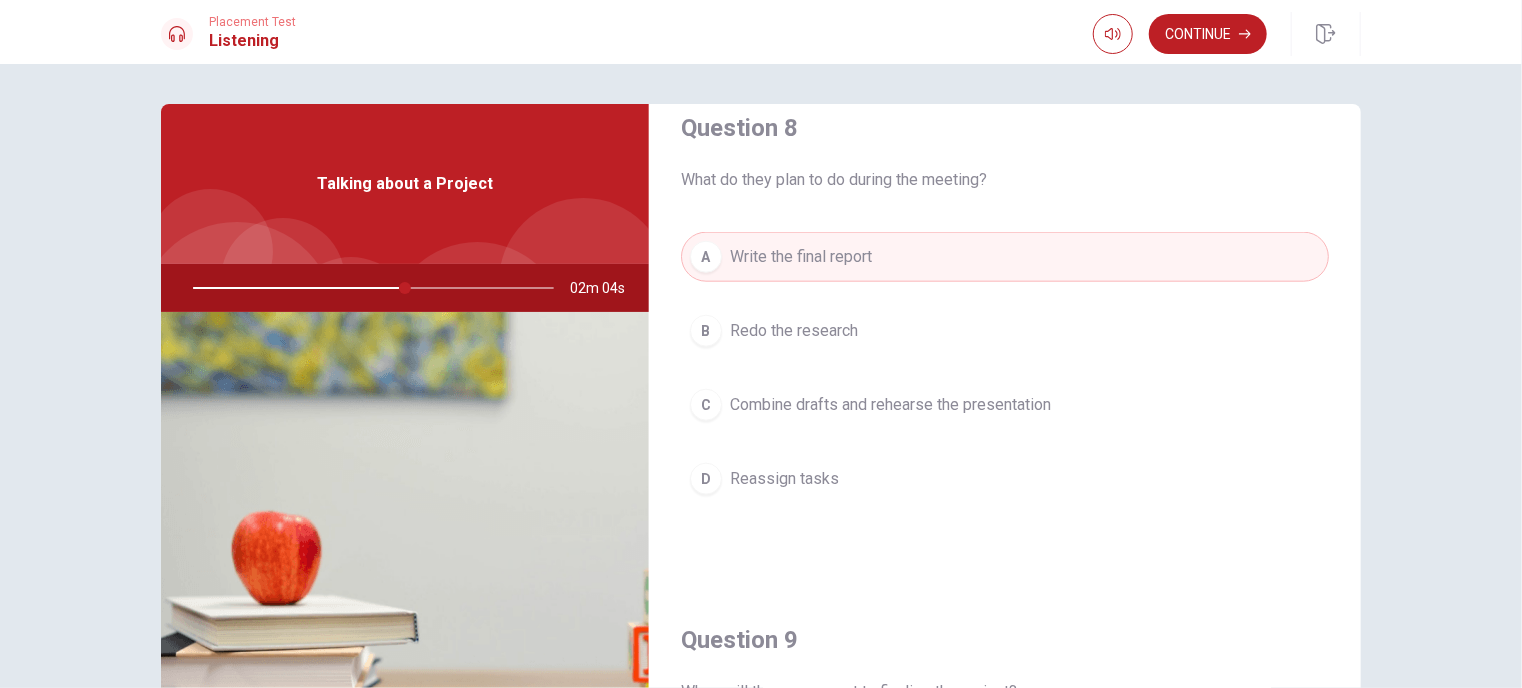 click on "What do they plan to do during the meeting?" at bounding box center (1005, 180) 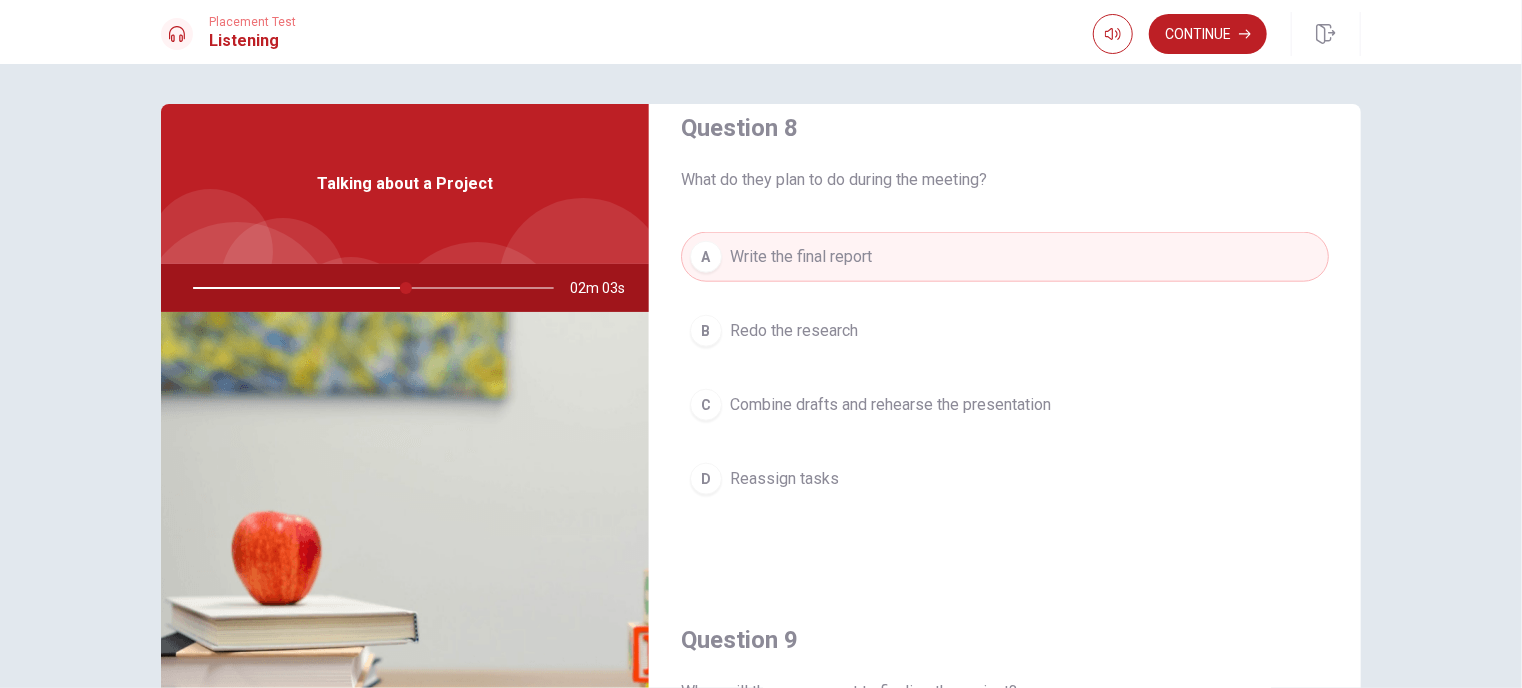 click on "What do they plan to do during the meeting?" at bounding box center (1005, 180) 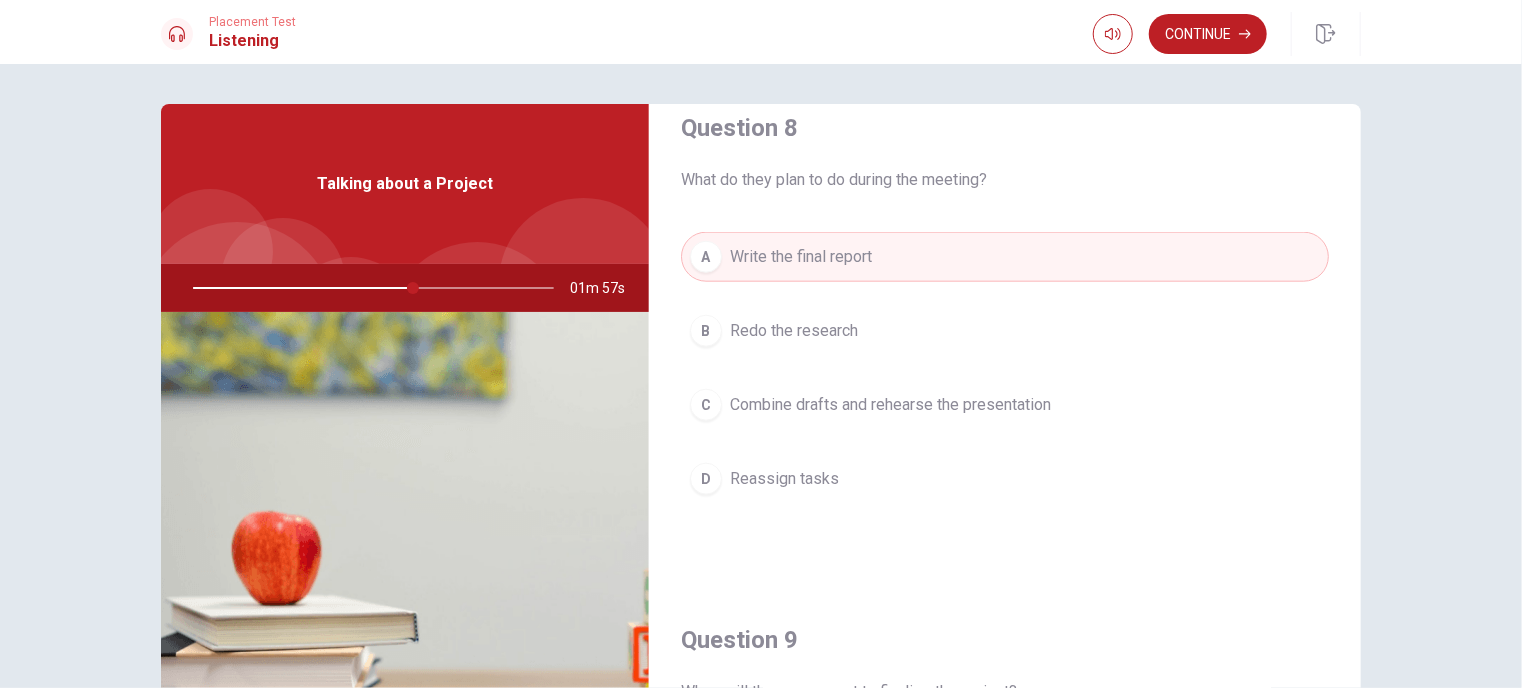 click on "Reassign tasks" at bounding box center [784, 479] 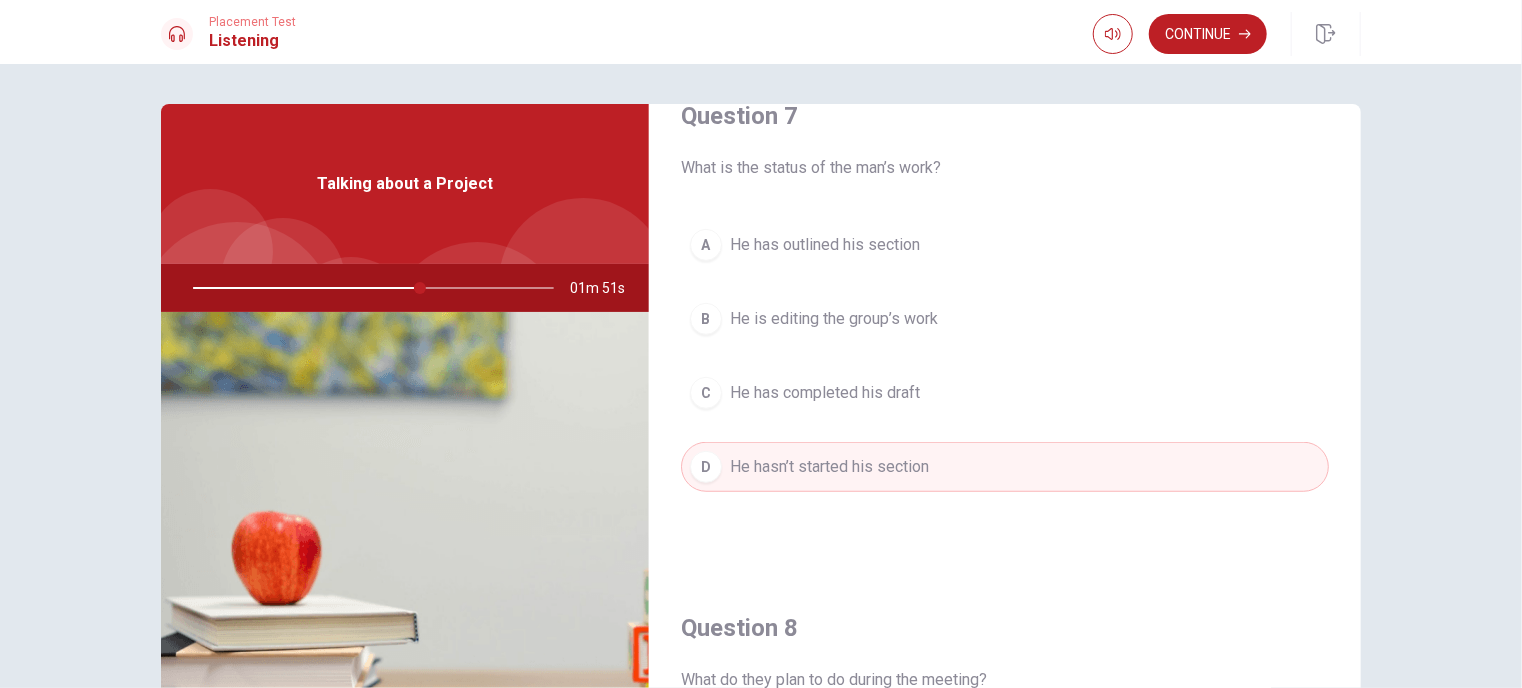 scroll, scrollTop: 456, scrollLeft: 0, axis: vertical 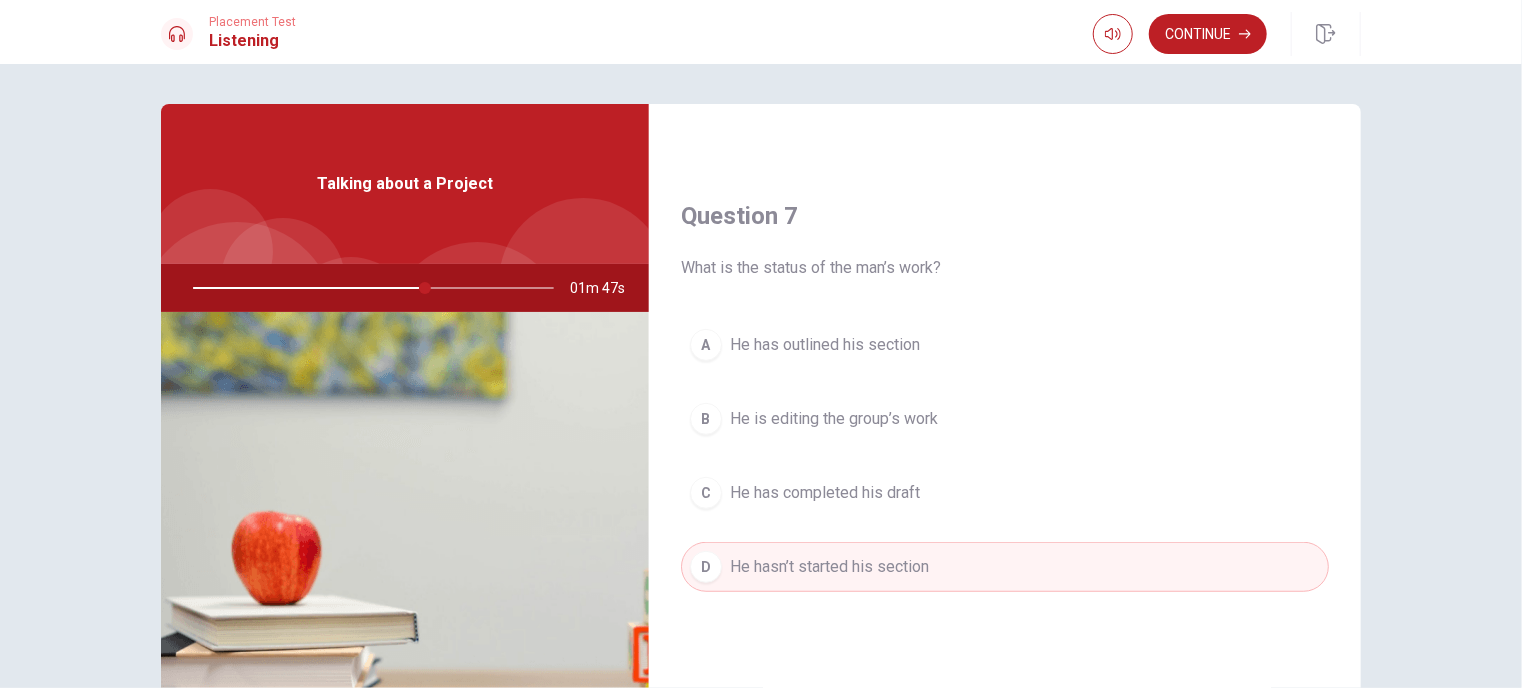 click at bounding box center [369, 288] 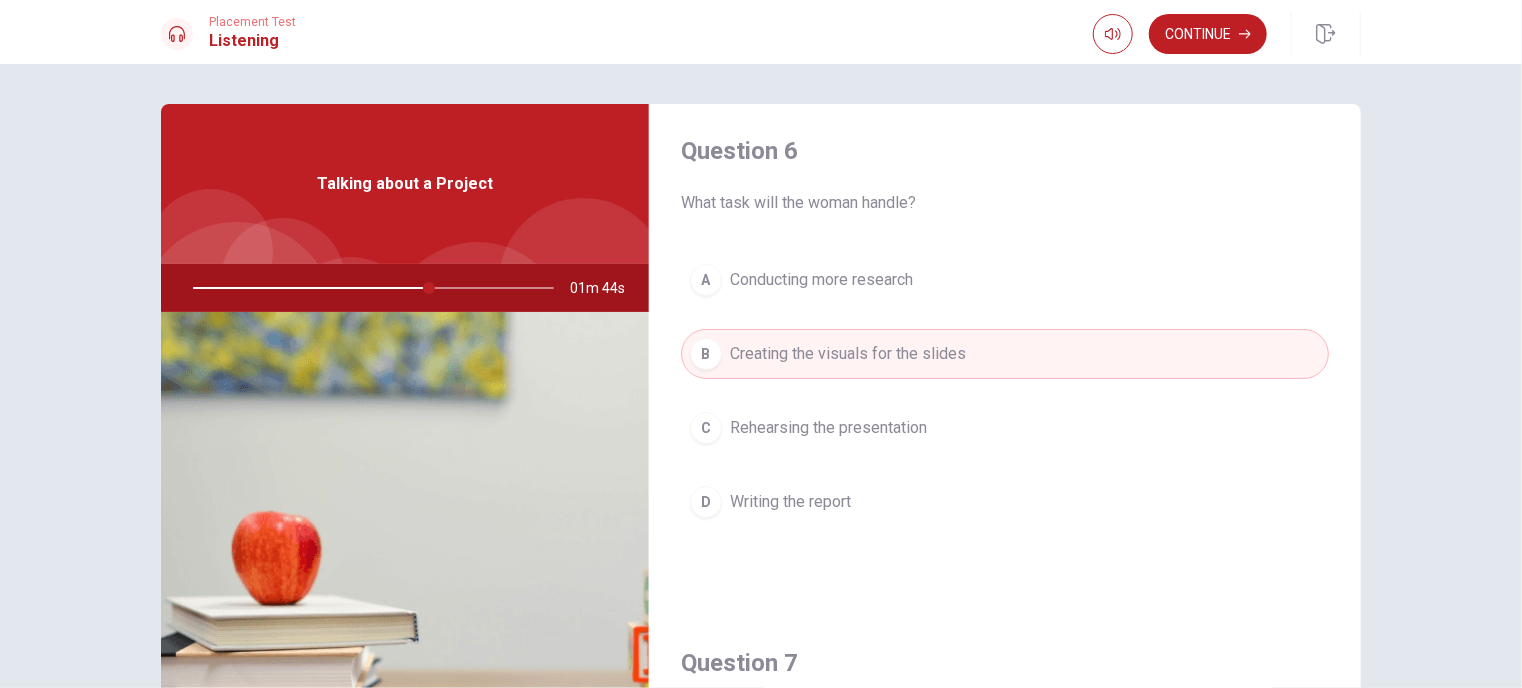 scroll, scrollTop: 0, scrollLeft: 0, axis: both 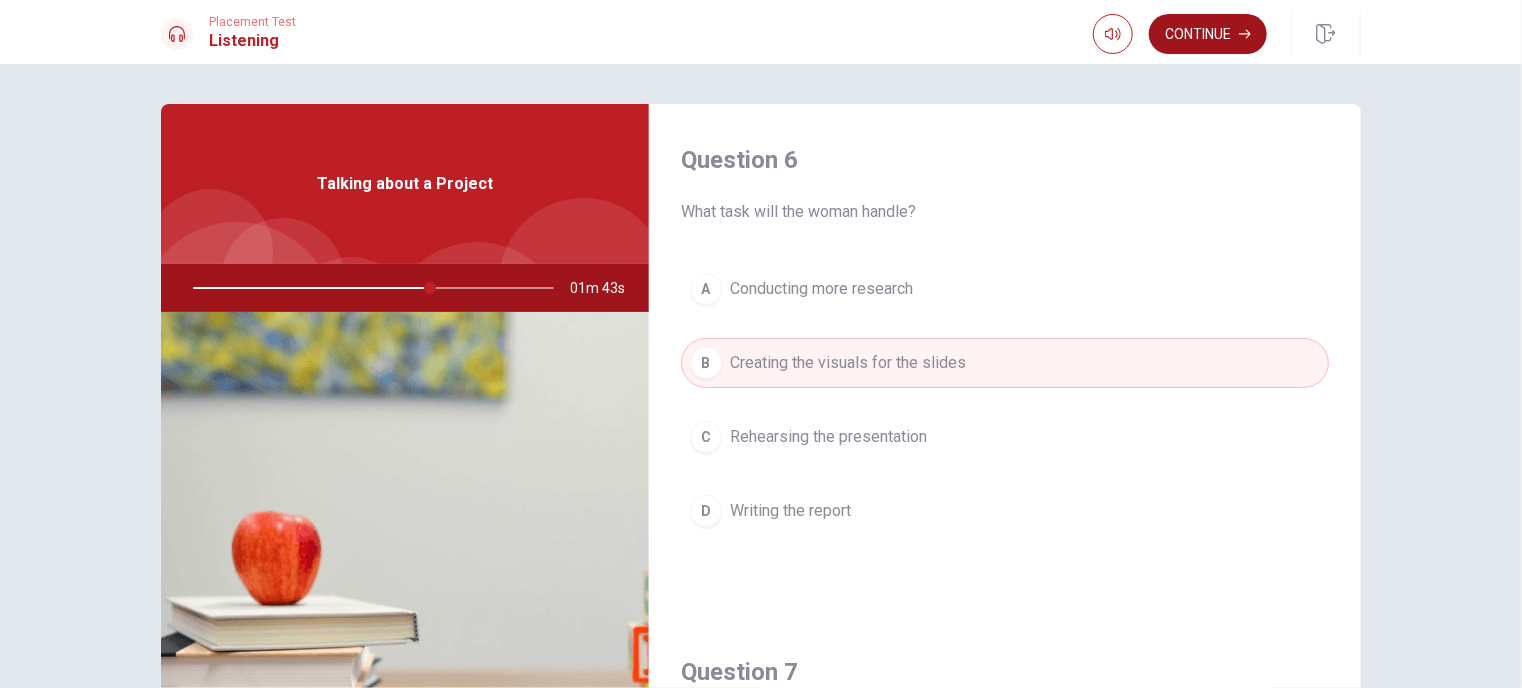 click on "Continue" at bounding box center [1208, 34] 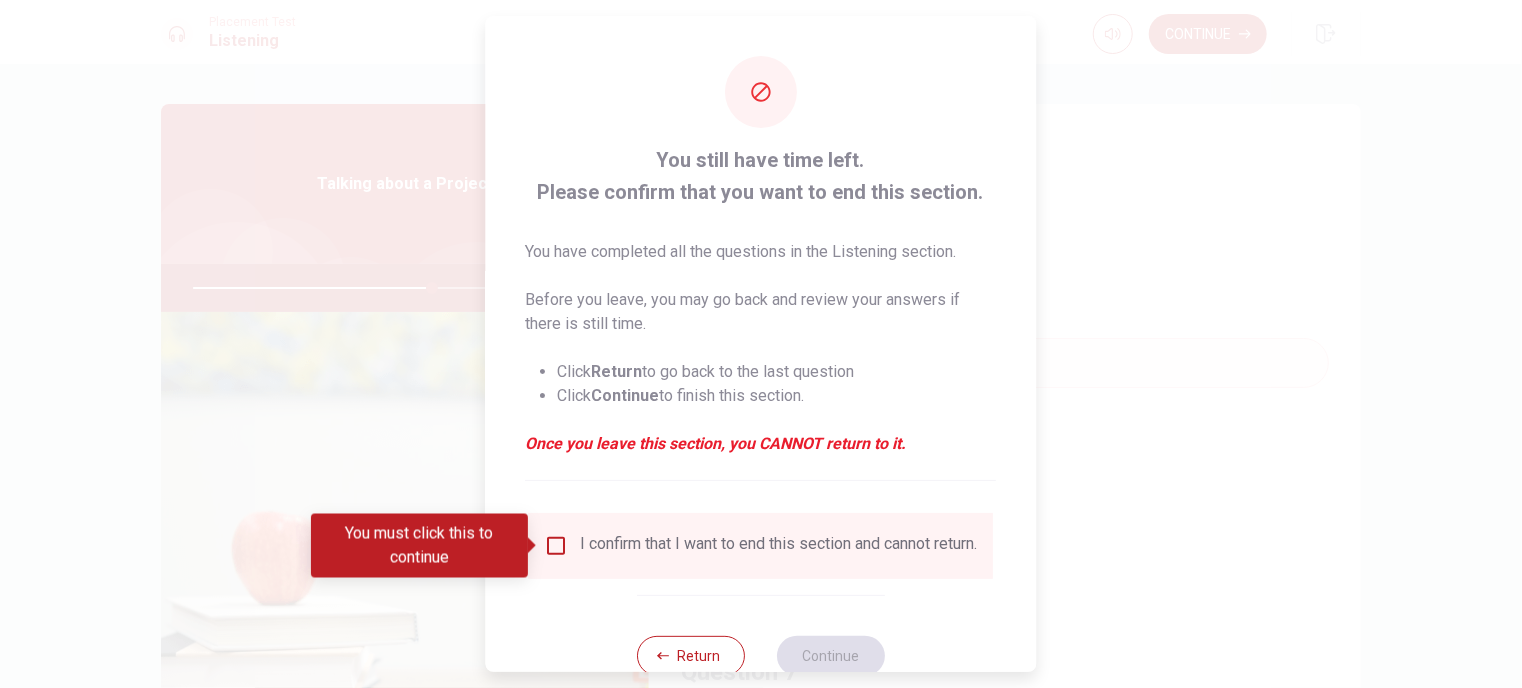 drag, startPoint x: 659, startPoint y: 561, endPoint x: 626, endPoint y: 553, distance: 33.955853 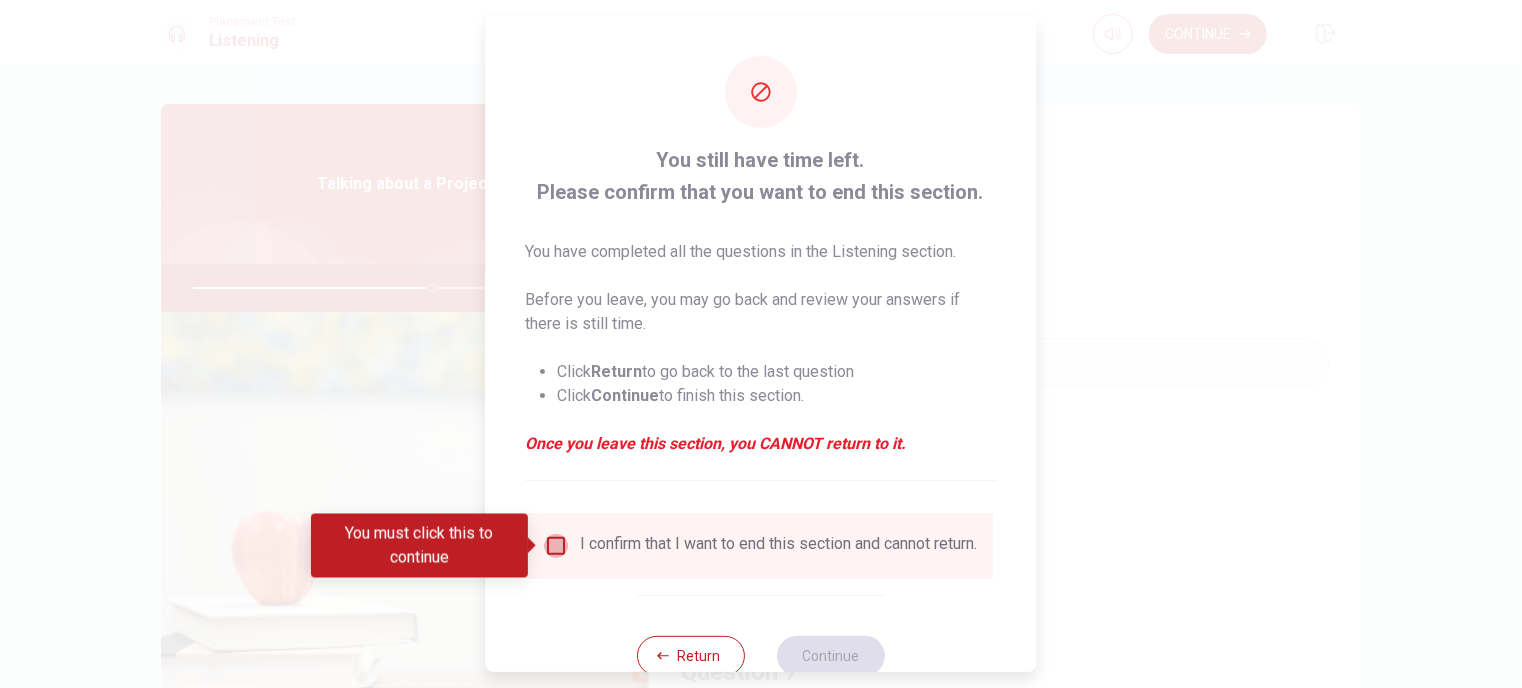 click at bounding box center (557, 546) 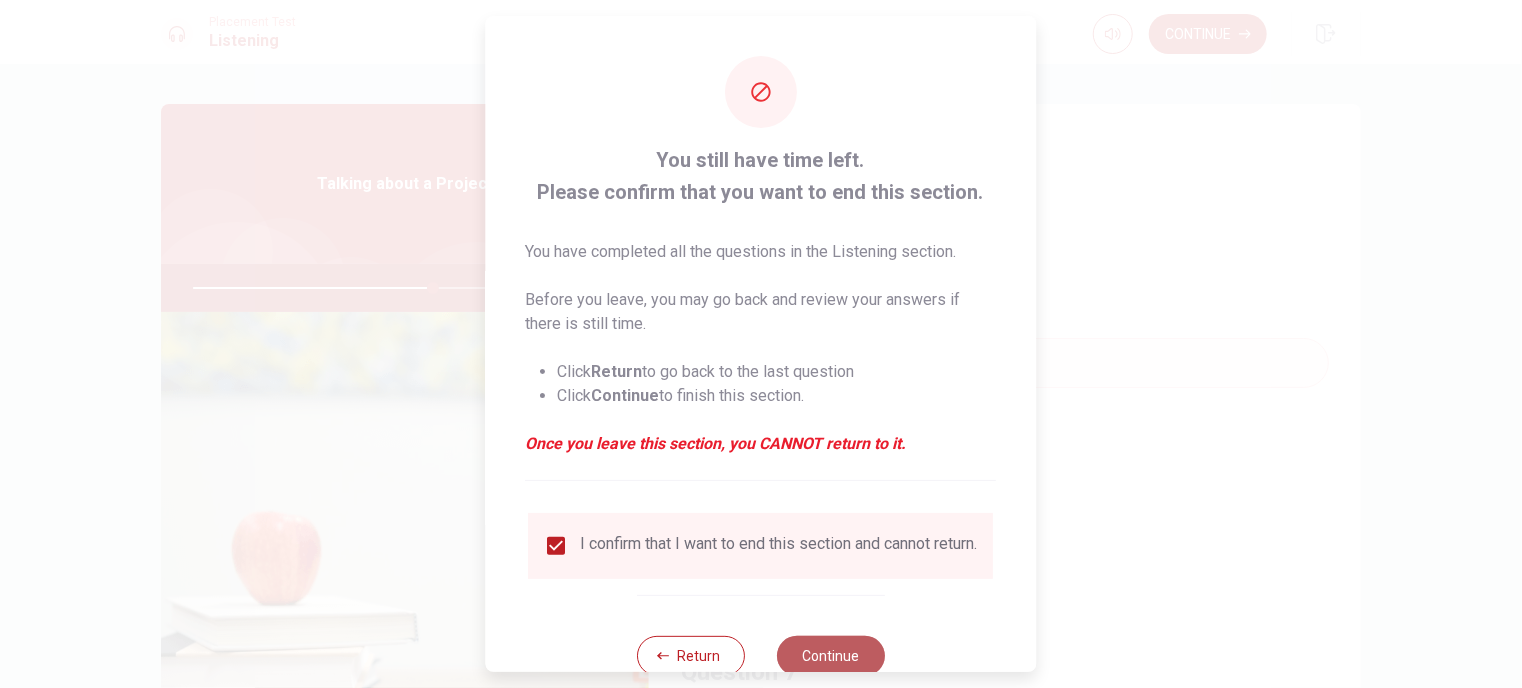 click on "Continue" at bounding box center [831, 656] 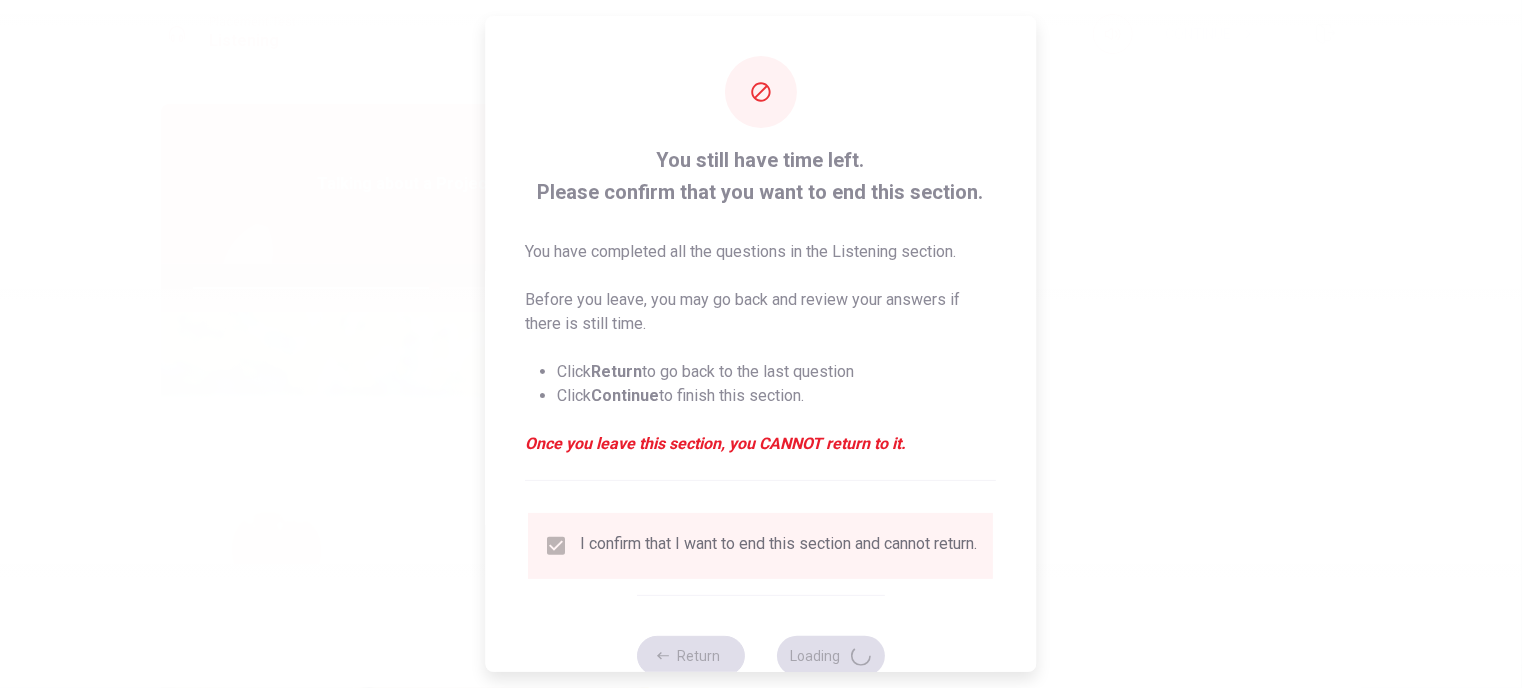 scroll, scrollTop: 58, scrollLeft: 0, axis: vertical 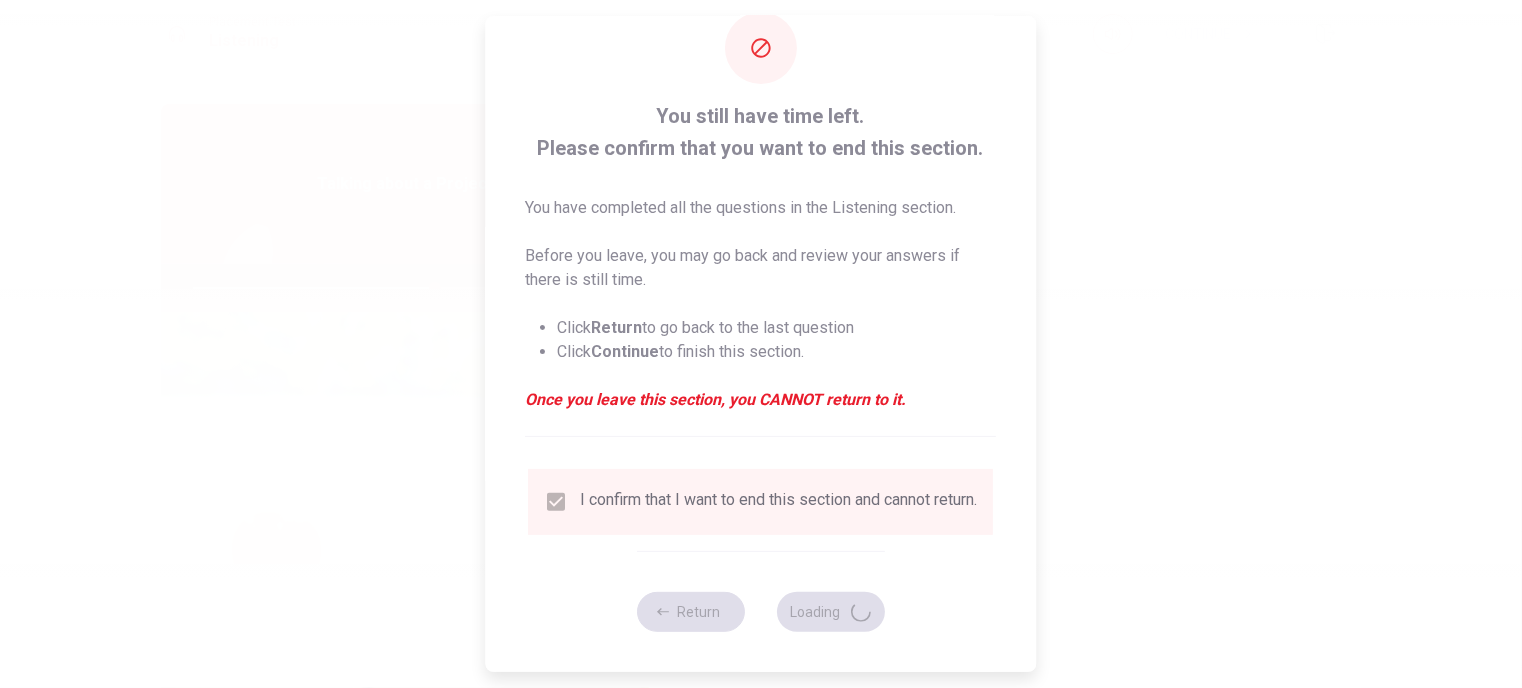 type on "67" 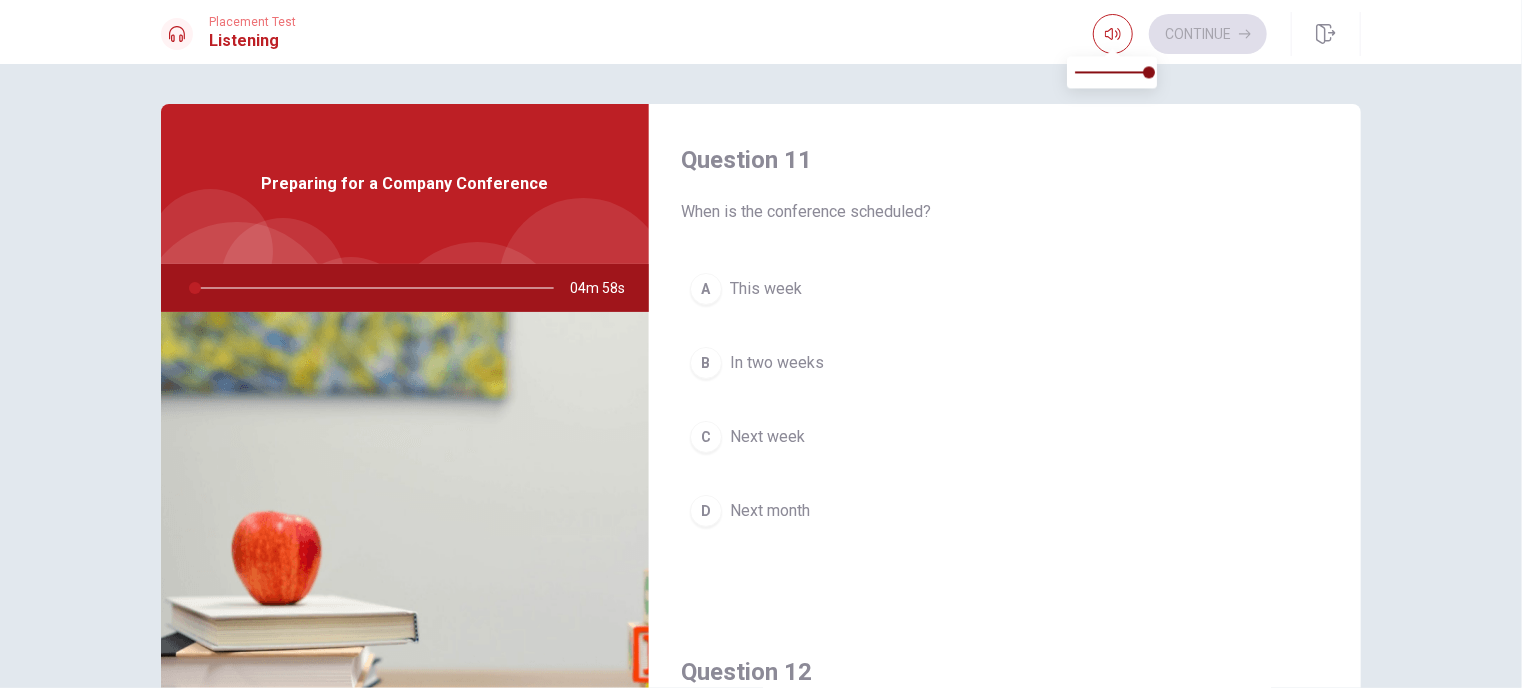 type on "1" 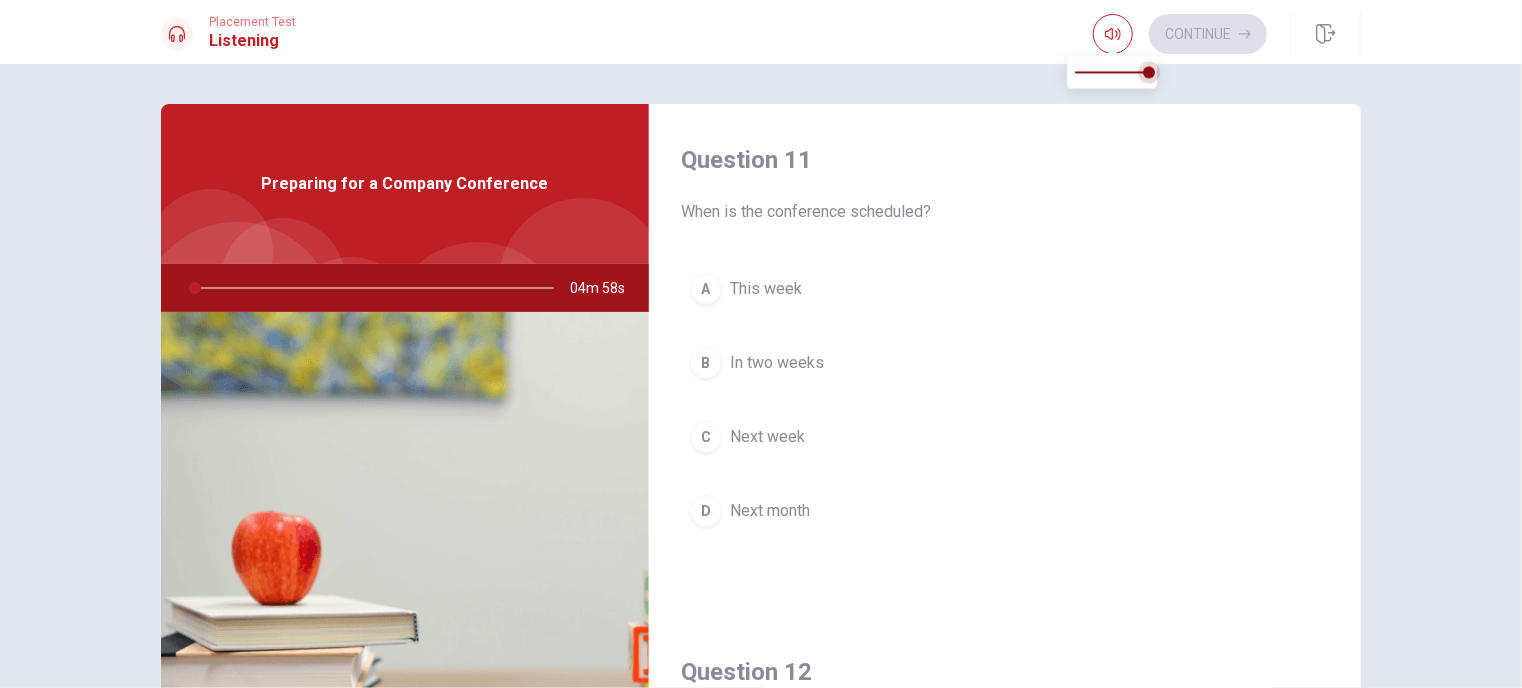 type on "1" 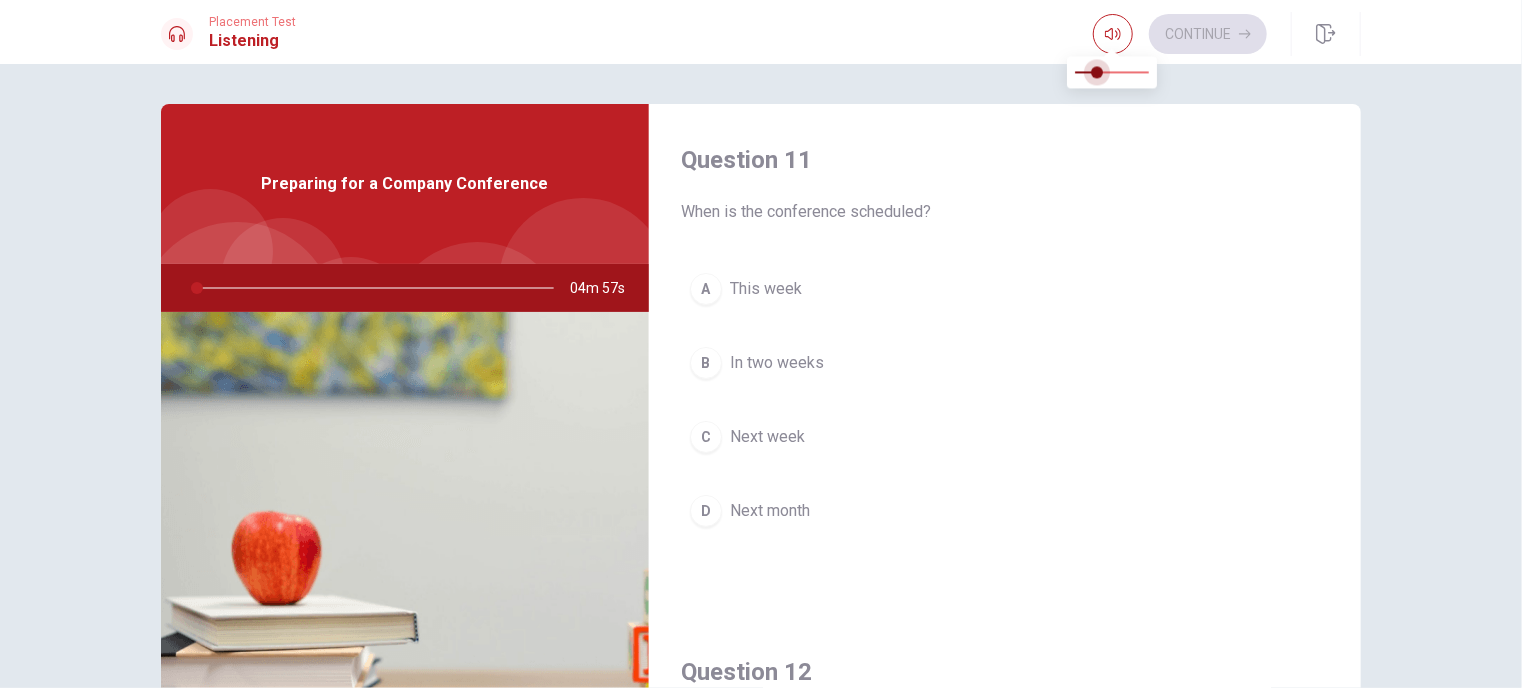 type on "1" 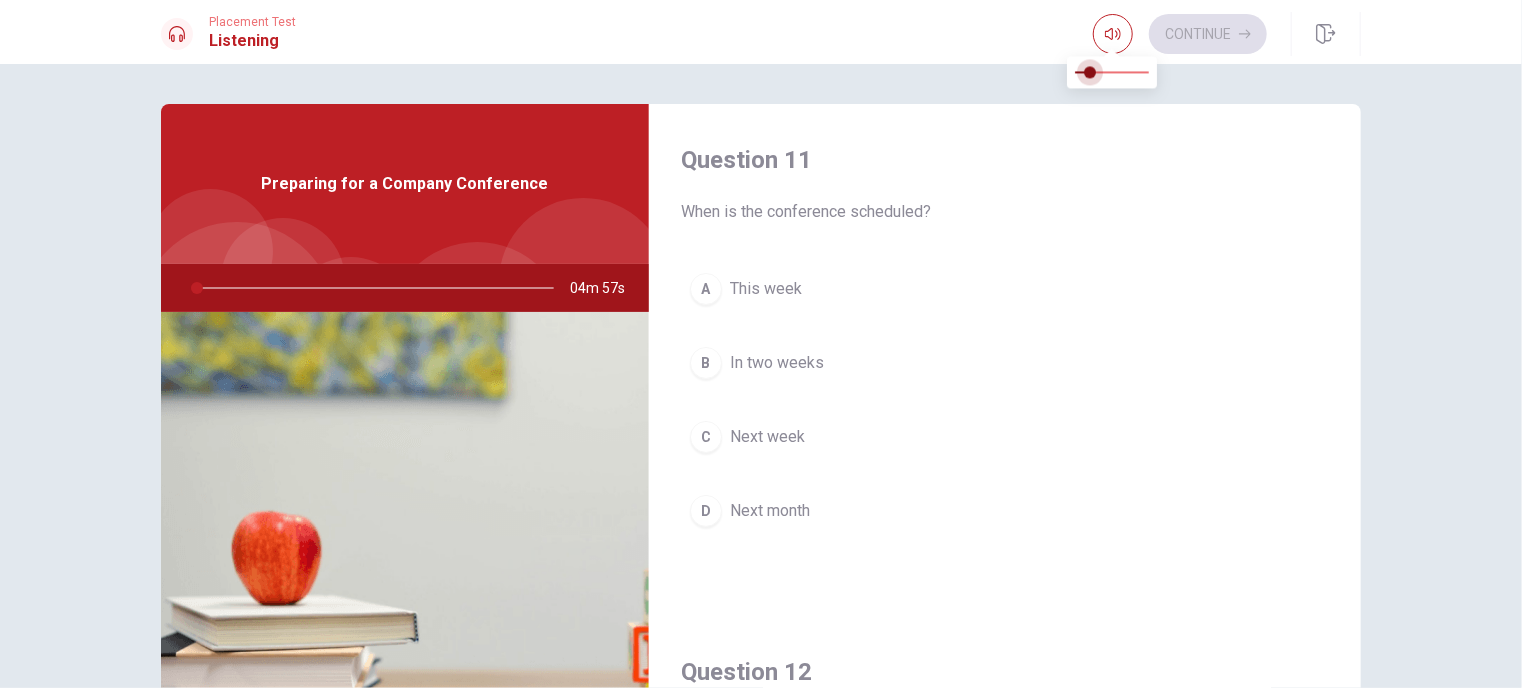 type on "1" 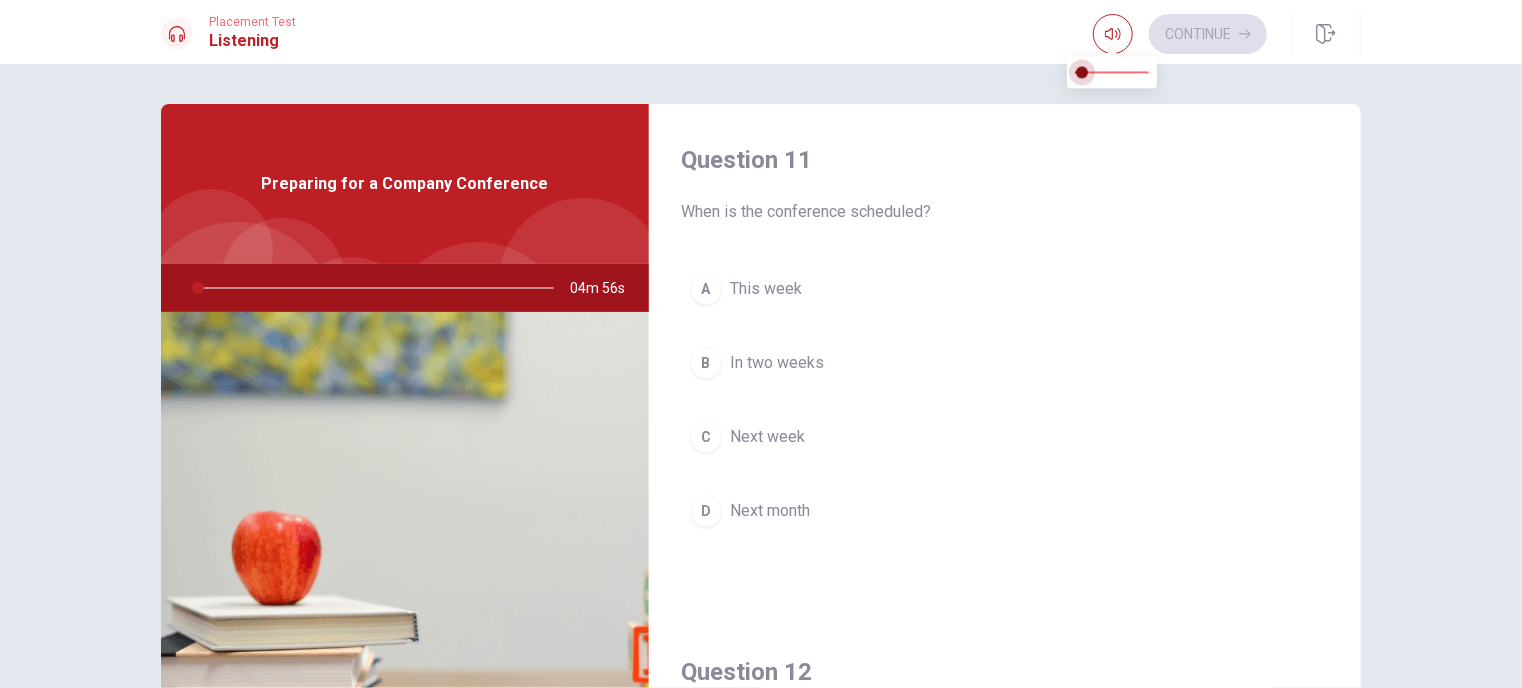 type on "2" 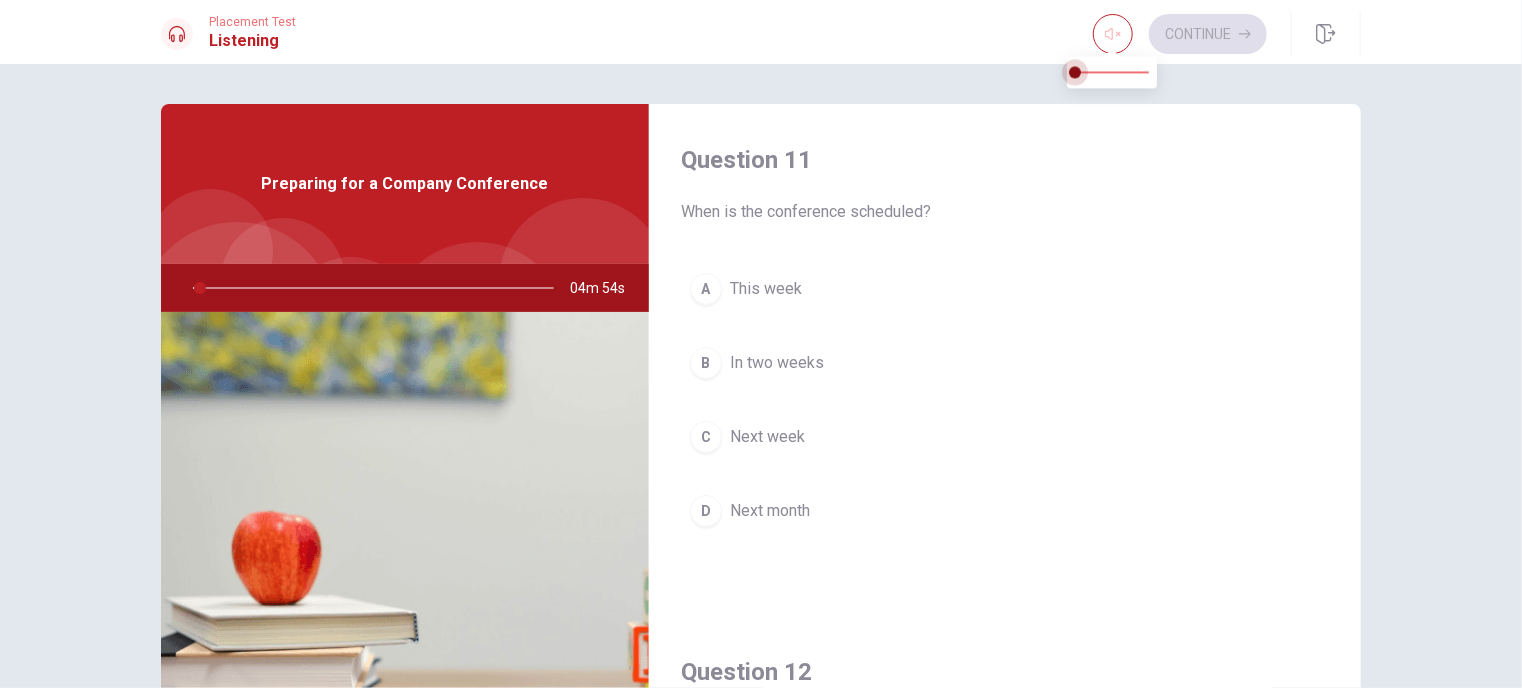 type on "2" 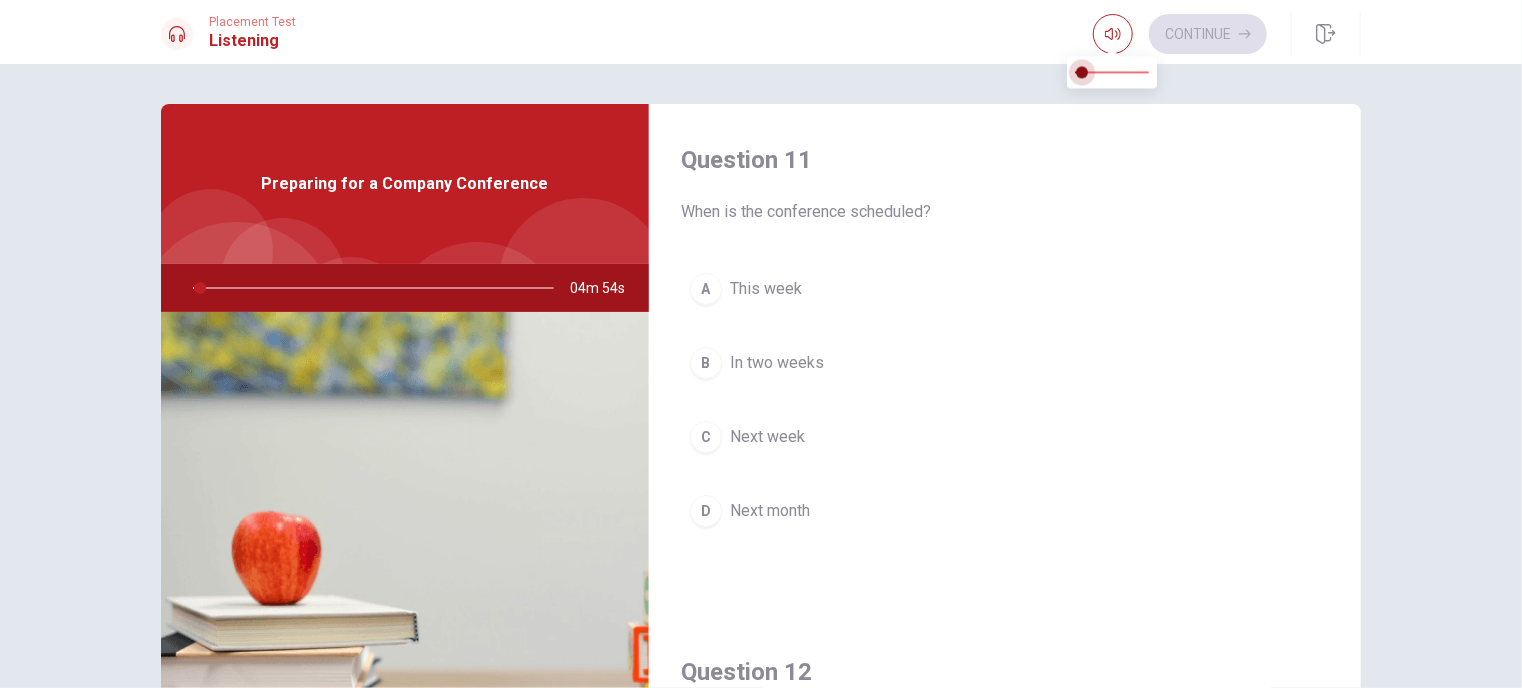 drag, startPoint x: 1109, startPoint y: 71, endPoint x: 1083, endPoint y: 88, distance: 31.06445 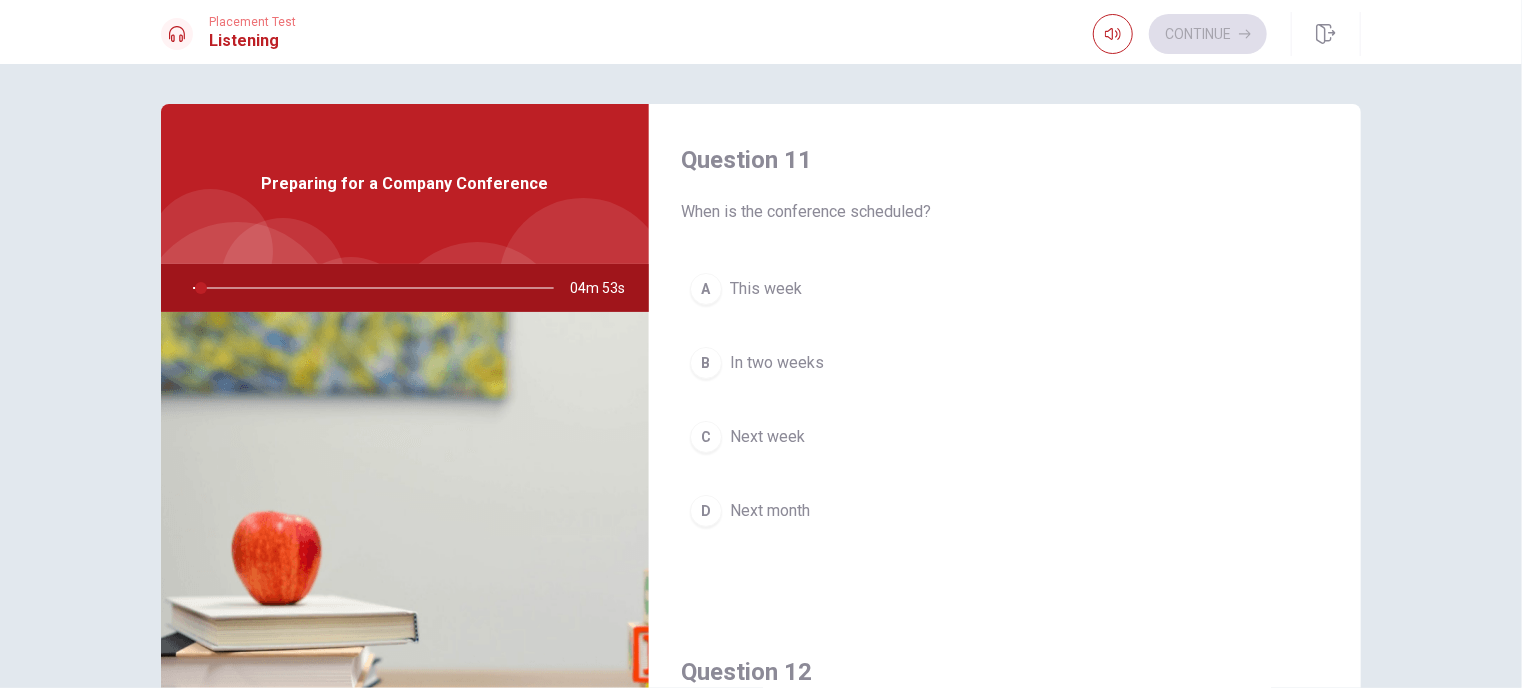 click on "When is the conference scheduled?" at bounding box center [1005, 212] 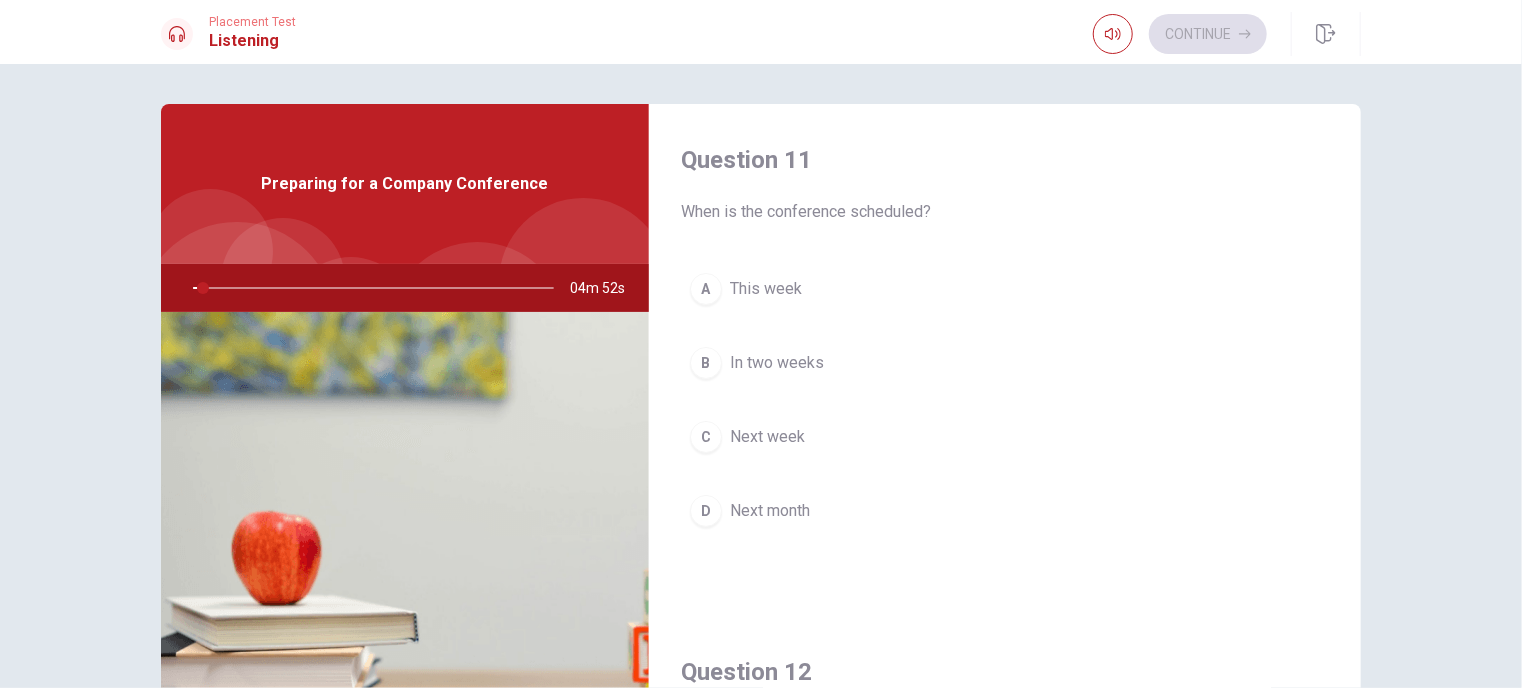 click on "When is the conference scheduled?" at bounding box center [1005, 212] 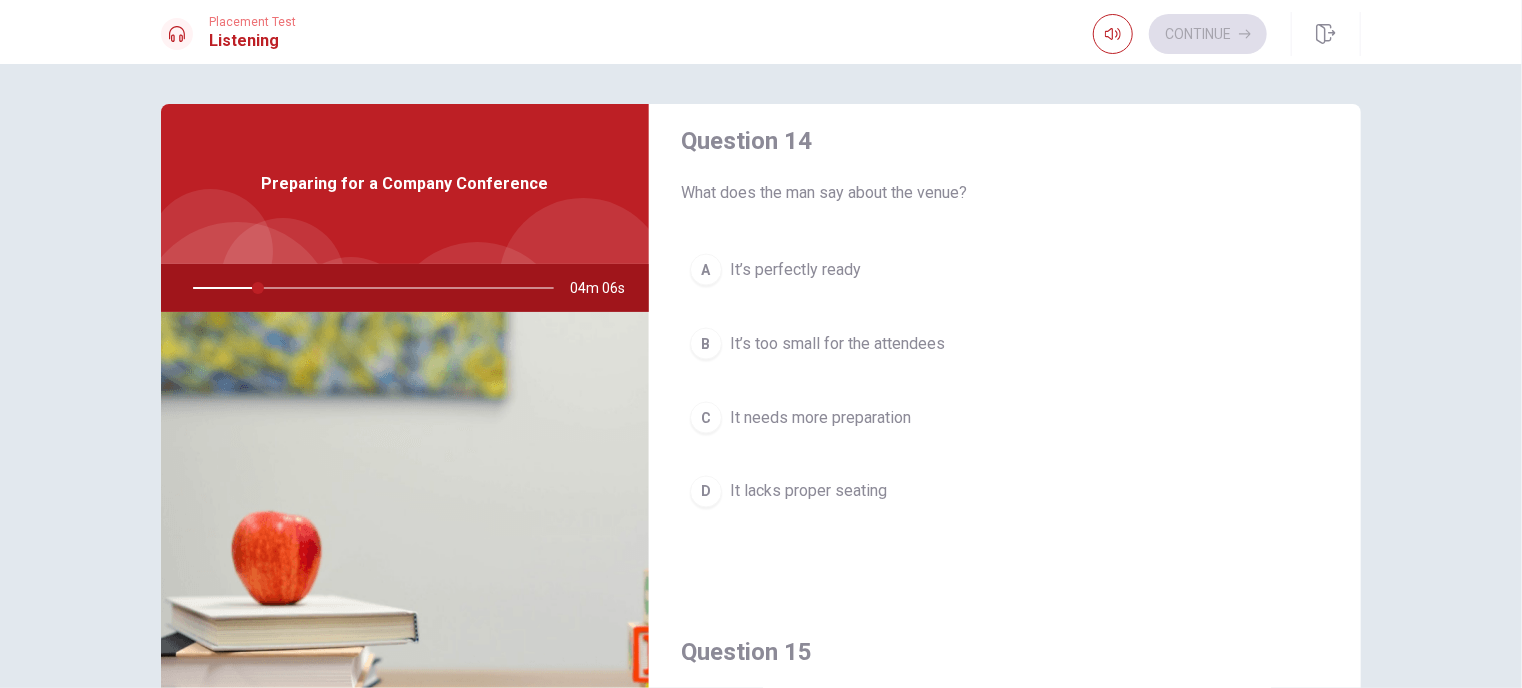 scroll, scrollTop: 1600, scrollLeft: 0, axis: vertical 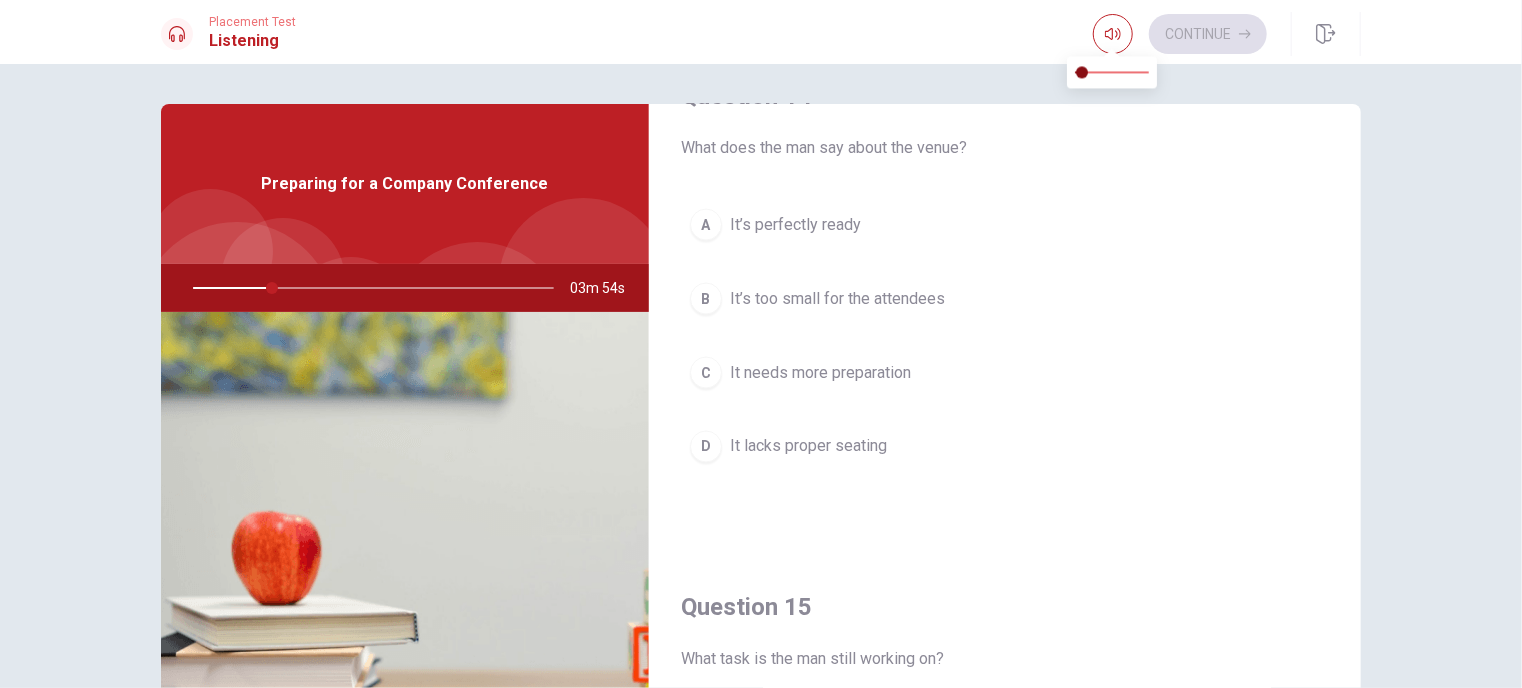 type on "22" 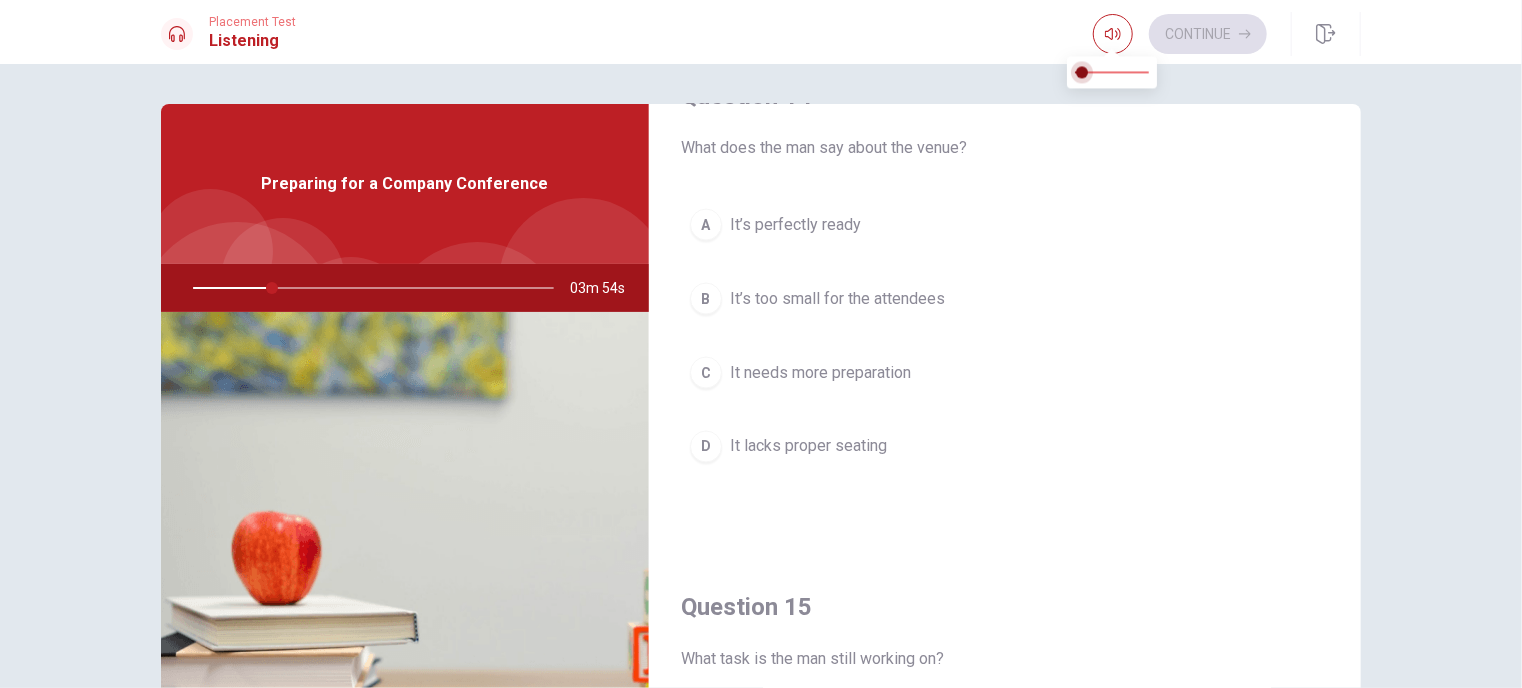 type on "22" 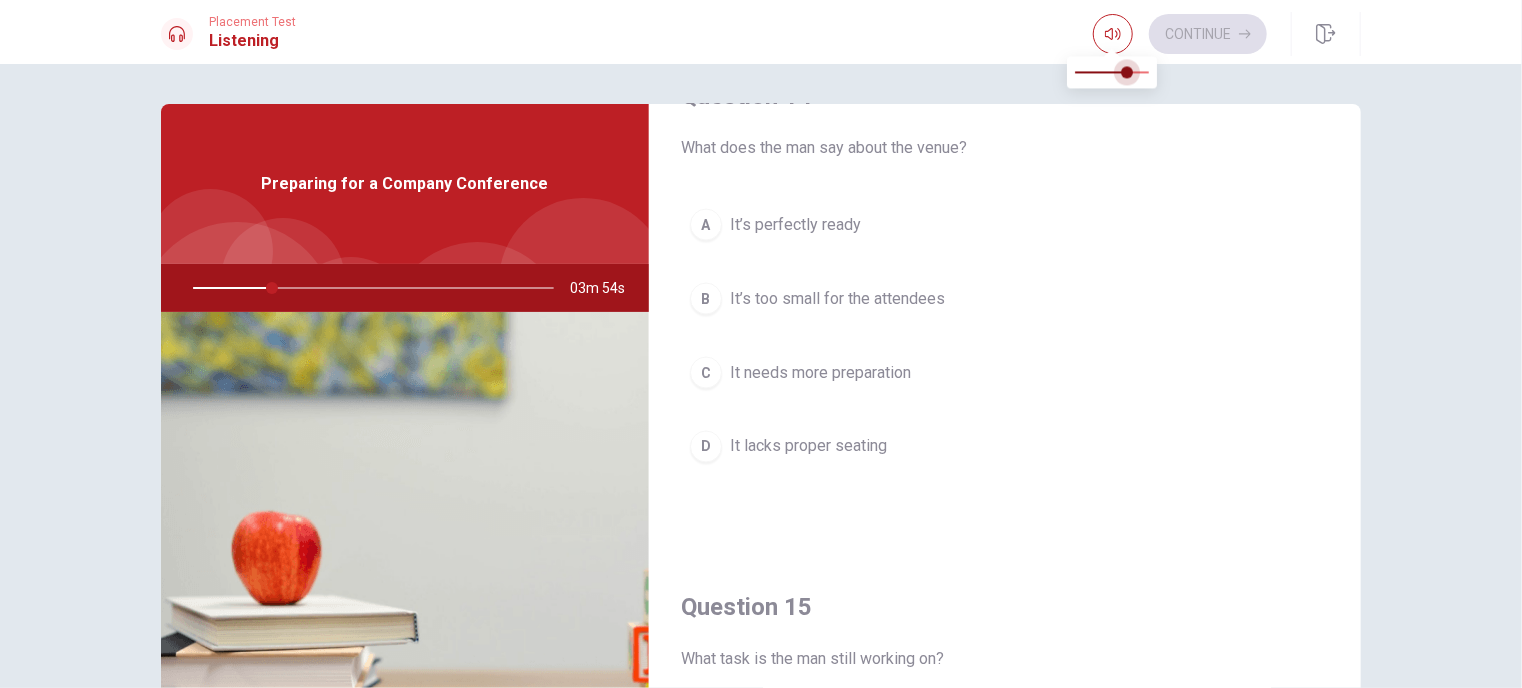 type on "22" 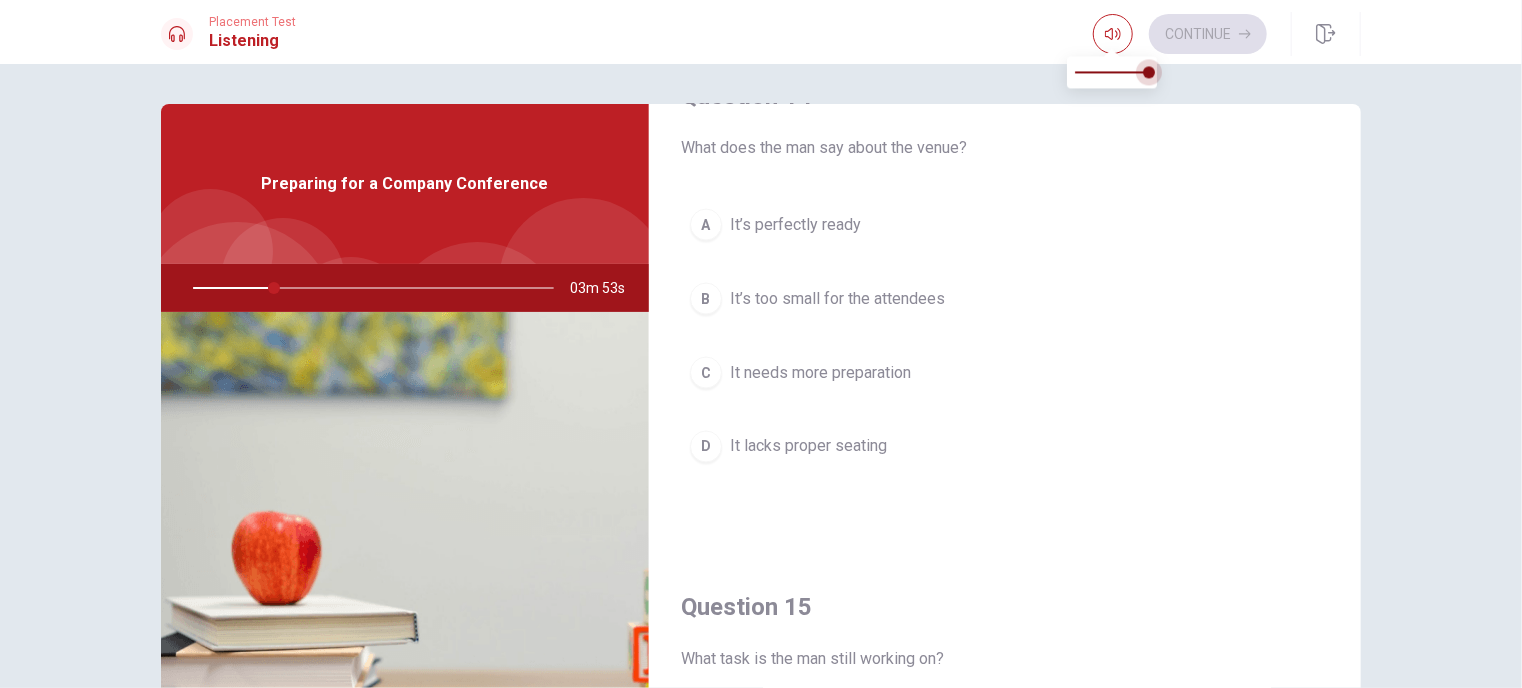 drag, startPoint x: 1106, startPoint y: 84, endPoint x: 1159, endPoint y: 77, distance: 53.460266 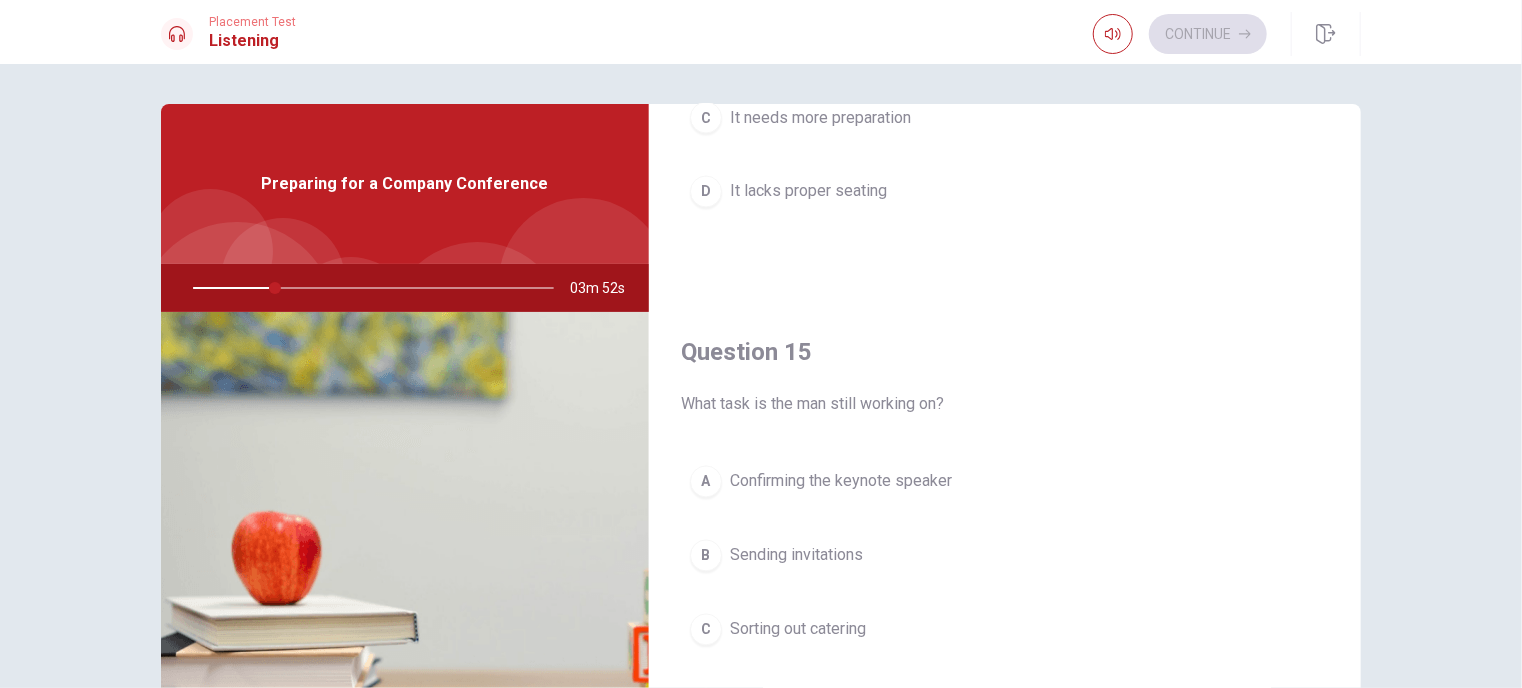 scroll, scrollTop: 1856, scrollLeft: 0, axis: vertical 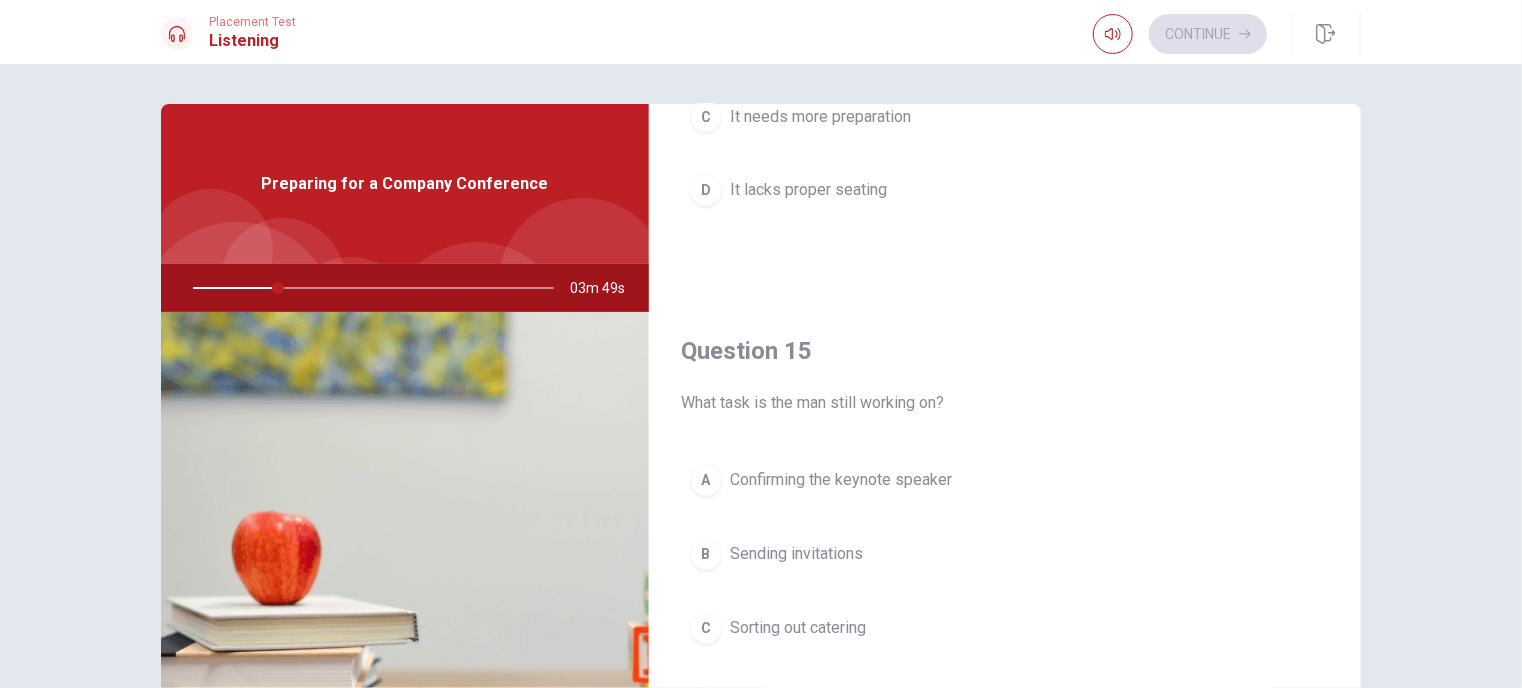 drag, startPoint x: 752, startPoint y: 397, endPoint x: 793, endPoint y: 390, distance: 41.59327 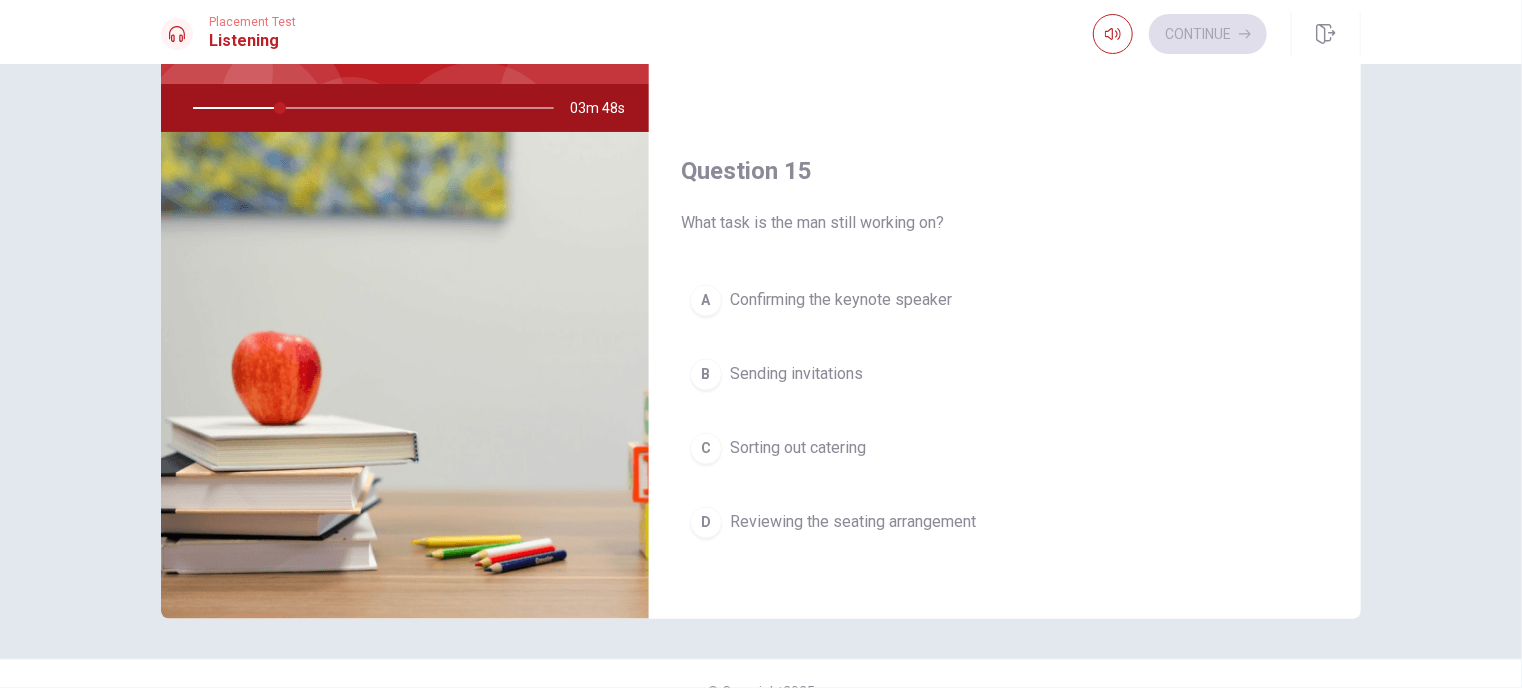 scroll, scrollTop: 200, scrollLeft: 0, axis: vertical 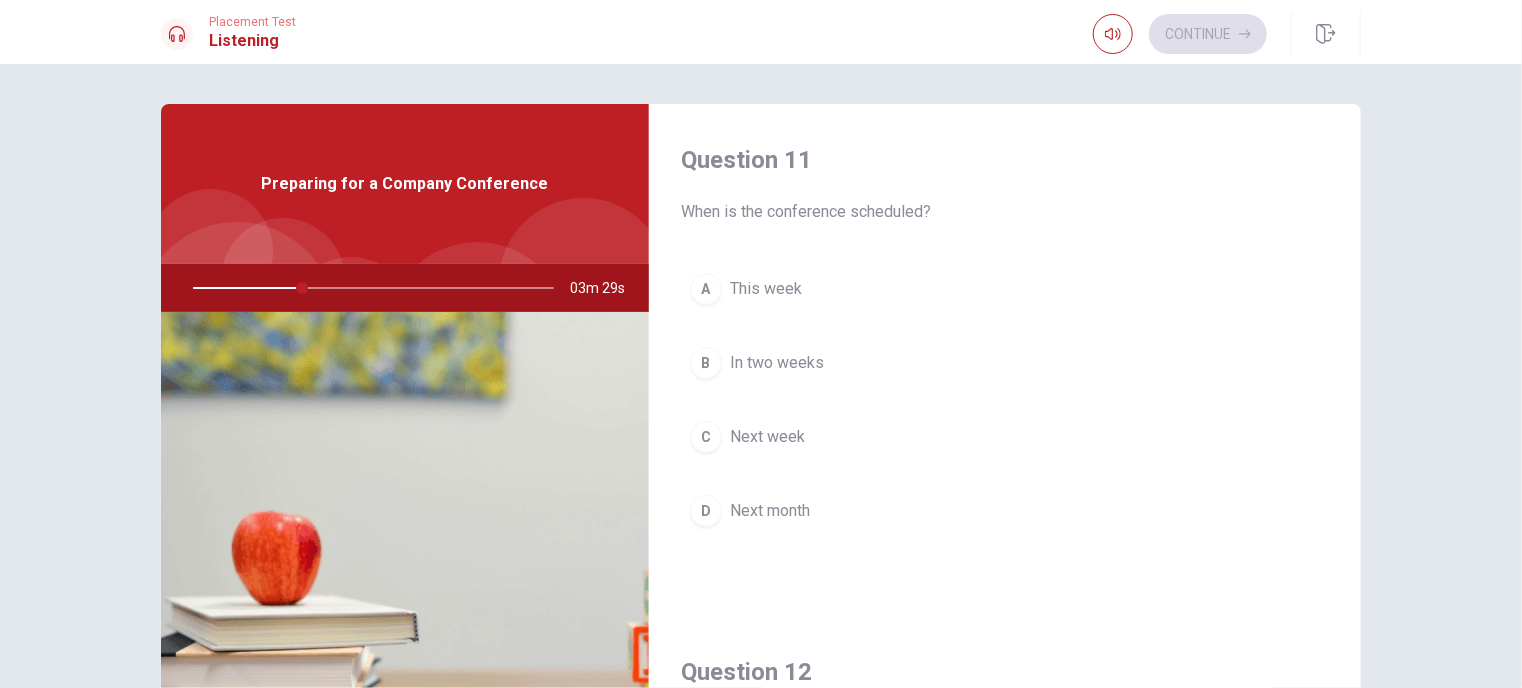 click on "A This week B In two weeks C Next week D Next month" at bounding box center (1005, 420) 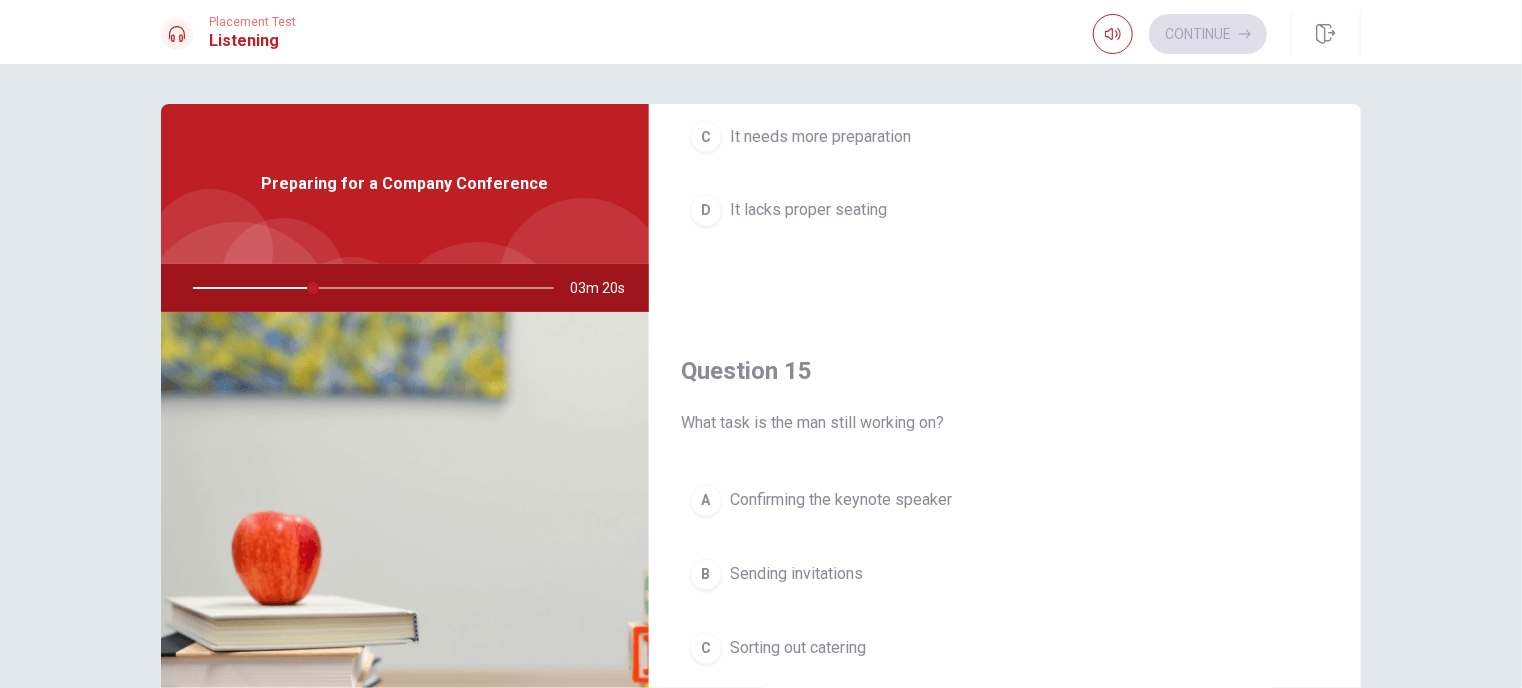scroll, scrollTop: 1856, scrollLeft: 0, axis: vertical 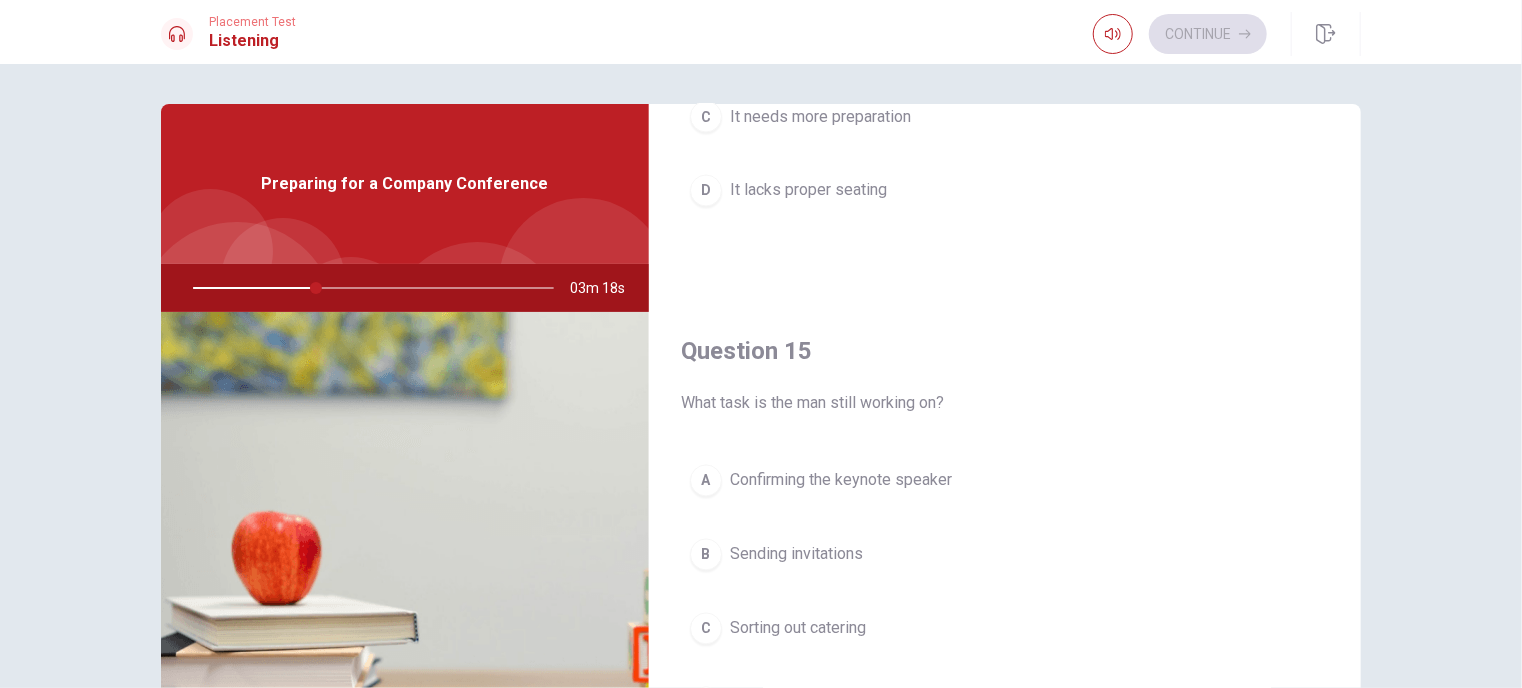 drag, startPoint x: 891, startPoint y: 478, endPoint x: 860, endPoint y: 475, distance: 31.144823 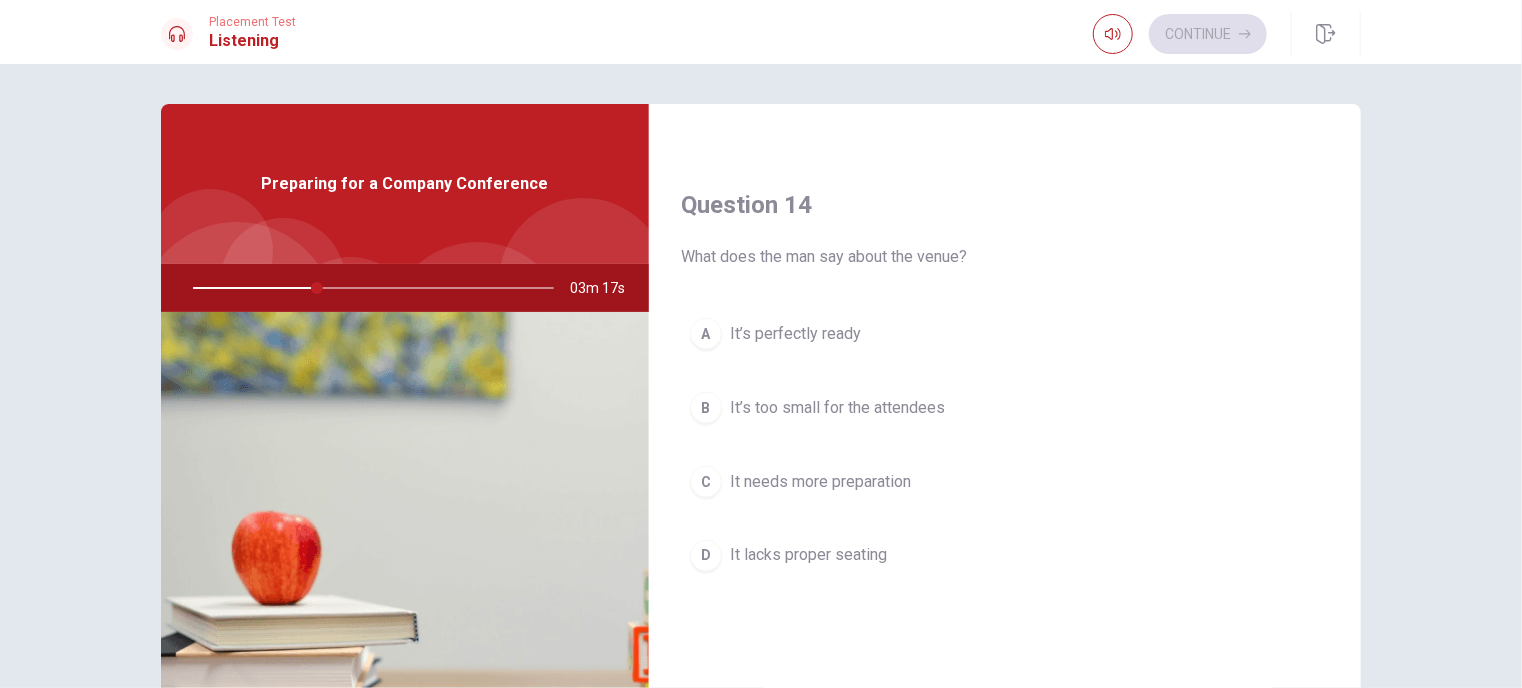 scroll, scrollTop: 1456, scrollLeft: 0, axis: vertical 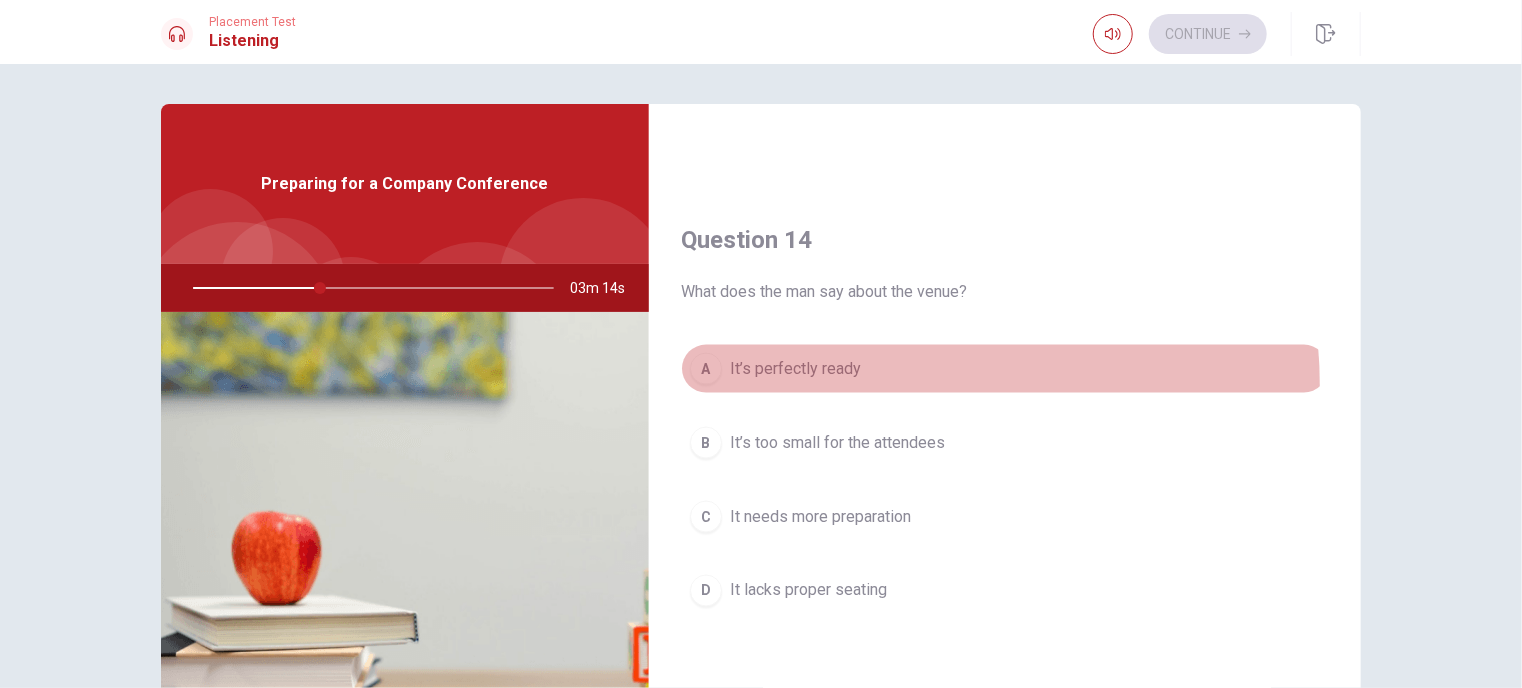 click on "A It’s perfectly ready" at bounding box center (1005, 369) 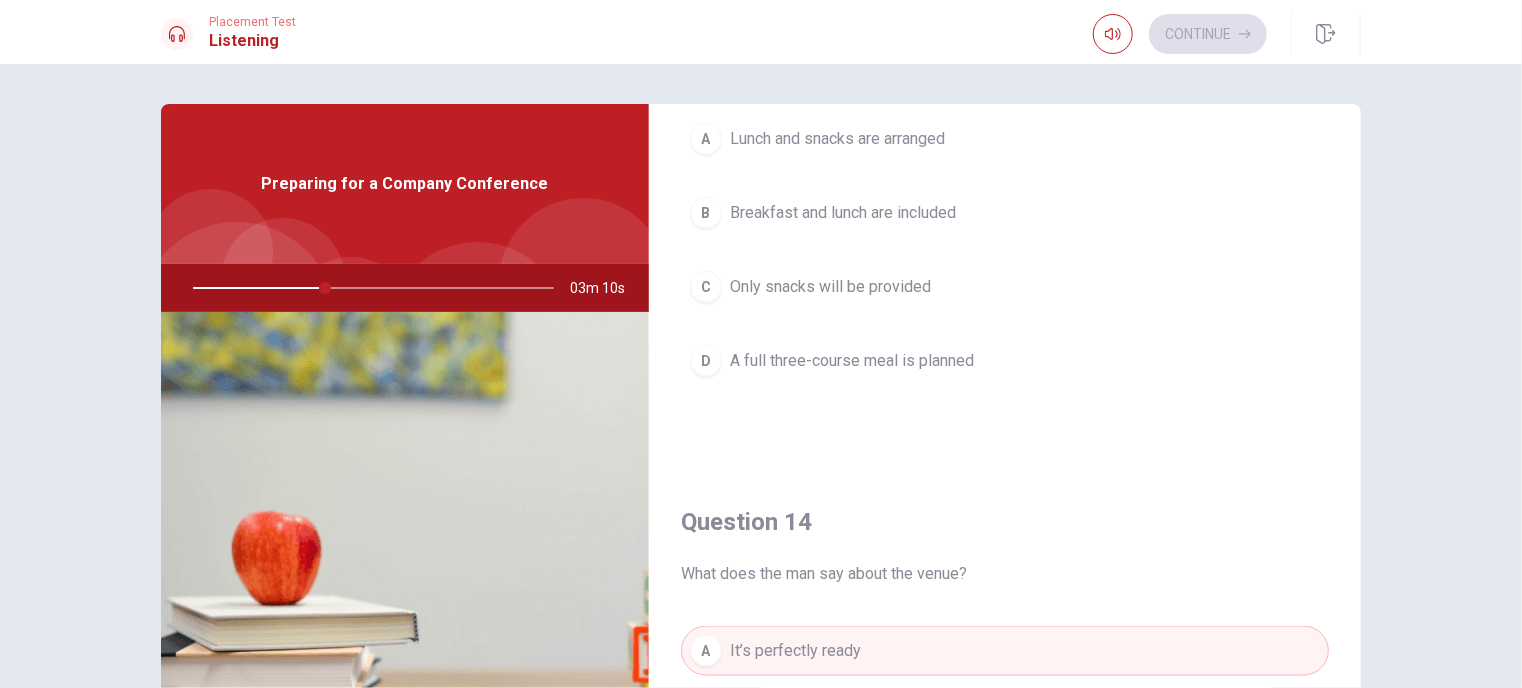 scroll, scrollTop: 1056, scrollLeft: 0, axis: vertical 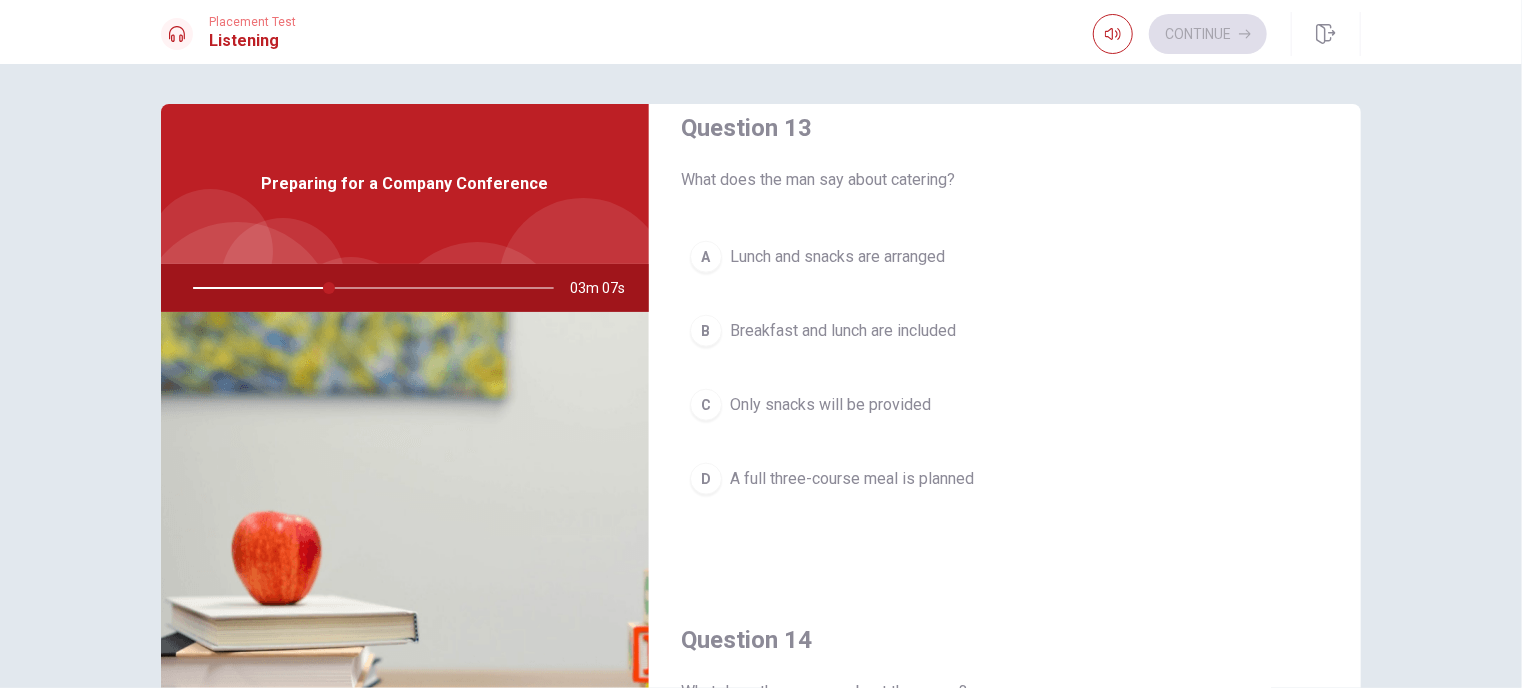 click on "A Lunch and snacks are arranged" at bounding box center [1005, 257] 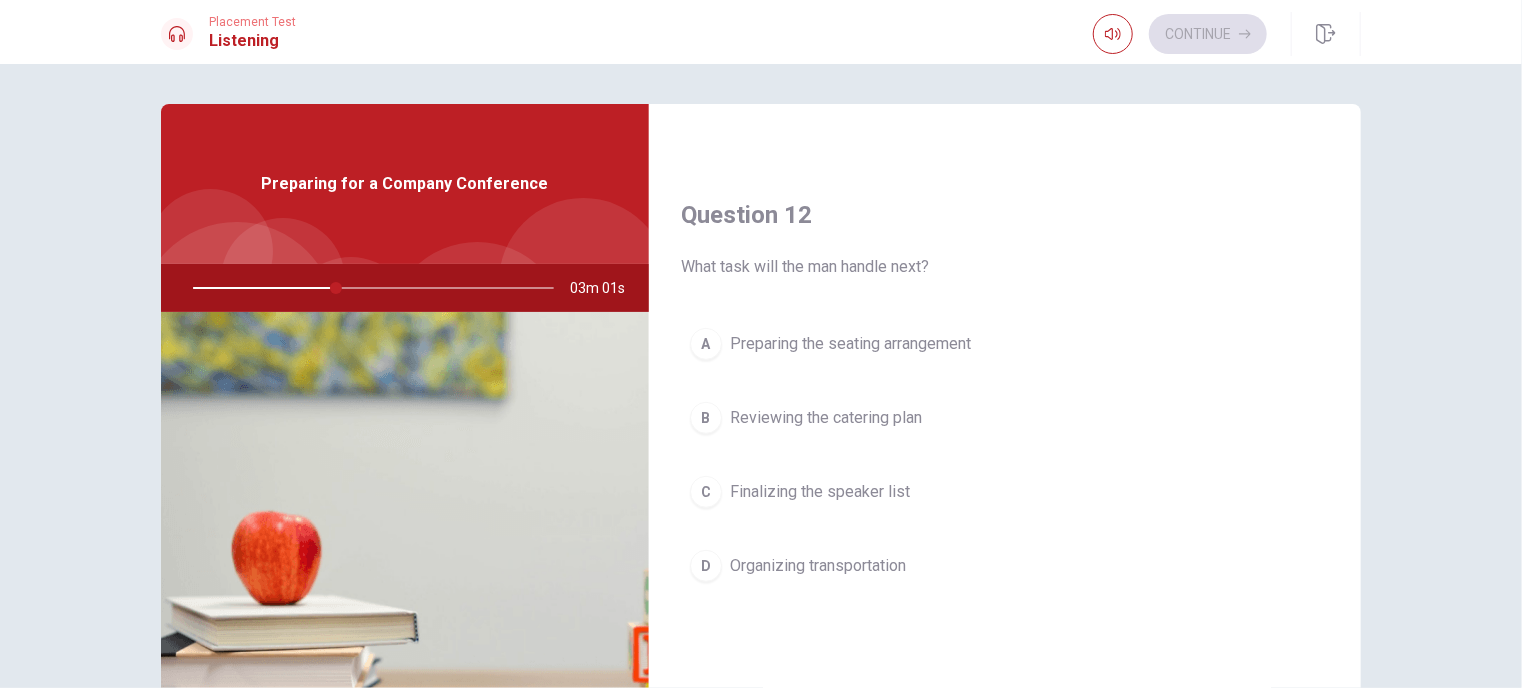 scroll, scrollTop: 456, scrollLeft: 0, axis: vertical 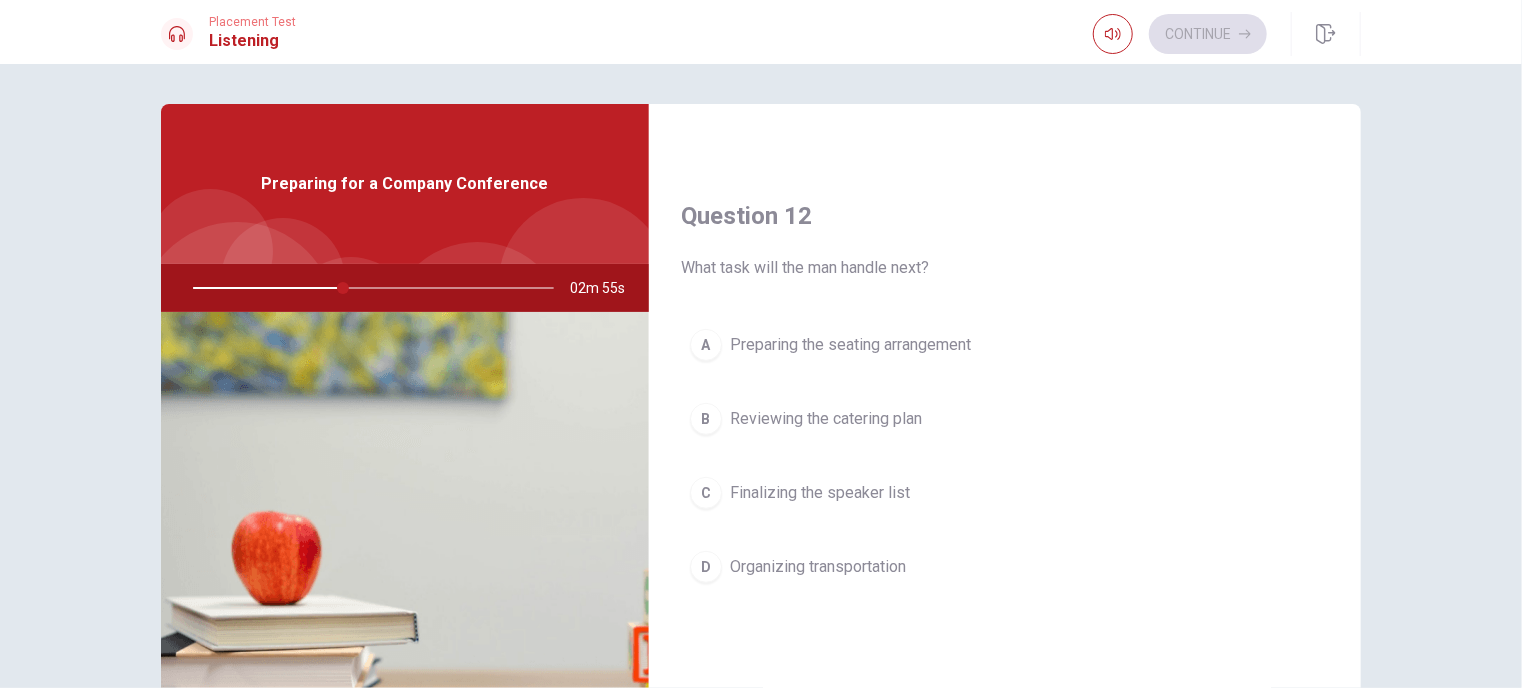 click on "Preparing the seating arrangement" at bounding box center [850, 345] 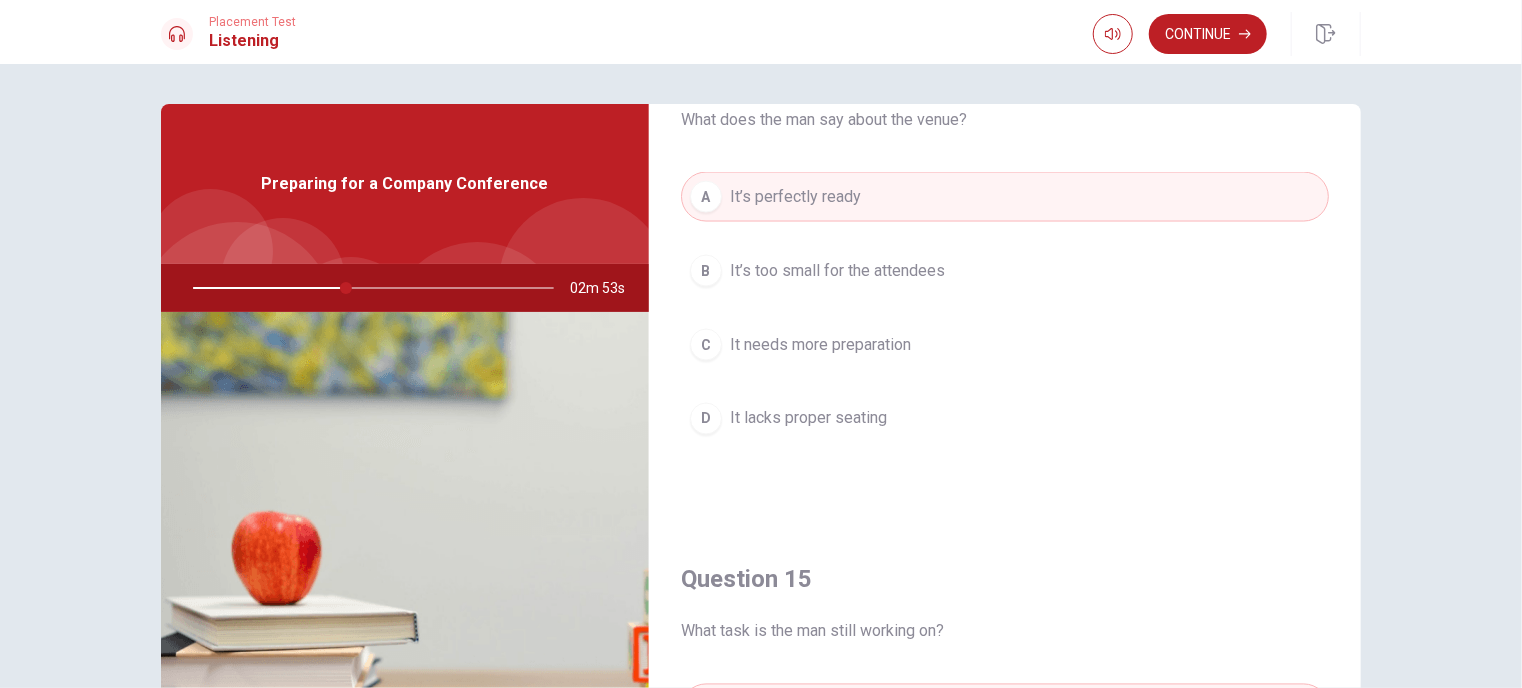 scroll, scrollTop: 1856, scrollLeft: 0, axis: vertical 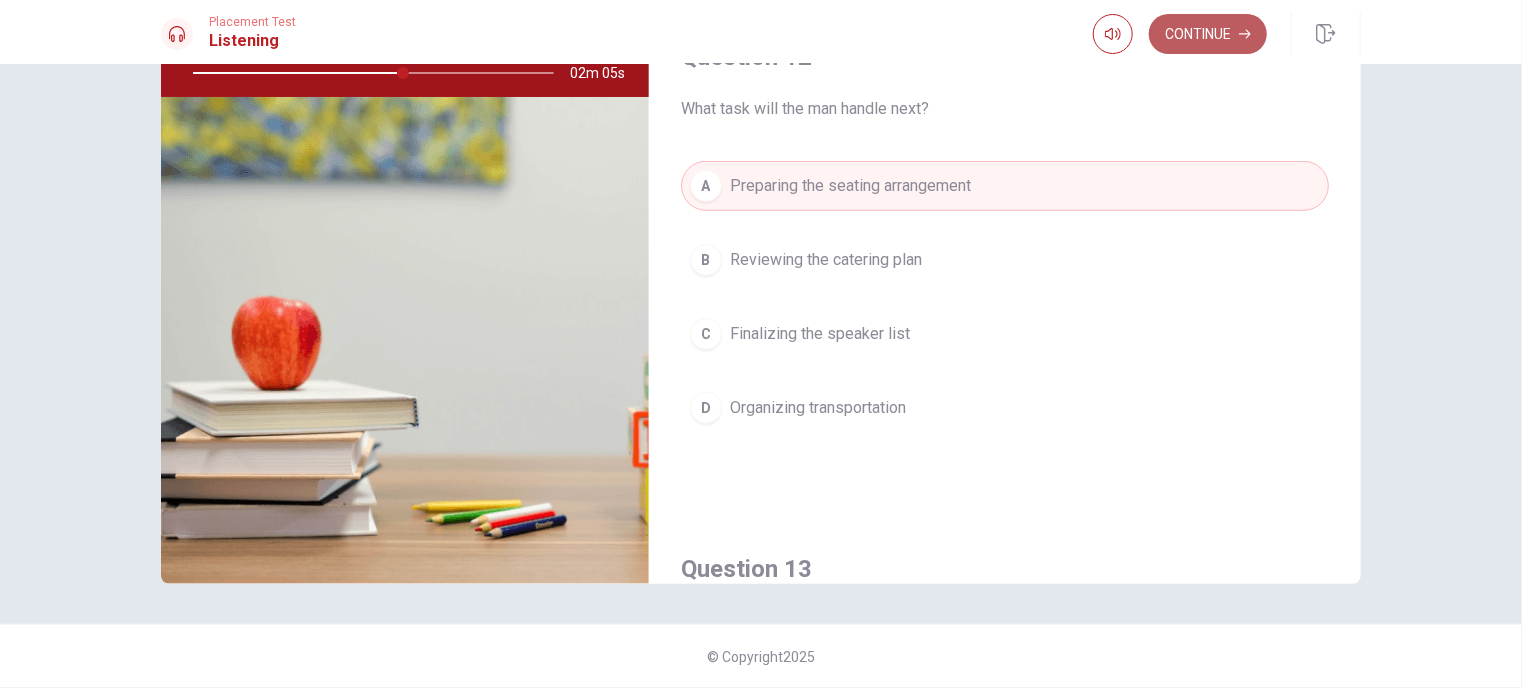 click on "Continue" at bounding box center [1208, 34] 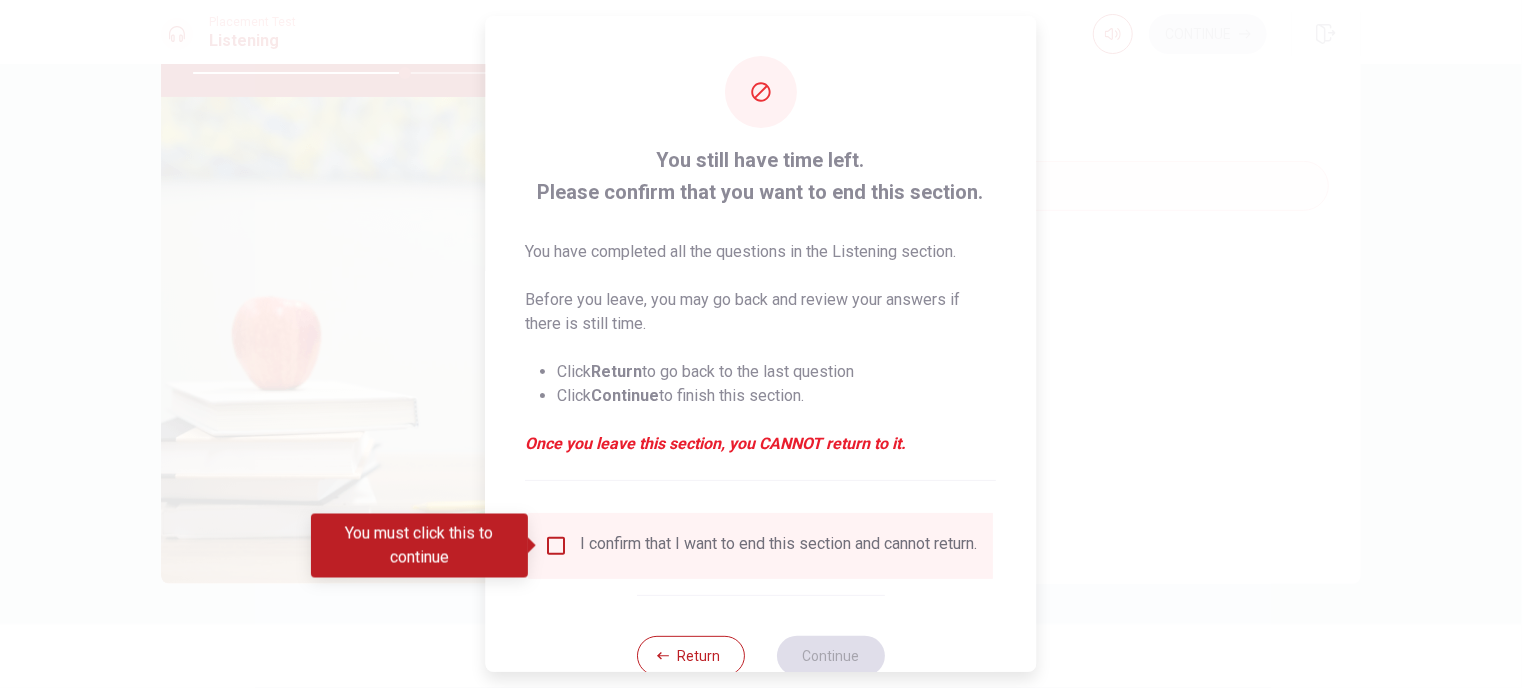 click on "I confirm that I want to end this section and cannot return." at bounding box center [761, 546] 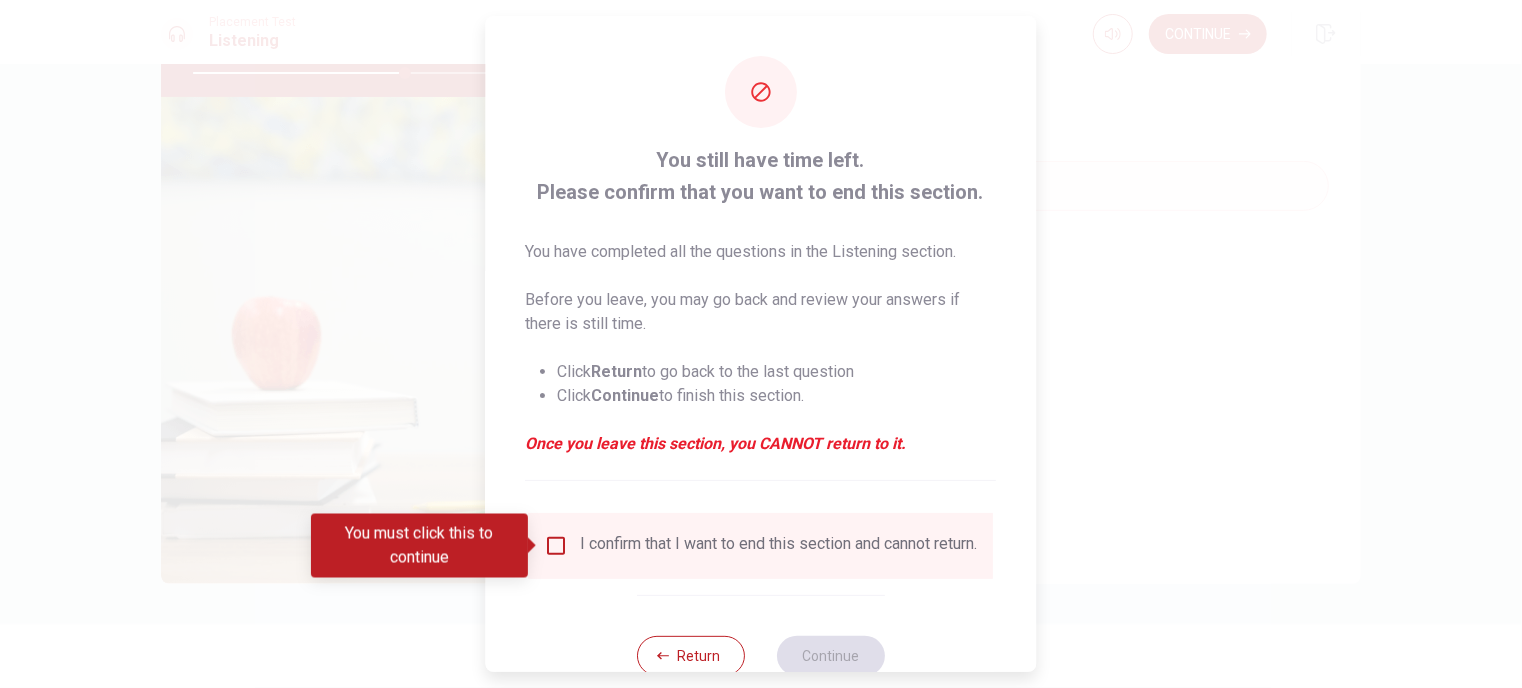 click on "I confirm that I want to end this section and cannot return." at bounding box center (761, 546) 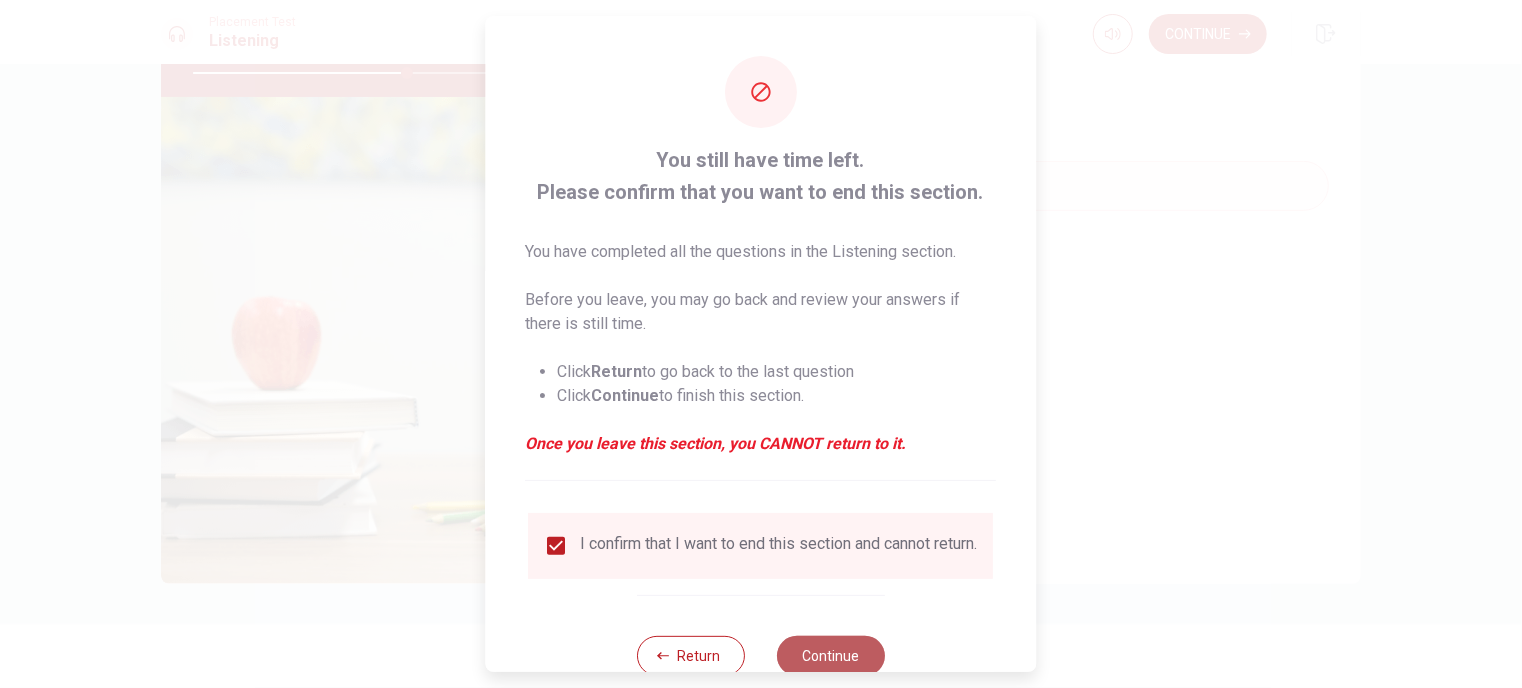 click on "Continue" at bounding box center [831, 656] 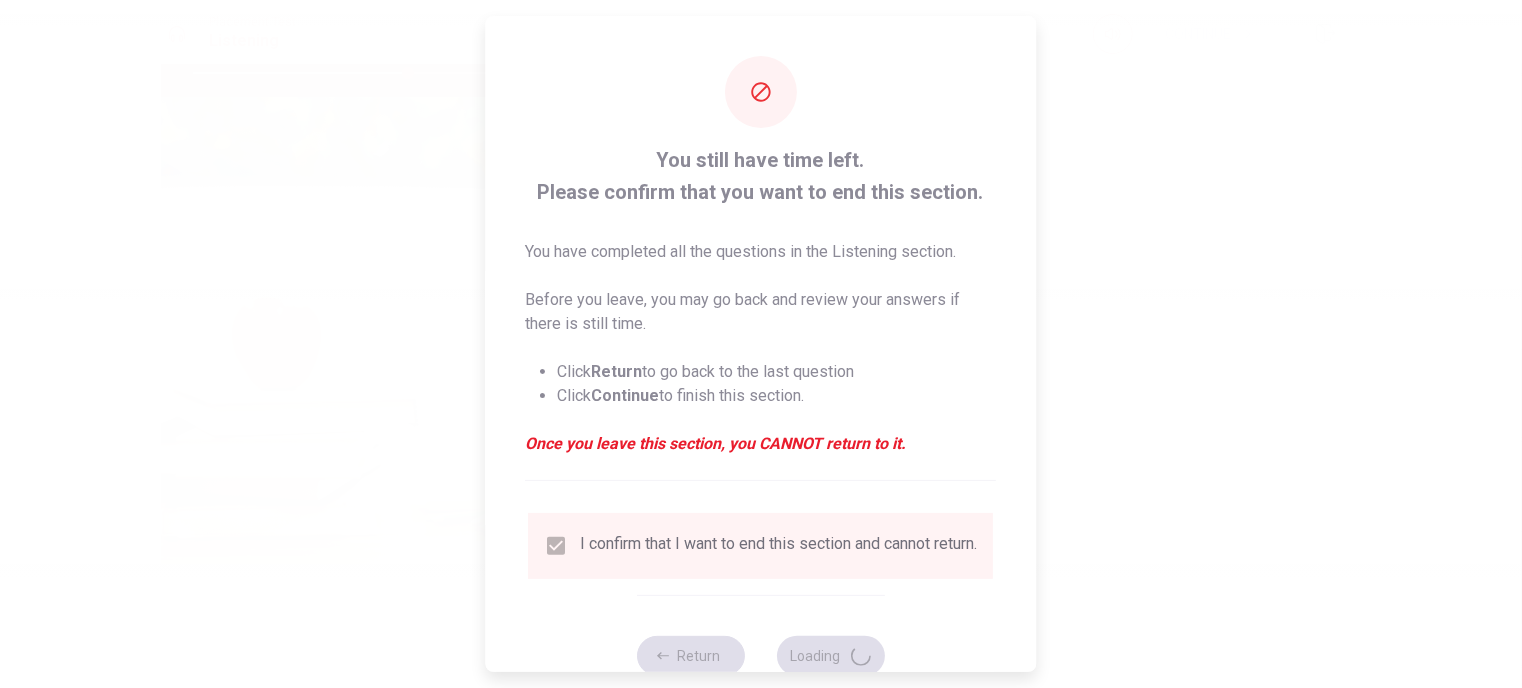 type on "60" 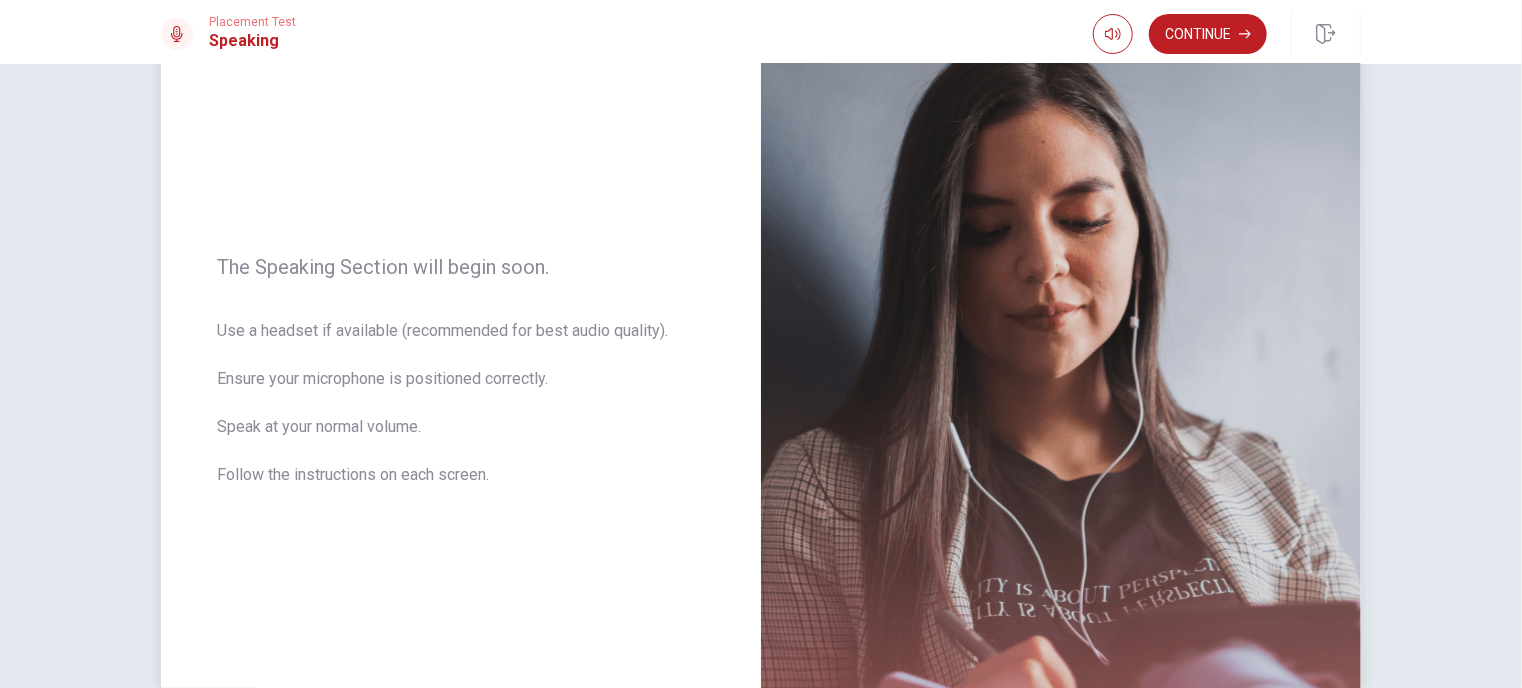 scroll, scrollTop: 192, scrollLeft: 0, axis: vertical 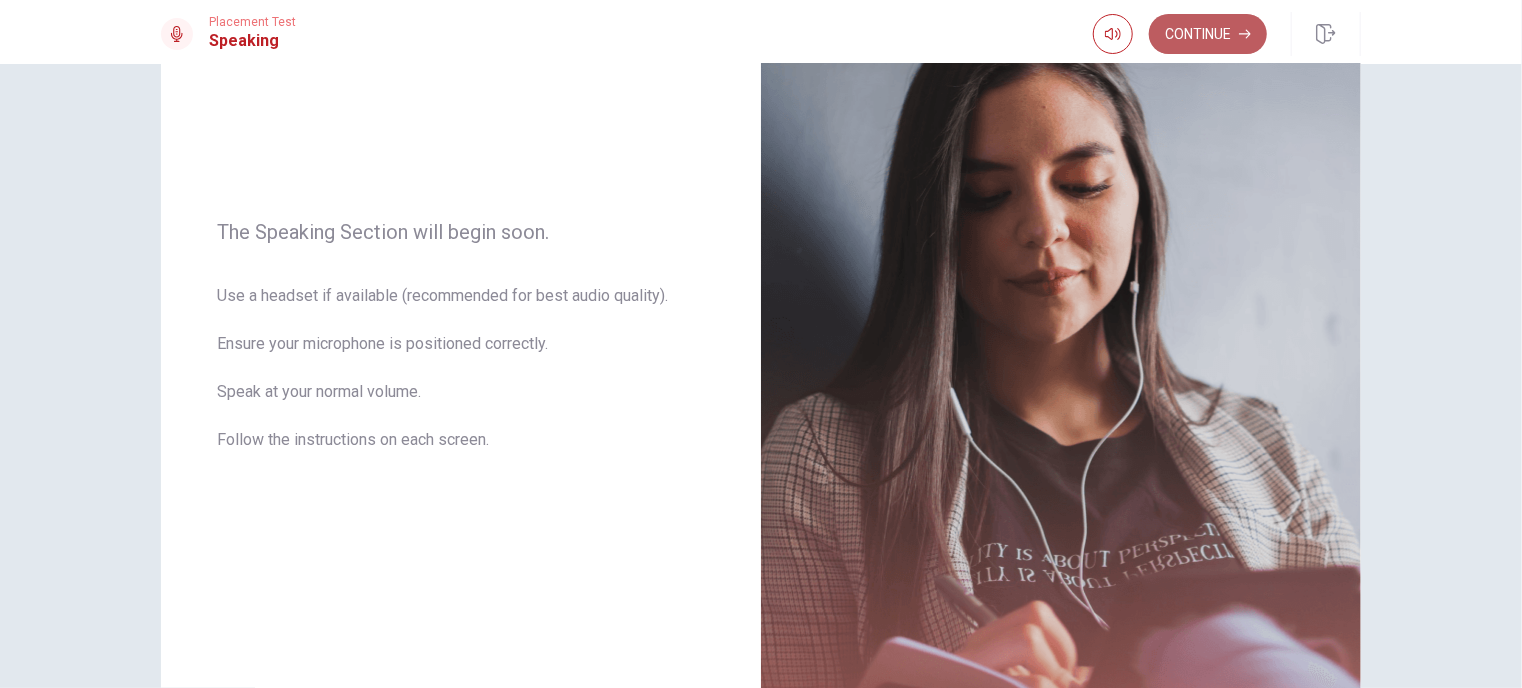 click on "Continue" at bounding box center (1208, 34) 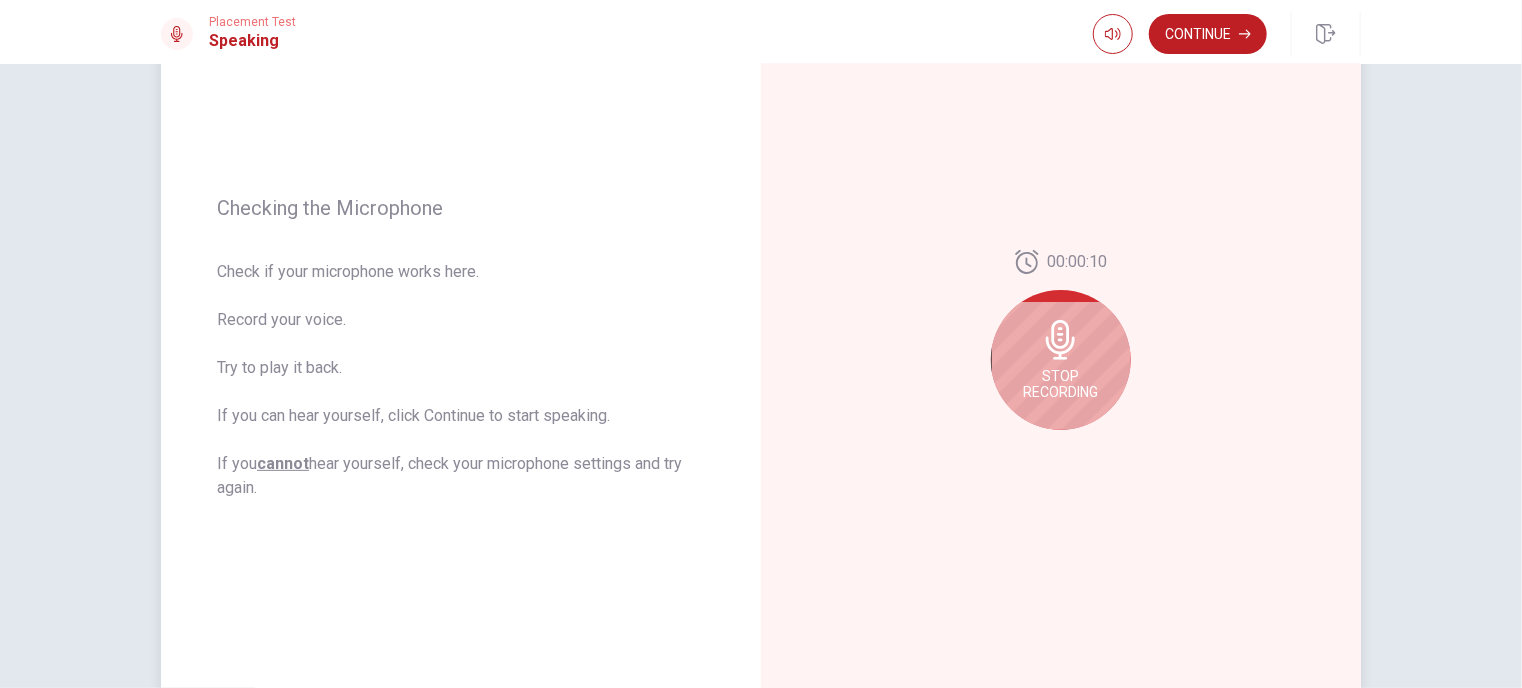 click on "00:00:10" at bounding box center (1077, 262) 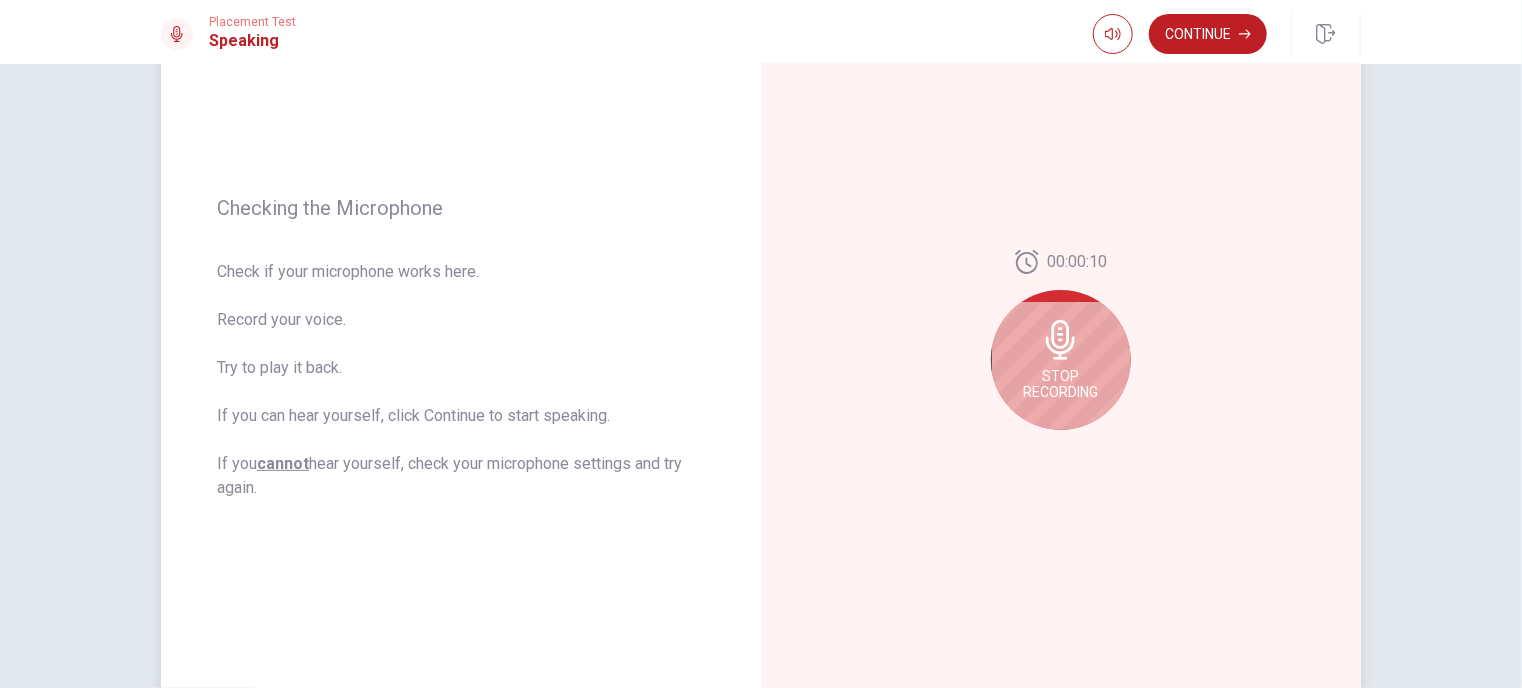 click on "00:00:10" at bounding box center (1077, 262) 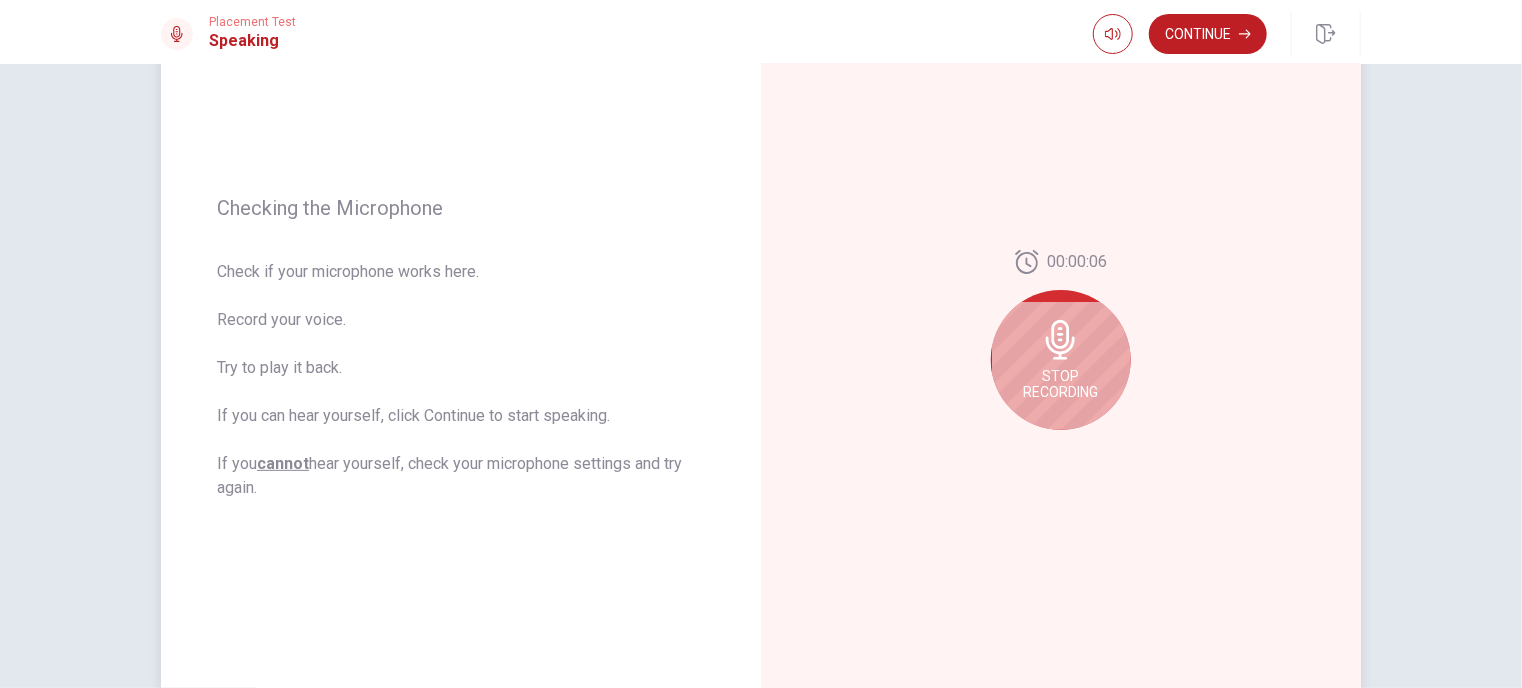 drag, startPoint x: 224, startPoint y: 315, endPoint x: 284, endPoint y: 325, distance: 60.827625 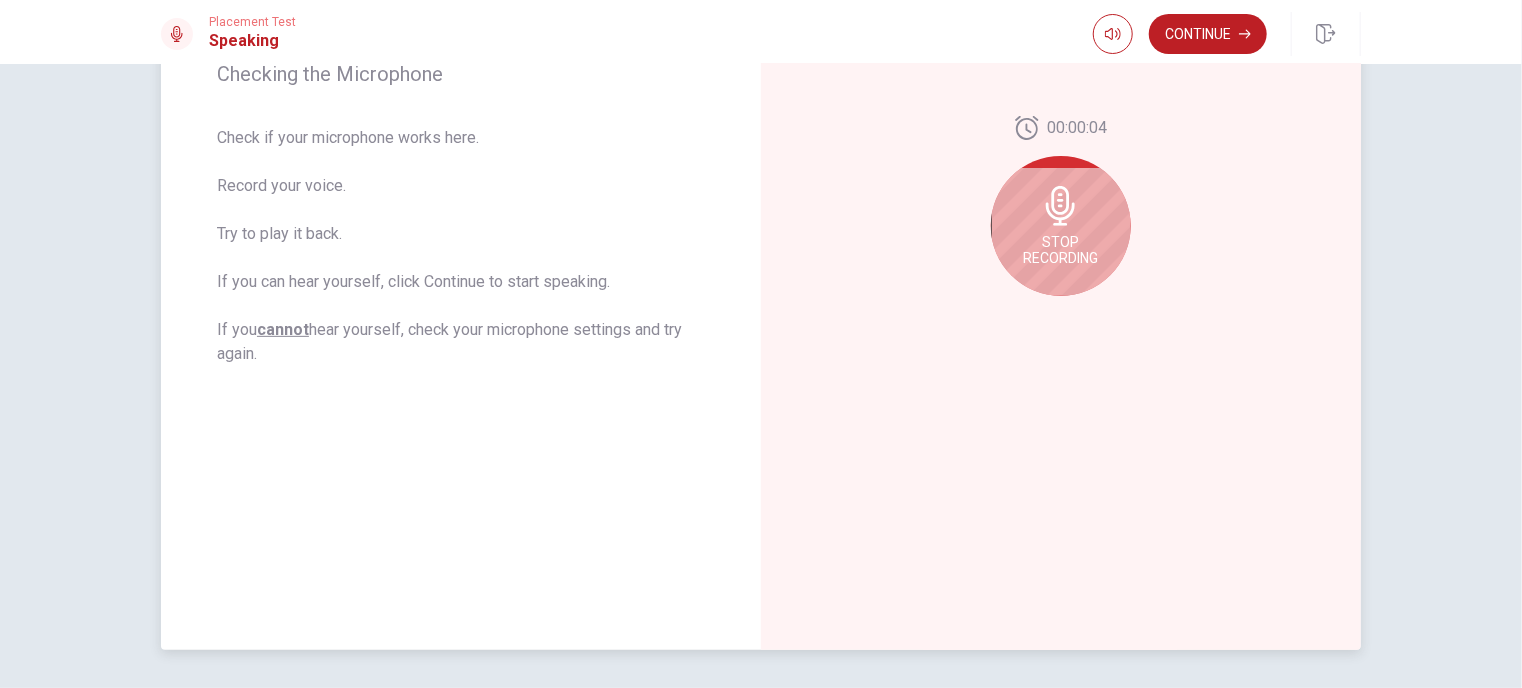 scroll, scrollTop: 292, scrollLeft: 0, axis: vertical 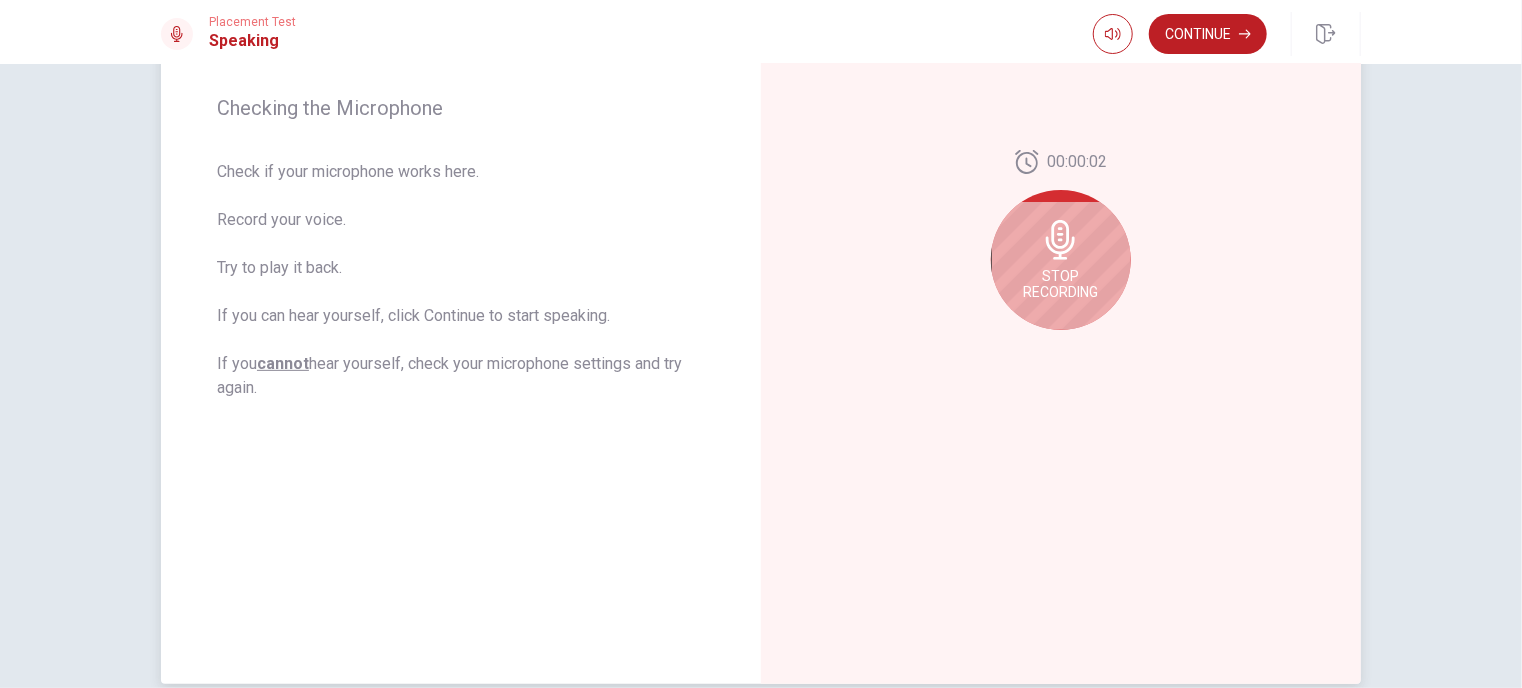 click on "Stop   Recording" at bounding box center (1061, 260) 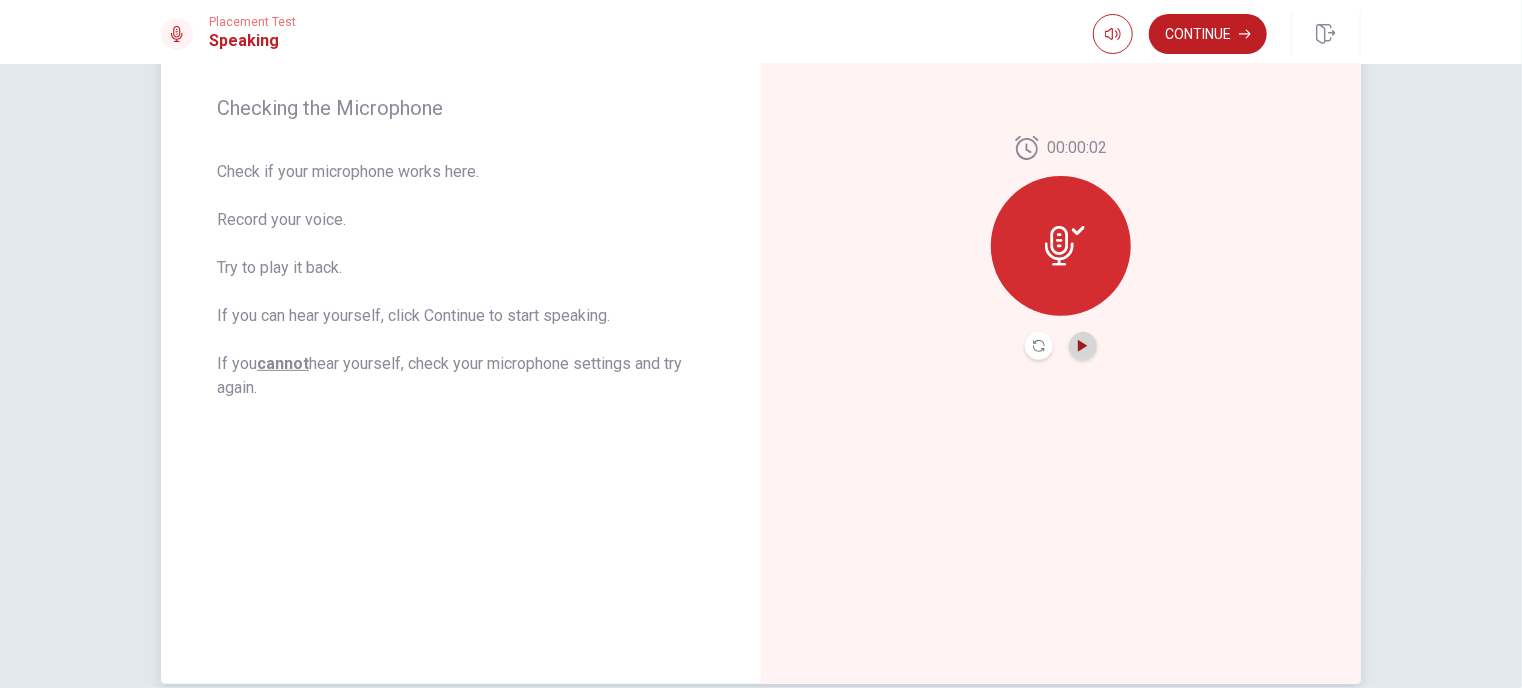 click 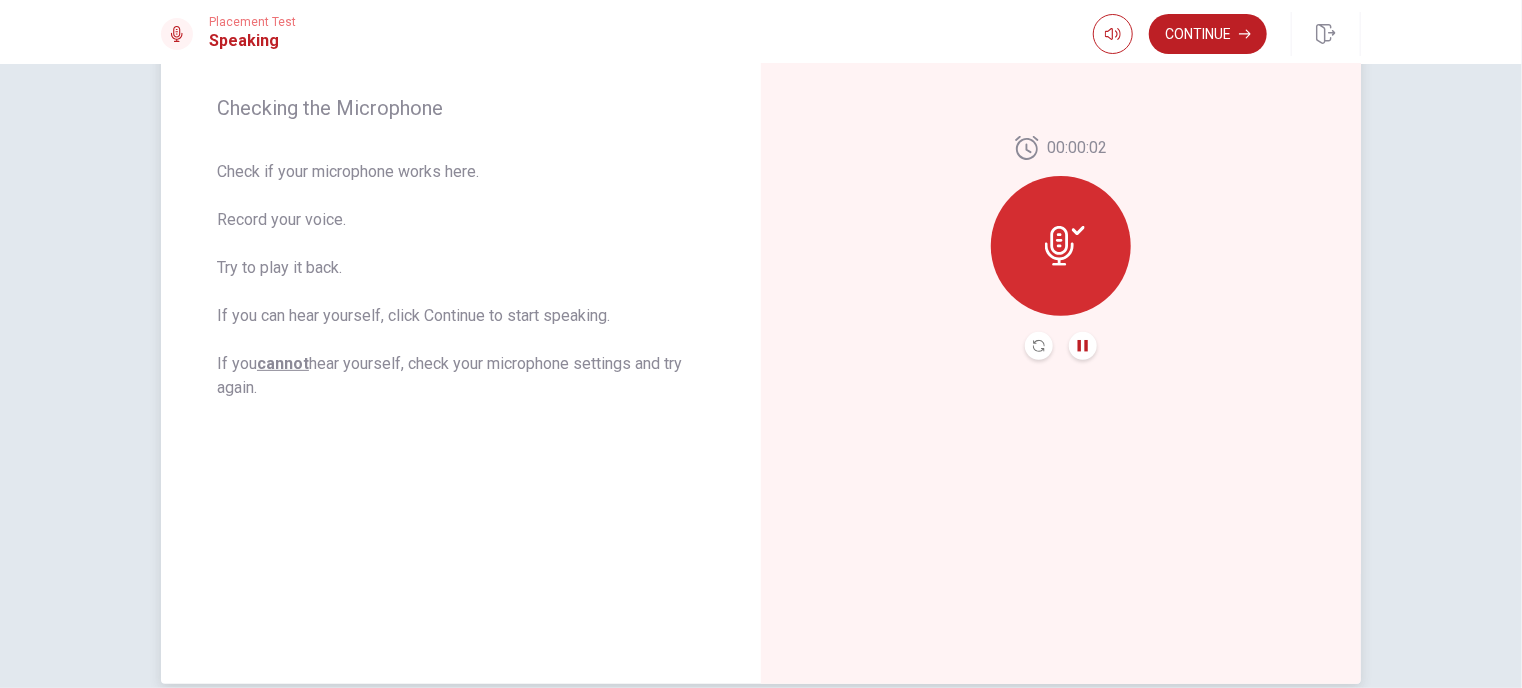 drag, startPoint x: 338, startPoint y: 355, endPoint x: 363, endPoint y: 388, distance: 41.400482 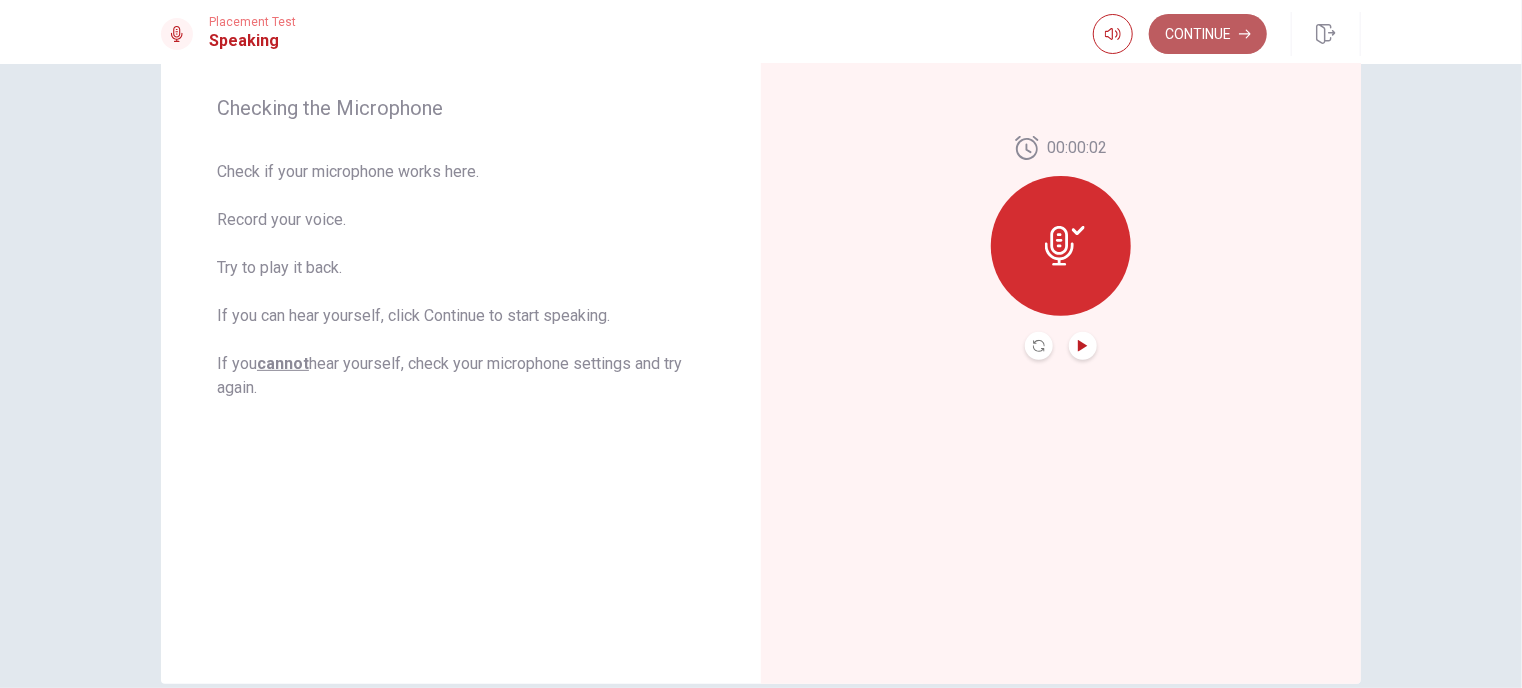 click on "Continue" at bounding box center [1208, 34] 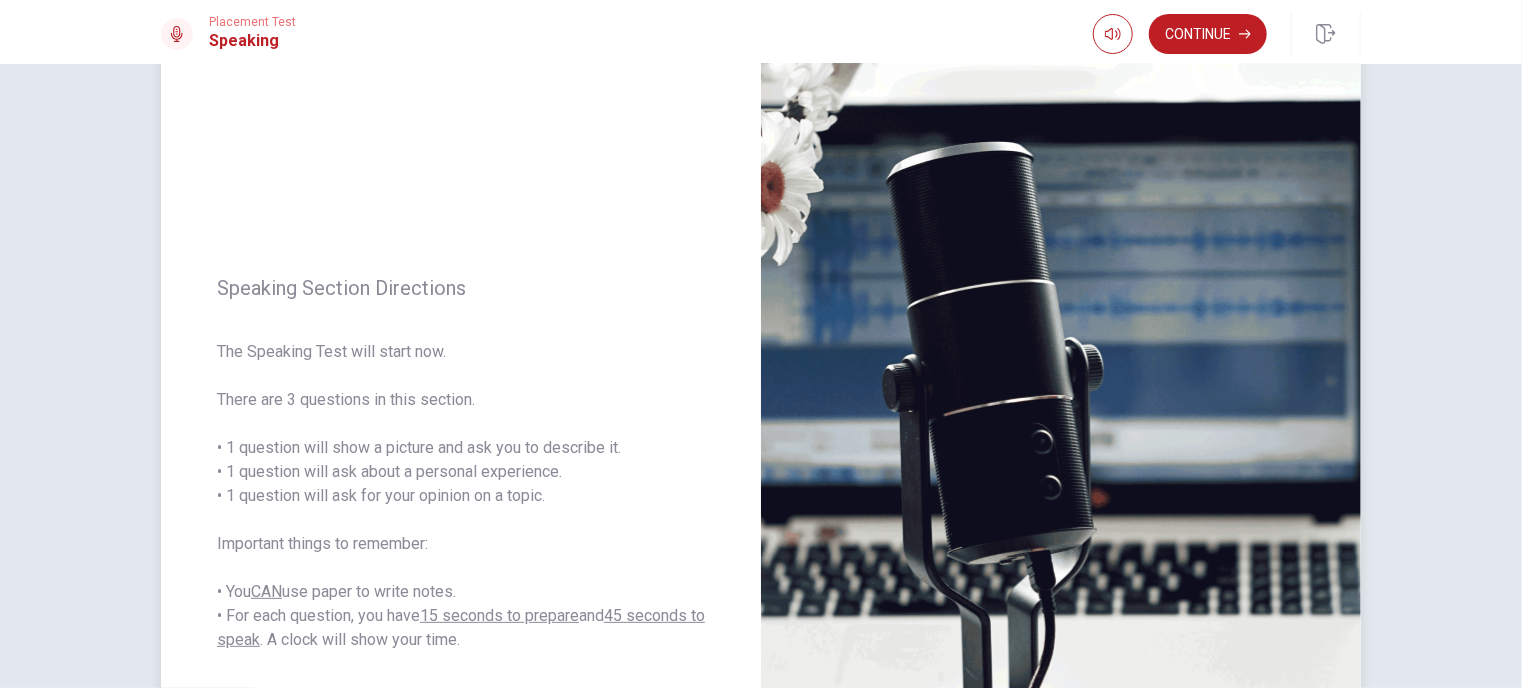 scroll, scrollTop: 200, scrollLeft: 0, axis: vertical 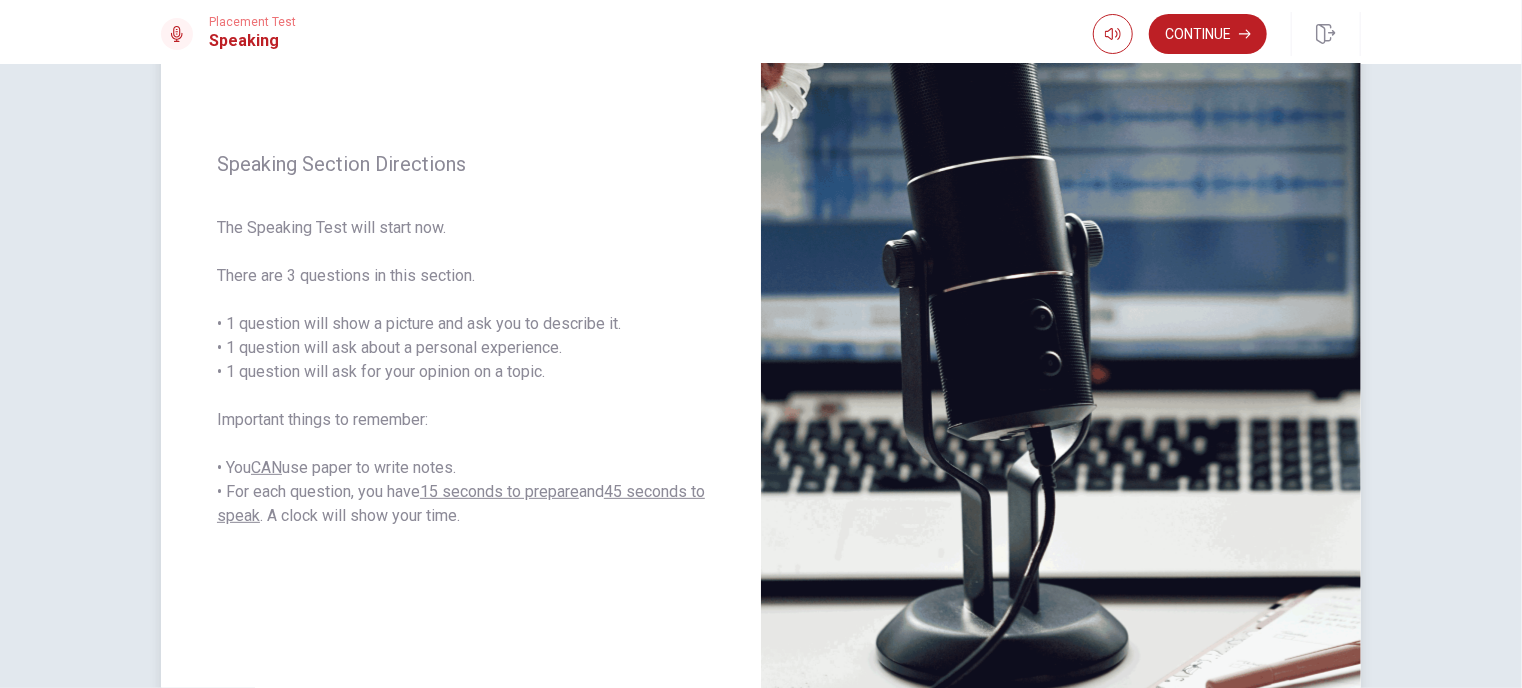 click on "The Speaking Test will start now.
There are 3 questions in this section.
• 1 question will show a picture and ask you to describe it.
• 1 question will ask about a personal experience.
• 1 question will ask for your opinion on a topic.
Important things to remember:
• You  CAN  use paper to write notes.
• For each question, you have  15 seconds to prepare  and  45 seconds to speak . A clock will show your time." at bounding box center (461, 372) 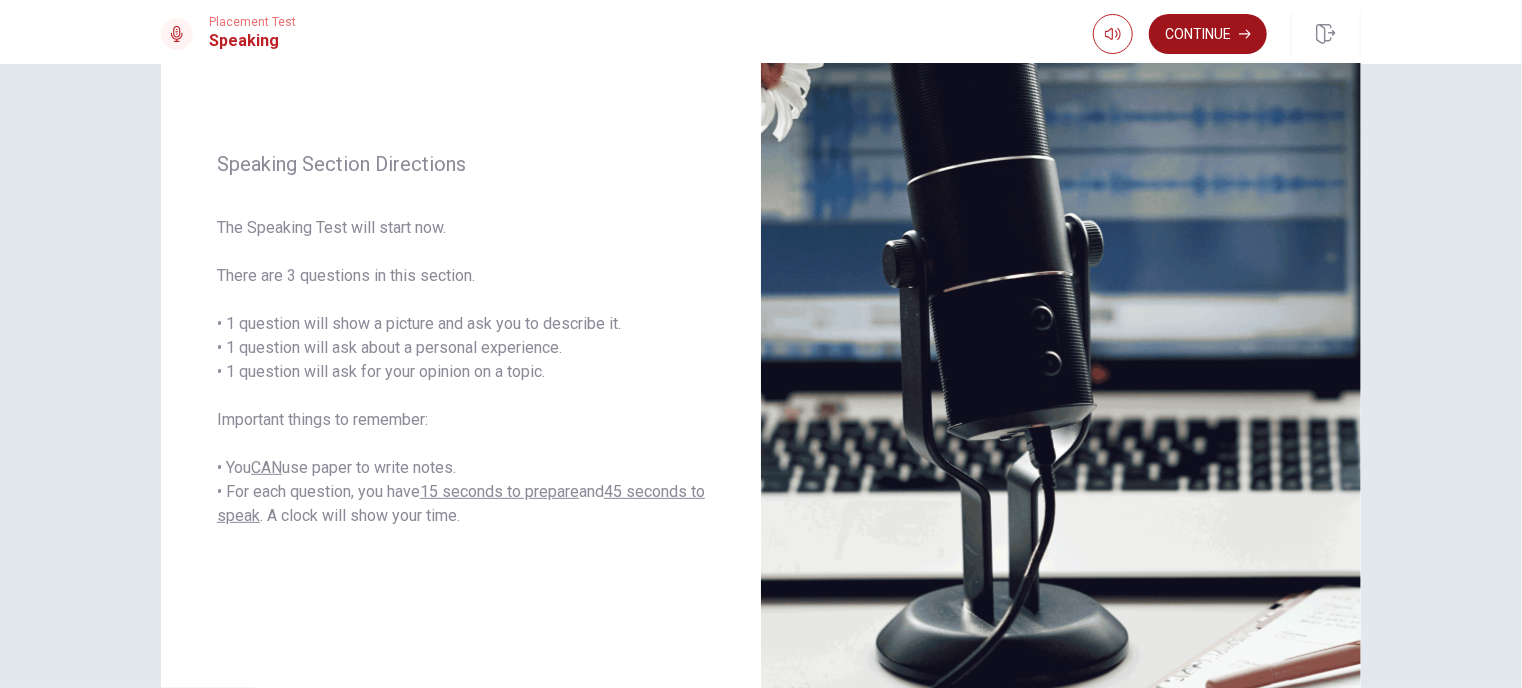 click on "Continue" at bounding box center (1208, 34) 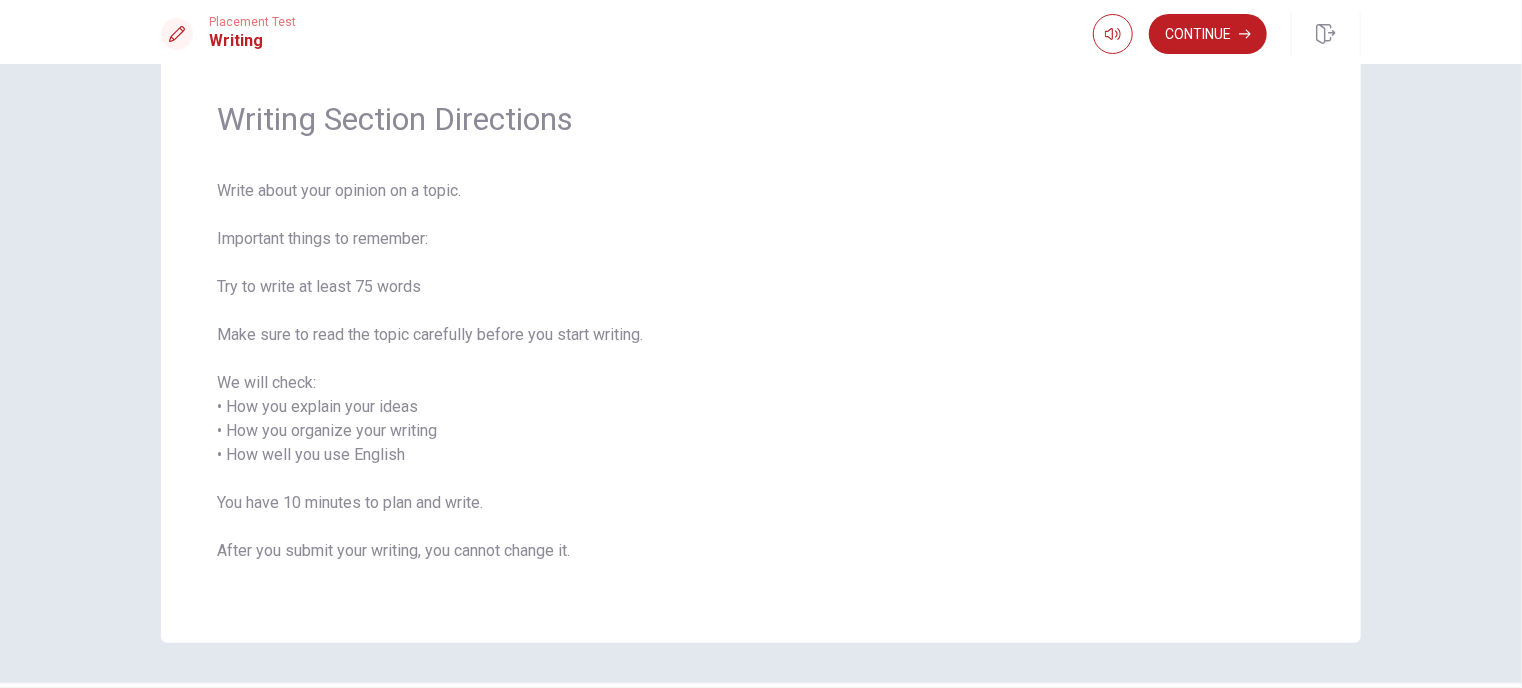scroll, scrollTop: 120, scrollLeft: 0, axis: vertical 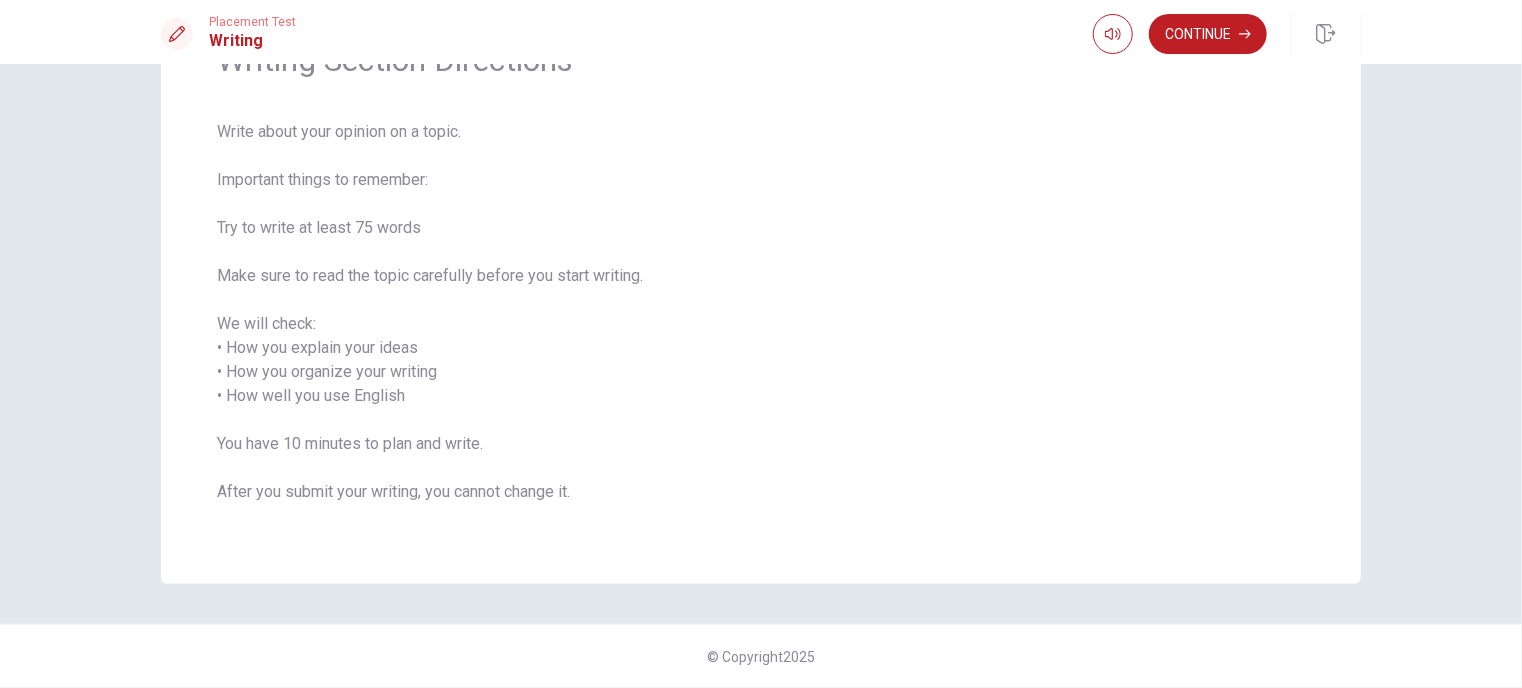 drag, startPoint x: 301, startPoint y: 347, endPoint x: 350, endPoint y: 342, distance: 49.25444 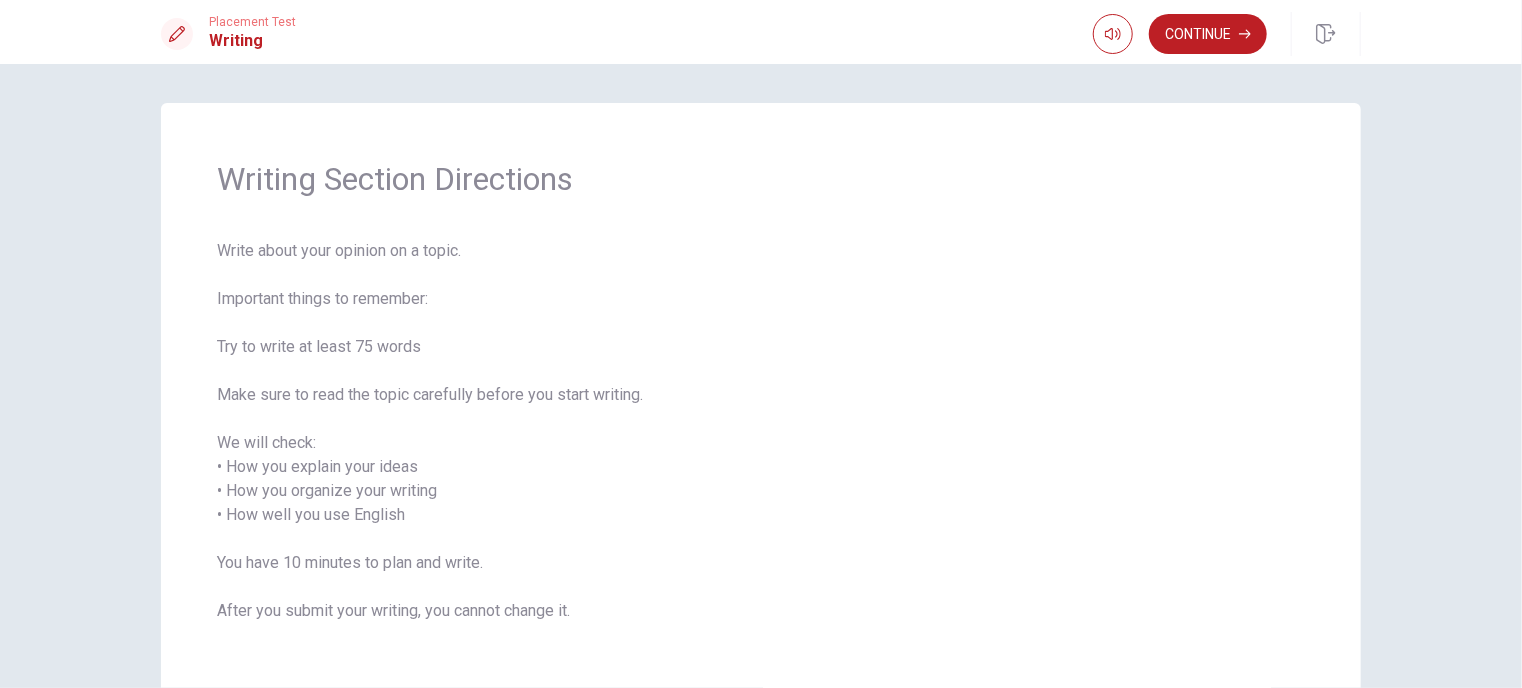 scroll, scrollTop: 0, scrollLeft: 0, axis: both 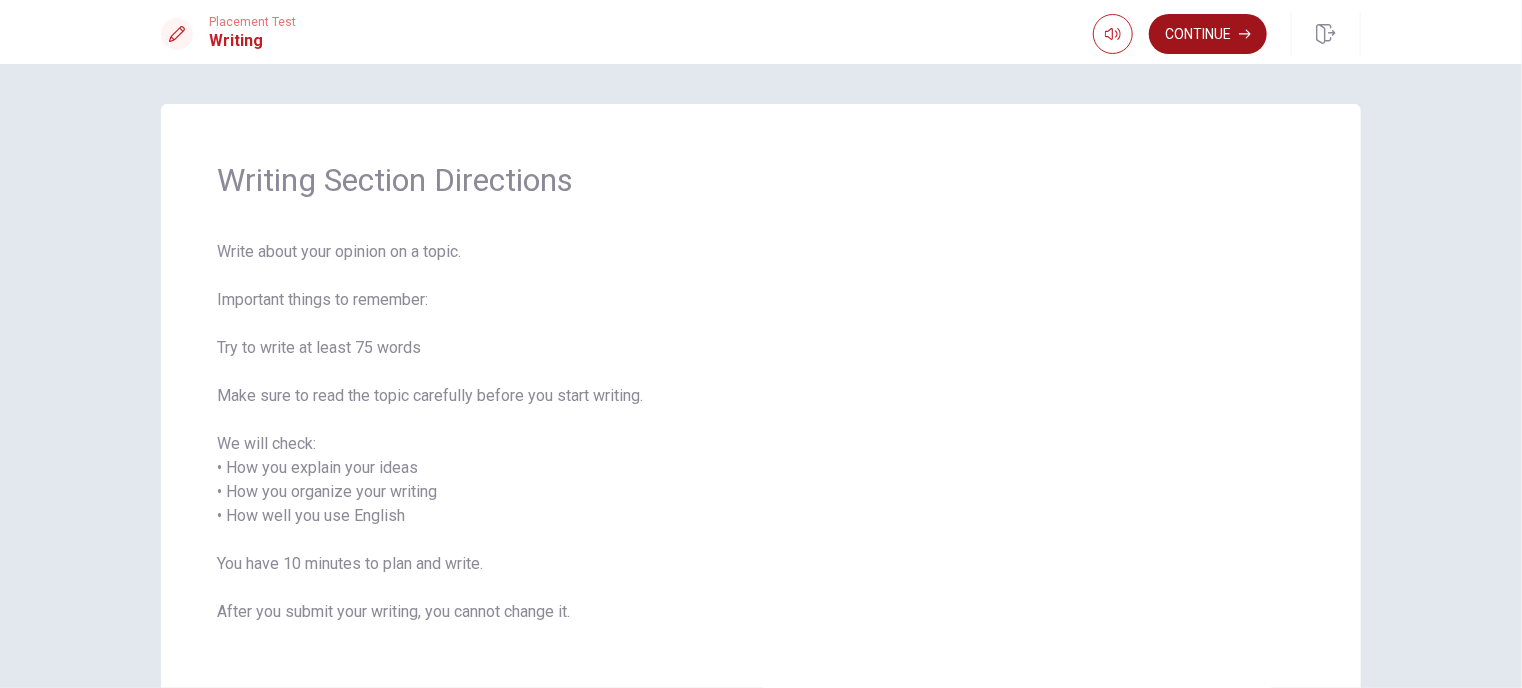 click on "Continue" at bounding box center [1208, 34] 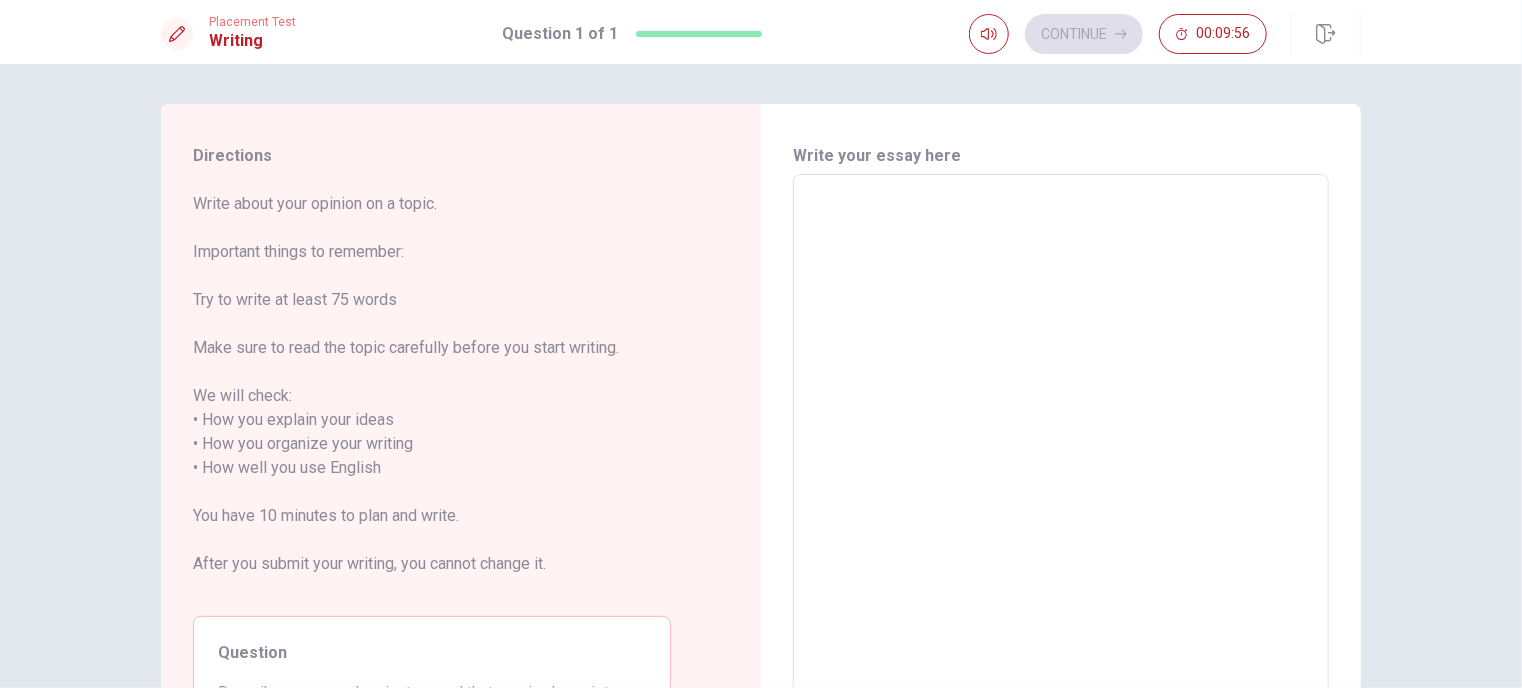 drag, startPoint x: 283, startPoint y: 206, endPoint x: 351, endPoint y: 219, distance: 69.2315 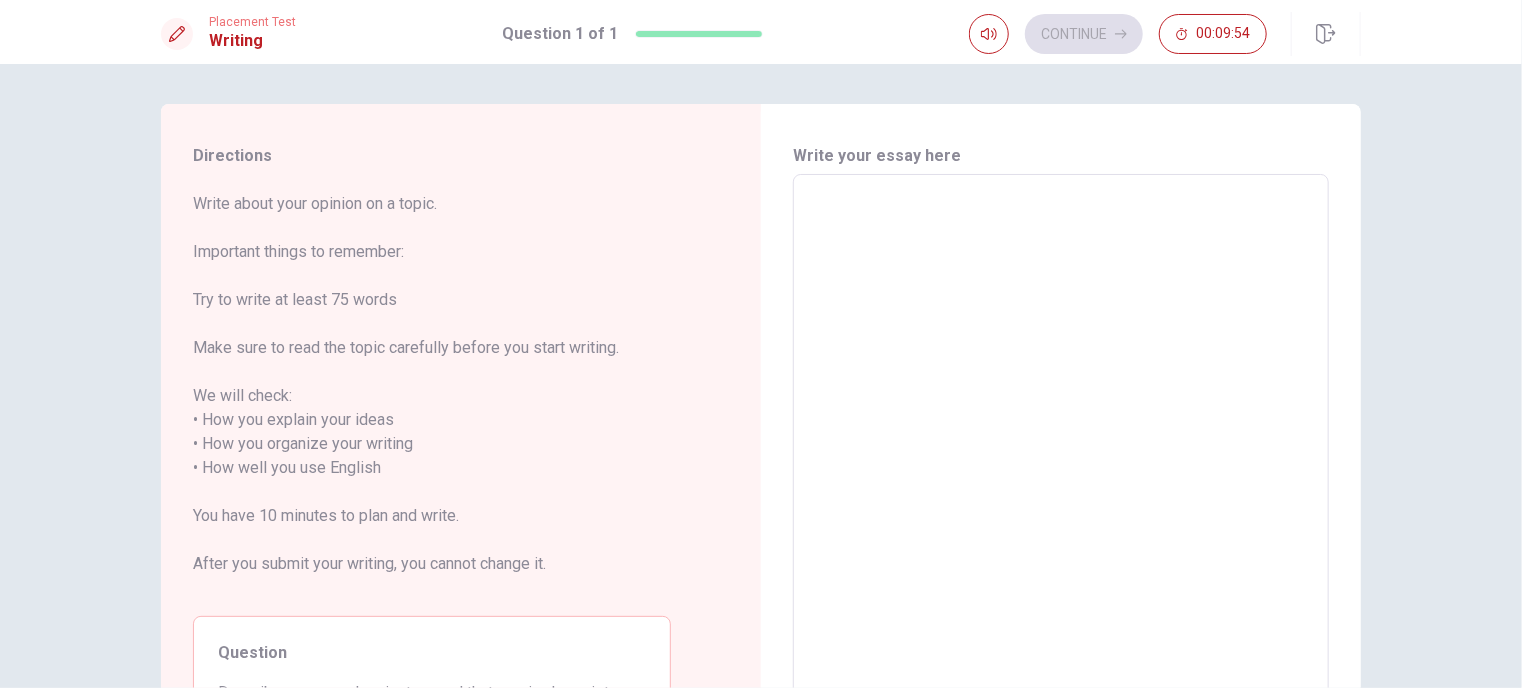 drag, startPoint x: 259, startPoint y: 243, endPoint x: 425, endPoint y: 272, distance: 168.5141 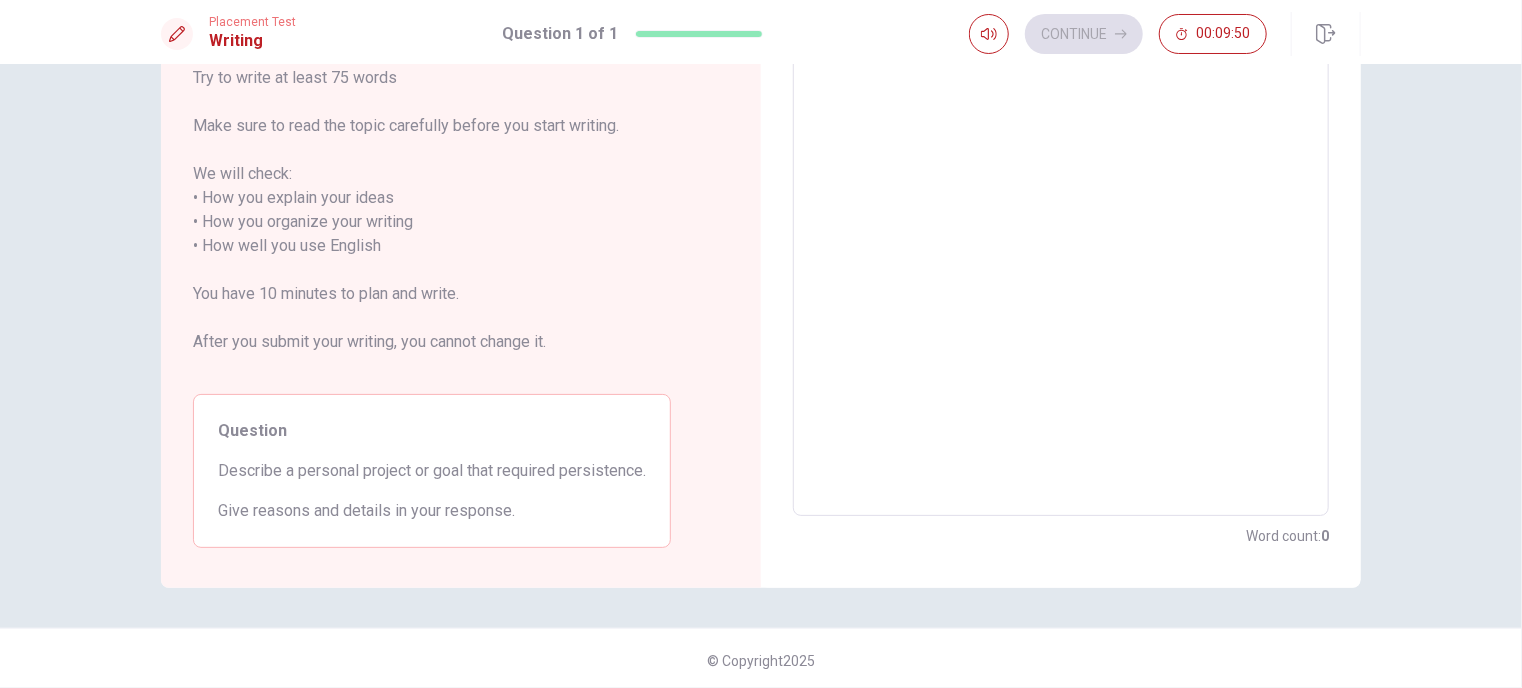 scroll, scrollTop: 225, scrollLeft: 0, axis: vertical 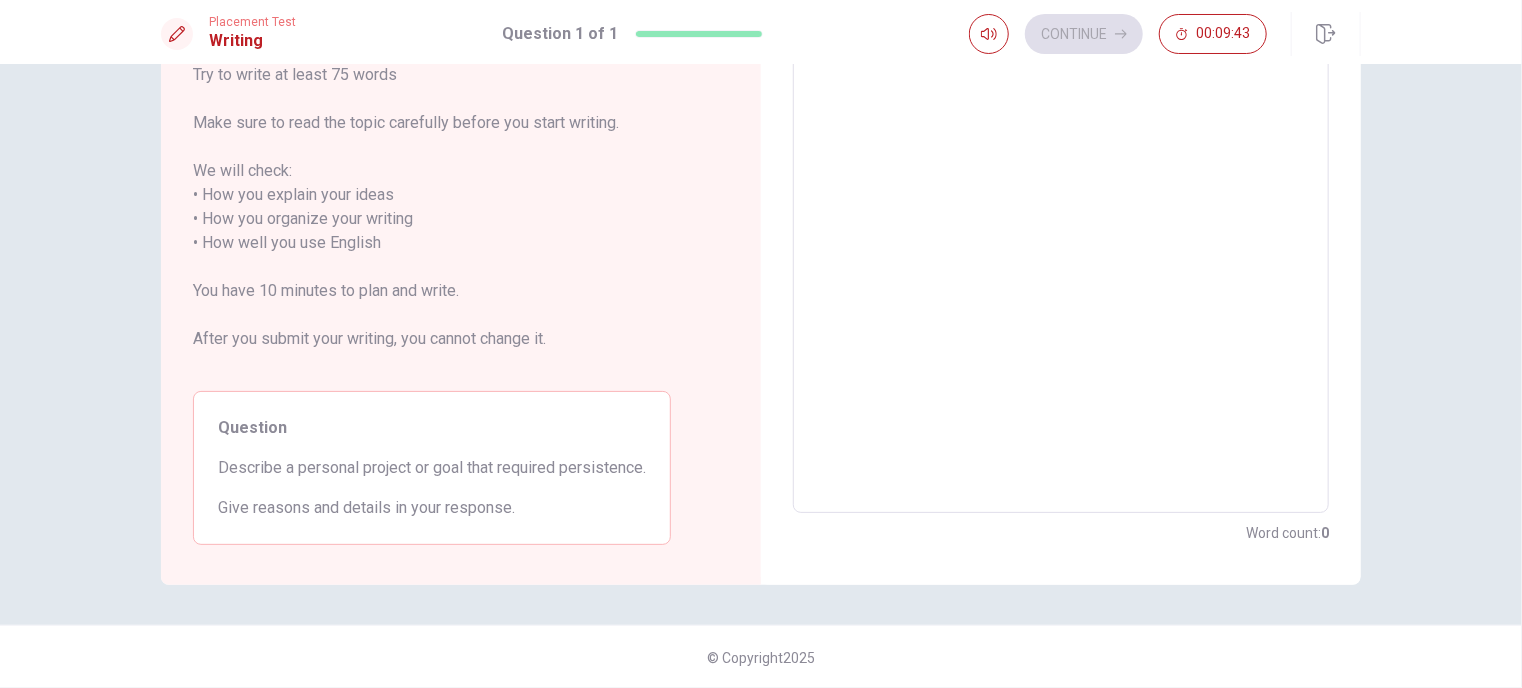 click on "Describe a personal project or goal that required persistence." at bounding box center [432, 468] 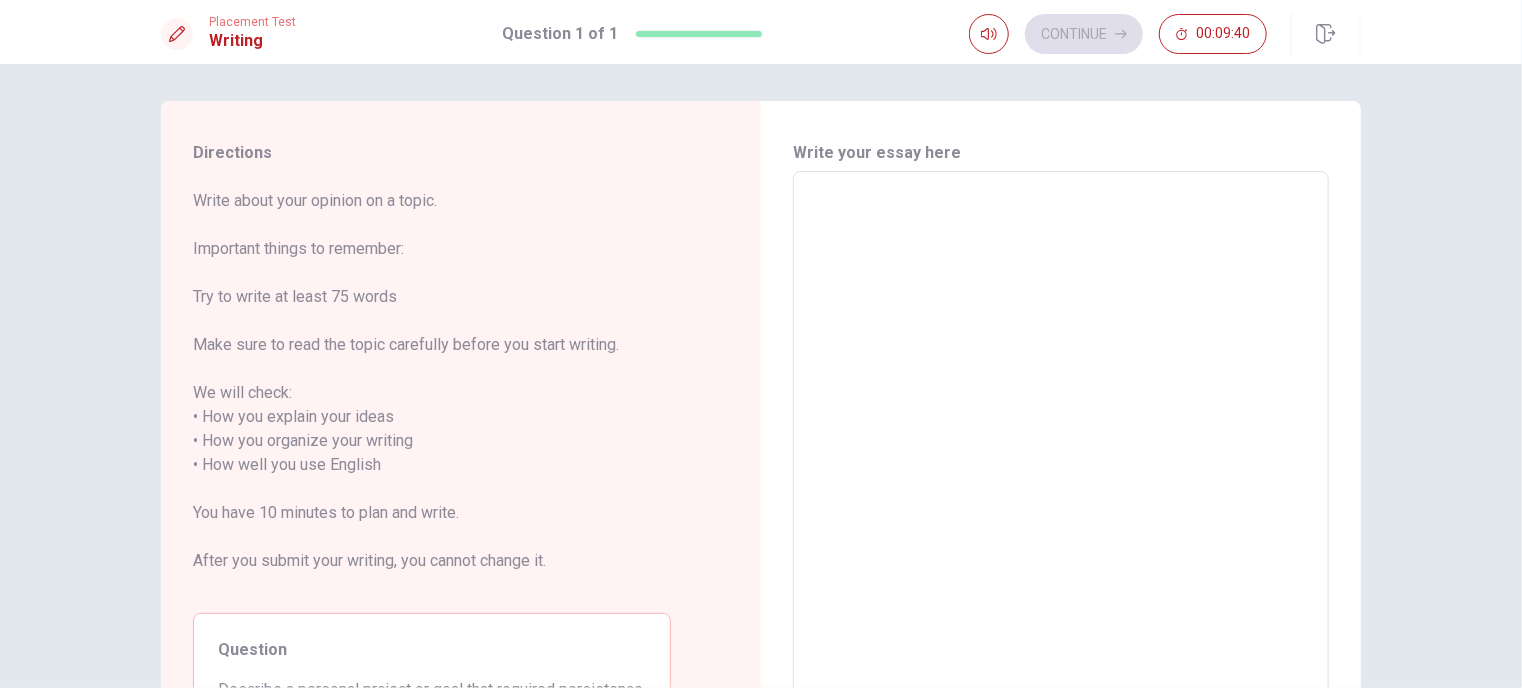 scroll, scrollTop: 0, scrollLeft: 0, axis: both 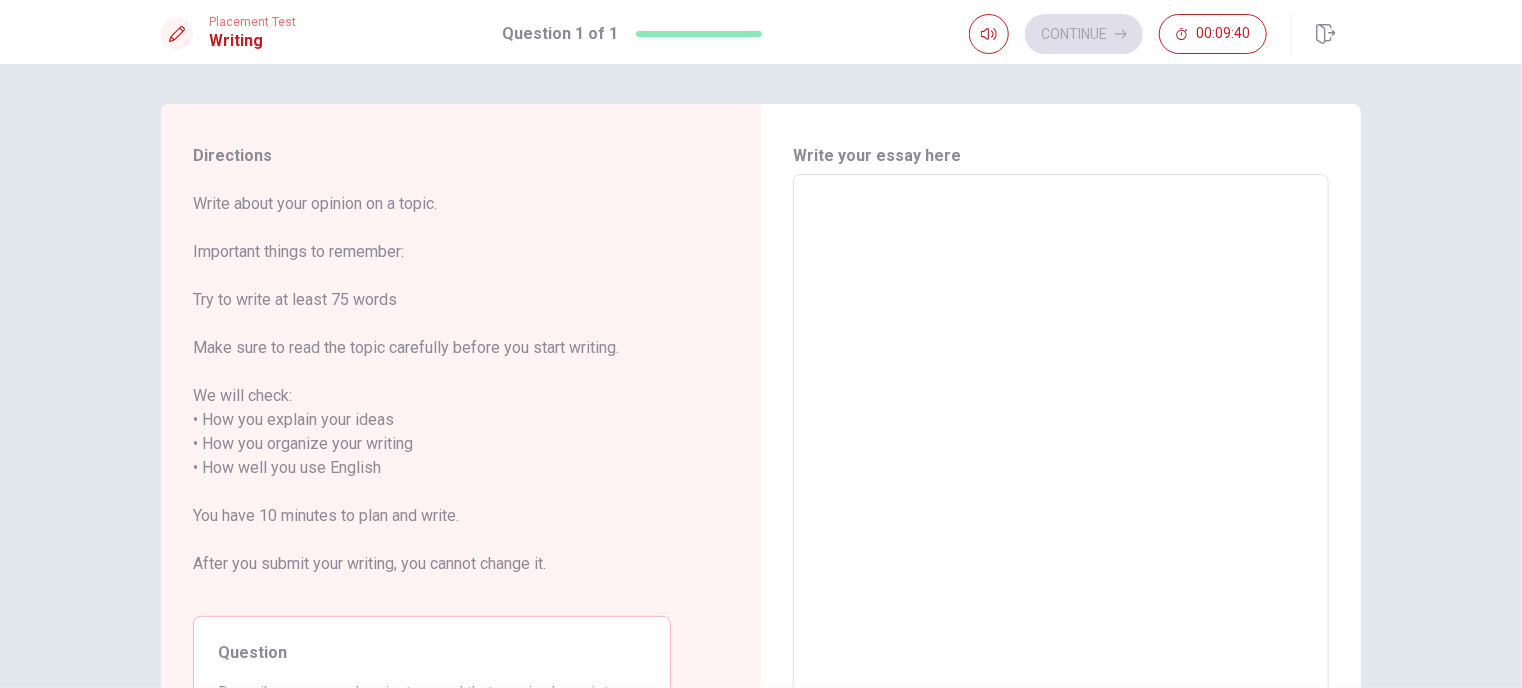 click on "x ​" at bounding box center [1061, 456] 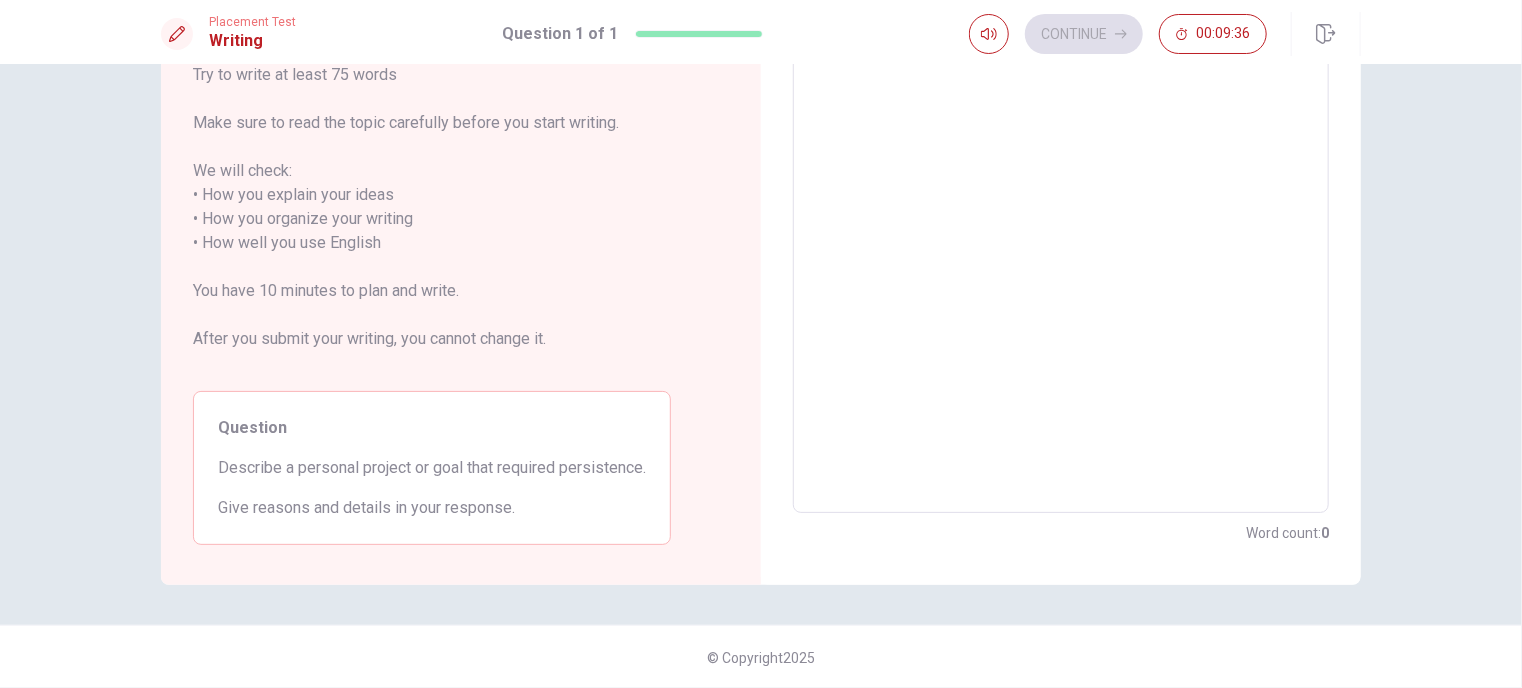 scroll, scrollTop: 25, scrollLeft: 0, axis: vertical 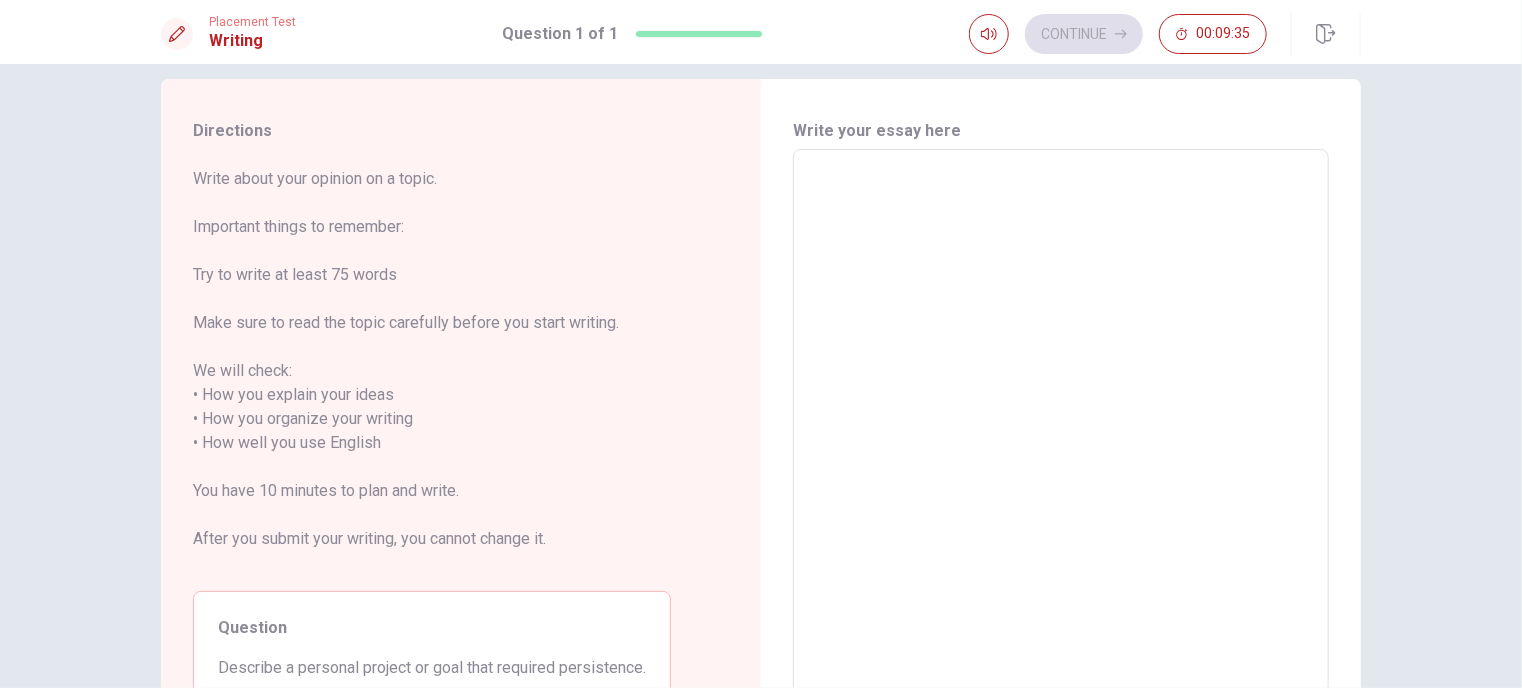 type on "a" 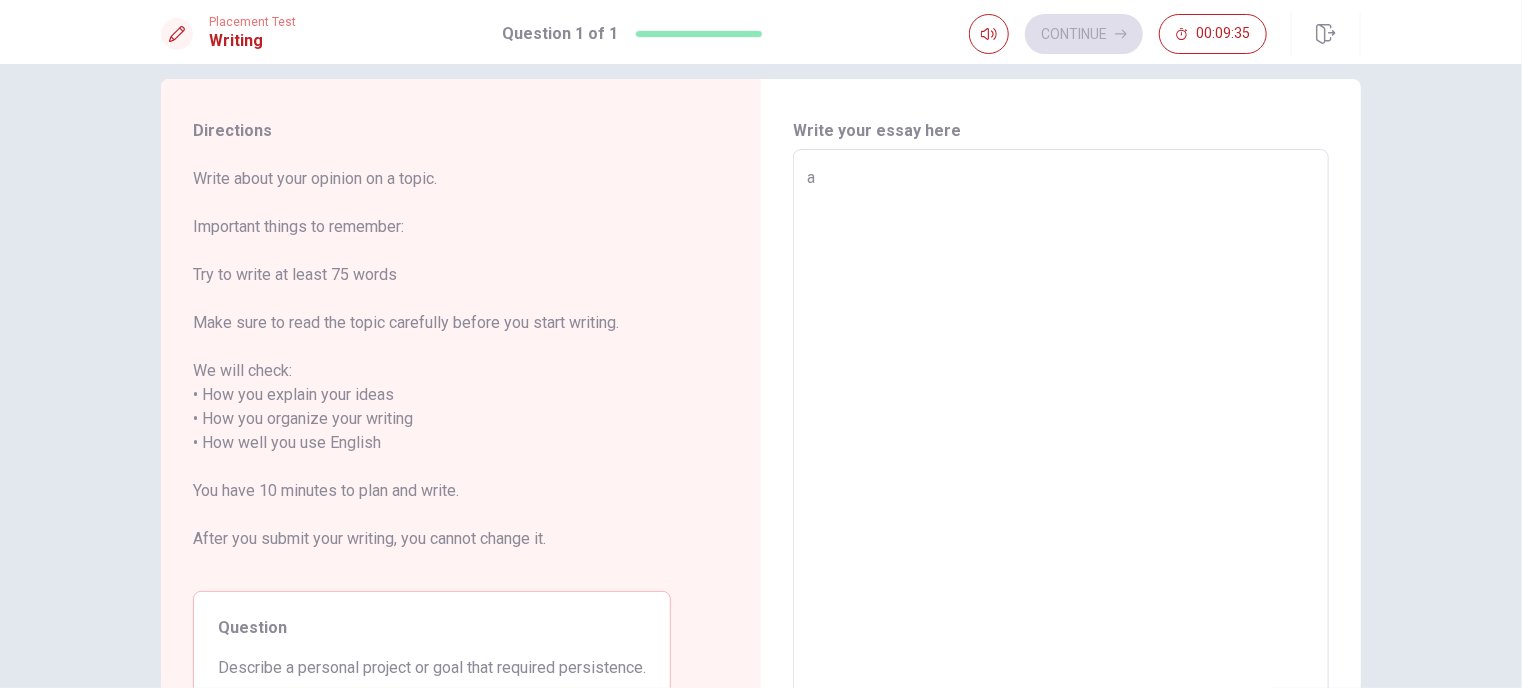 type on "x" 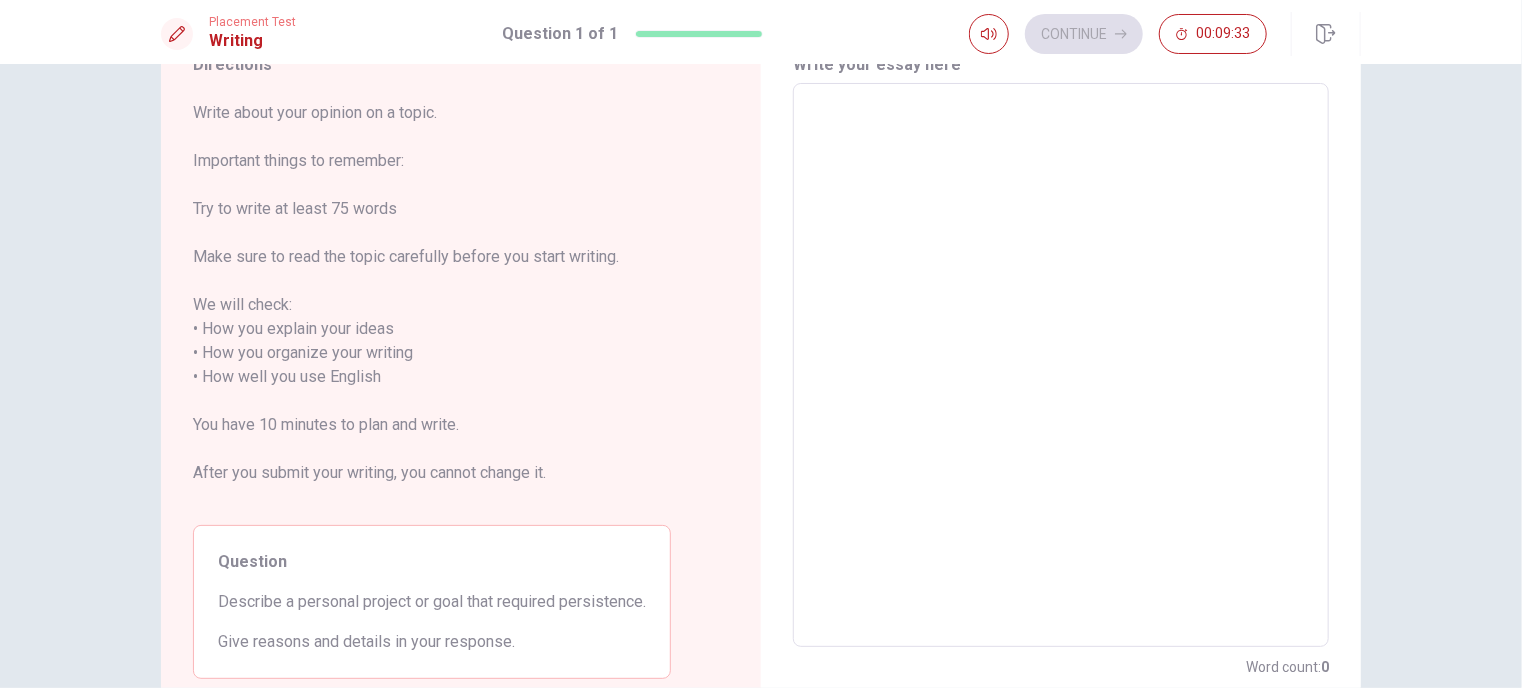 scroll, scrollTop: 125, scrollLeft: 0, axis: vertical 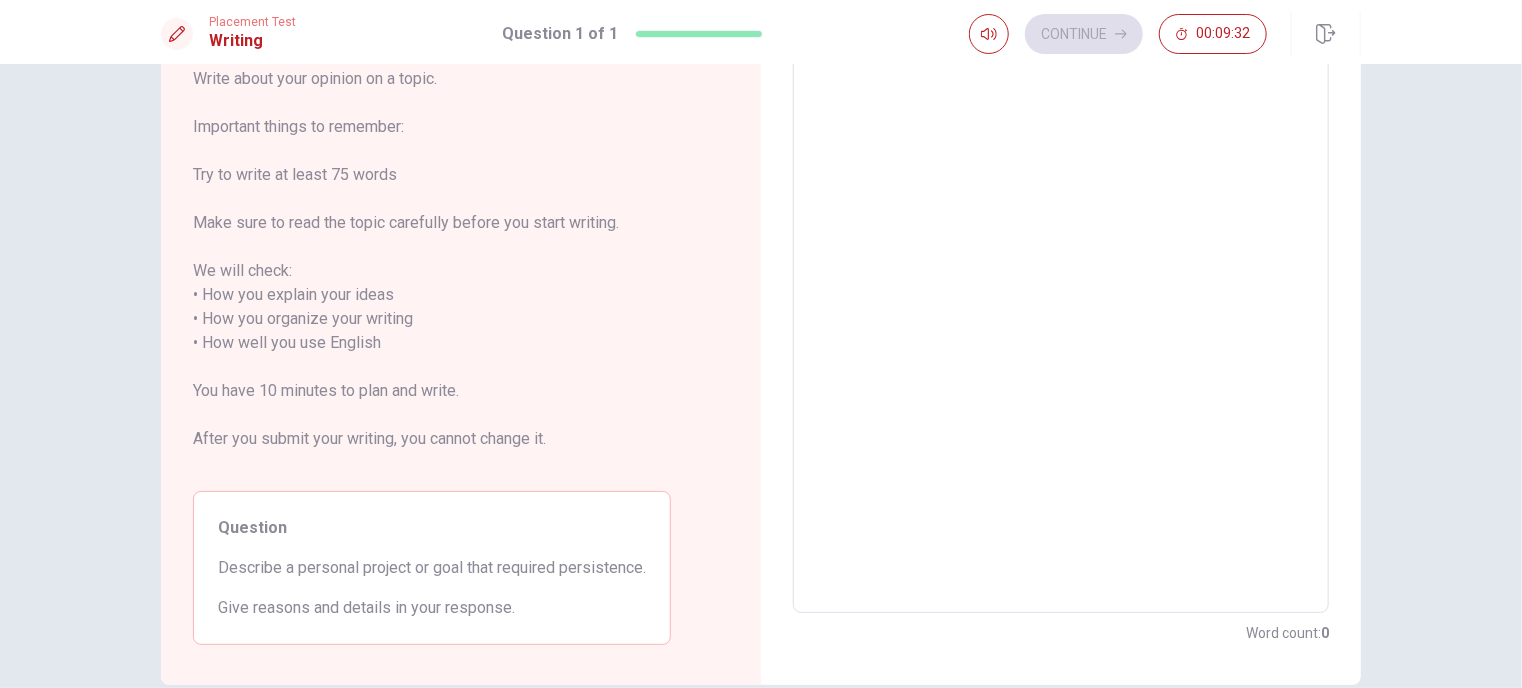 type on "A" 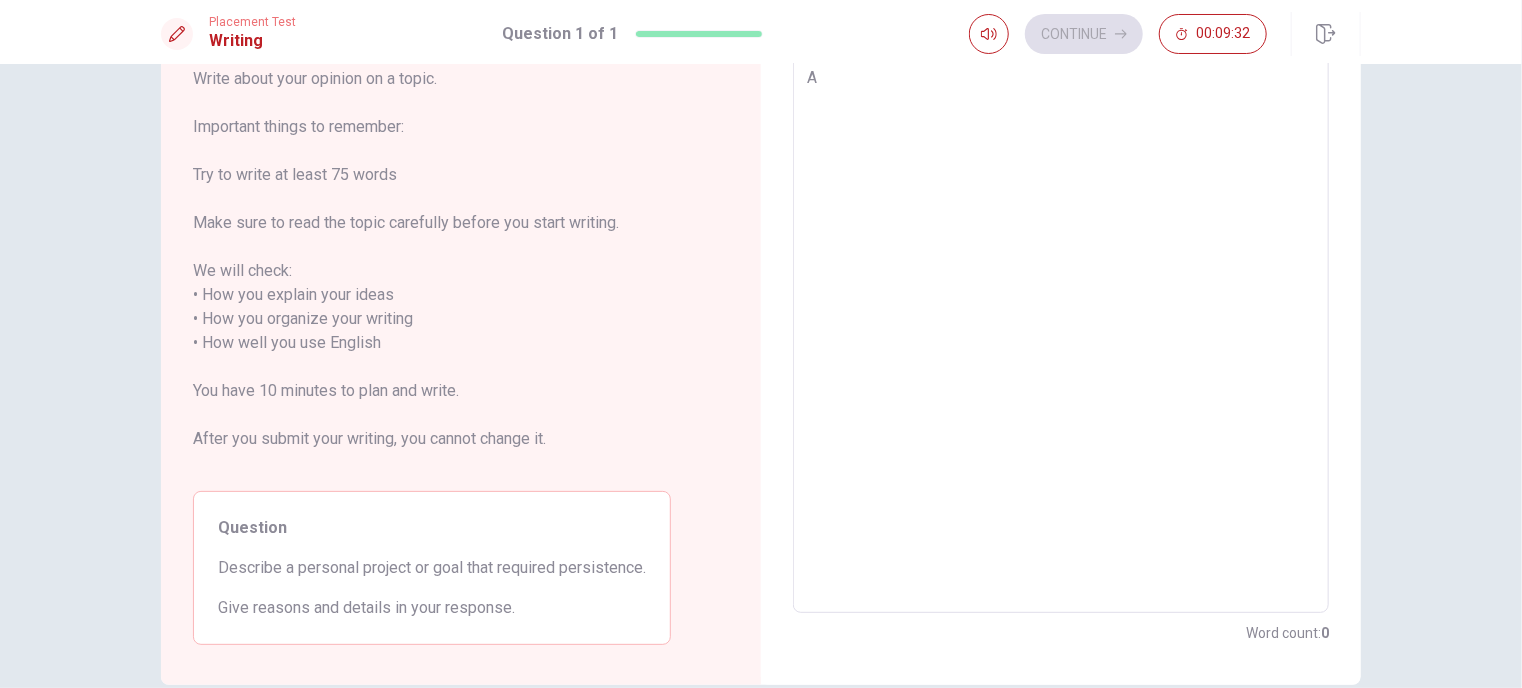 type on "x" 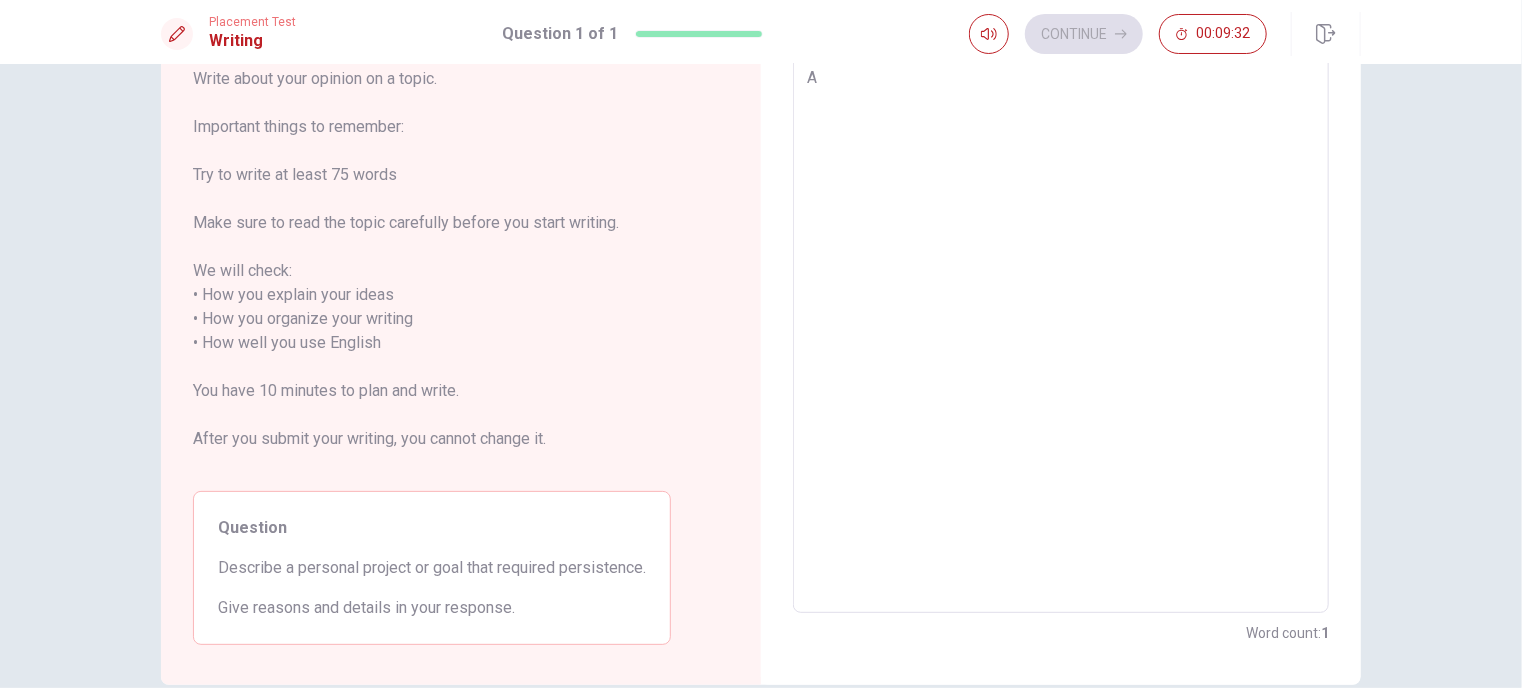 type on "A" 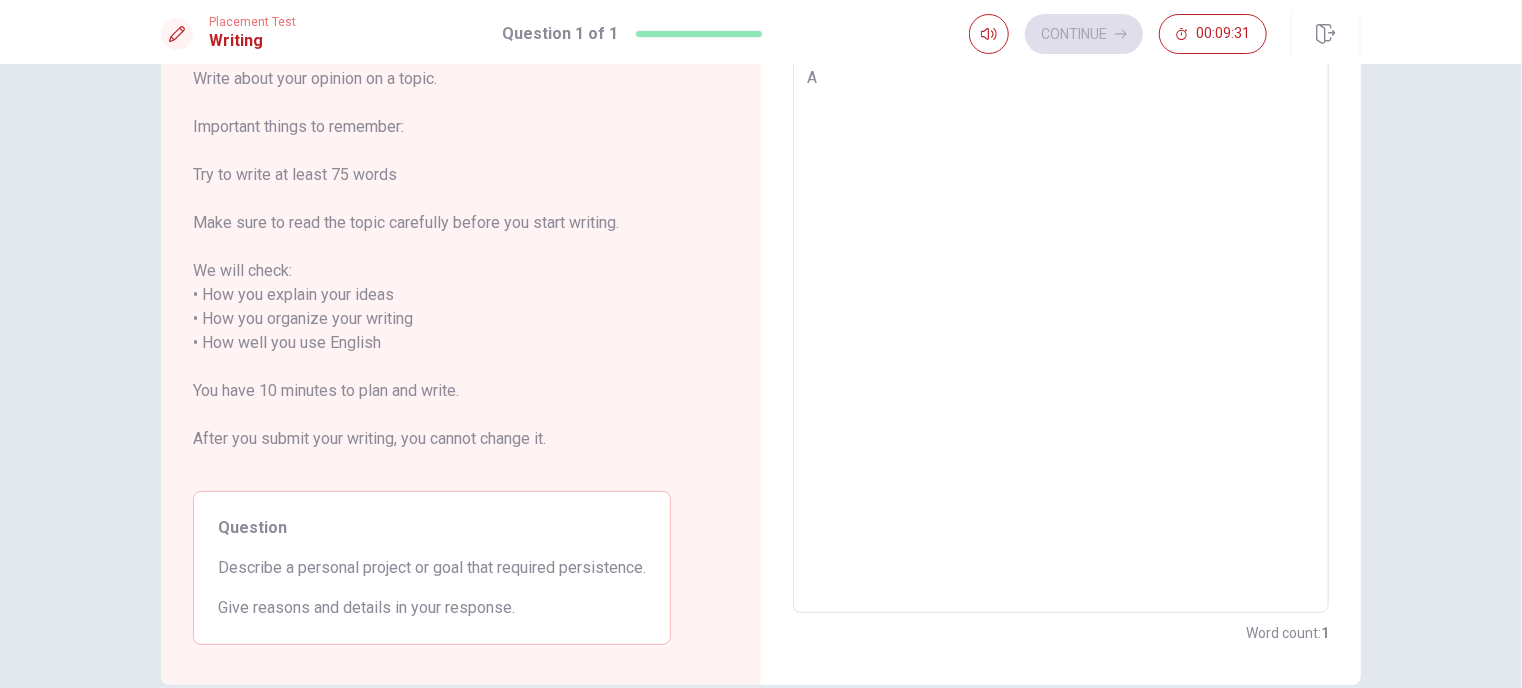 type on "A p" 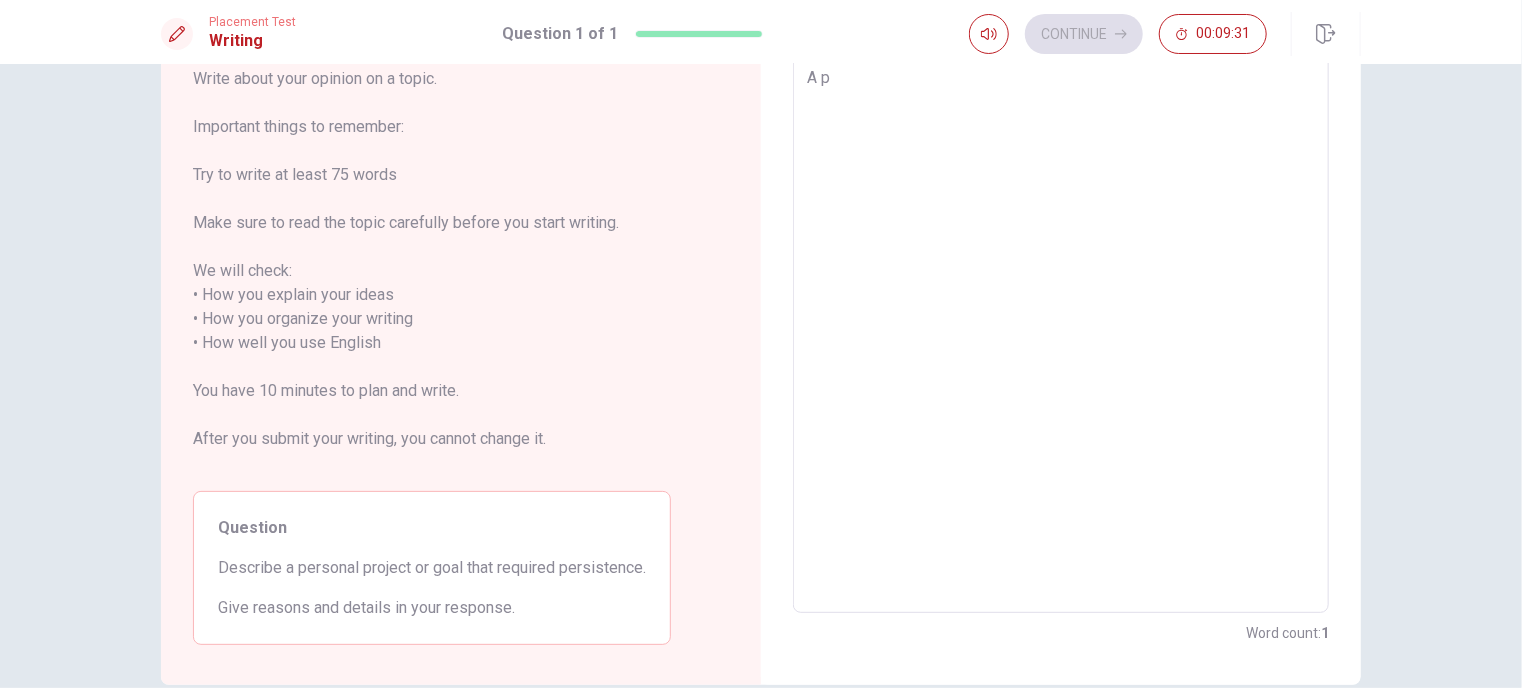 type on "x" 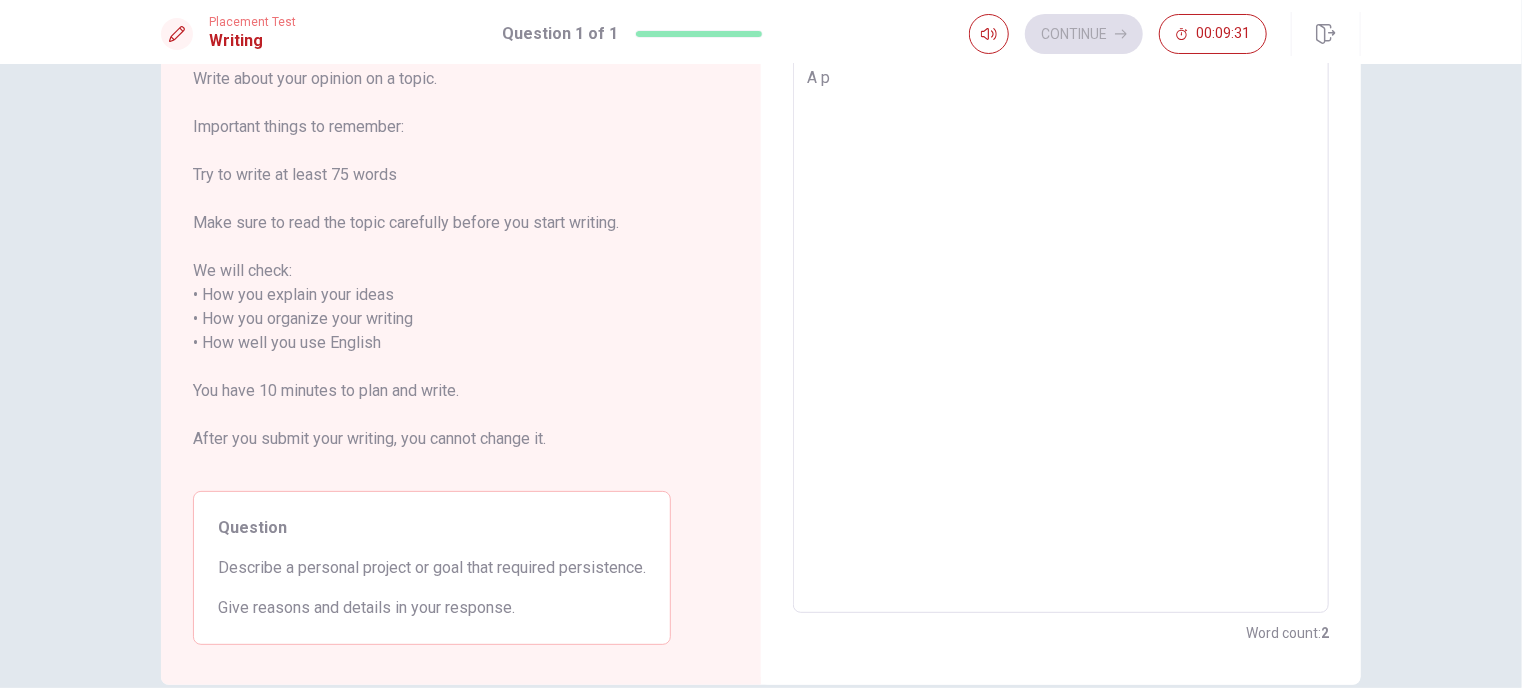 type on "A pe" 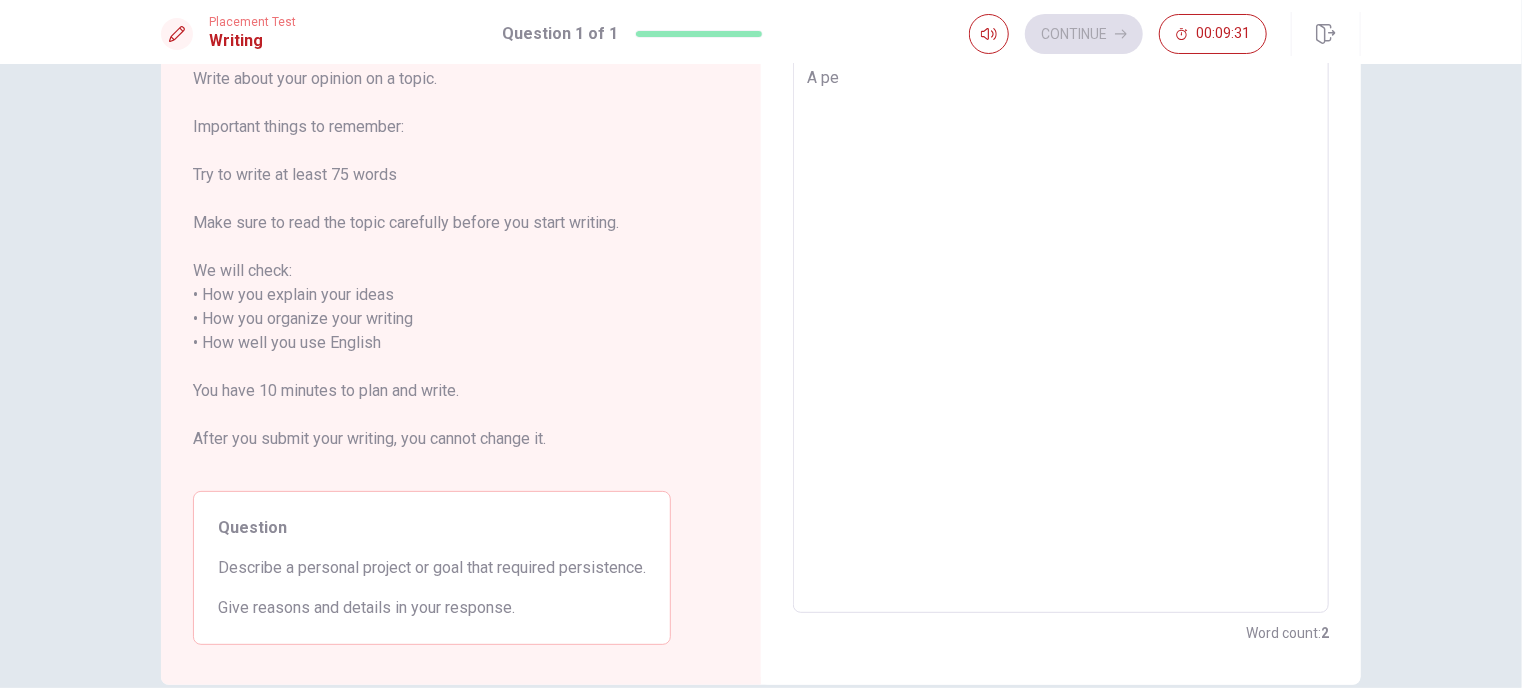 type on "A per" 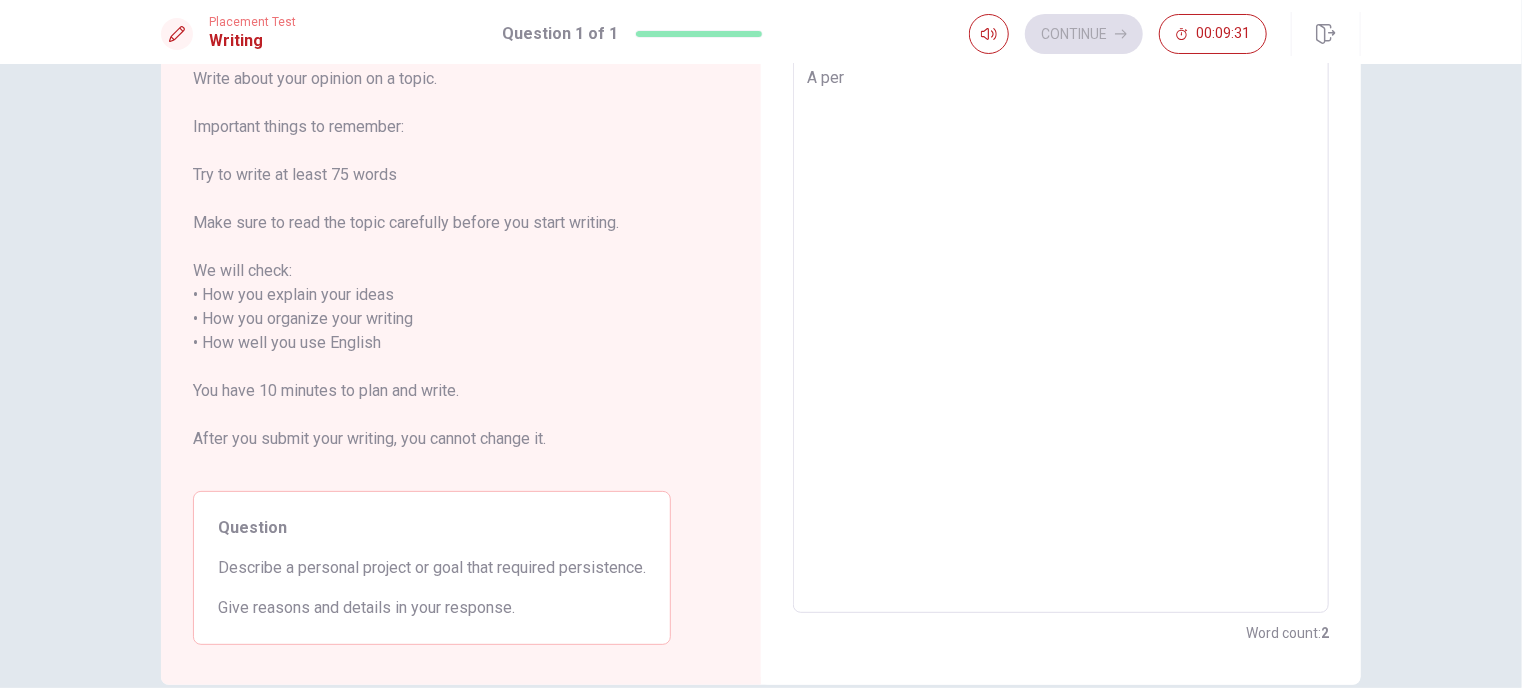 type on "x" 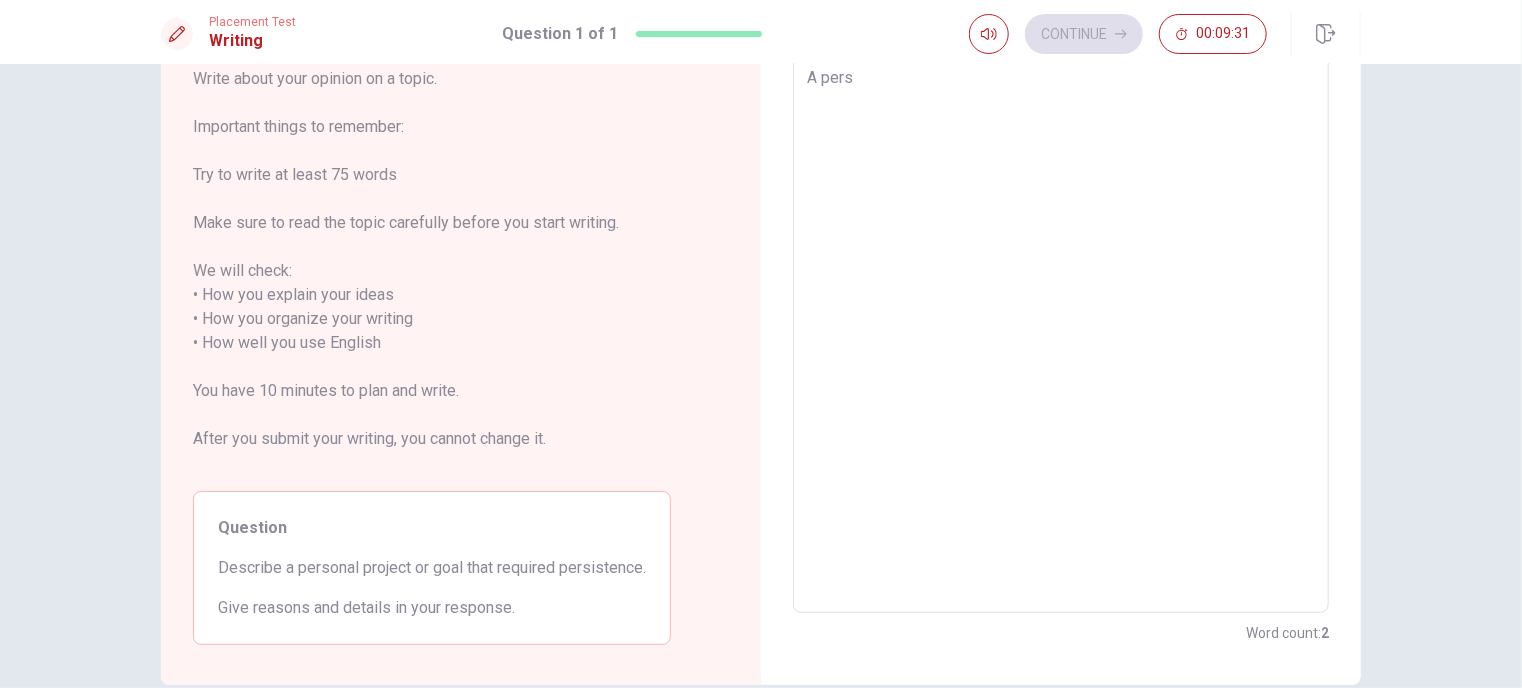 type on "x" 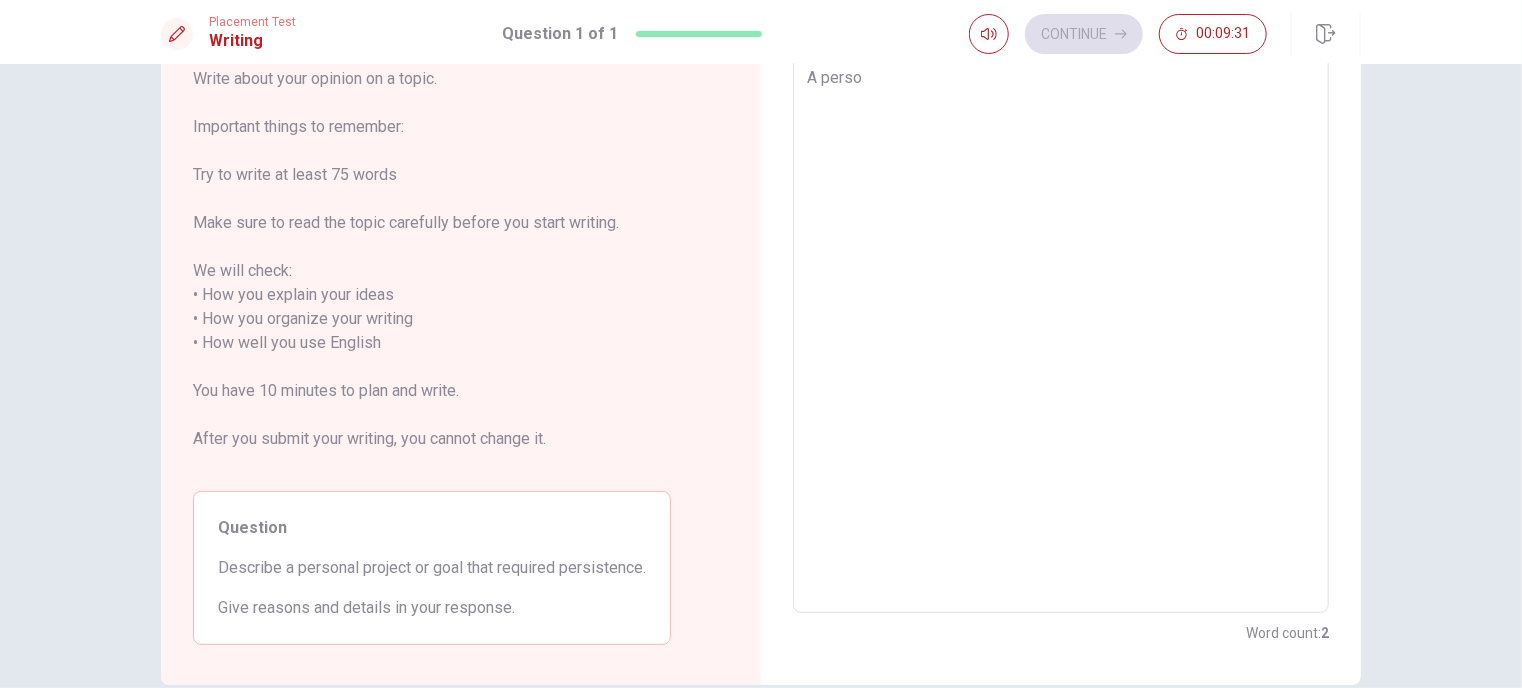 type on "x" 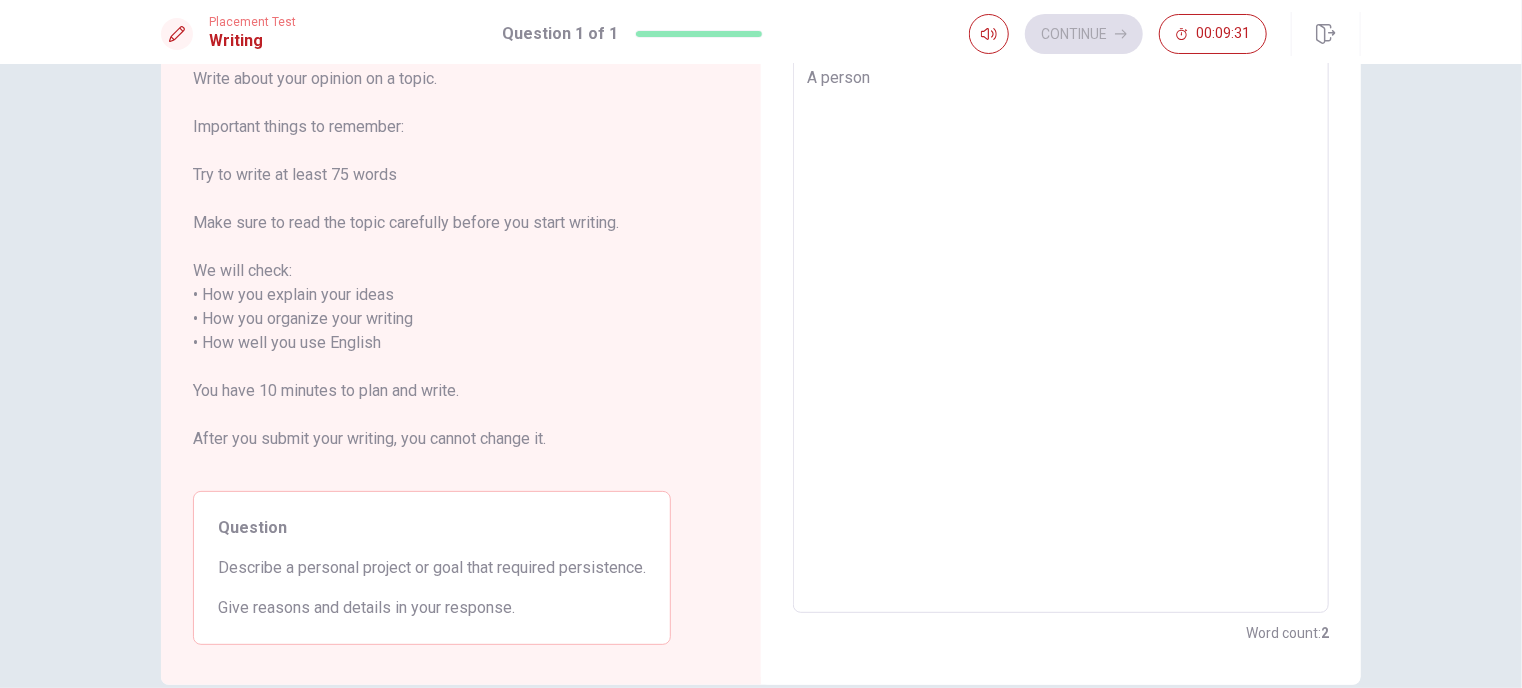 type on "x" 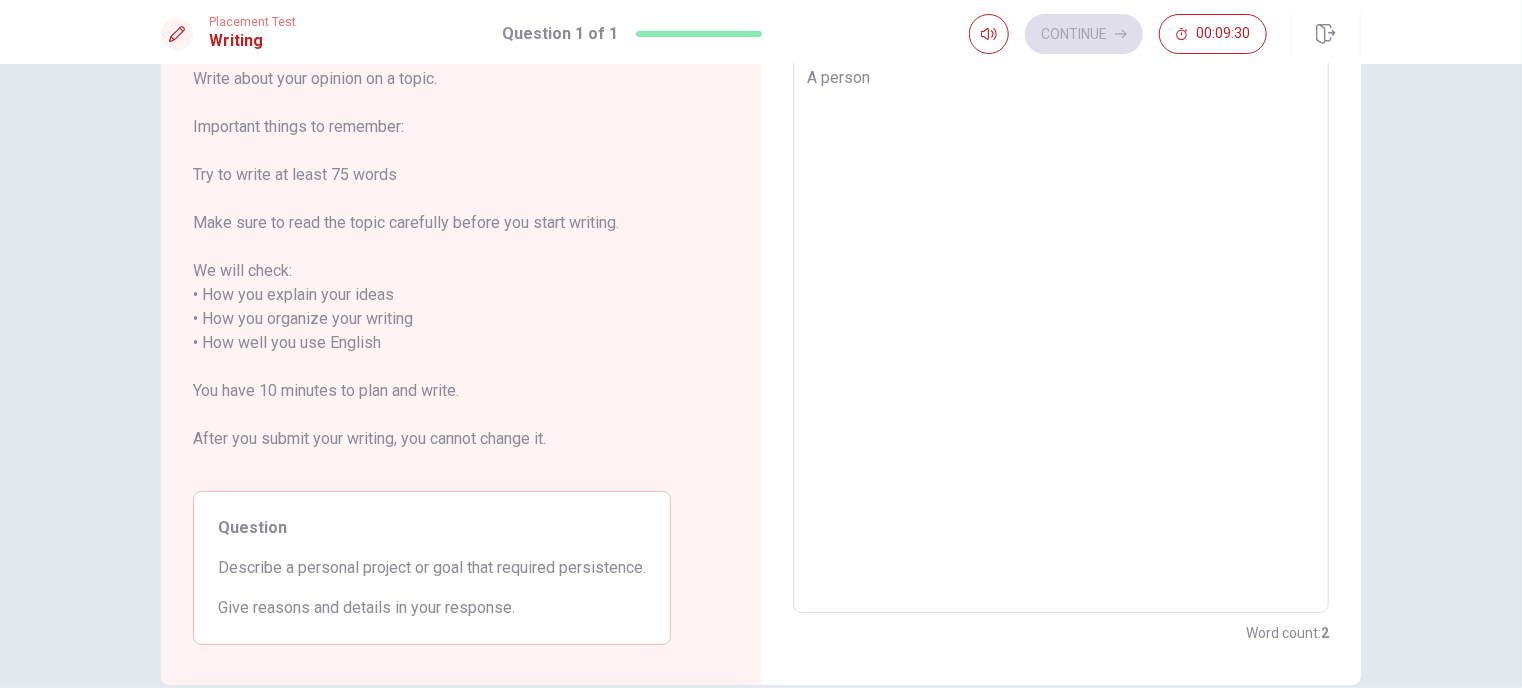 type on "A persona" 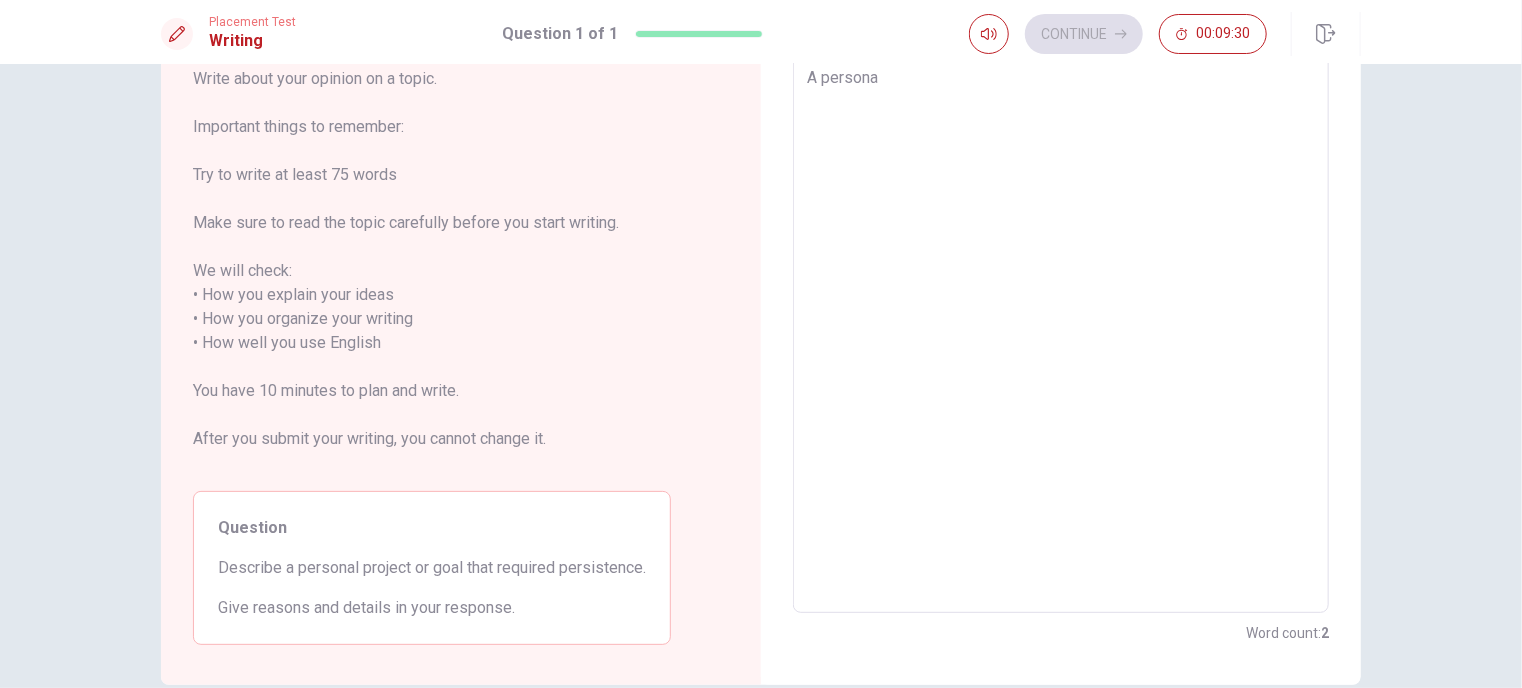 type on "x" 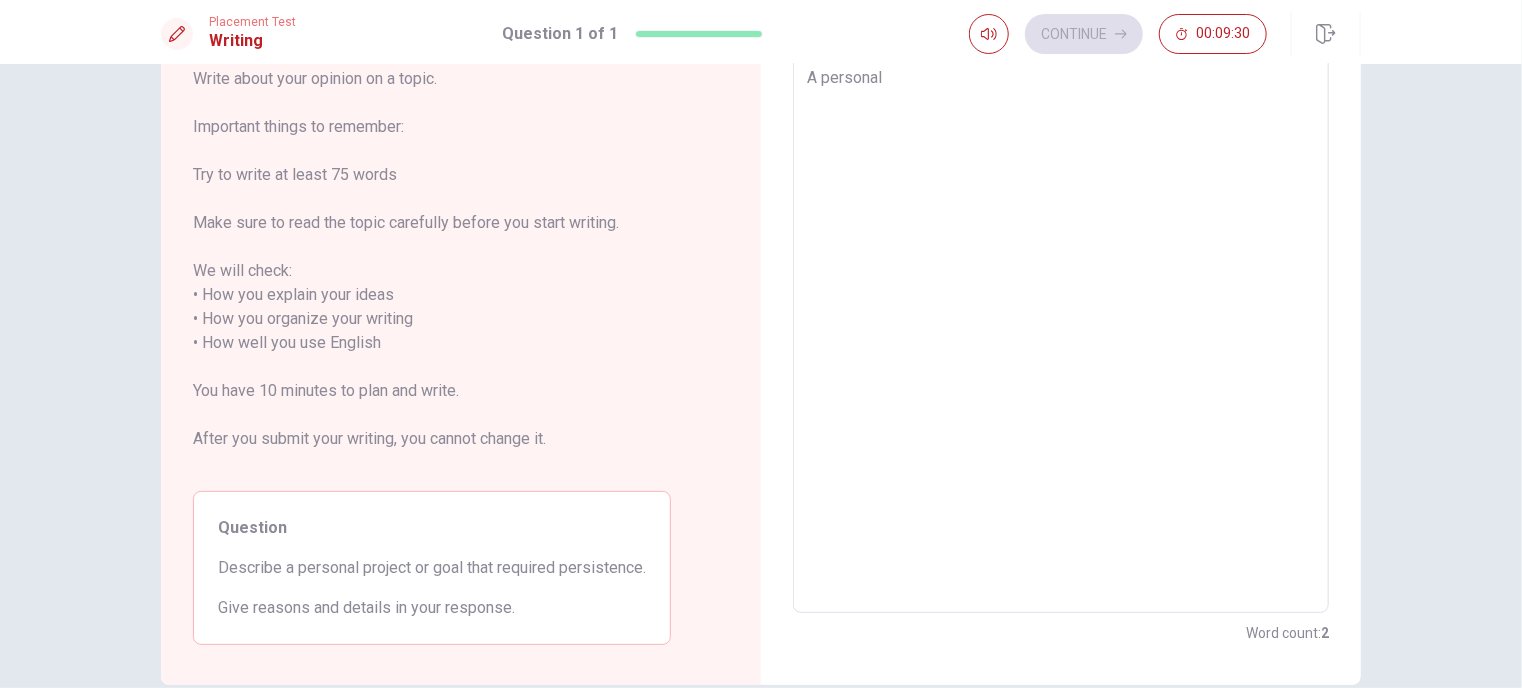 type on "A personal" 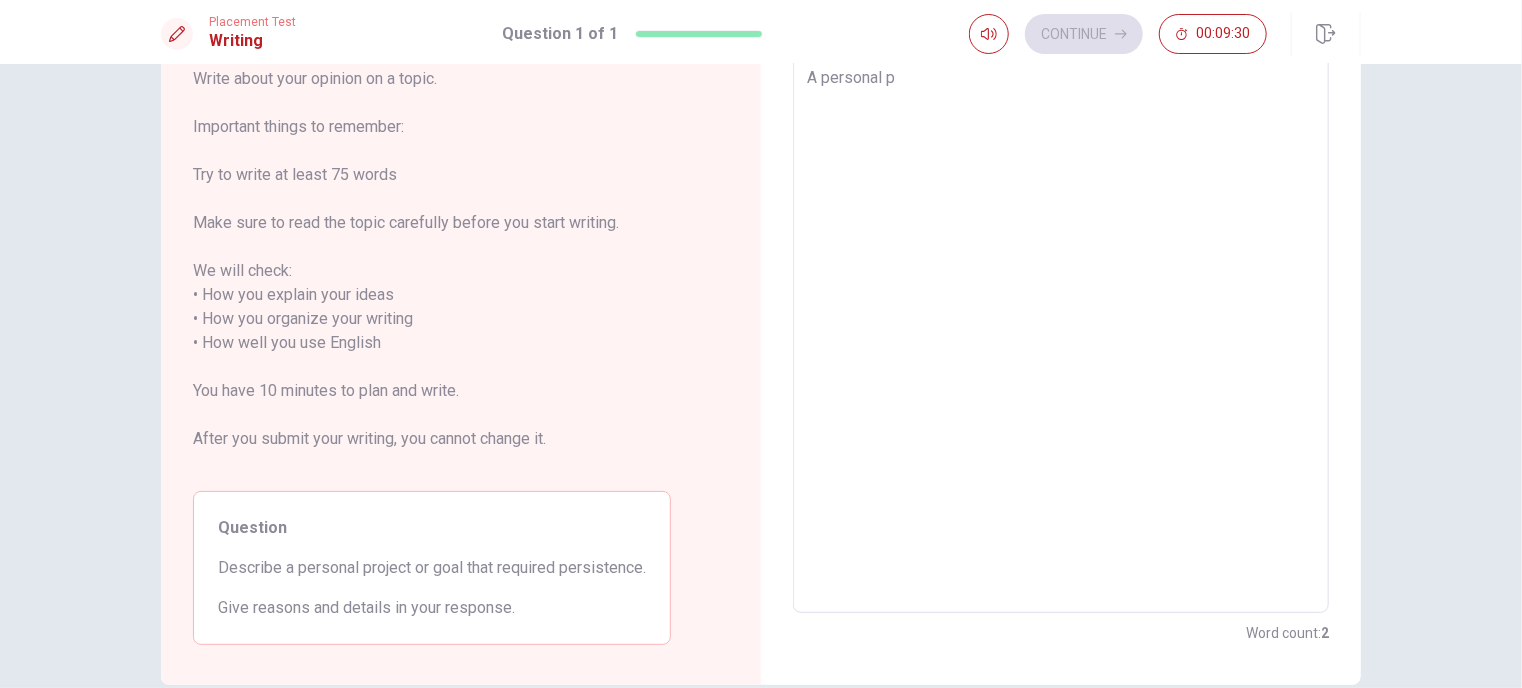 type on "x" 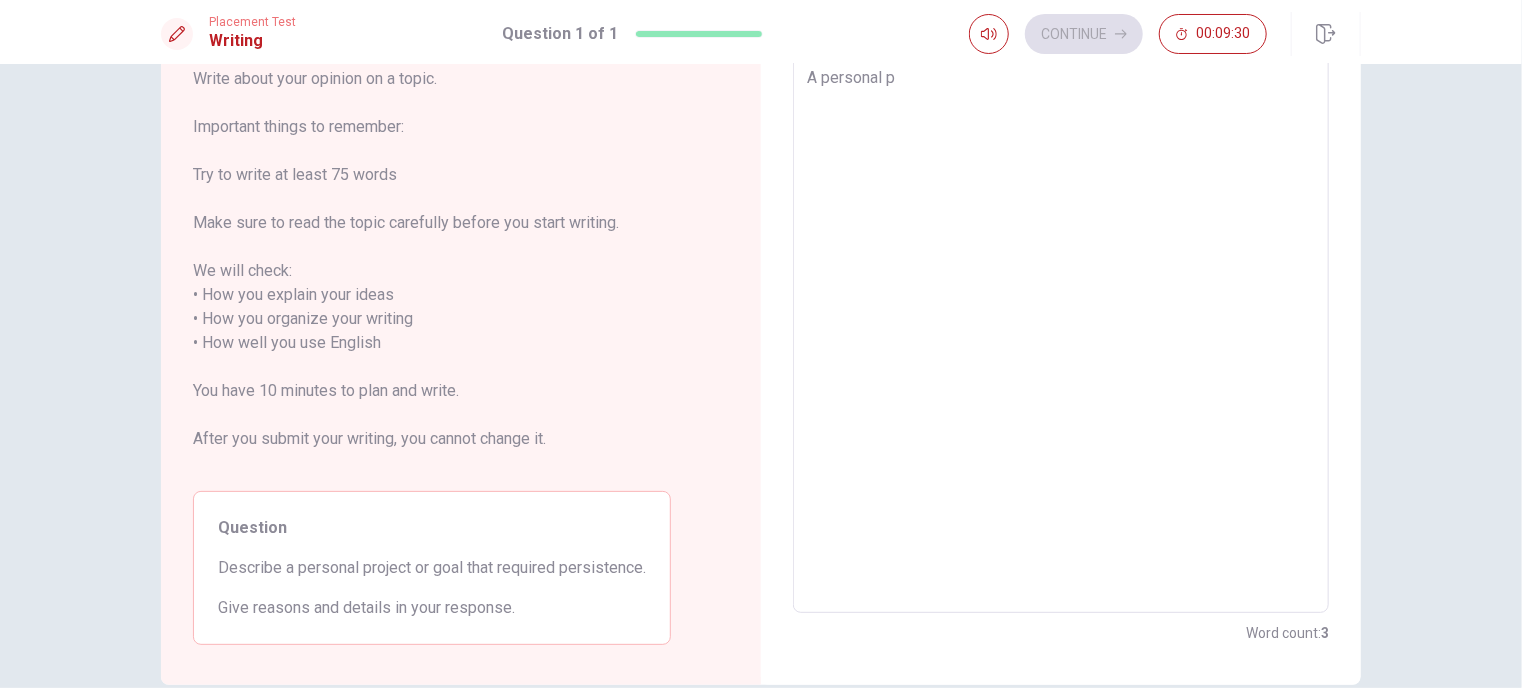 type on "A personal pr" 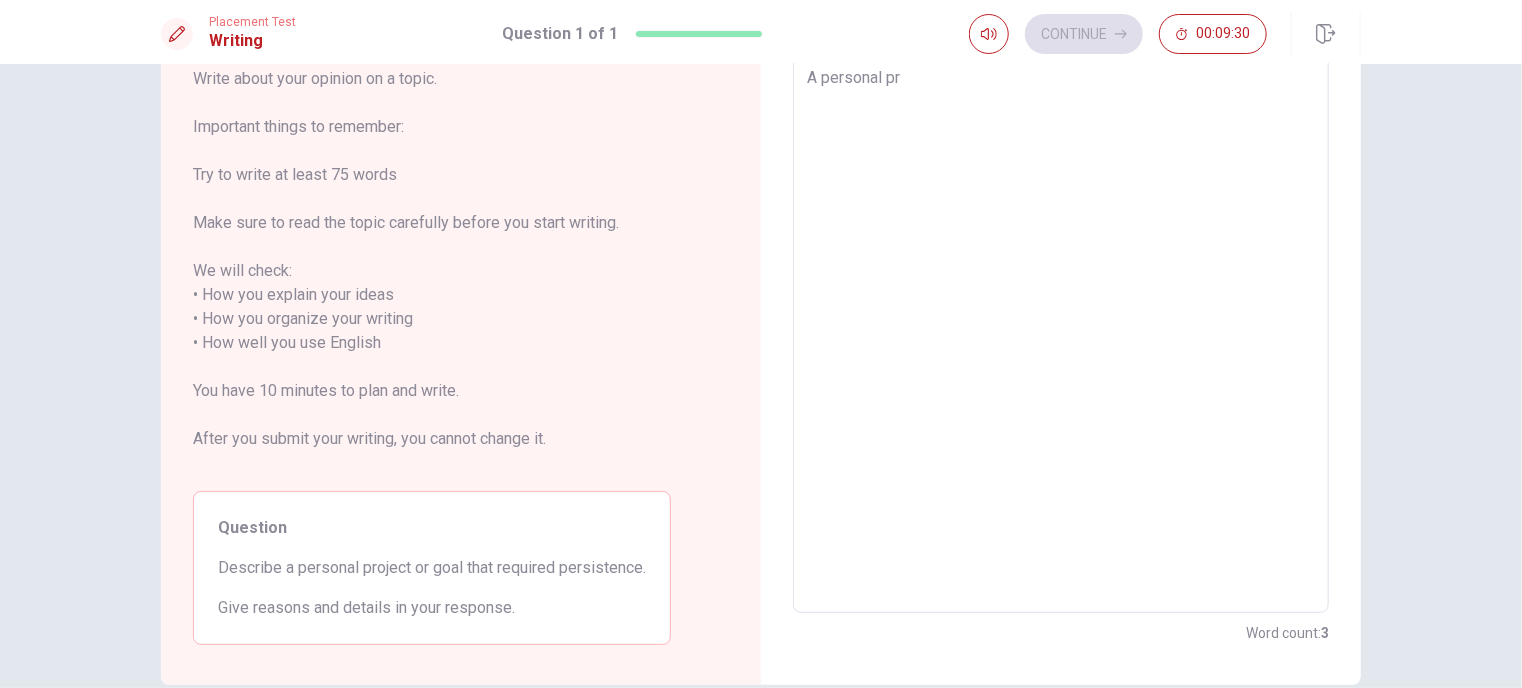 type on "x" 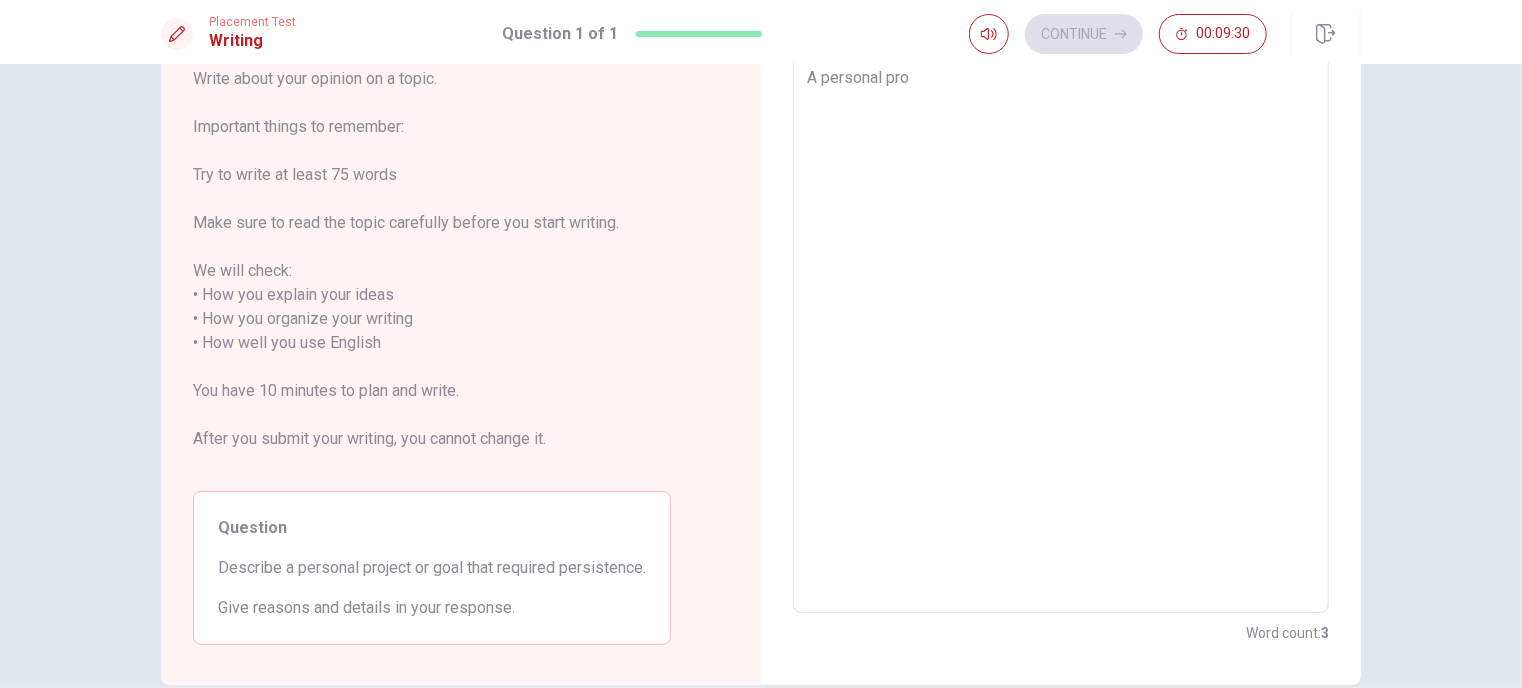type on "x" 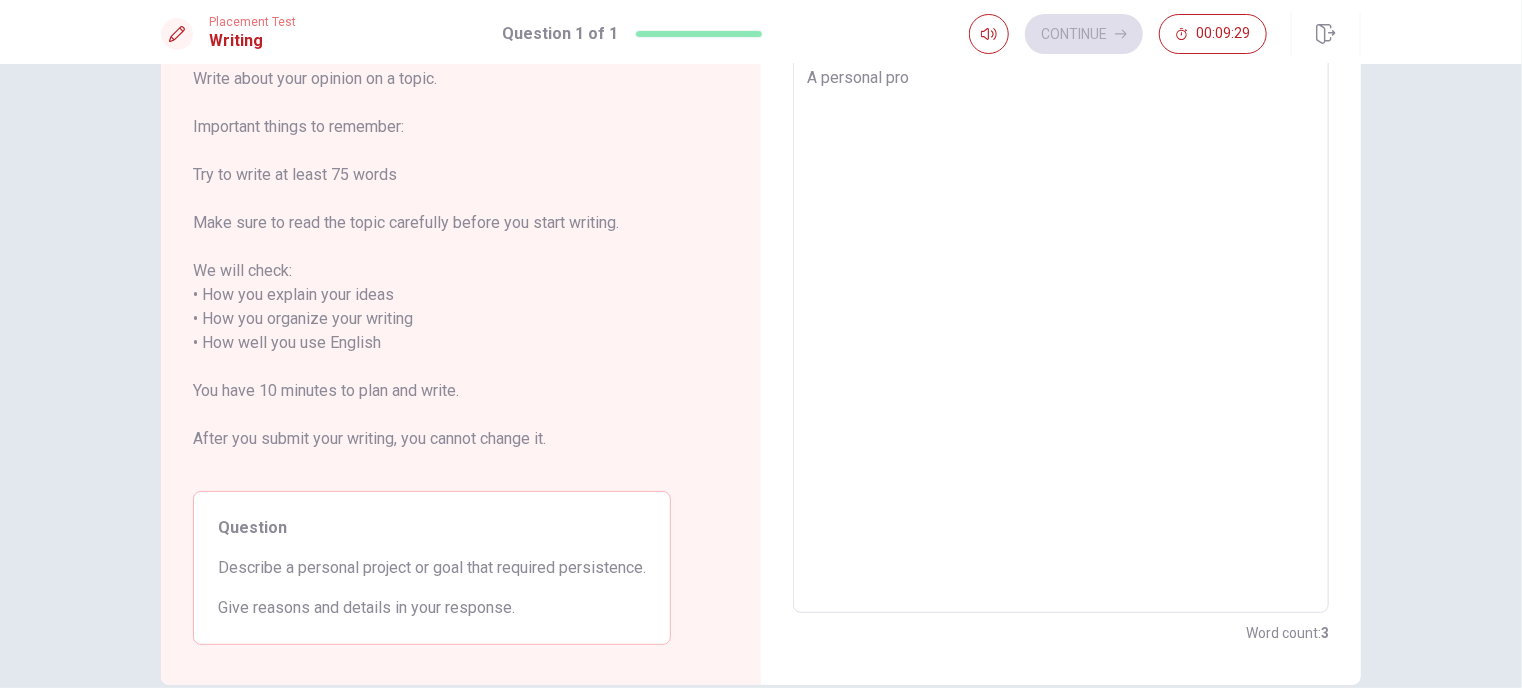 type on "A personal proj" 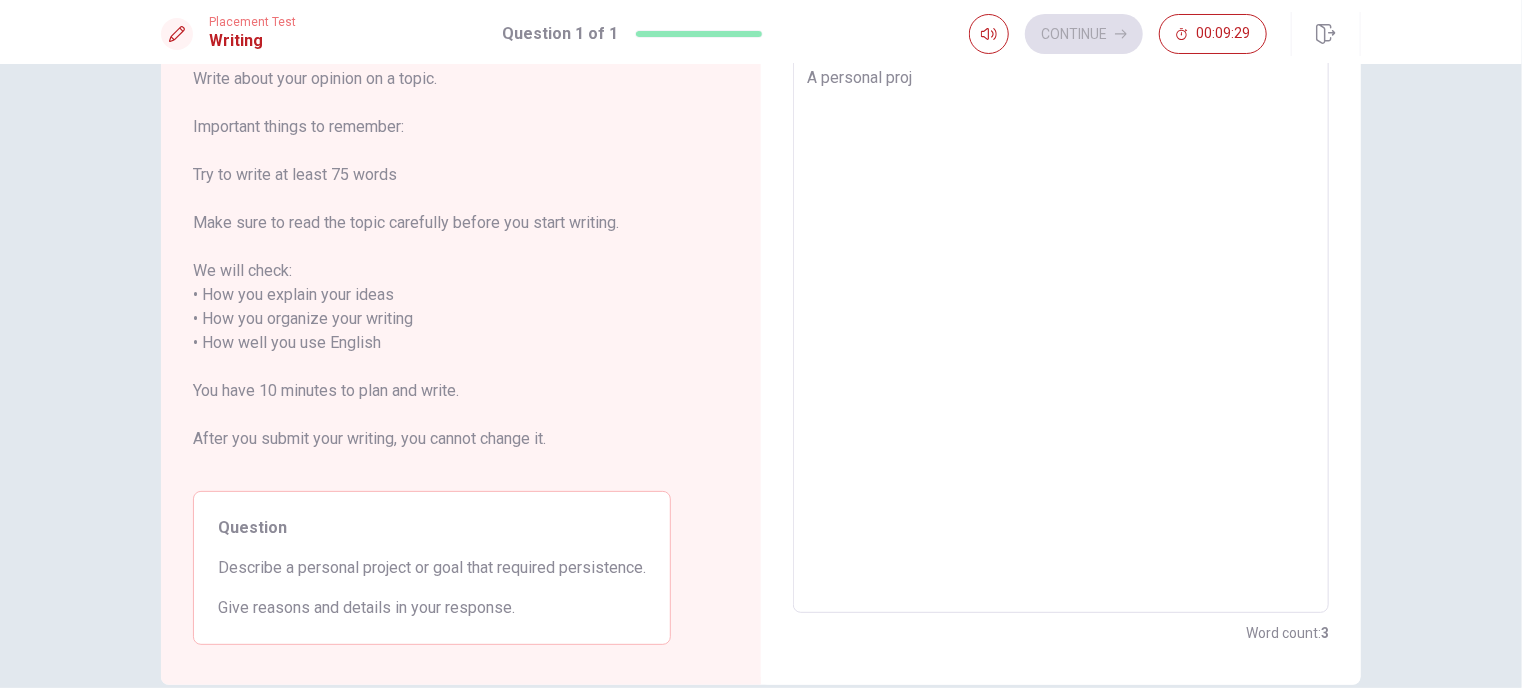 type on "x" 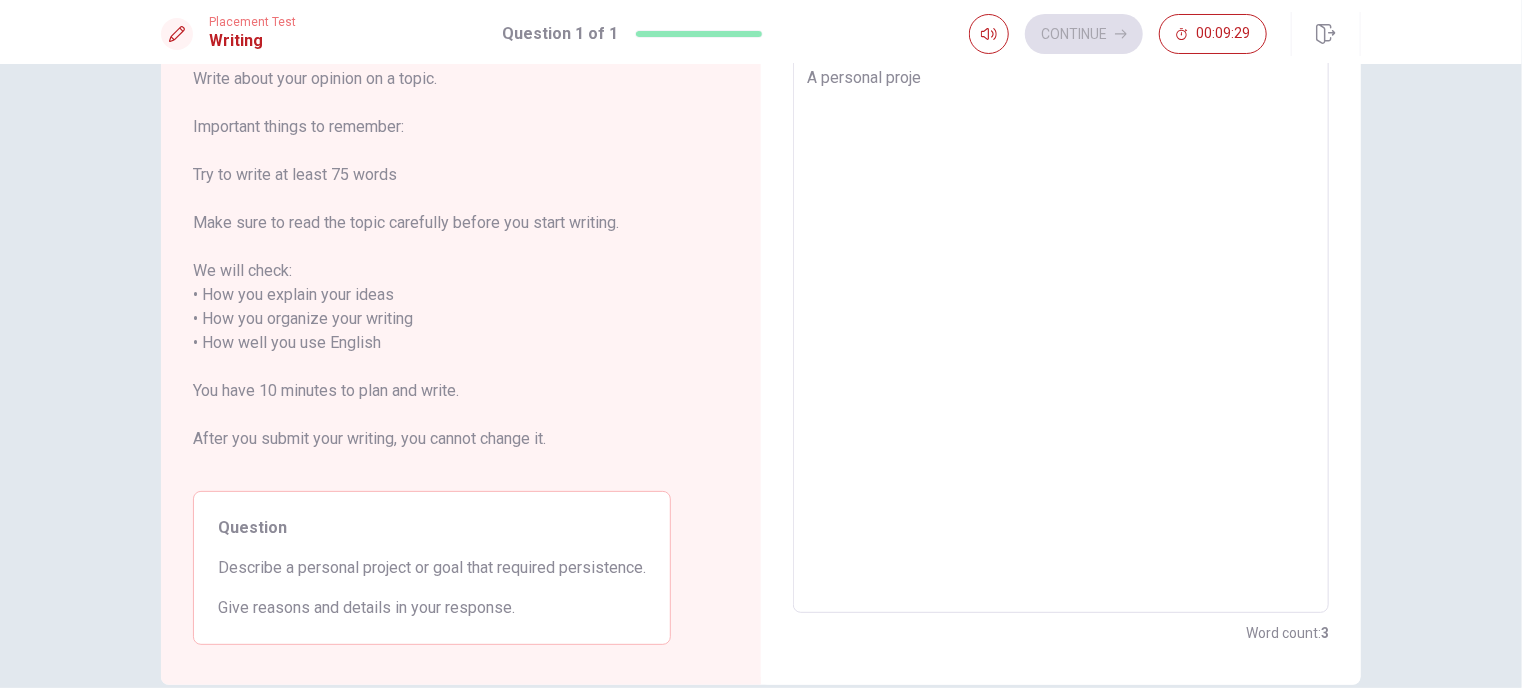 type on "x" 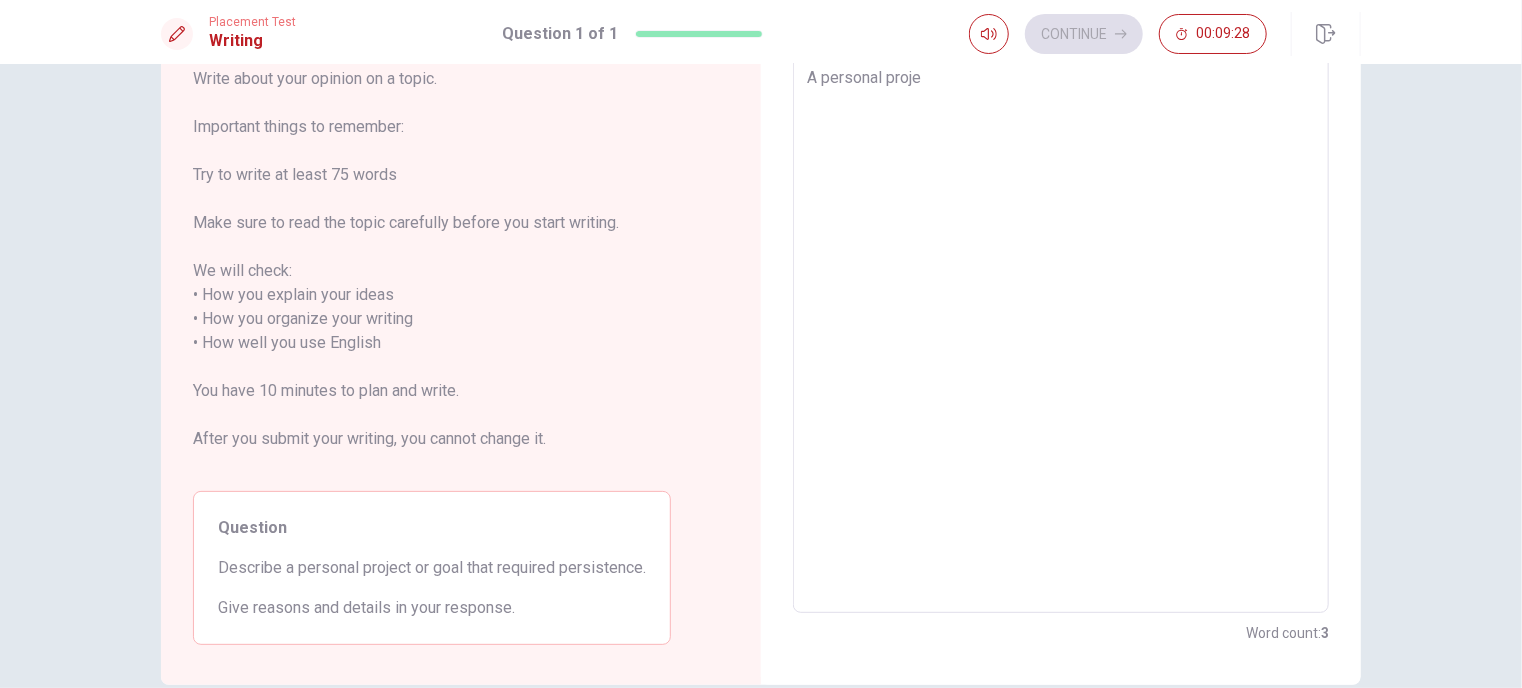 type on "A personal projec" 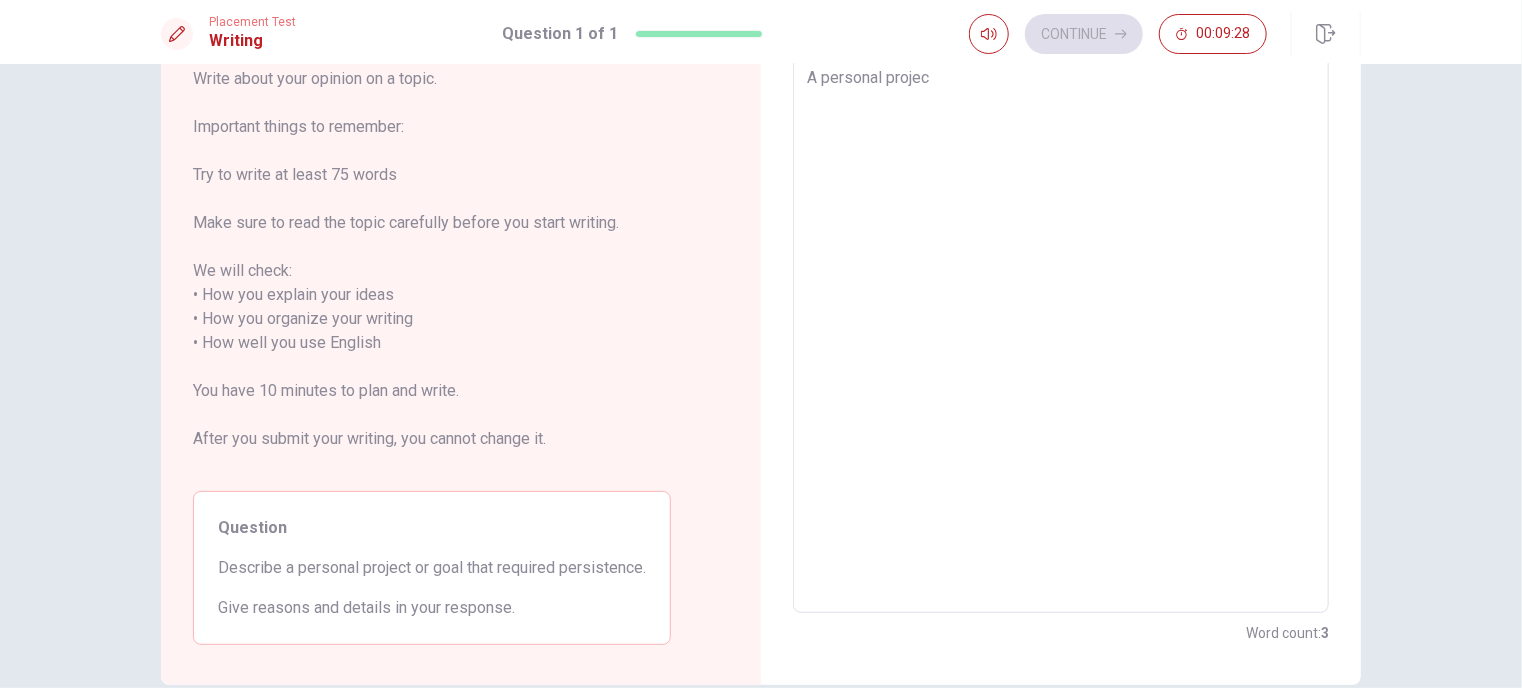 type on "x" 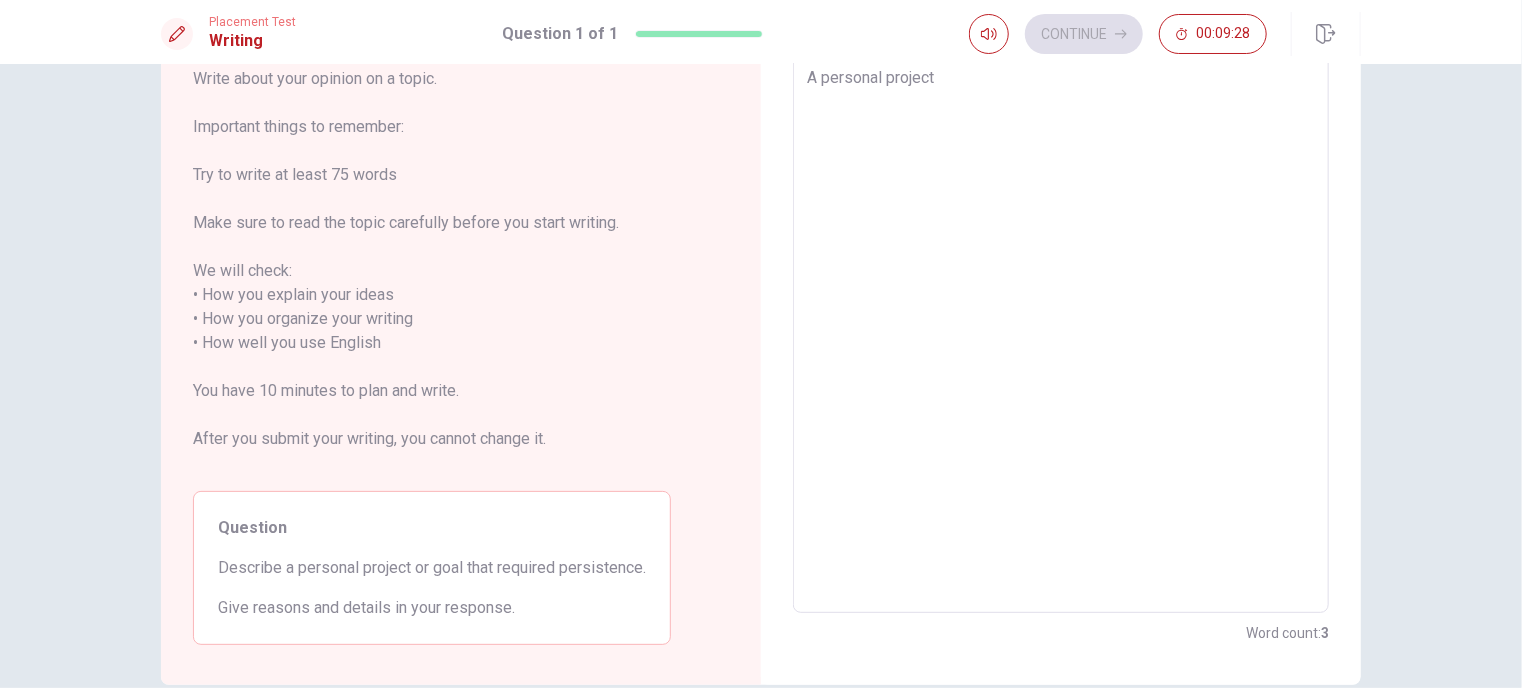 type on "x" 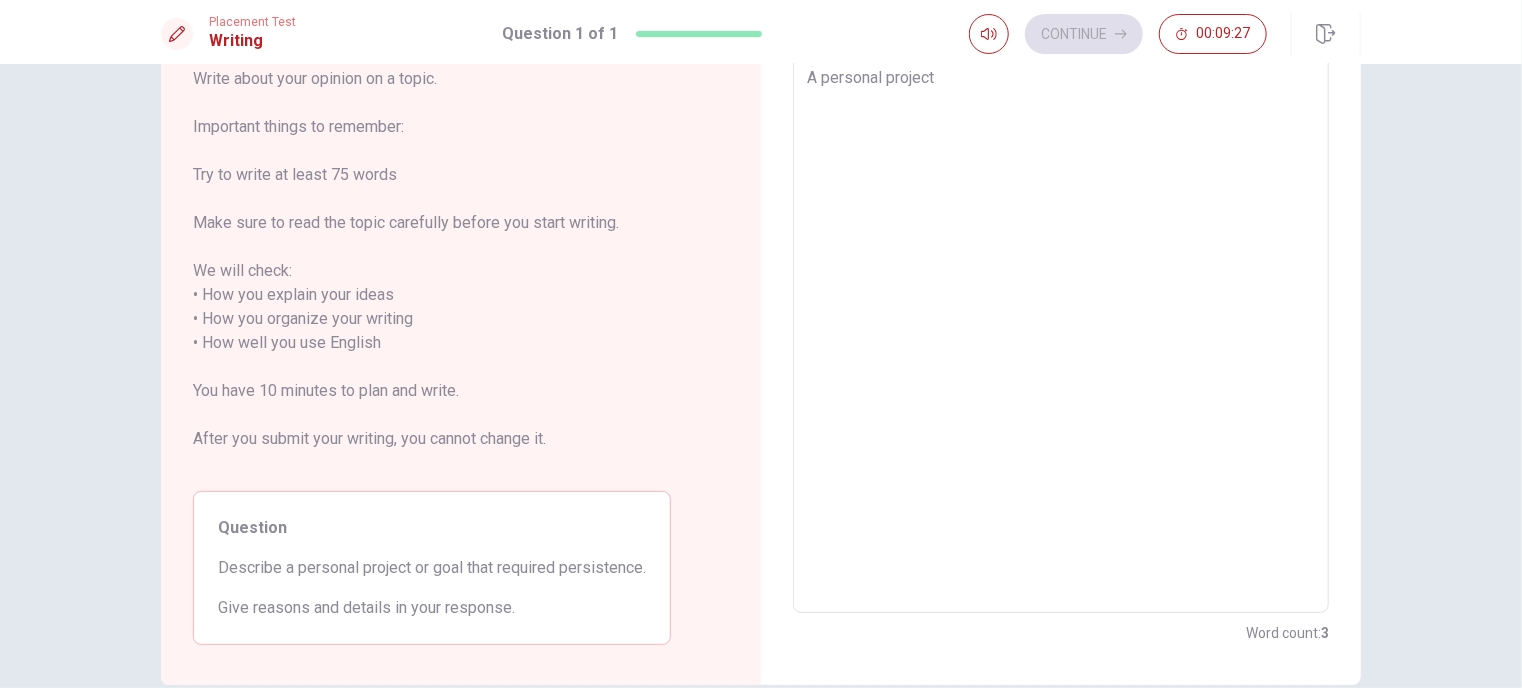 type on "A personal project" 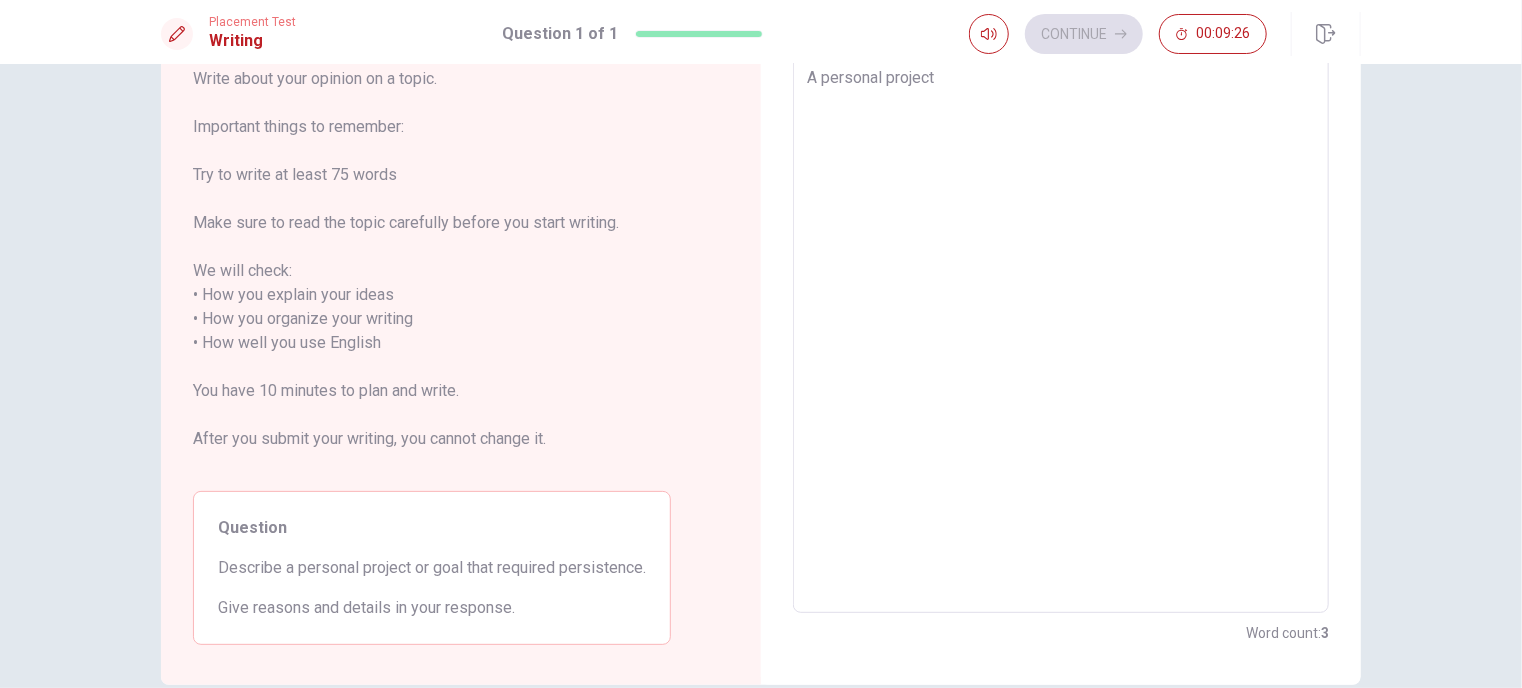 type on "A personal project" 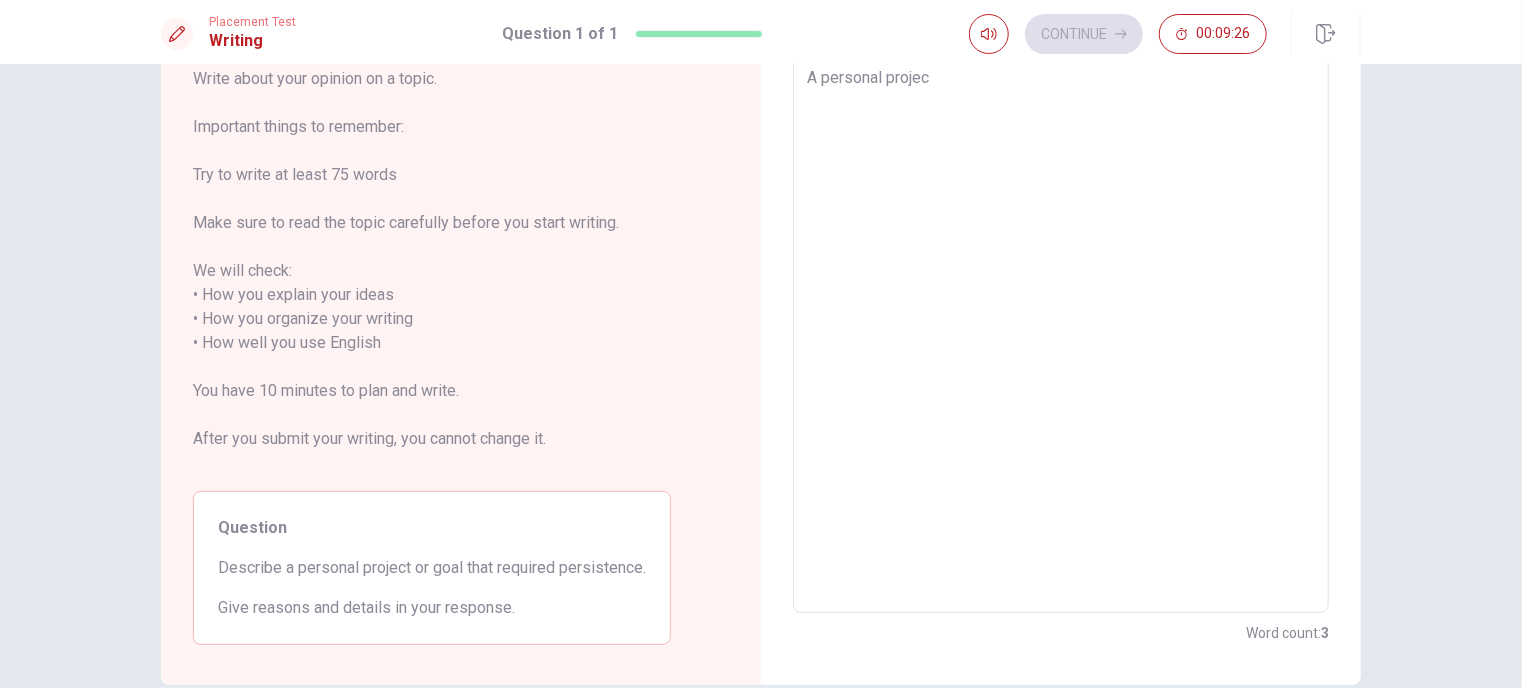 type on "x" 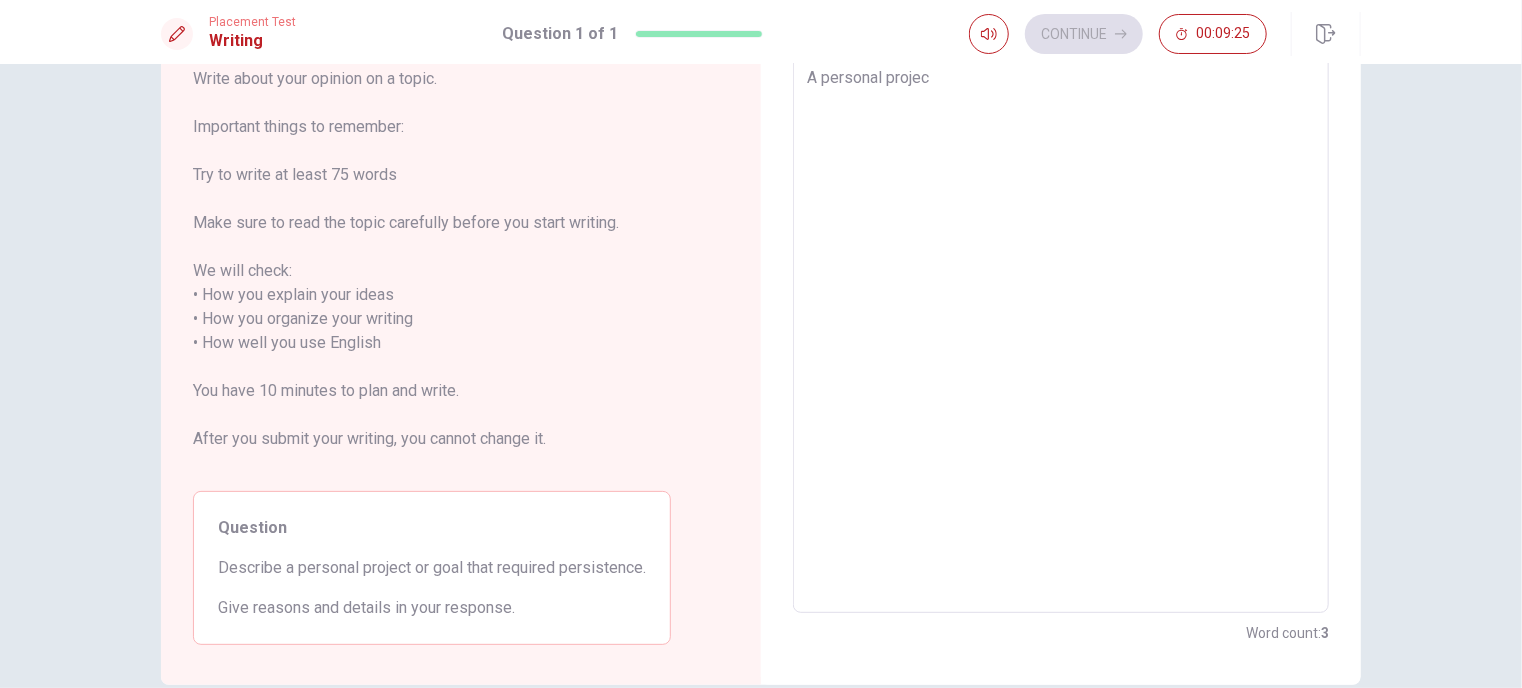 type on "A personal proje" 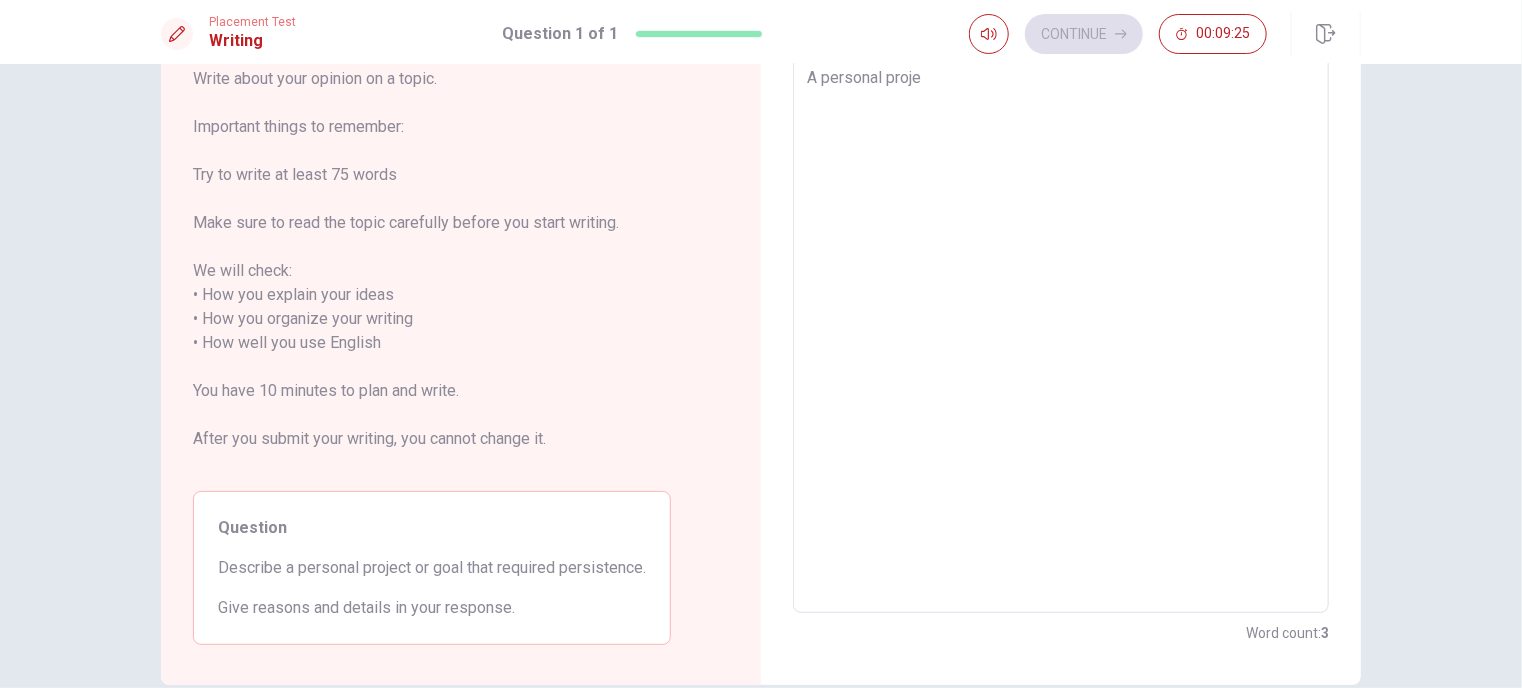 type on "x" 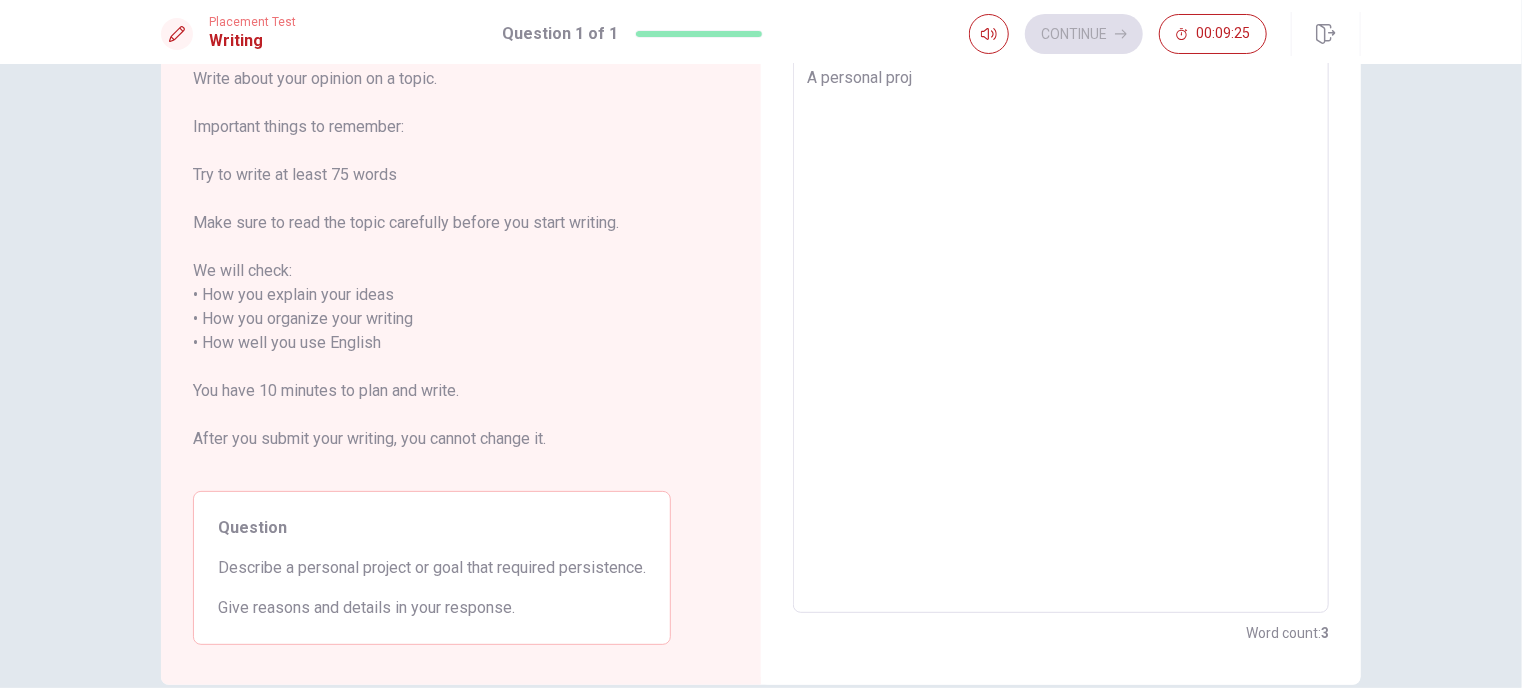 type on "x" 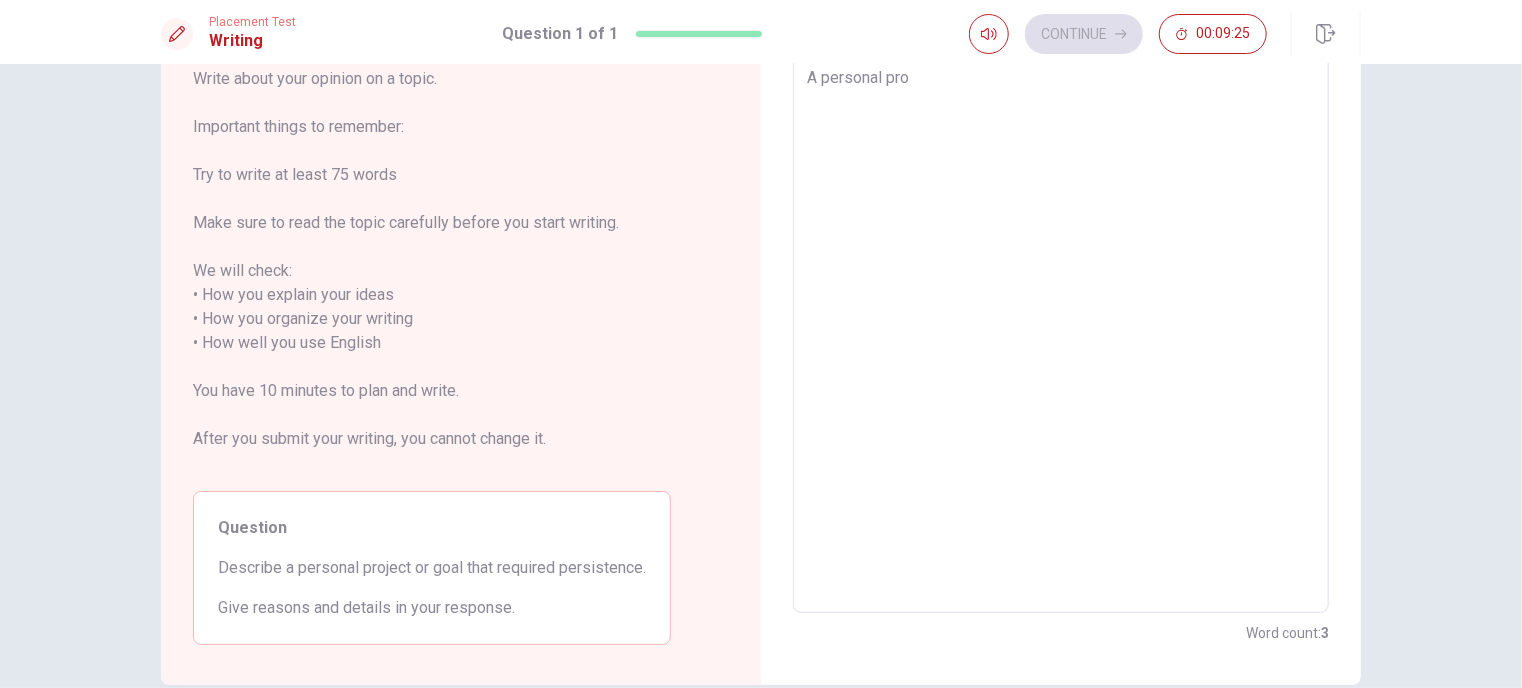 type on "x" 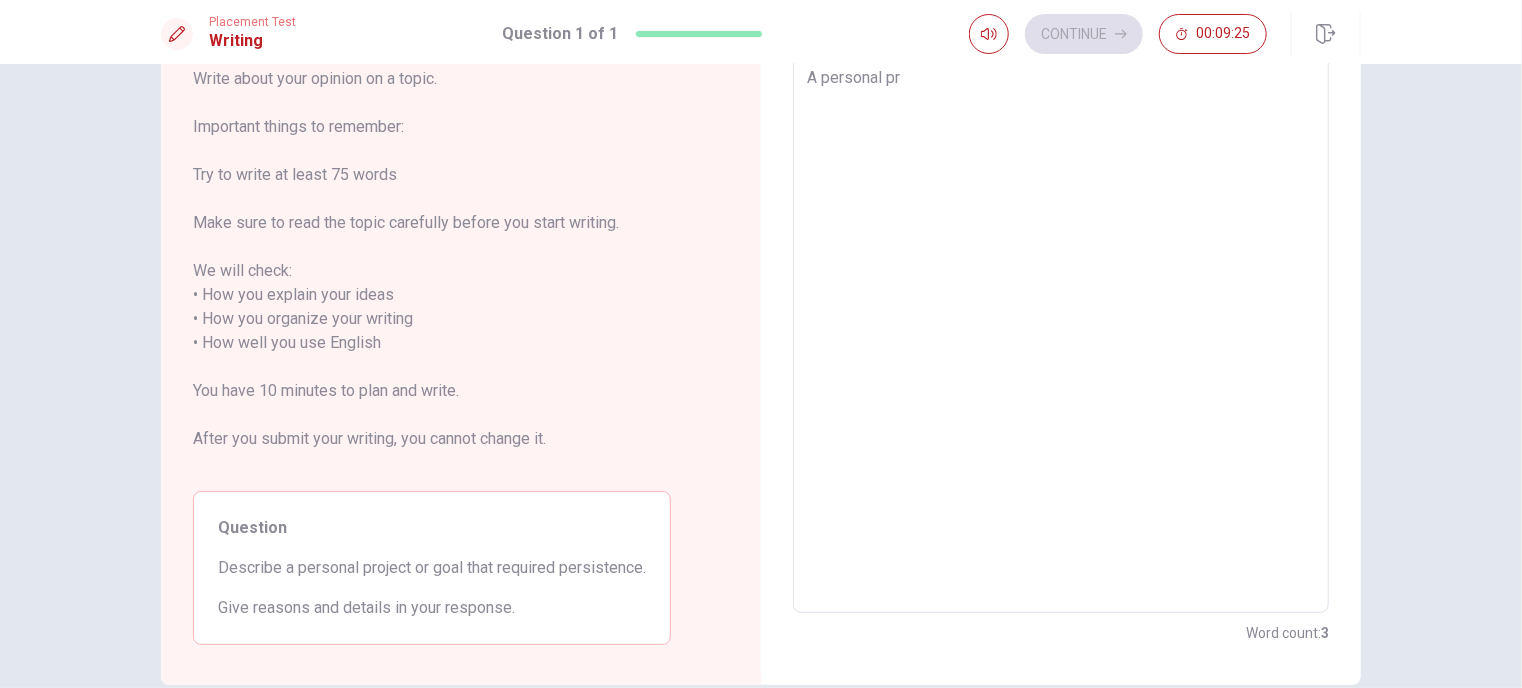 type on "x" 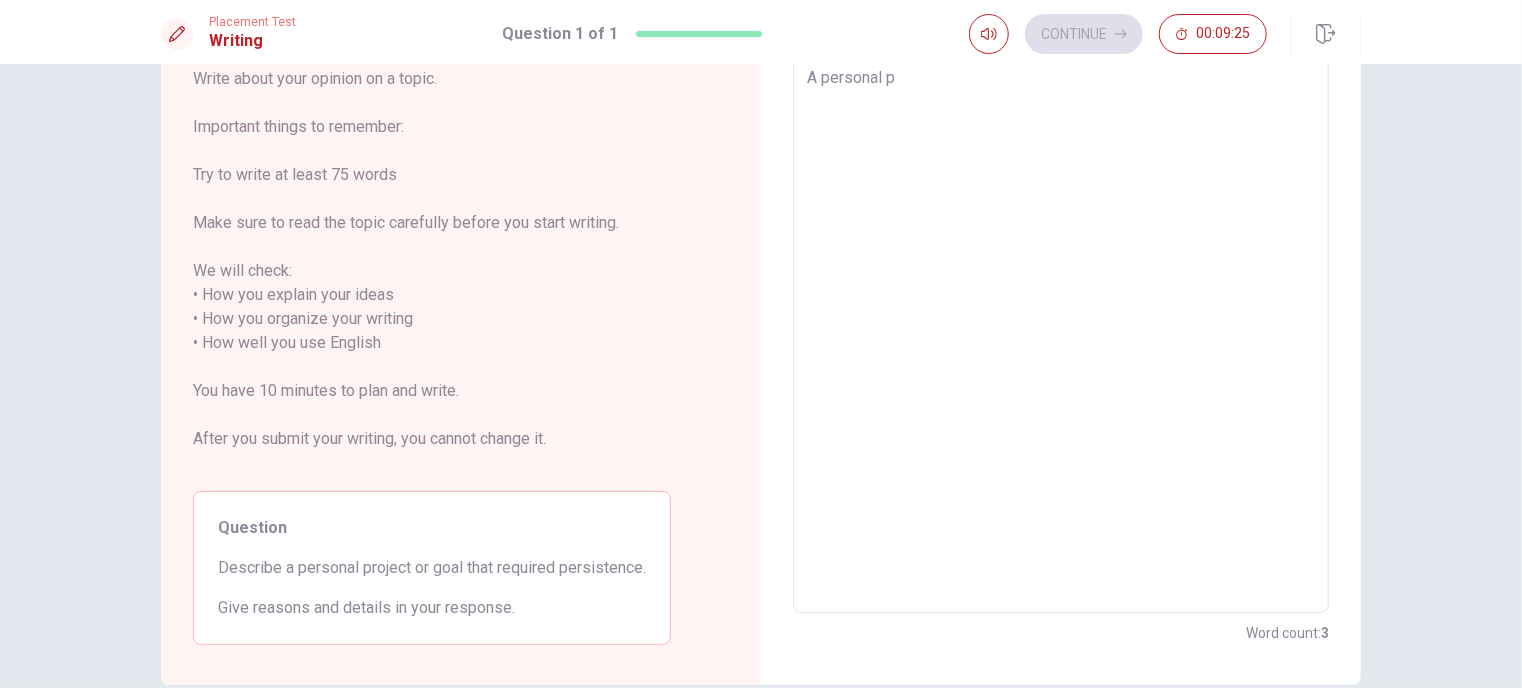 type on "x" 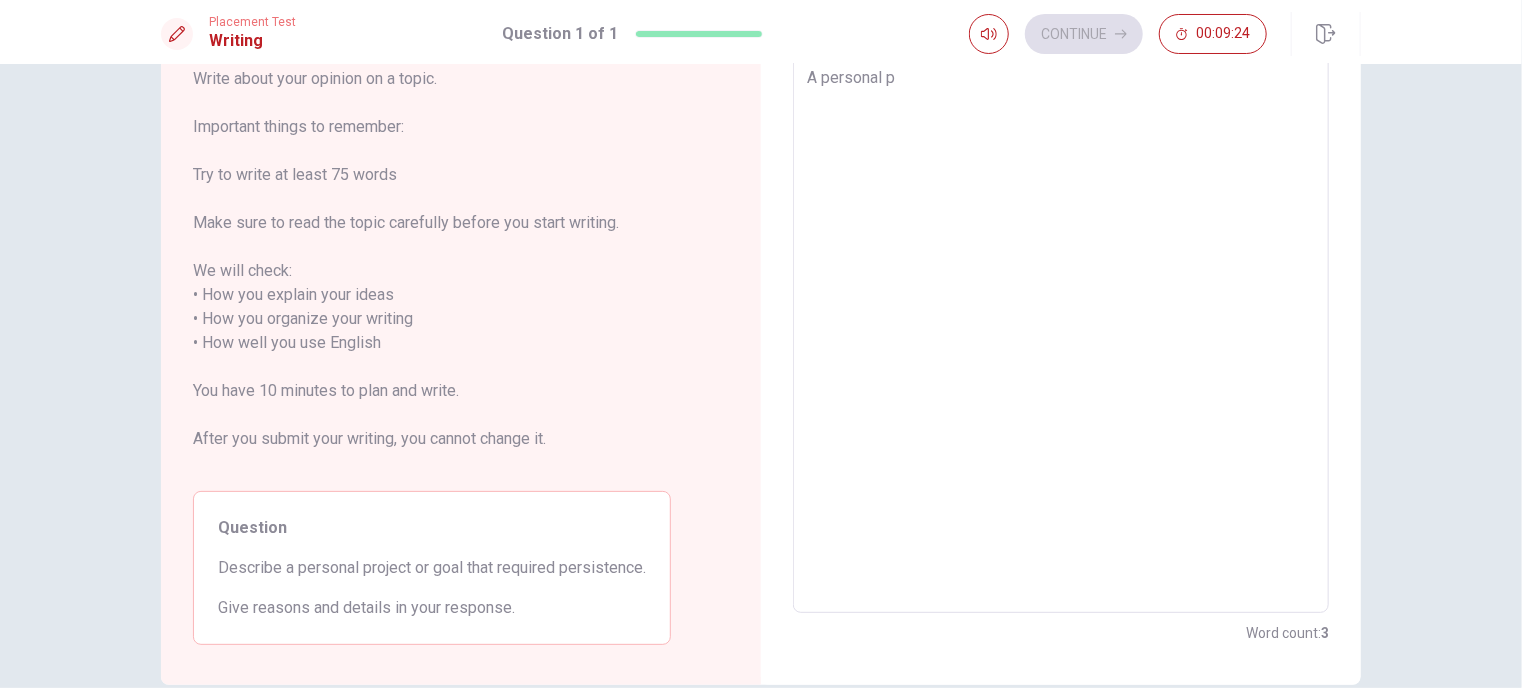 type on "A personal" 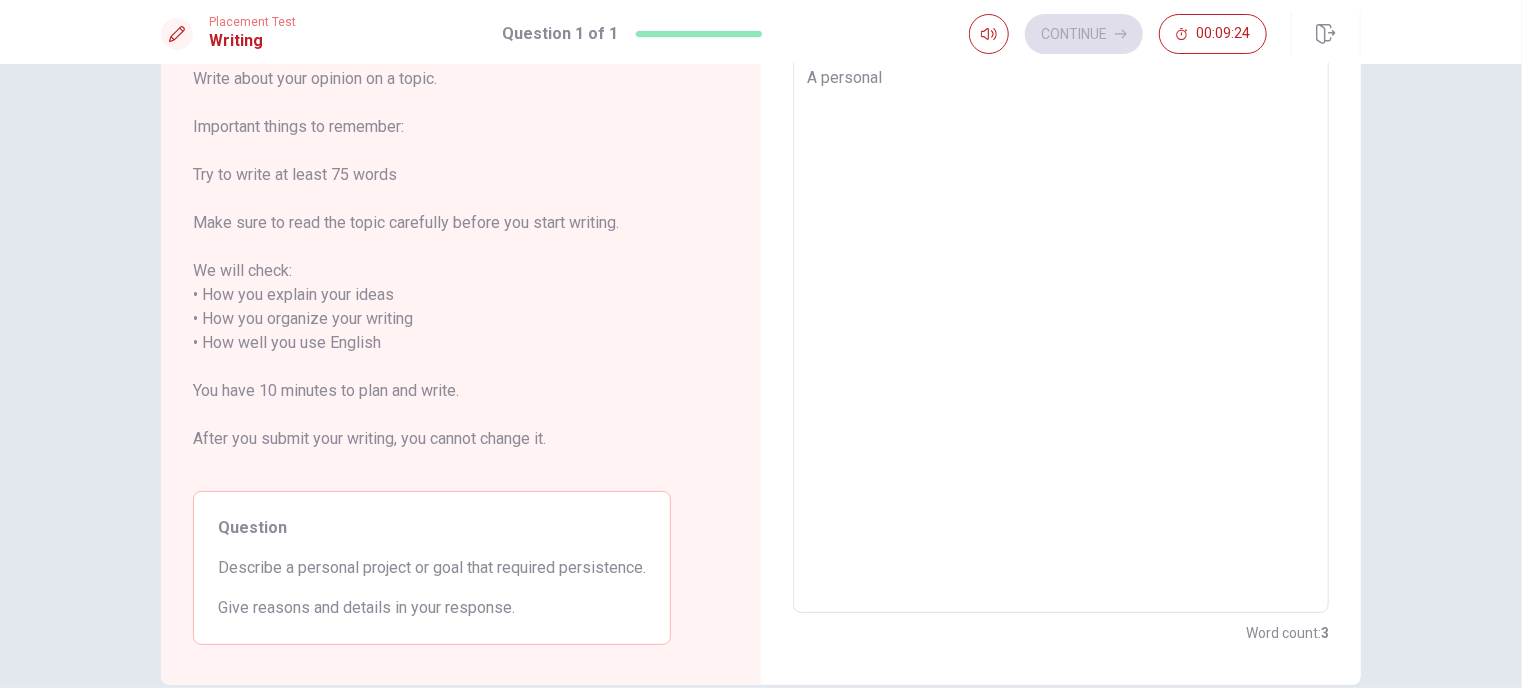 type on "x" 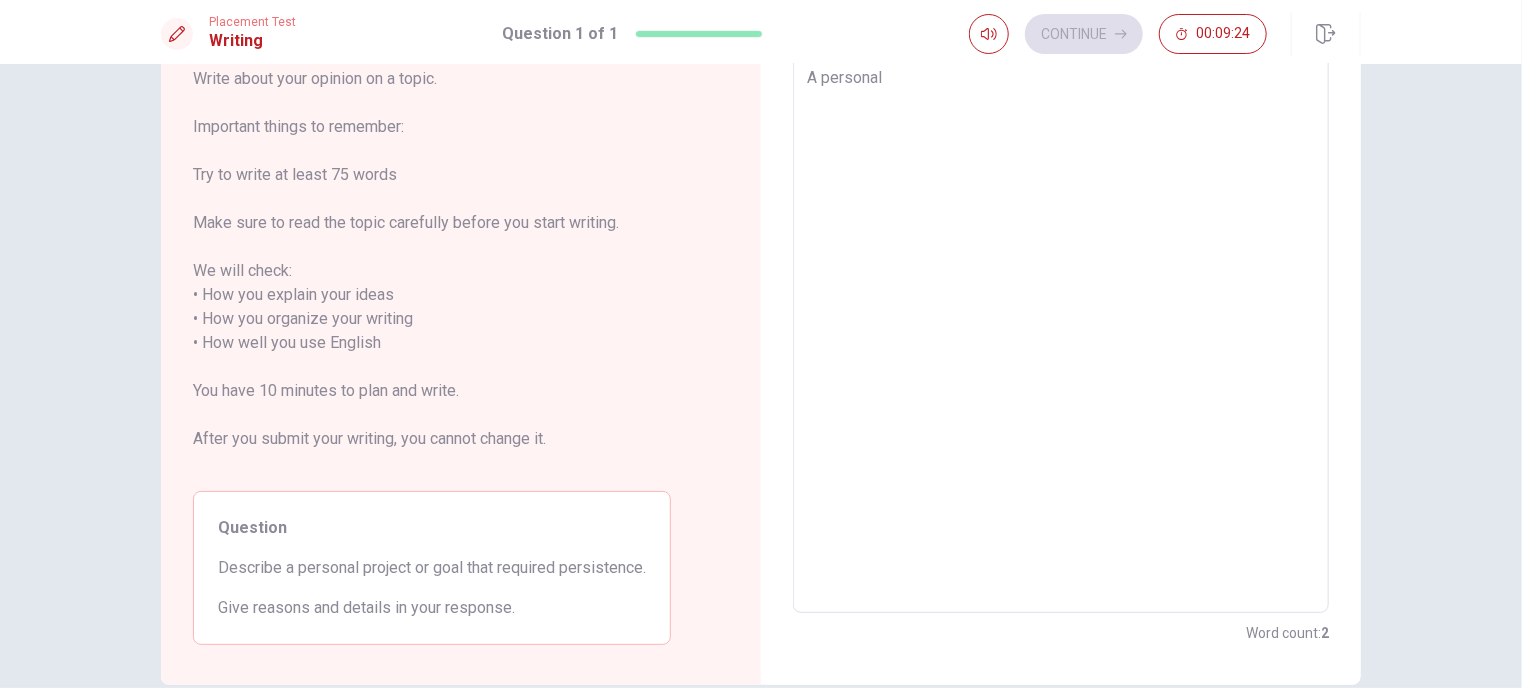 type on "A personal g" 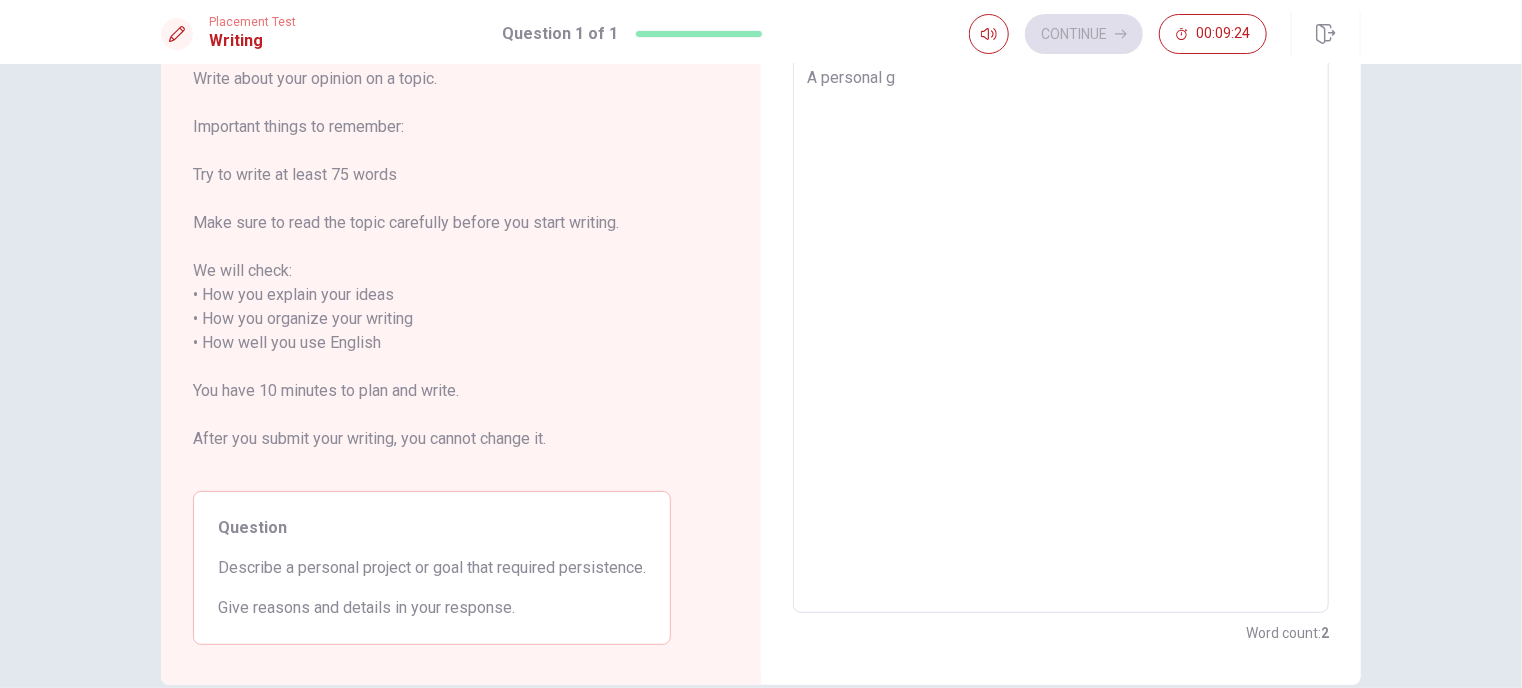 type on "x" 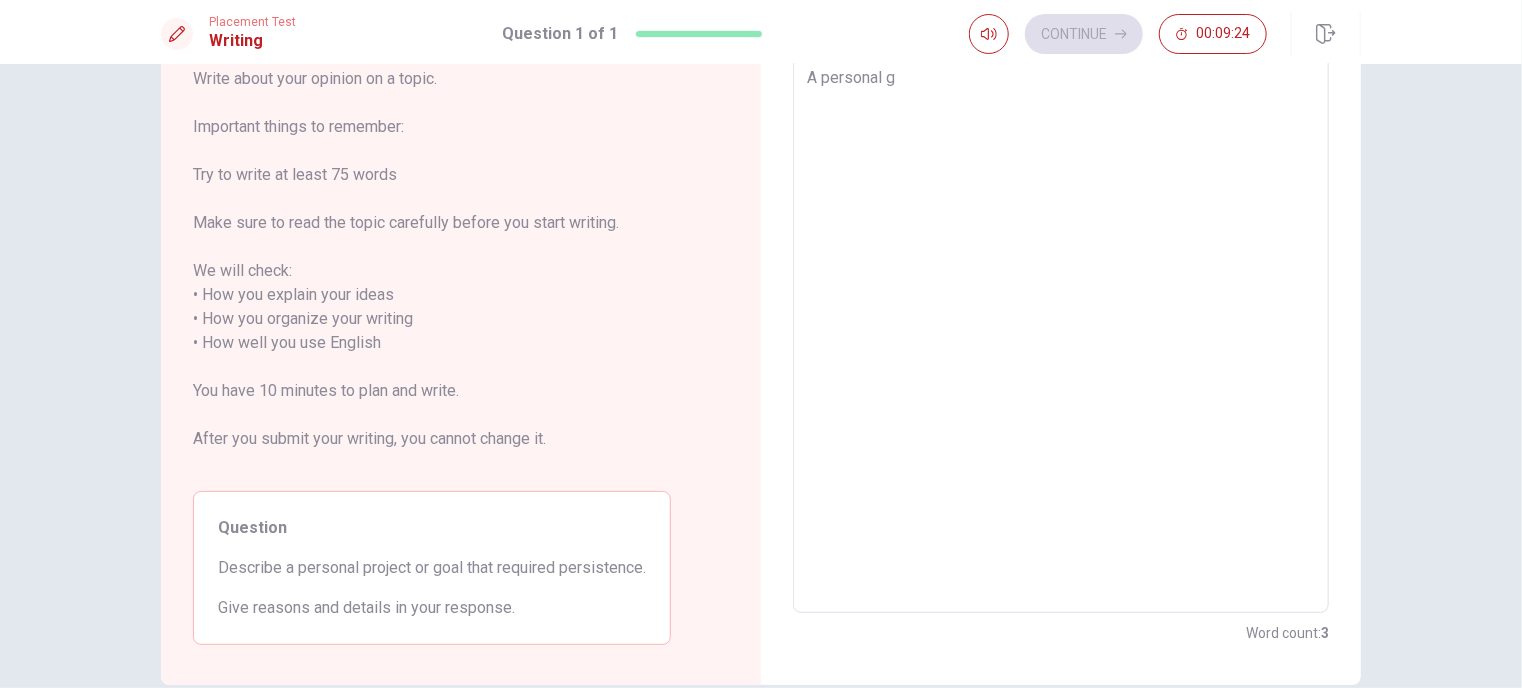 type on "A personal go" 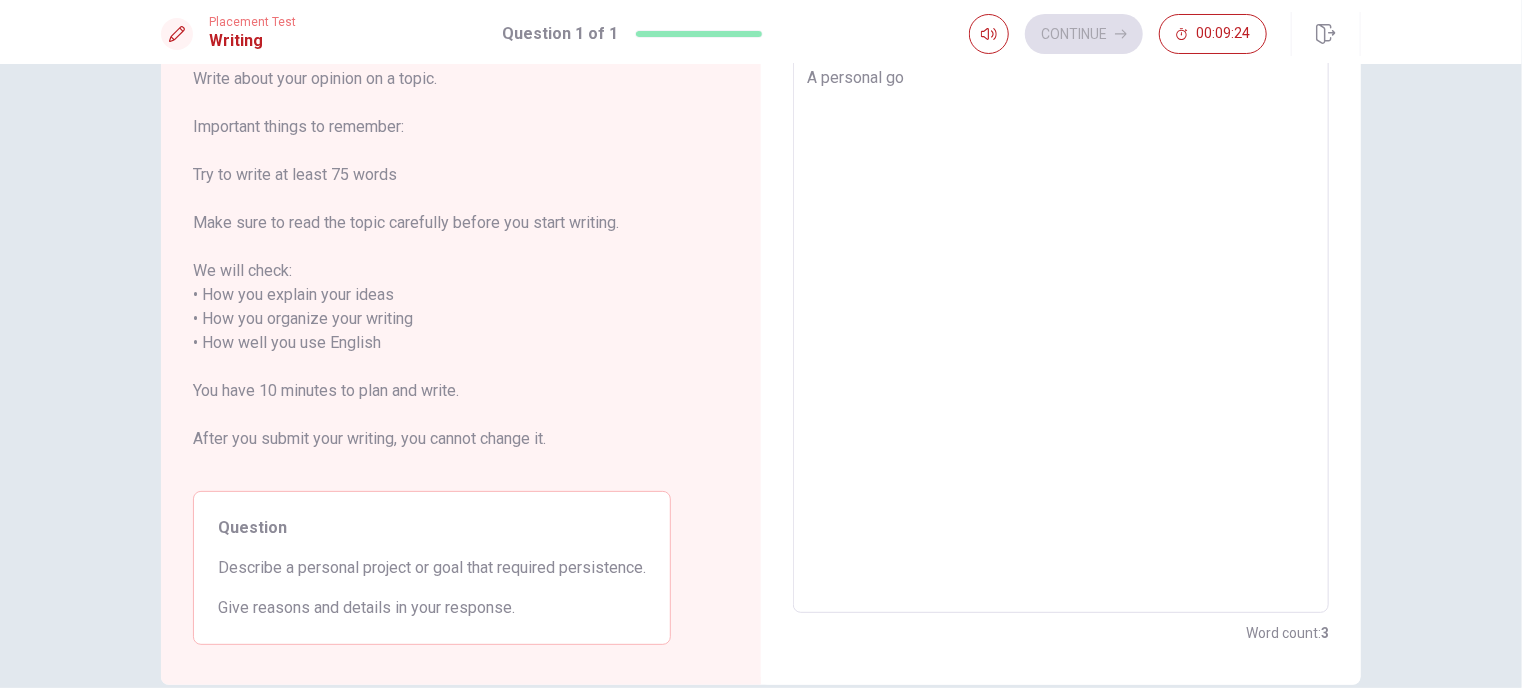 type on "x" 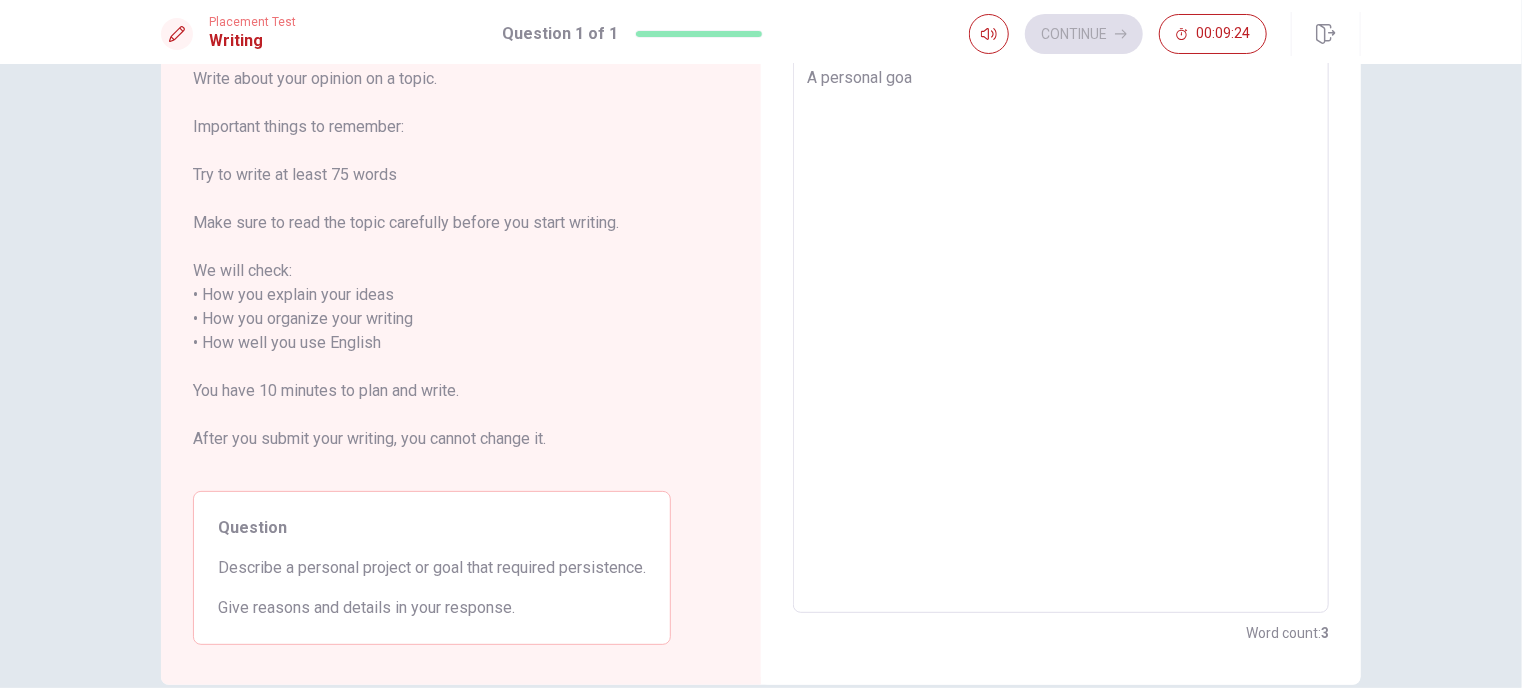type on "x" 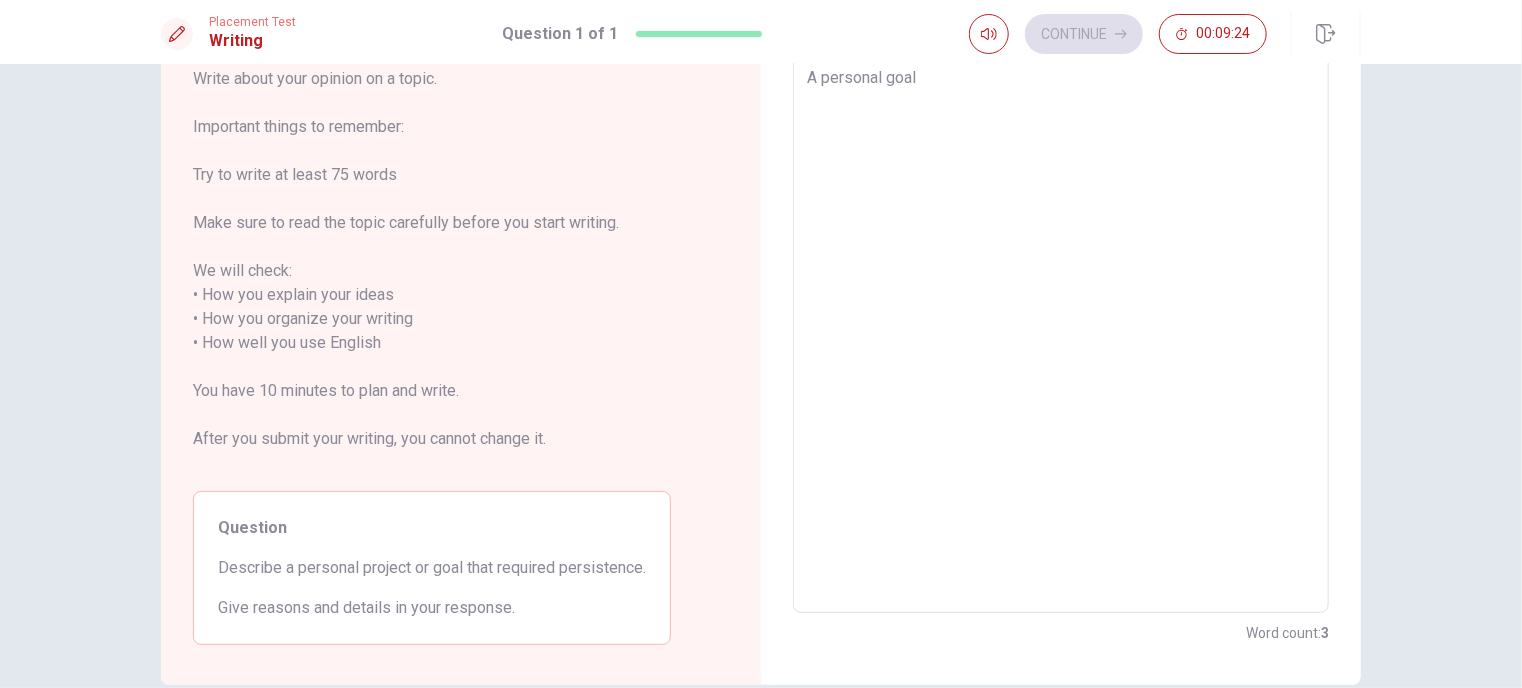 type on "x" 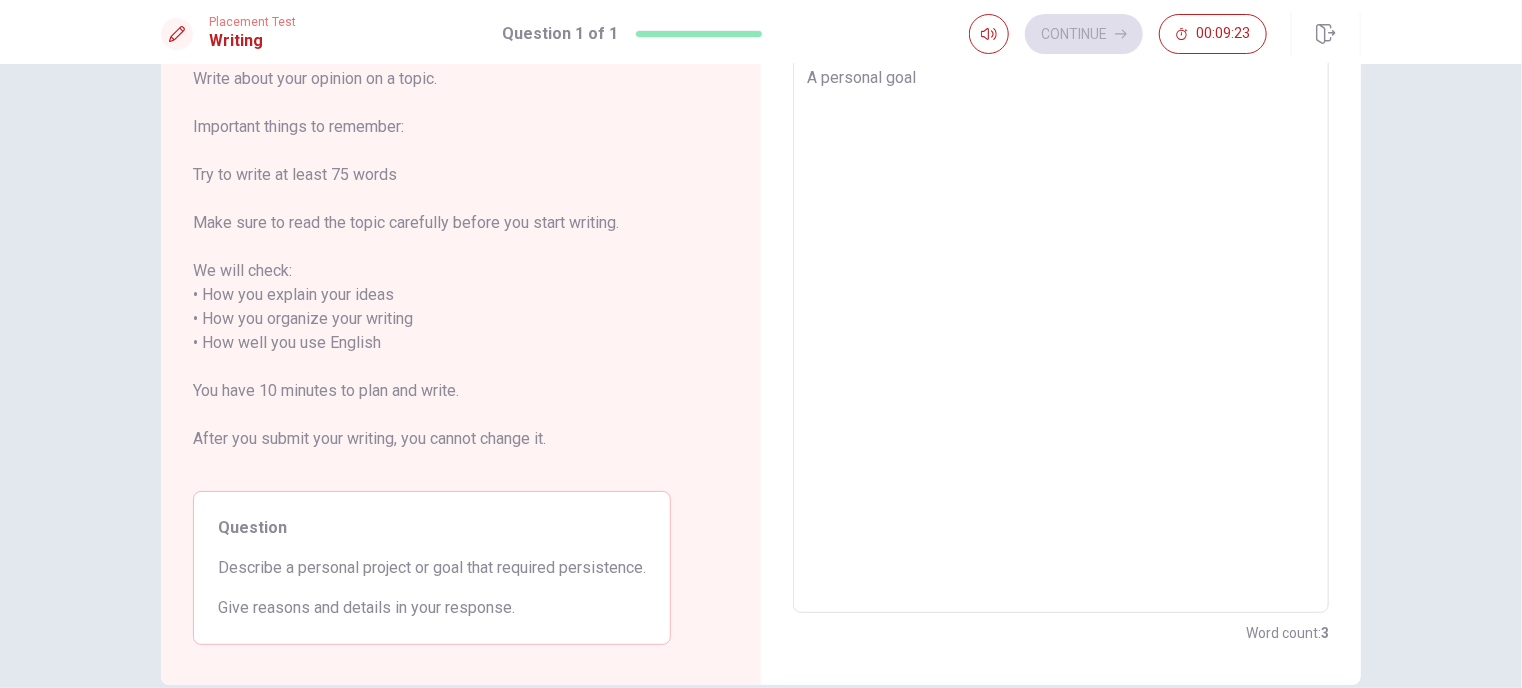 type on "A personal goal" 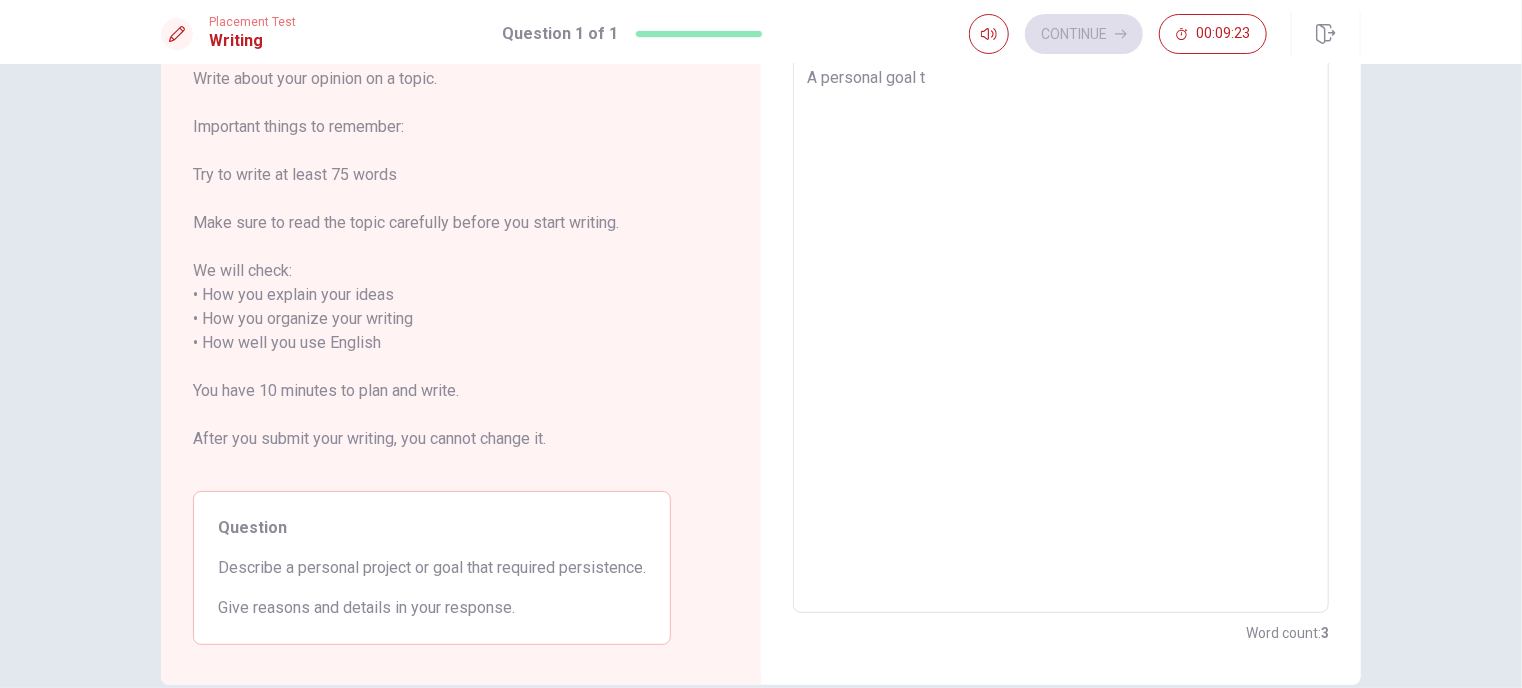 type on "x" 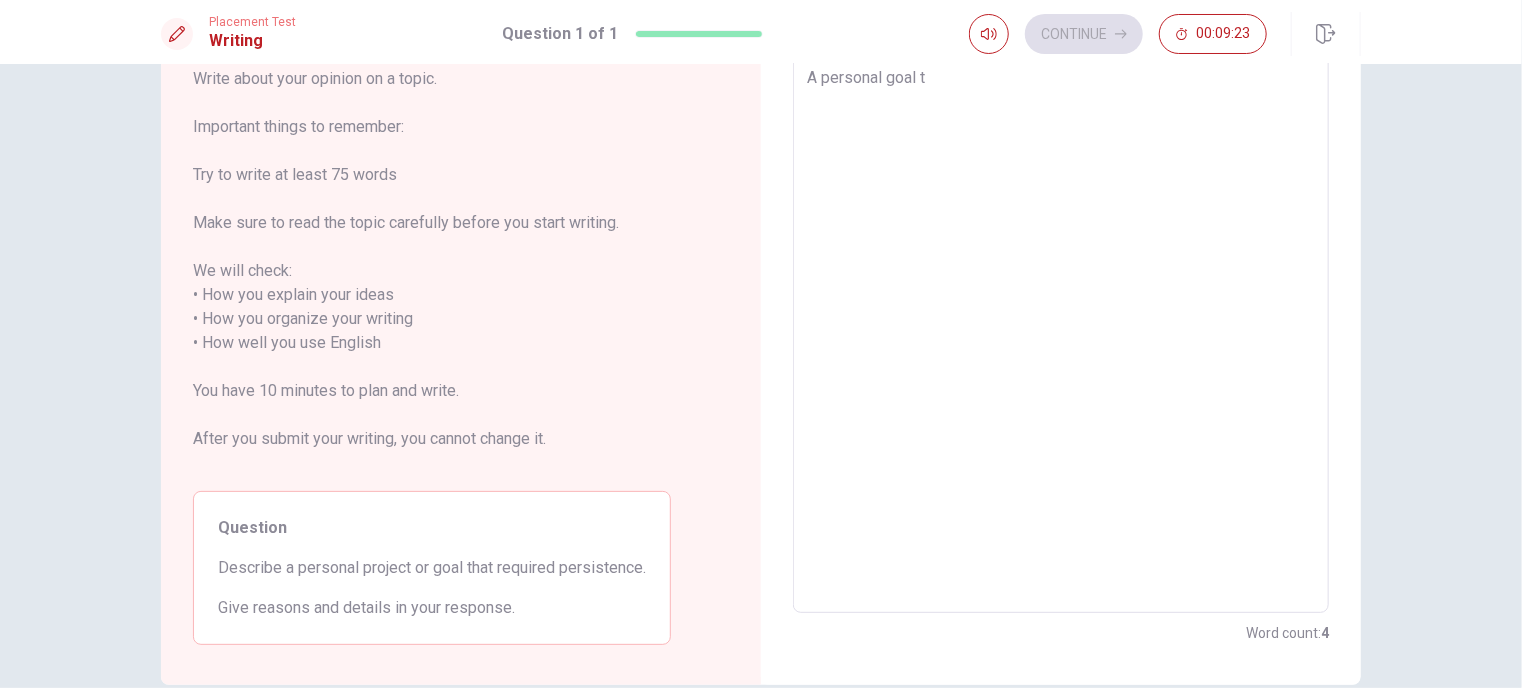 type on "A personal goal that" 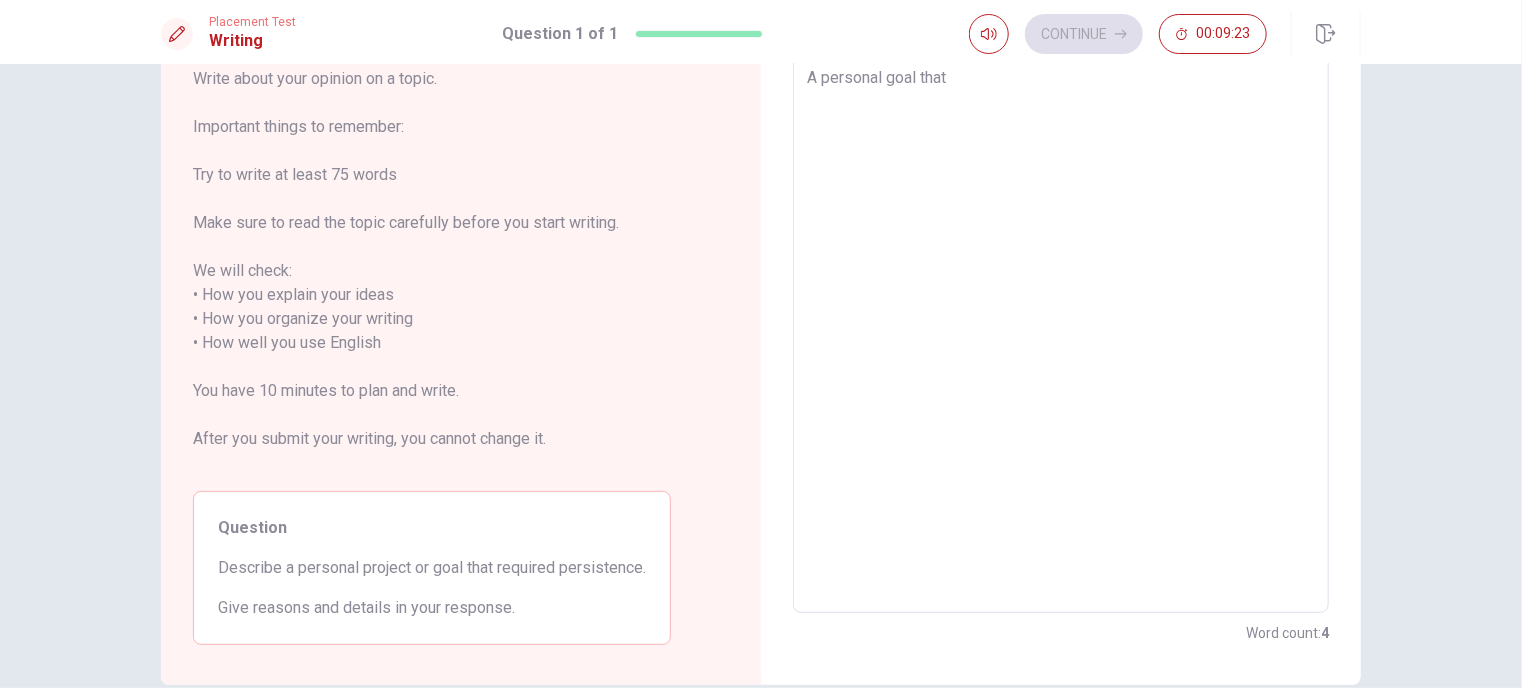 type on "x" 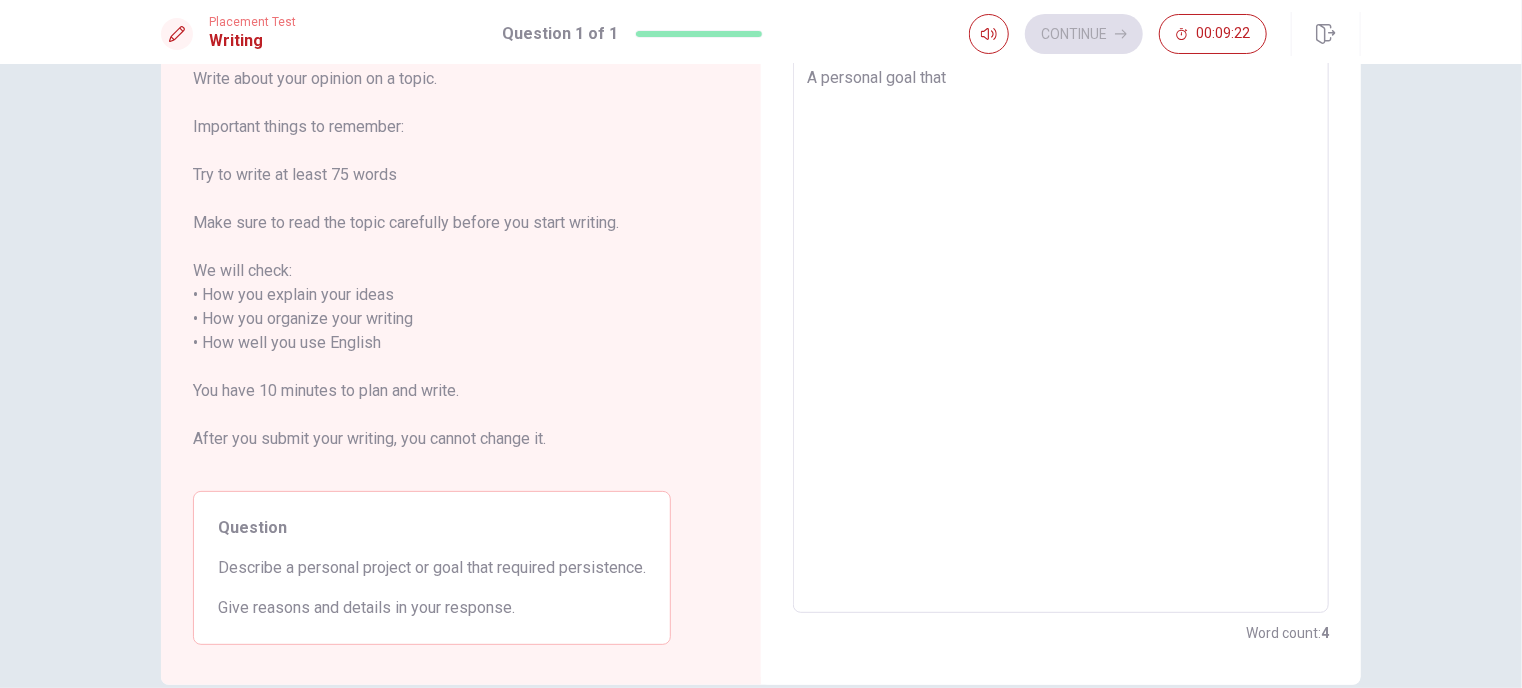 type on "A personal goal tha" 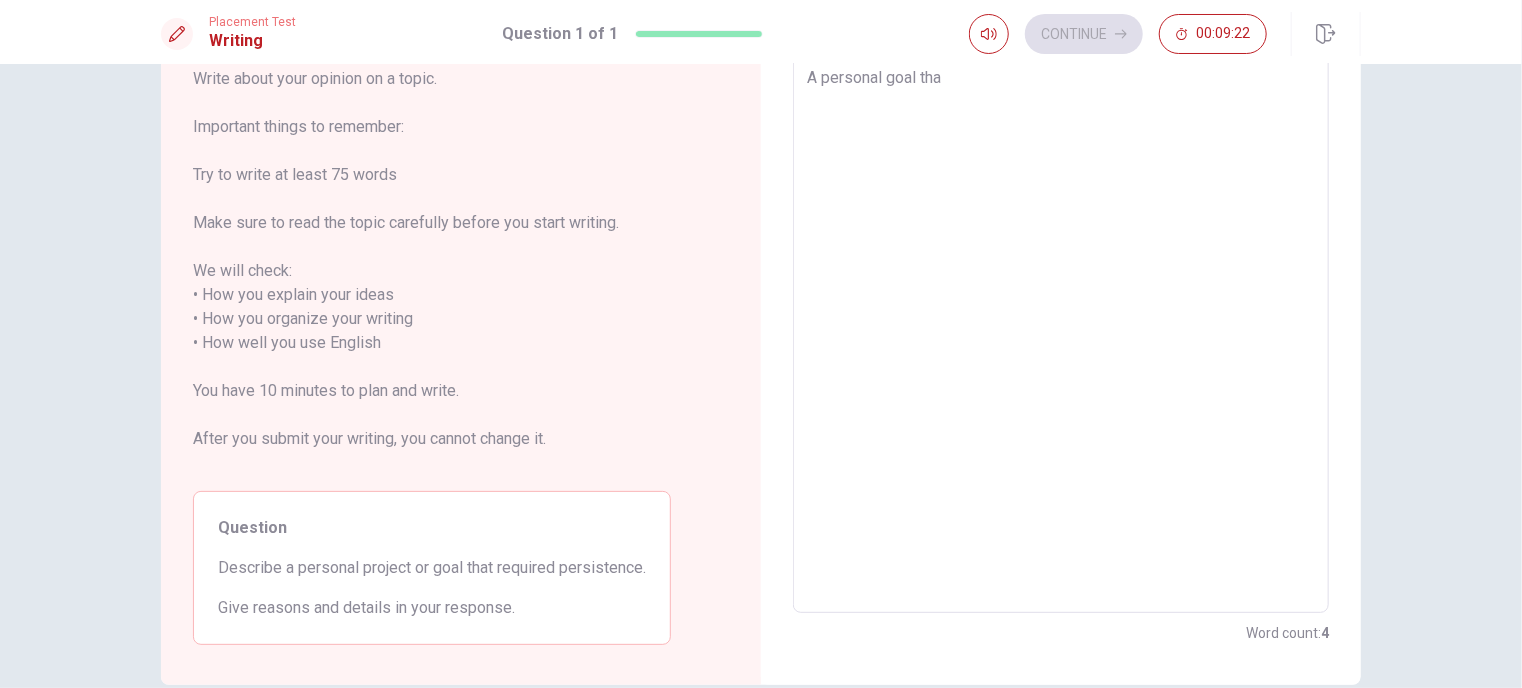 type on "x" 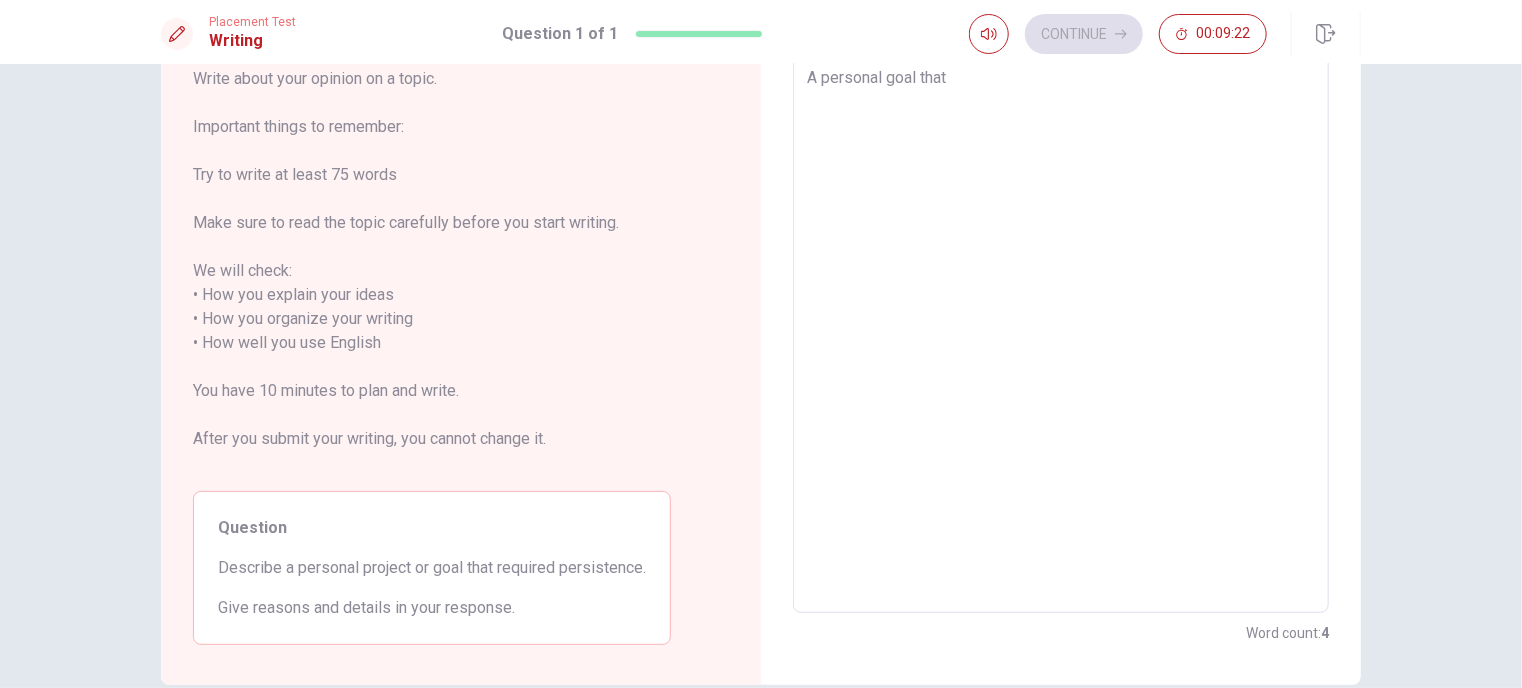 type on "x" 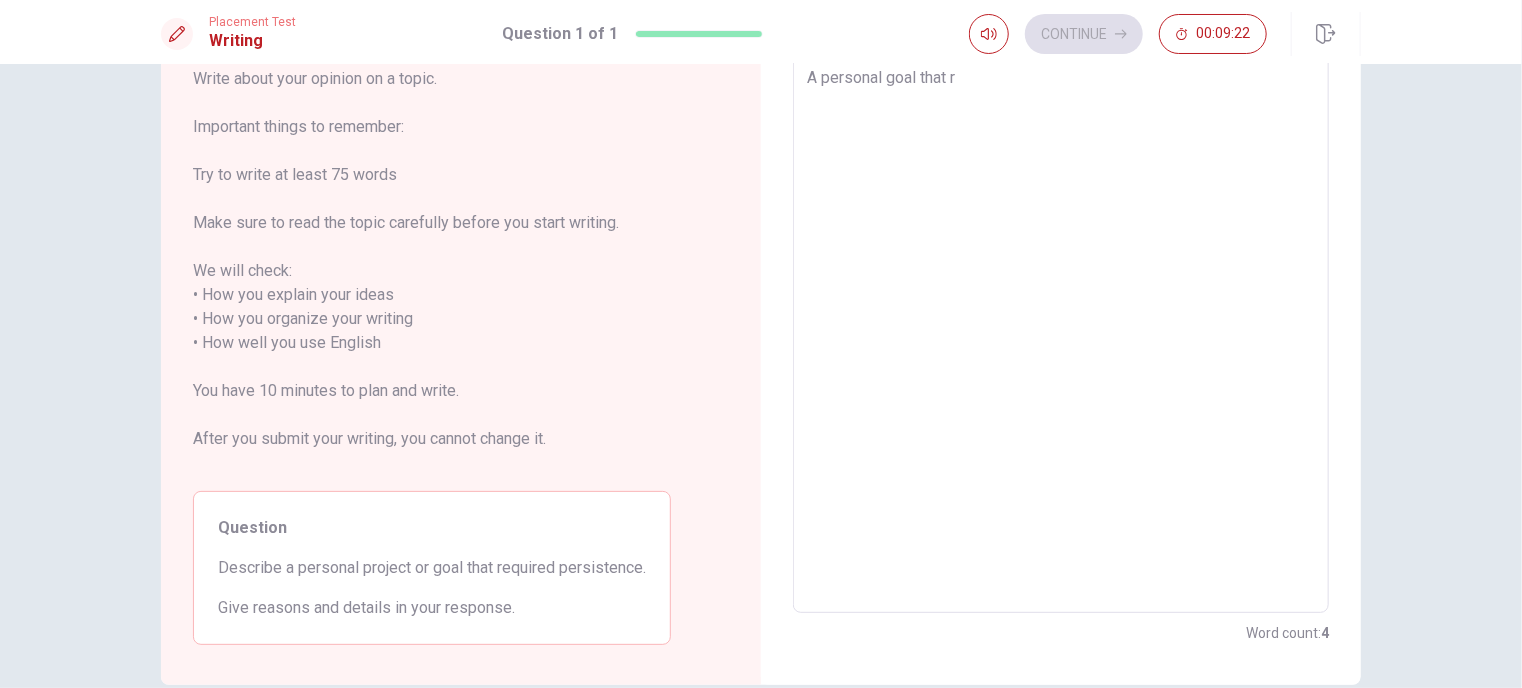 type on "x" 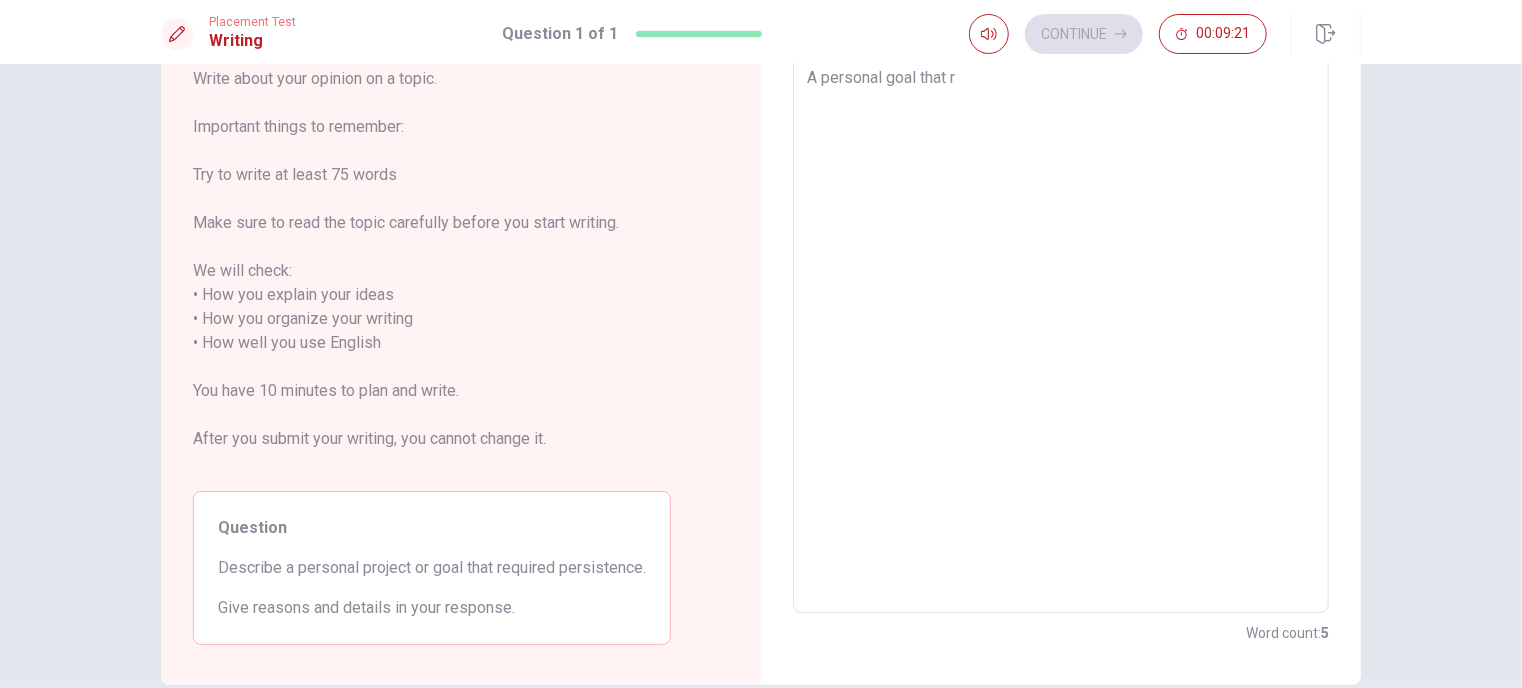 type on "A personal goal that requires pers" 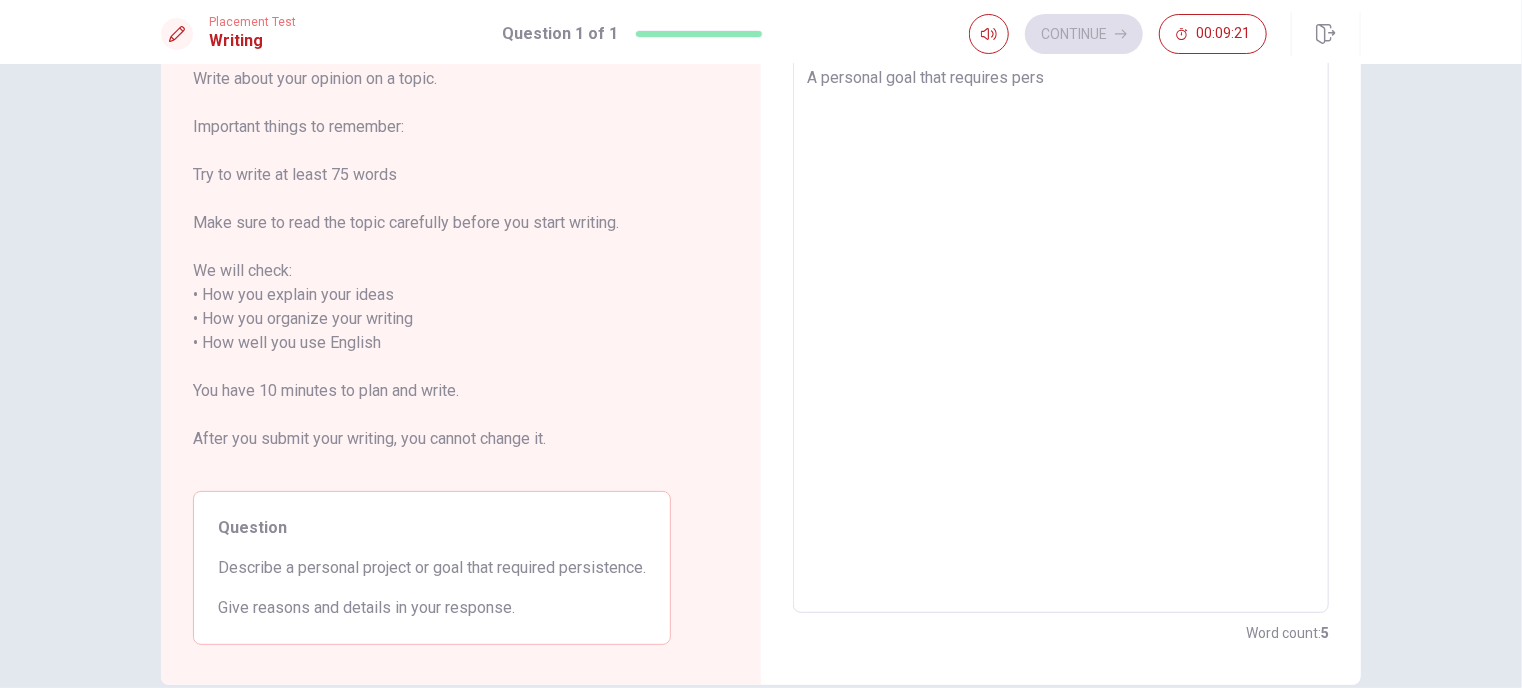 type on "x" 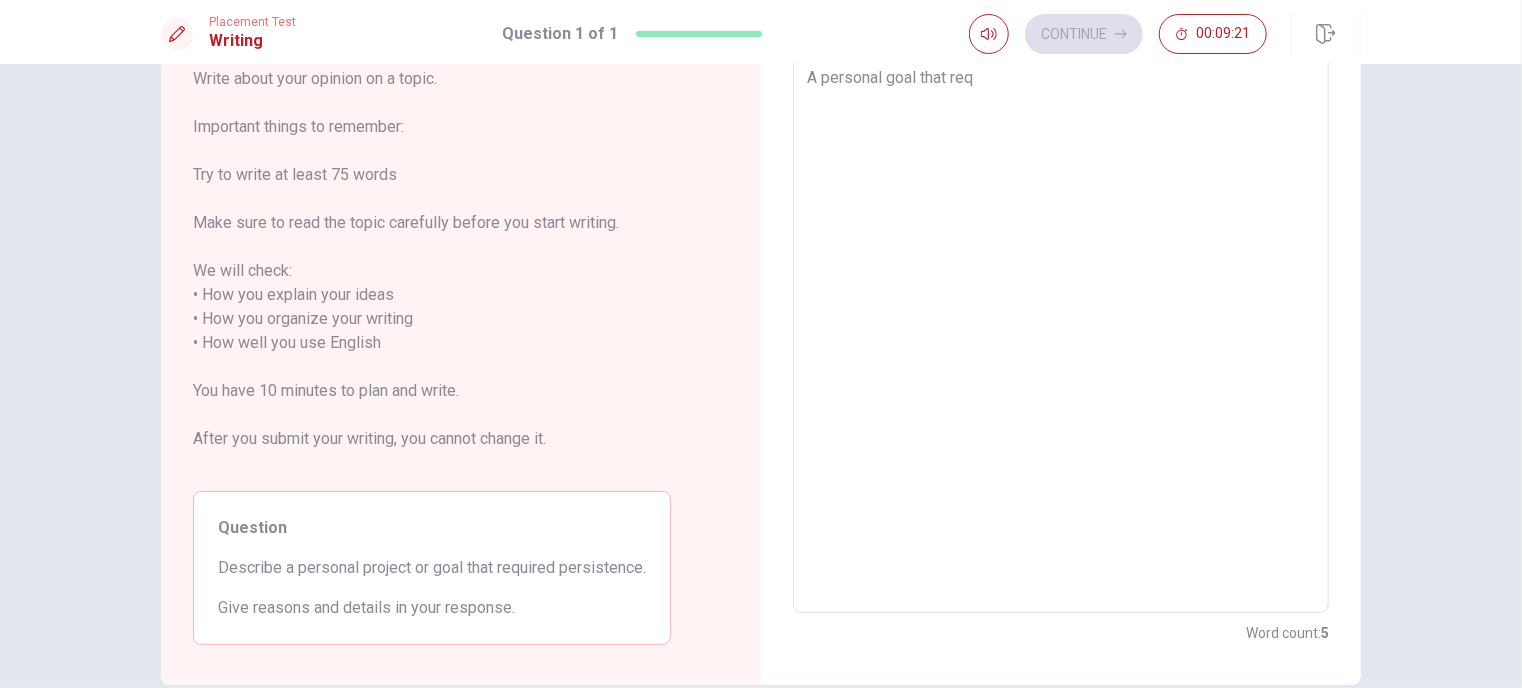 type on "x" 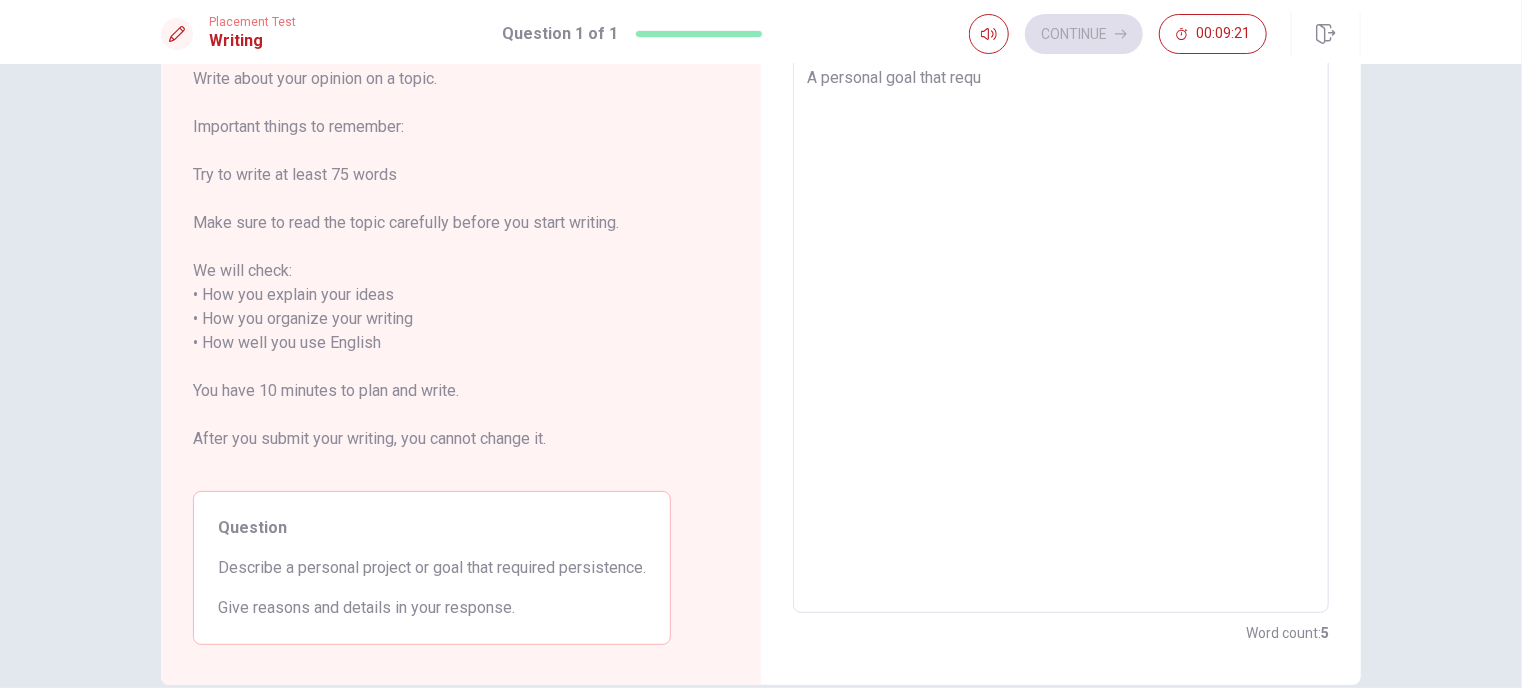 type on "x" 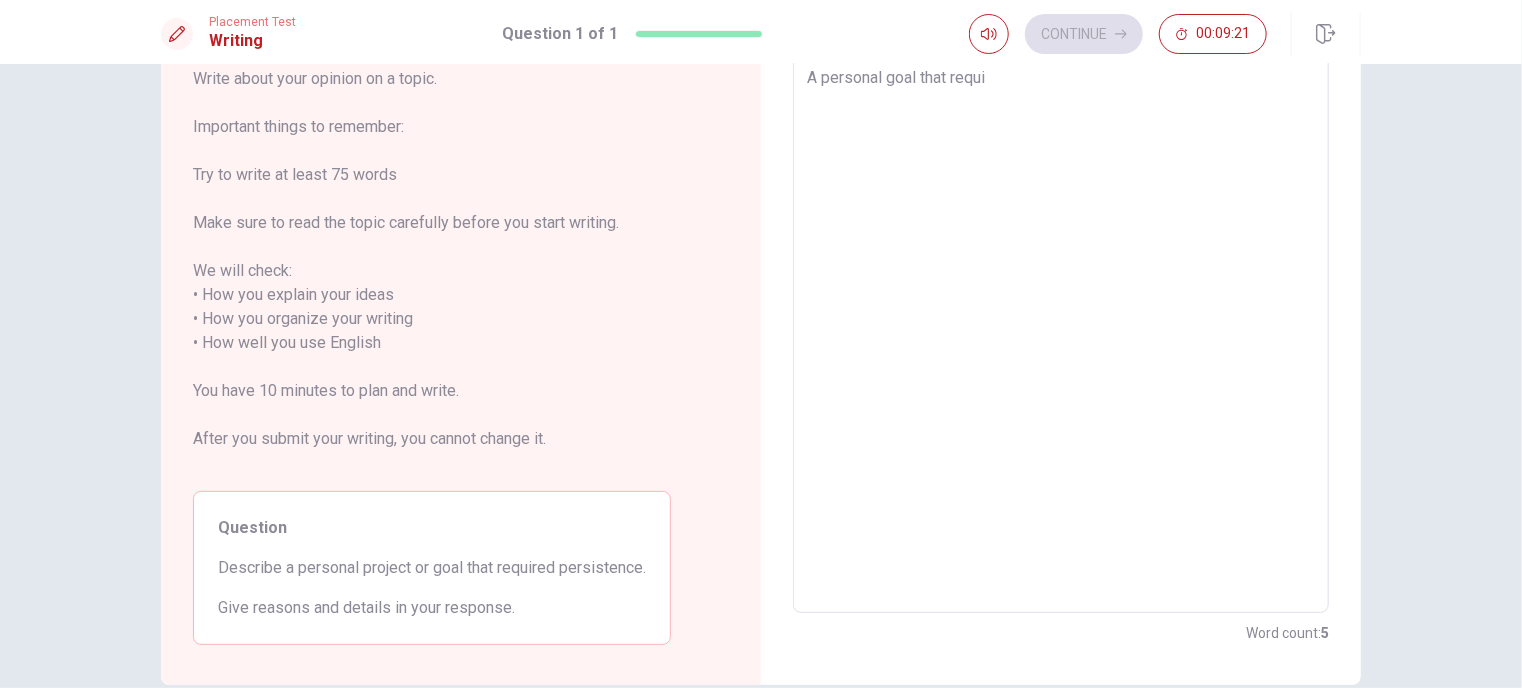 type on "x" 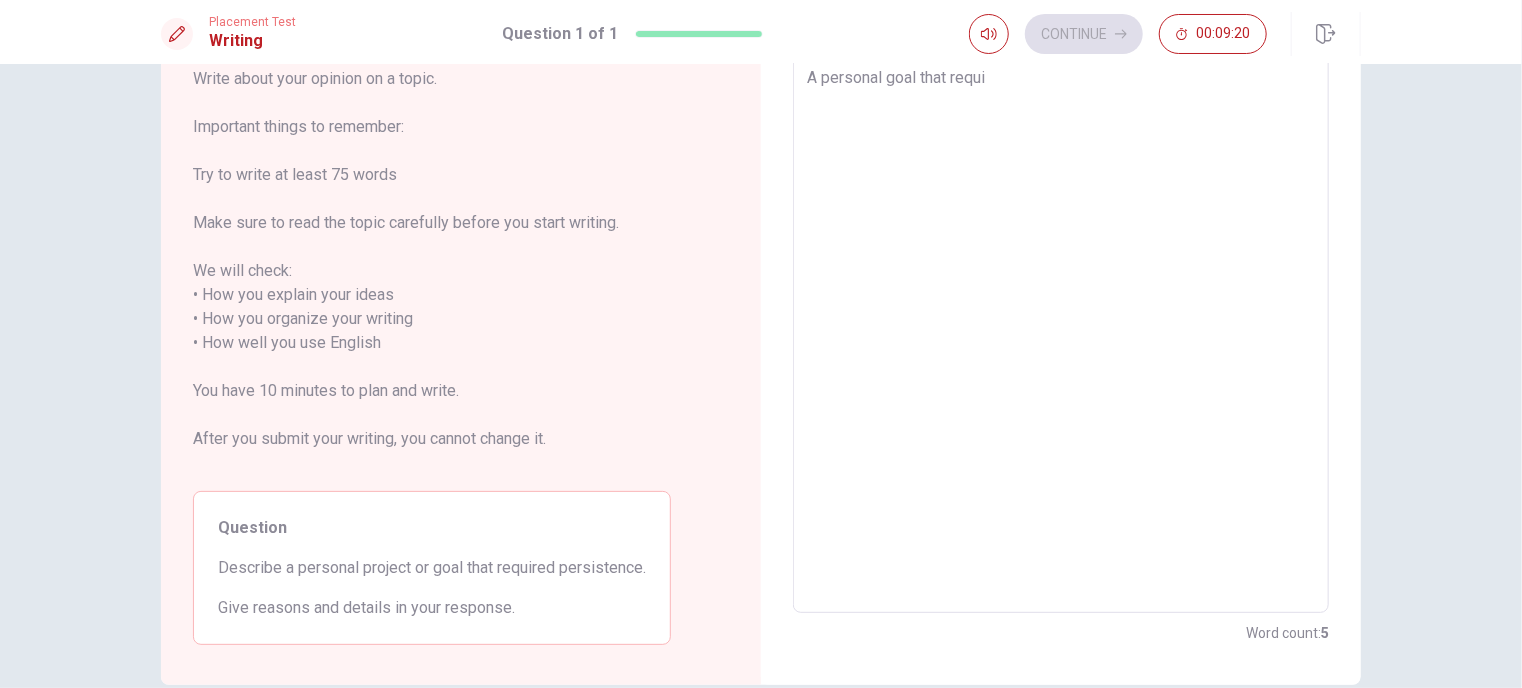 type on "A personal goal that requir" 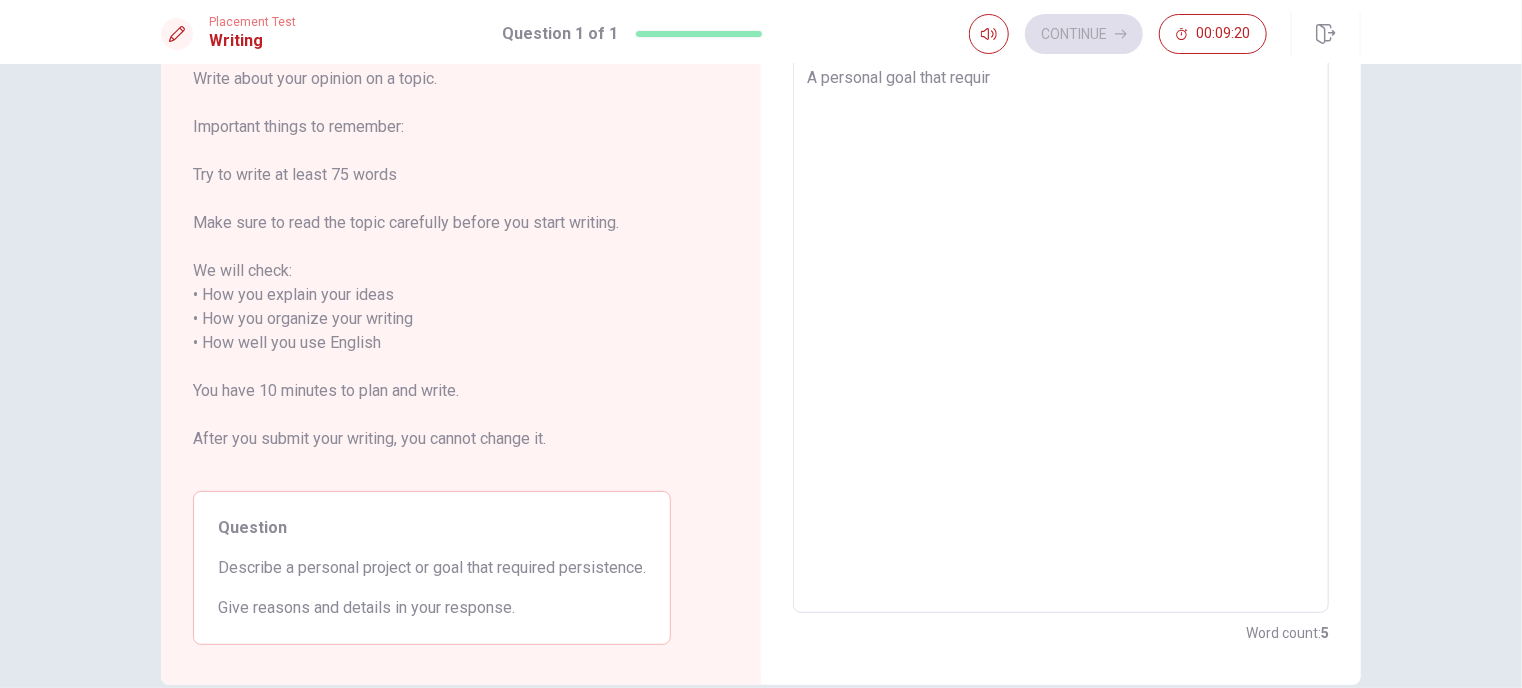 type on "x" 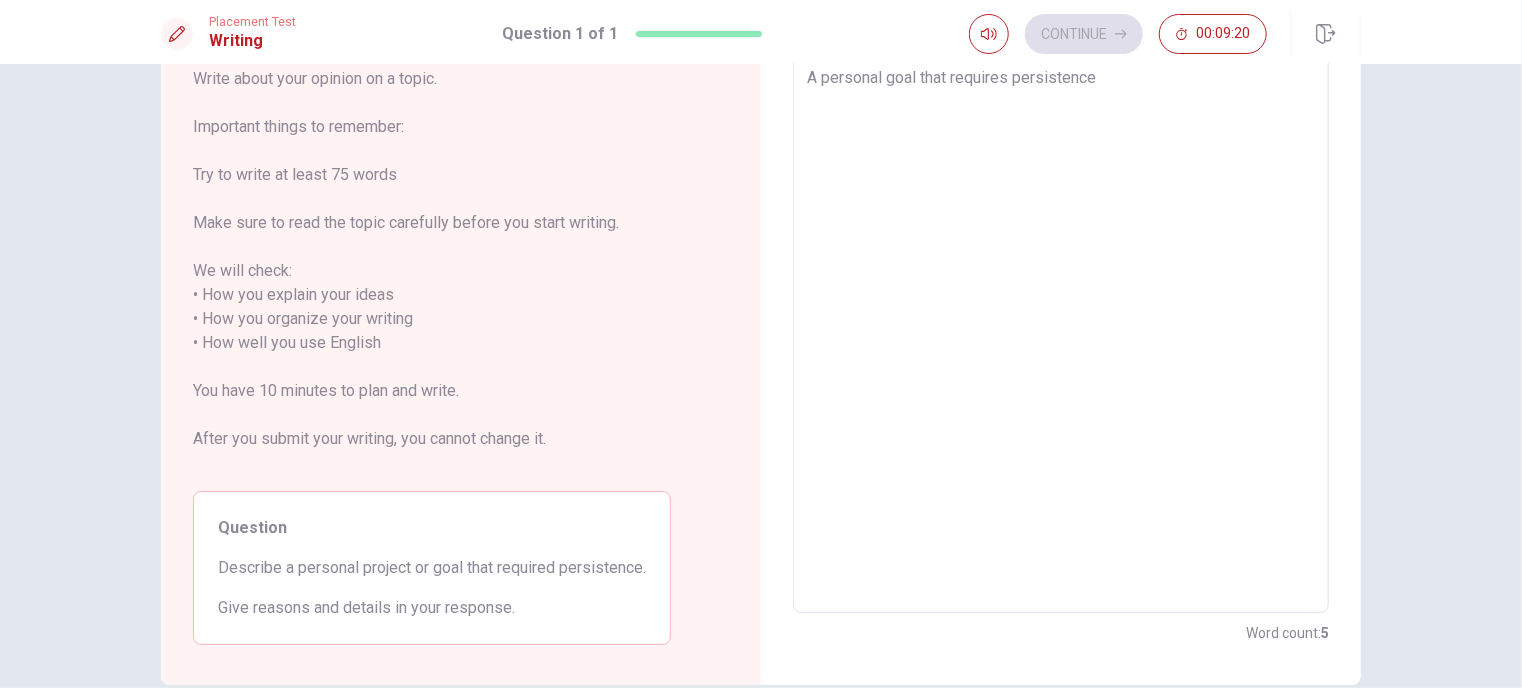type on "x" 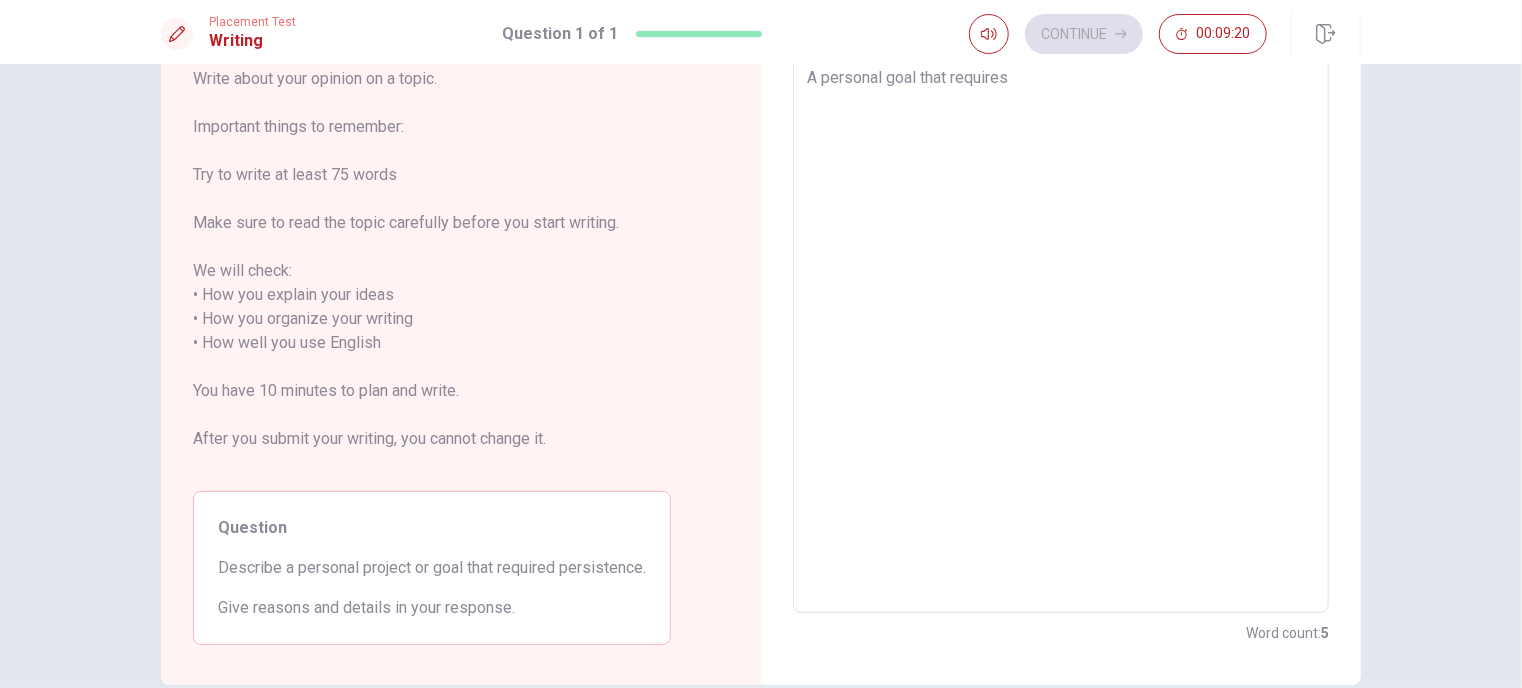type on "x" 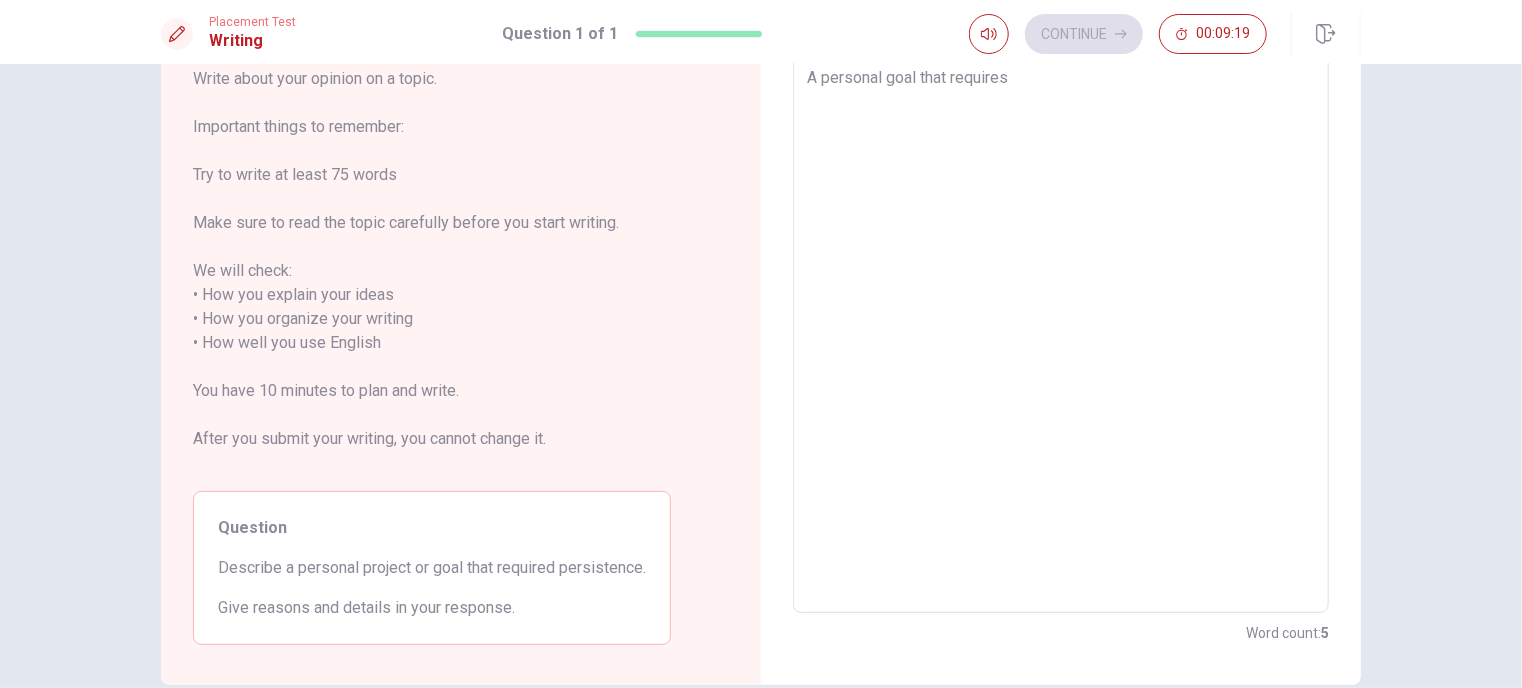 type on "A personal goal that requires p" 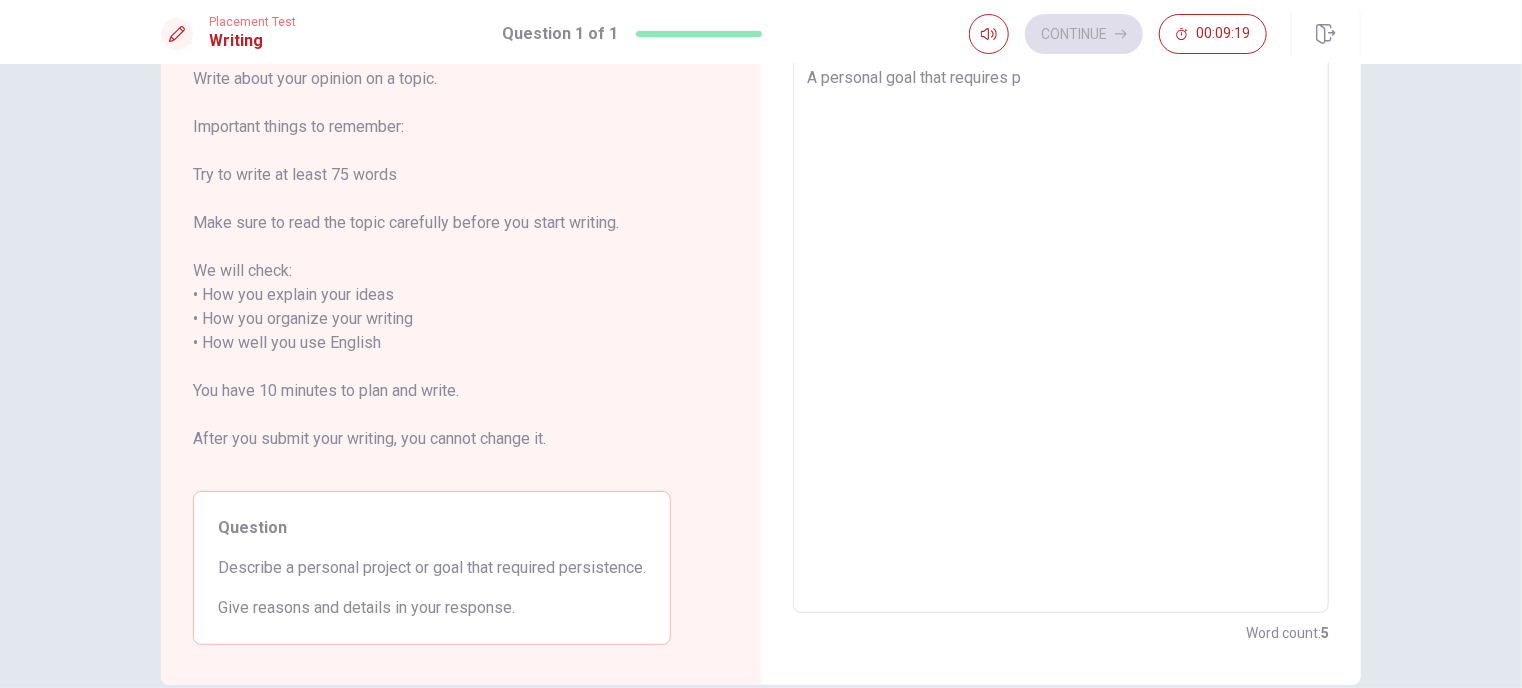 type on "x" 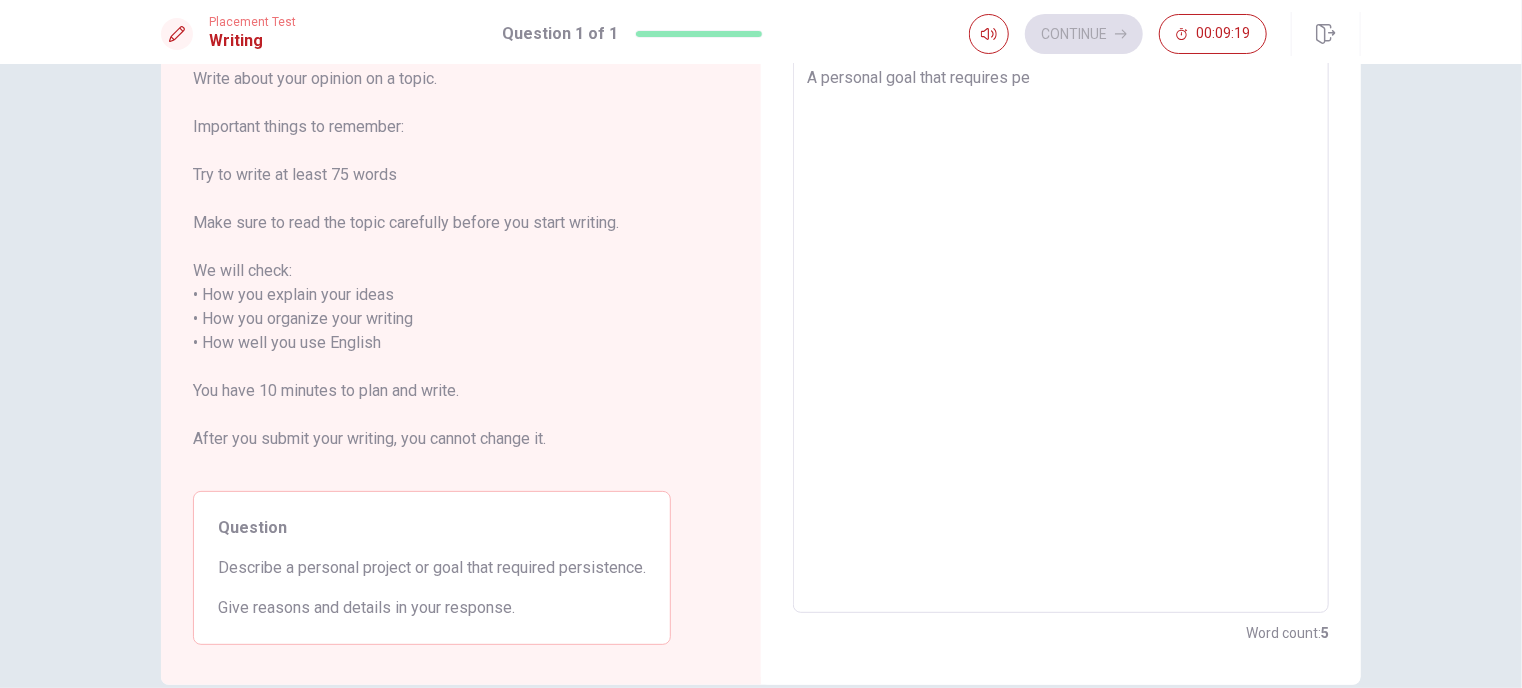 type on "x" 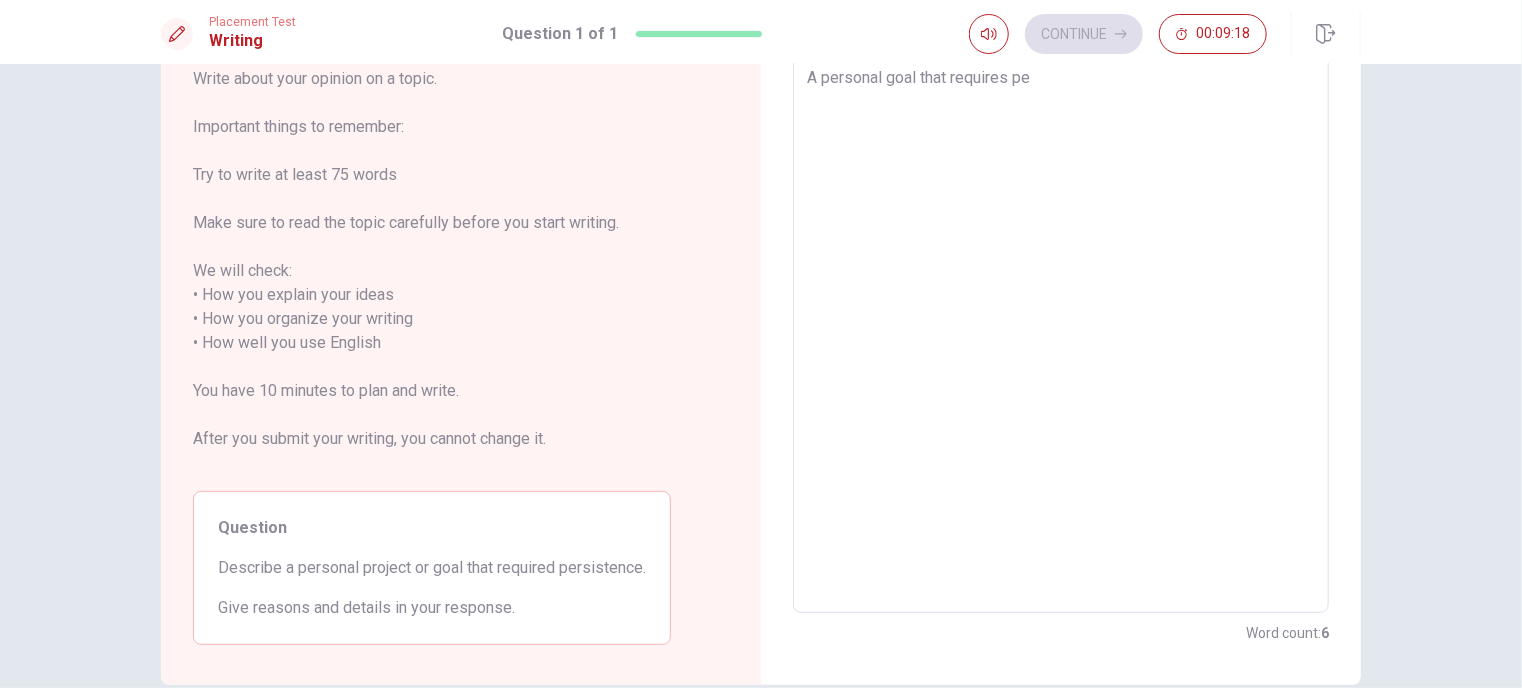 type on "A personal goal that requires per" 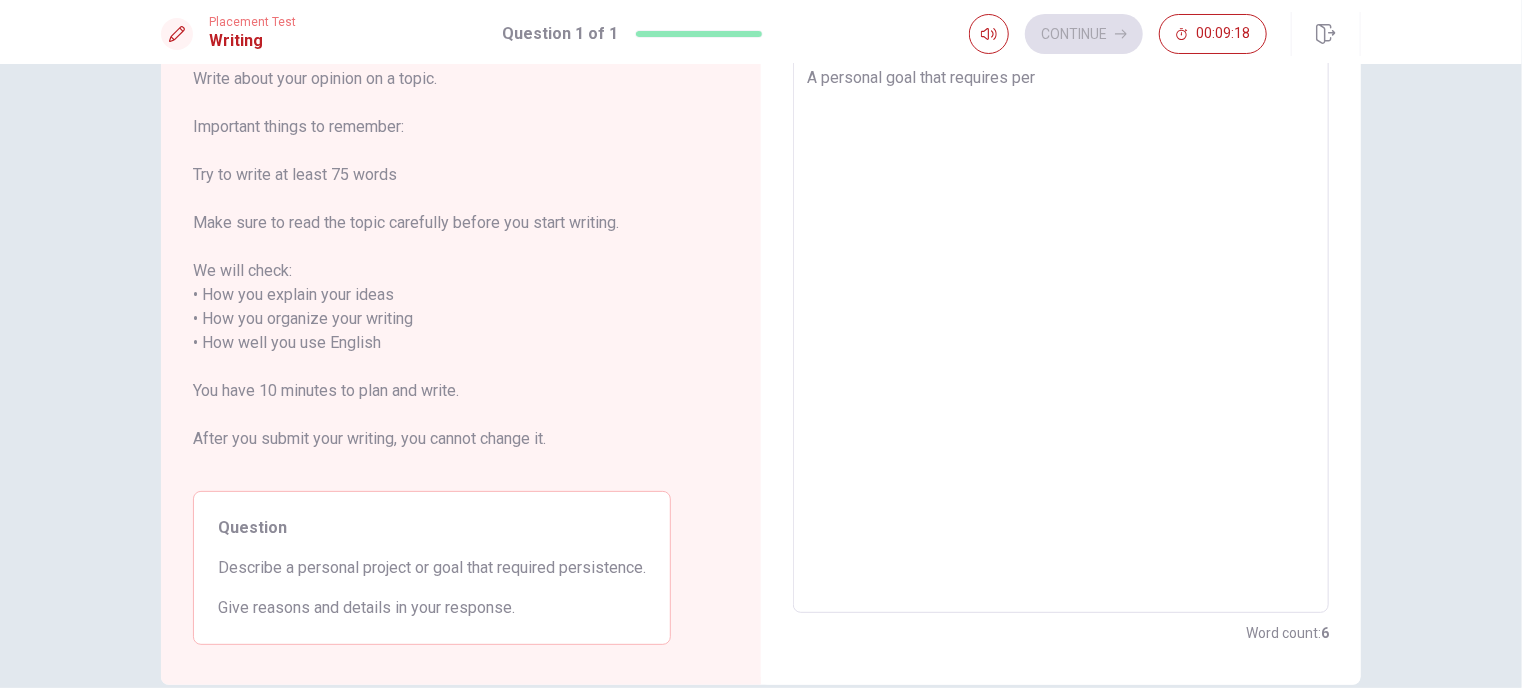 type on "x" 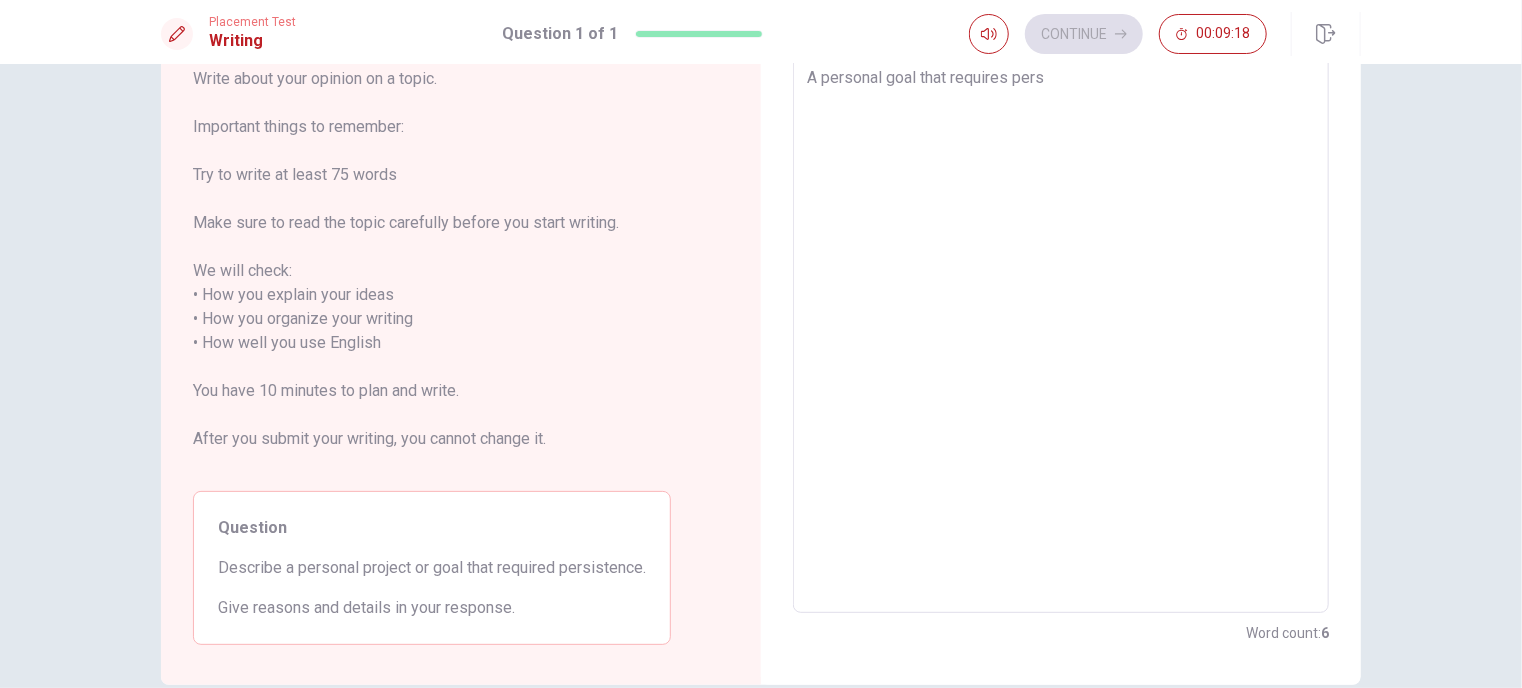 type on "x" 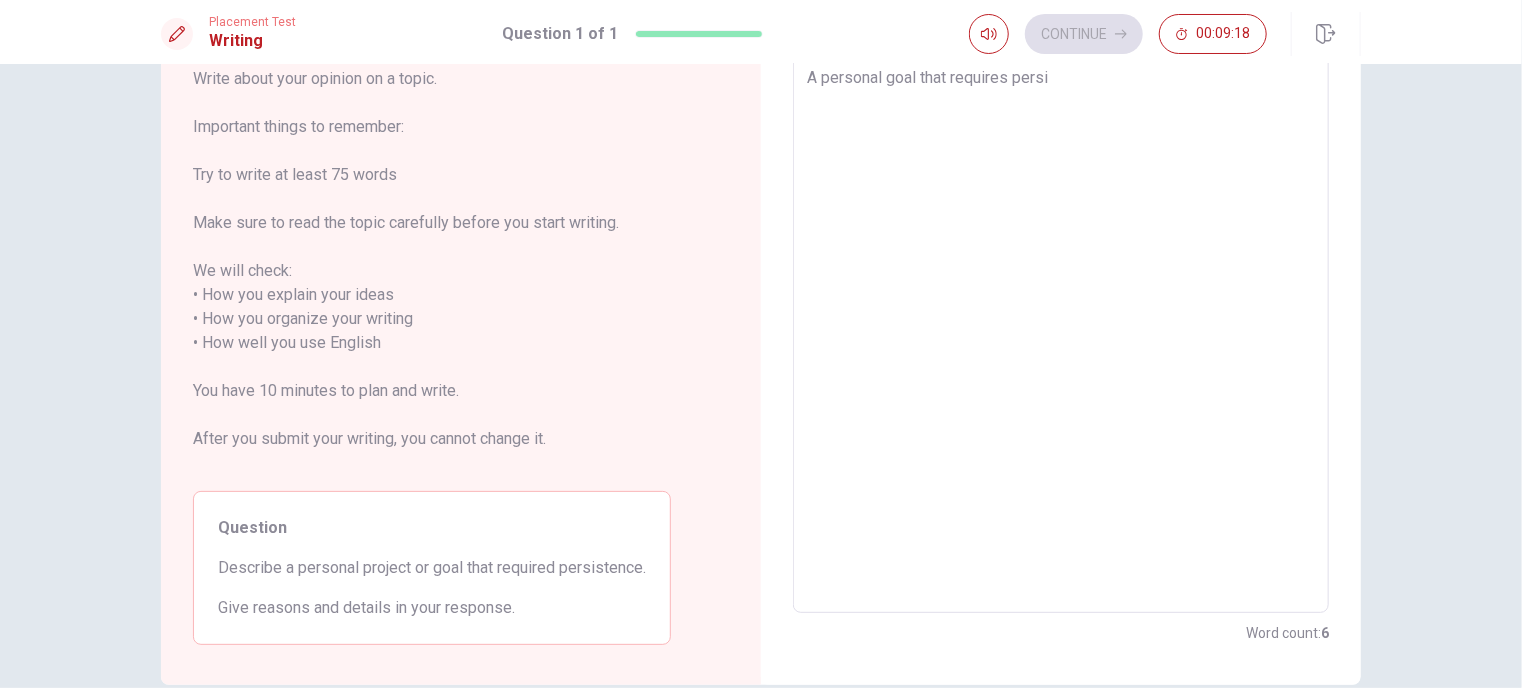 type on "x" 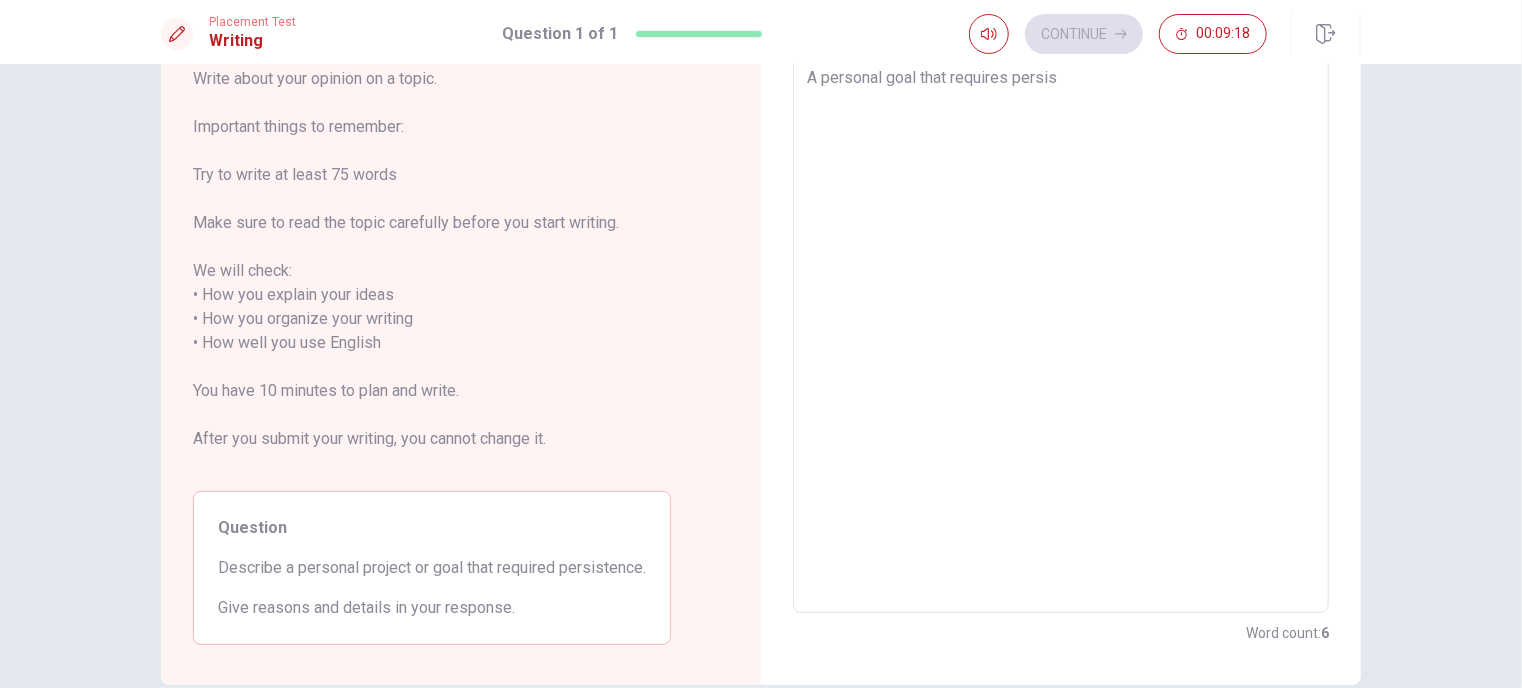 type on "x" 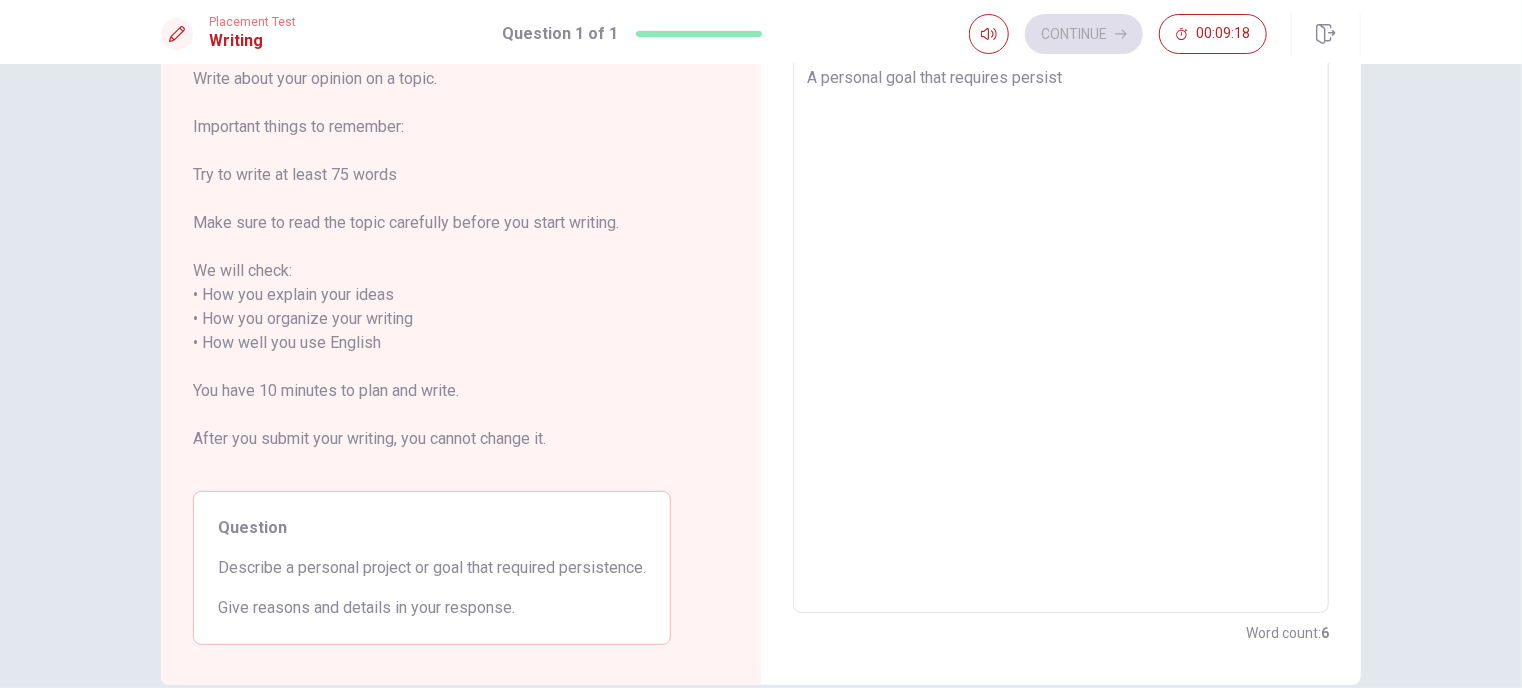 type on "x" 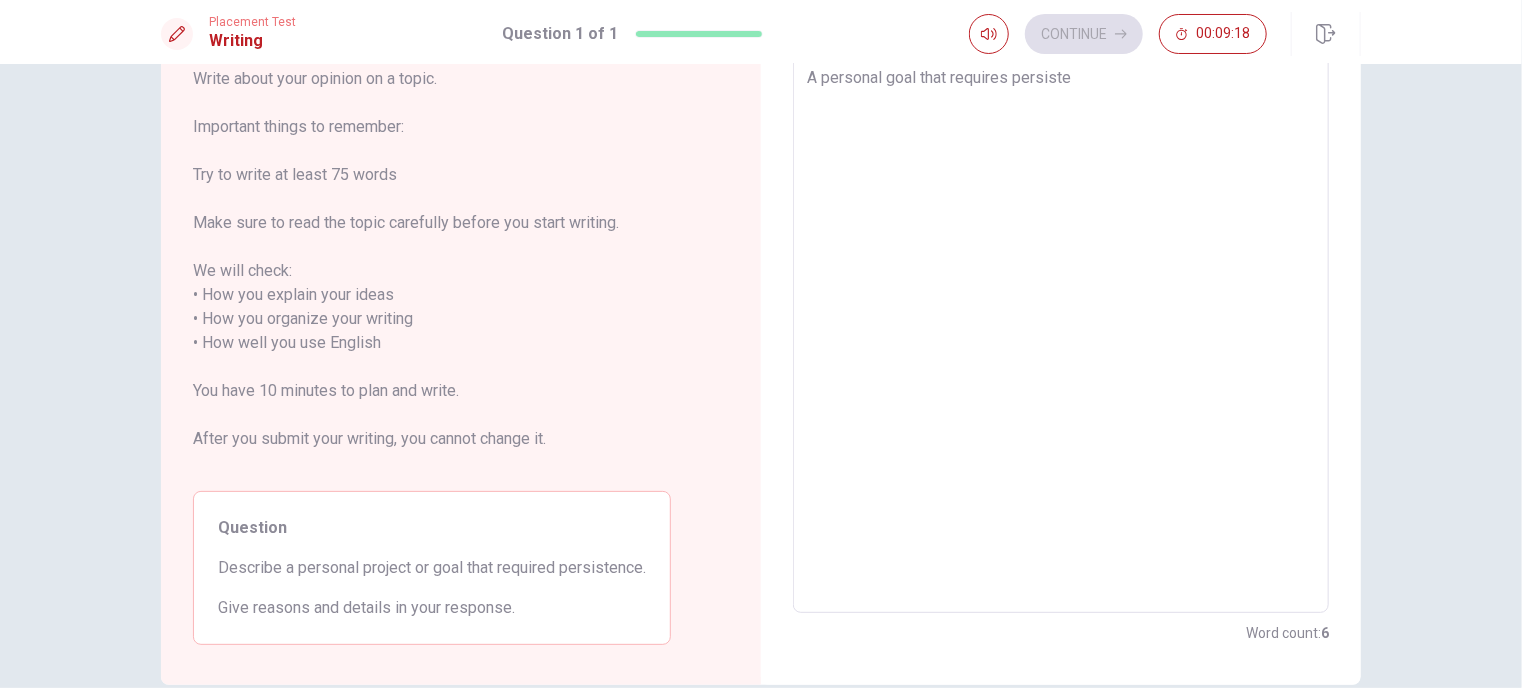 type on "x" 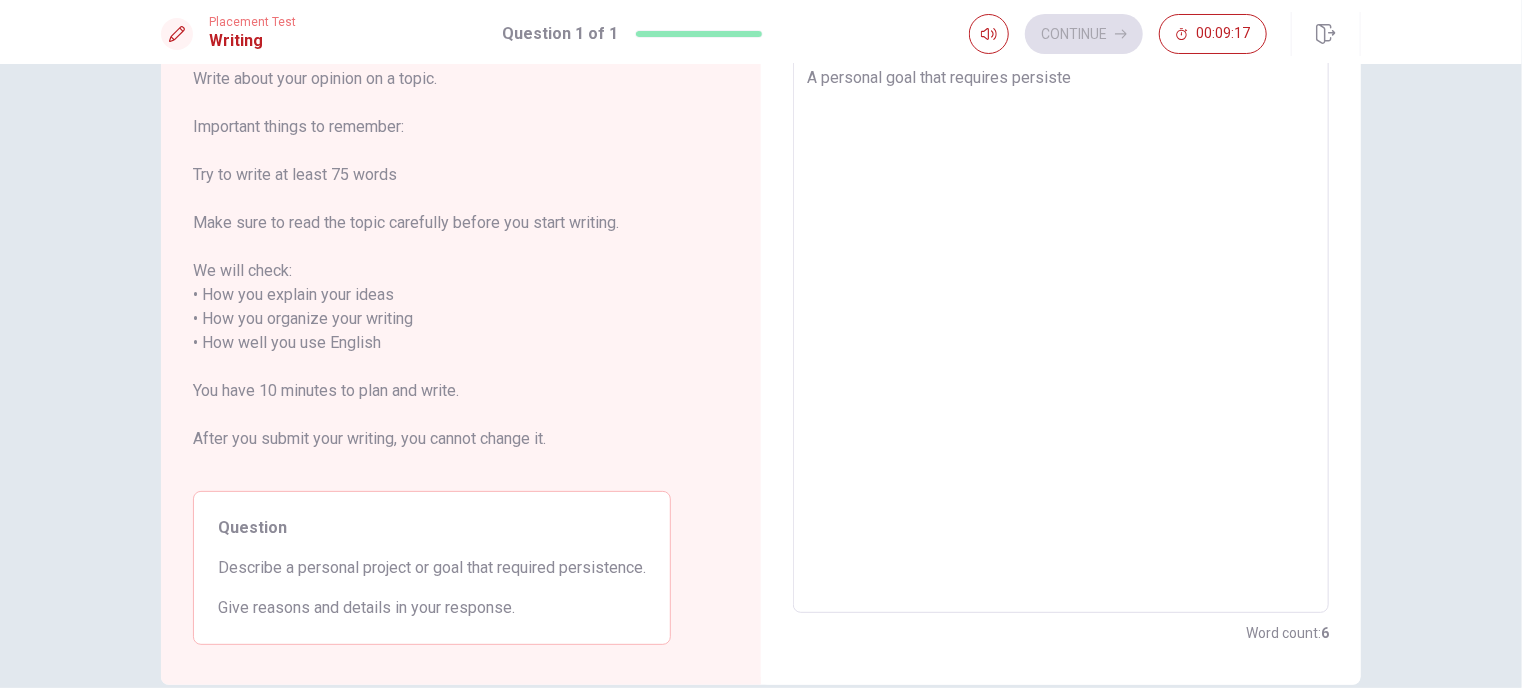 type on "A personal goal that requires persisten" 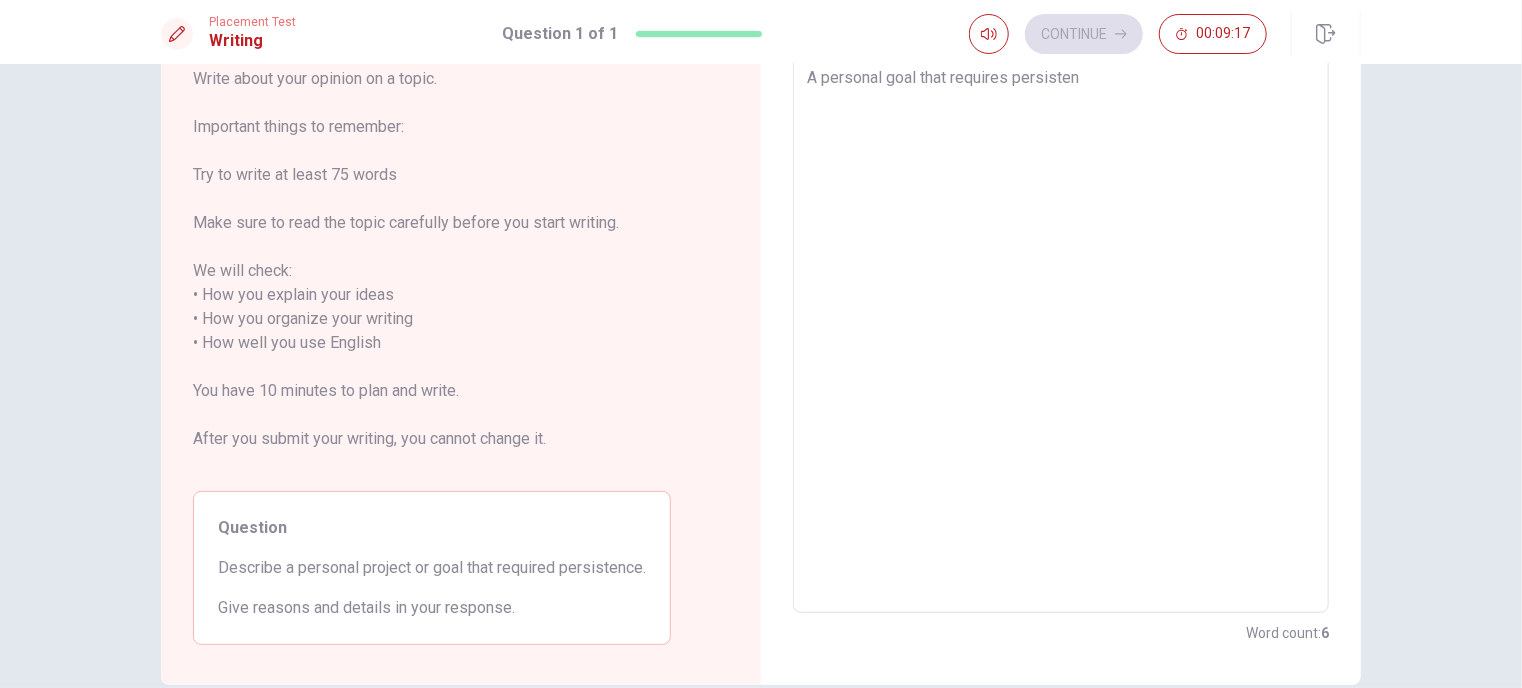 type on "x" 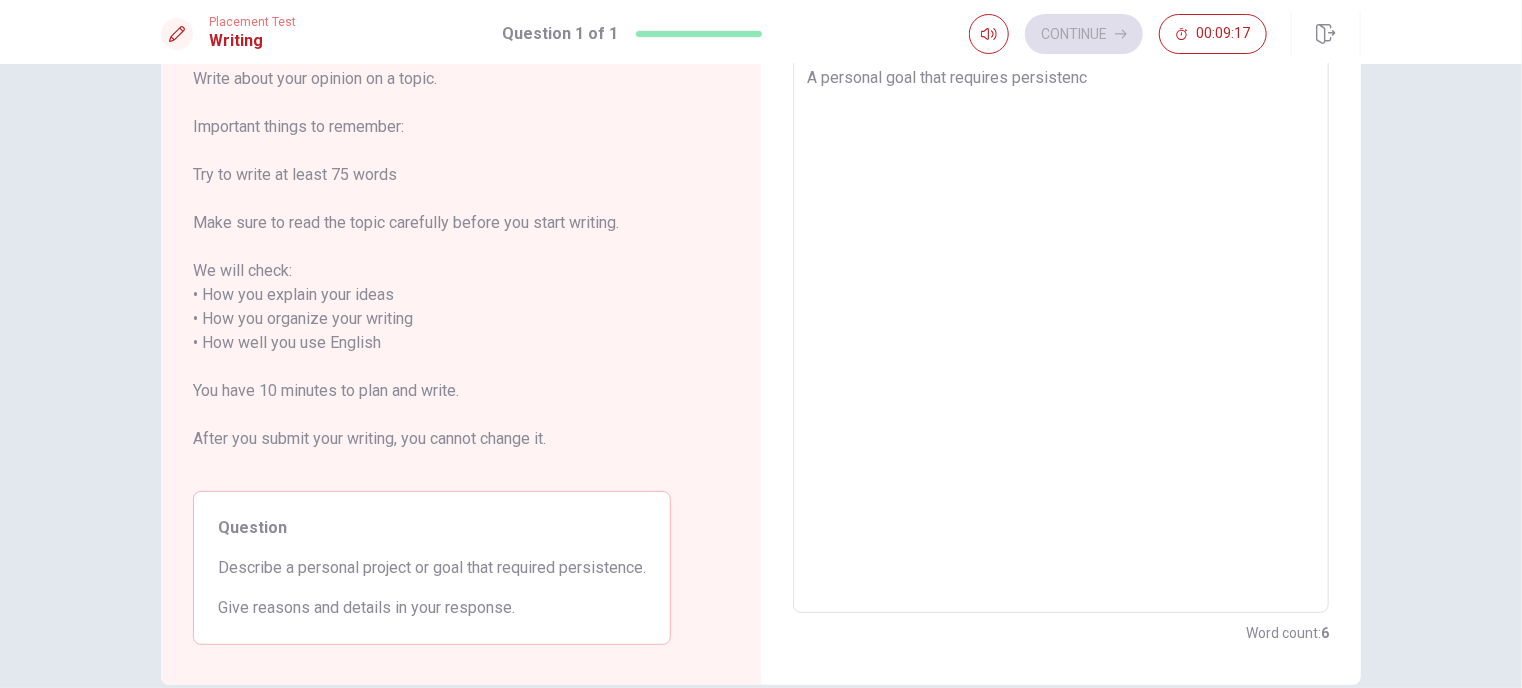 type on "A personal goal that requires persistence" 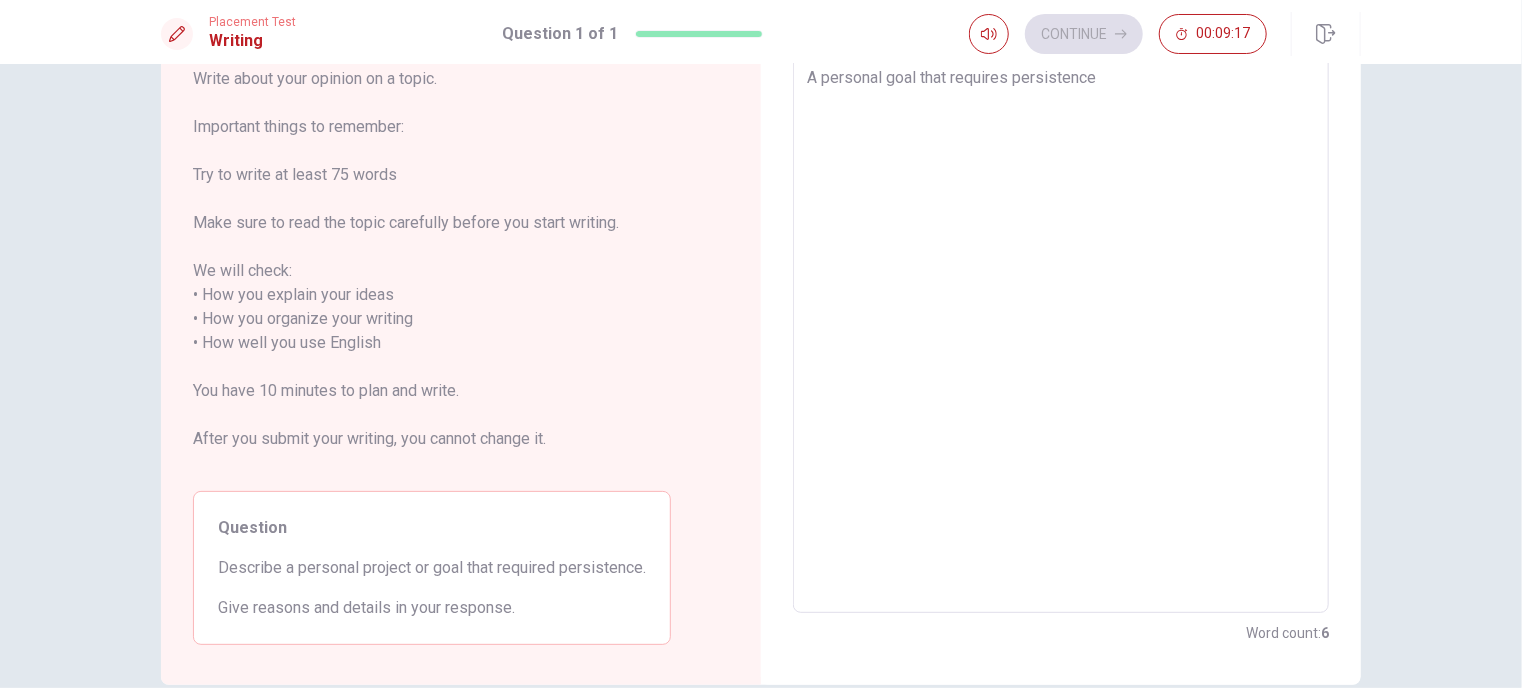 type on "x" 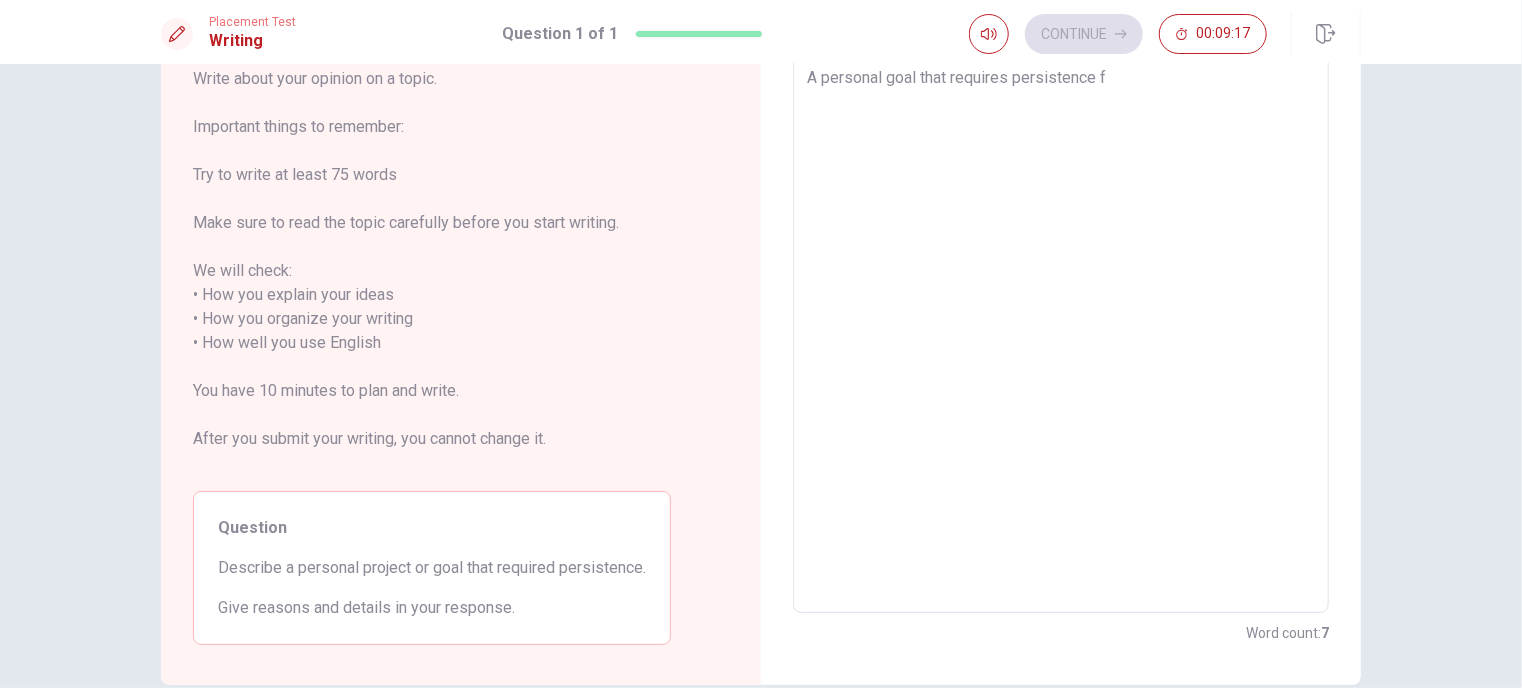 type on "A personal goal that requires persistence for" 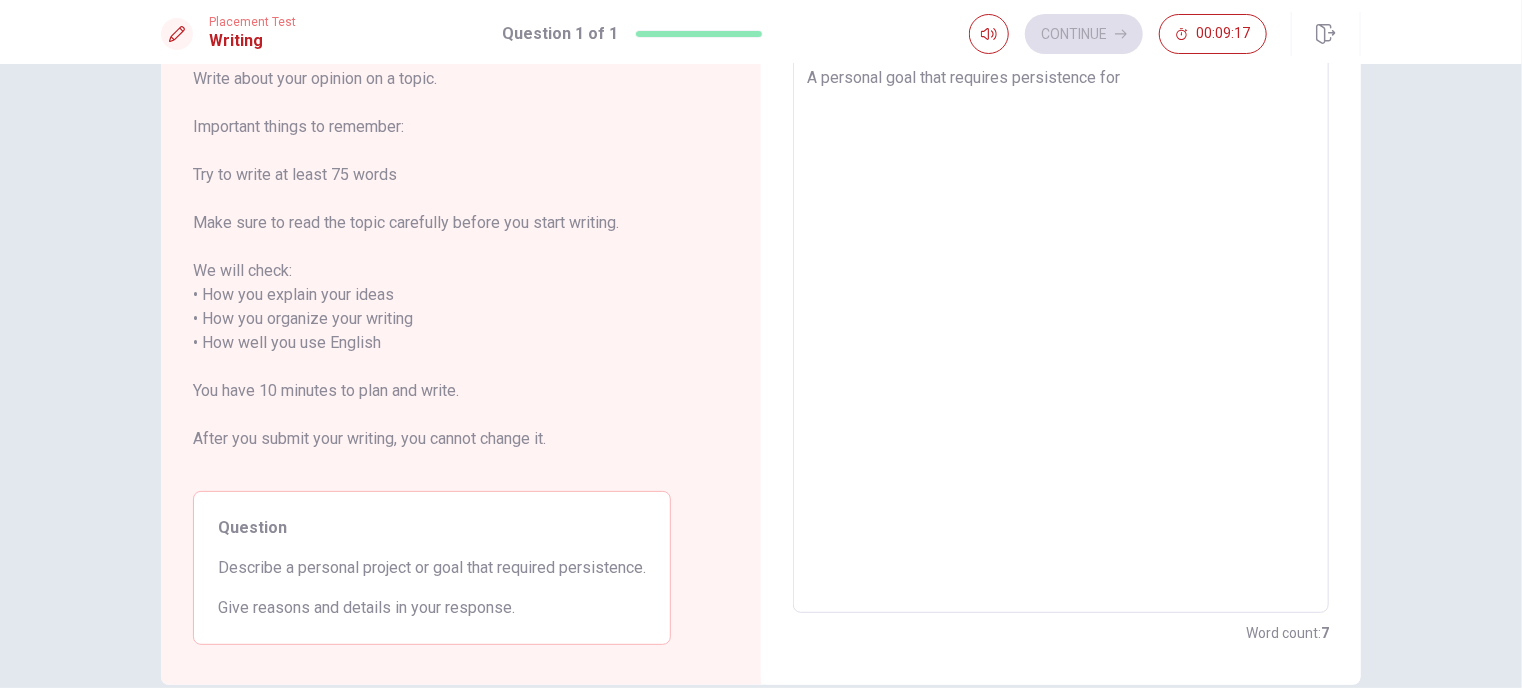 type on "x" 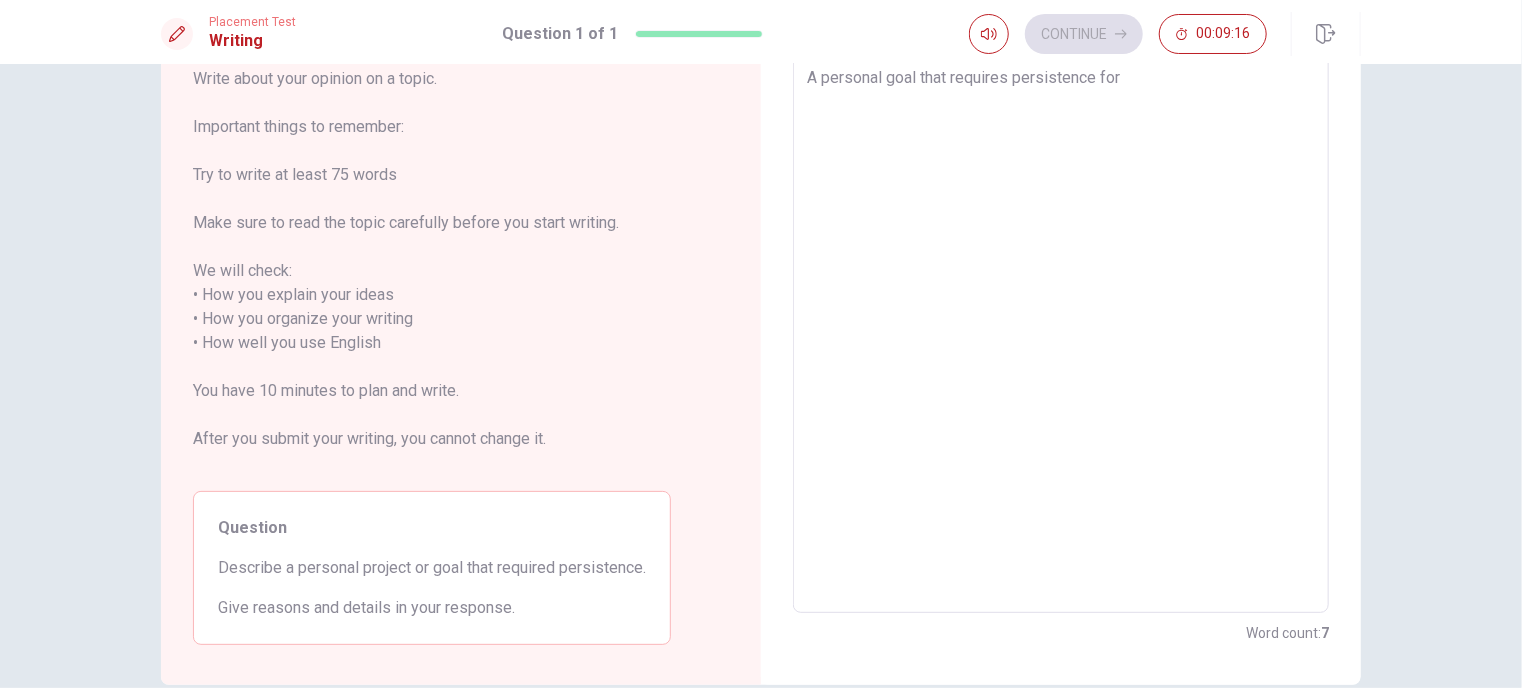 type on "A personal goal that requires persistence for" 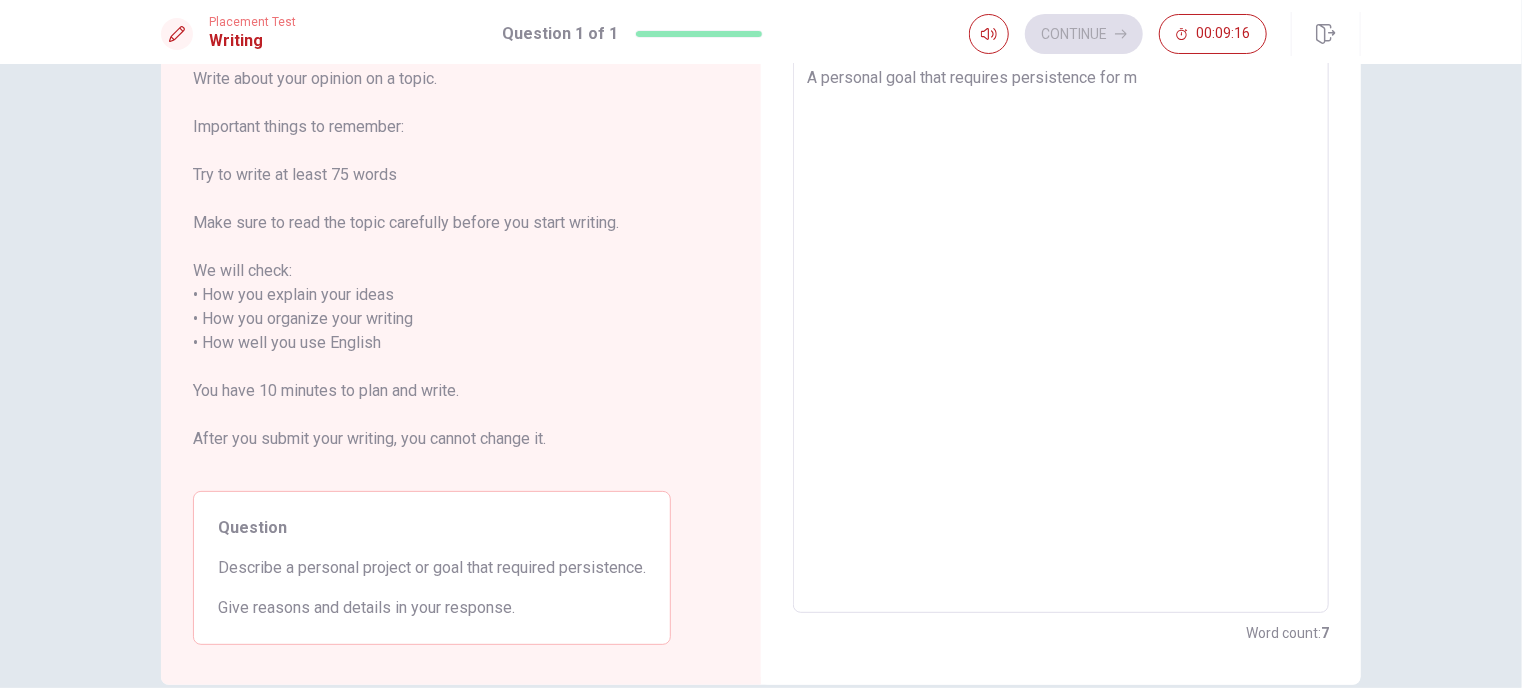 type on "x" 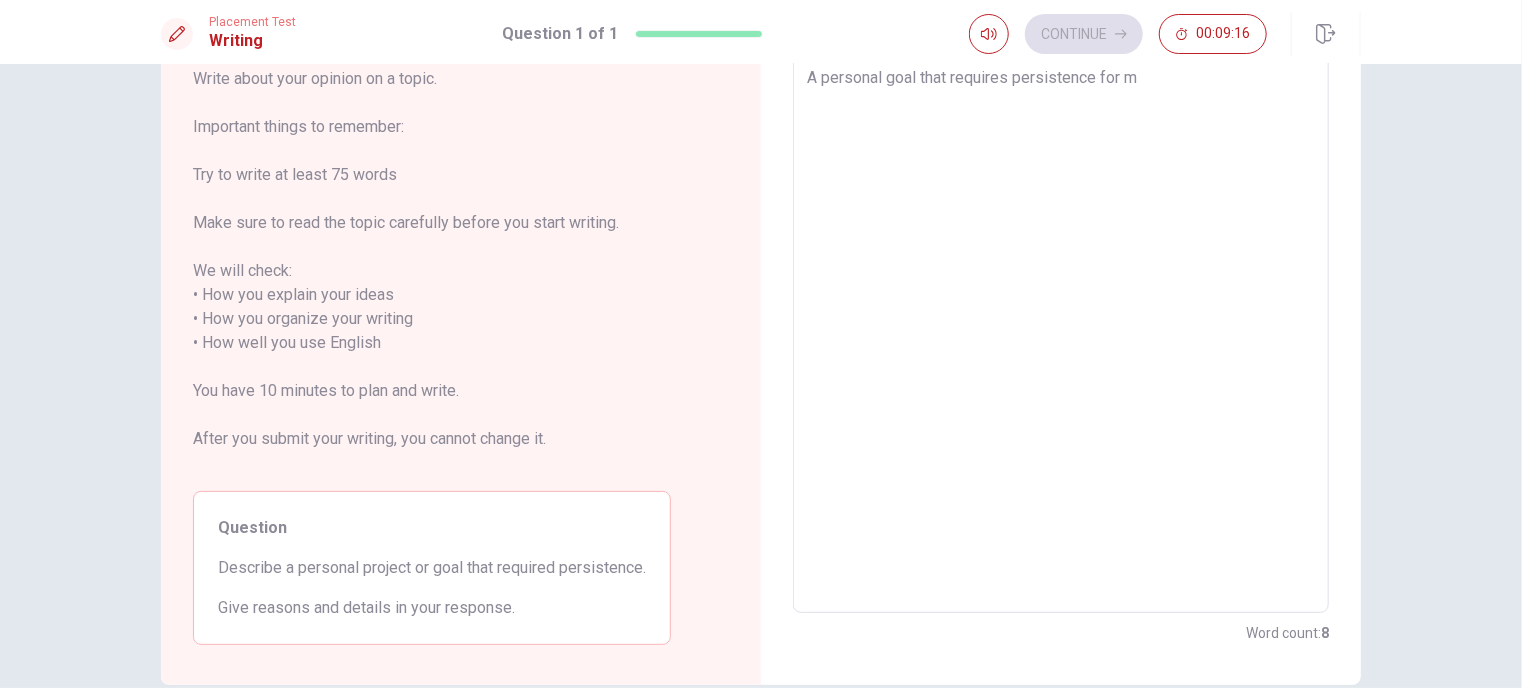 type on "A personal goal that requires persistence for me" 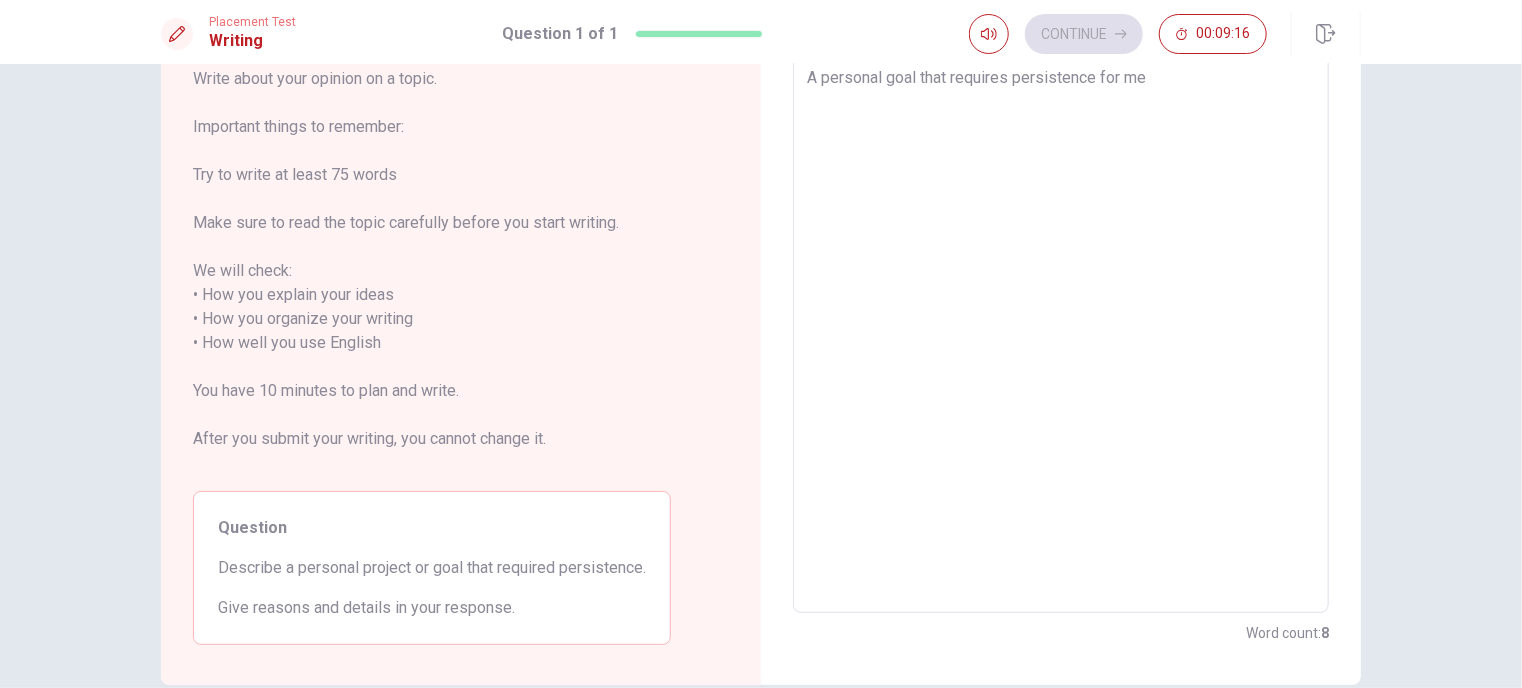 type on "x" 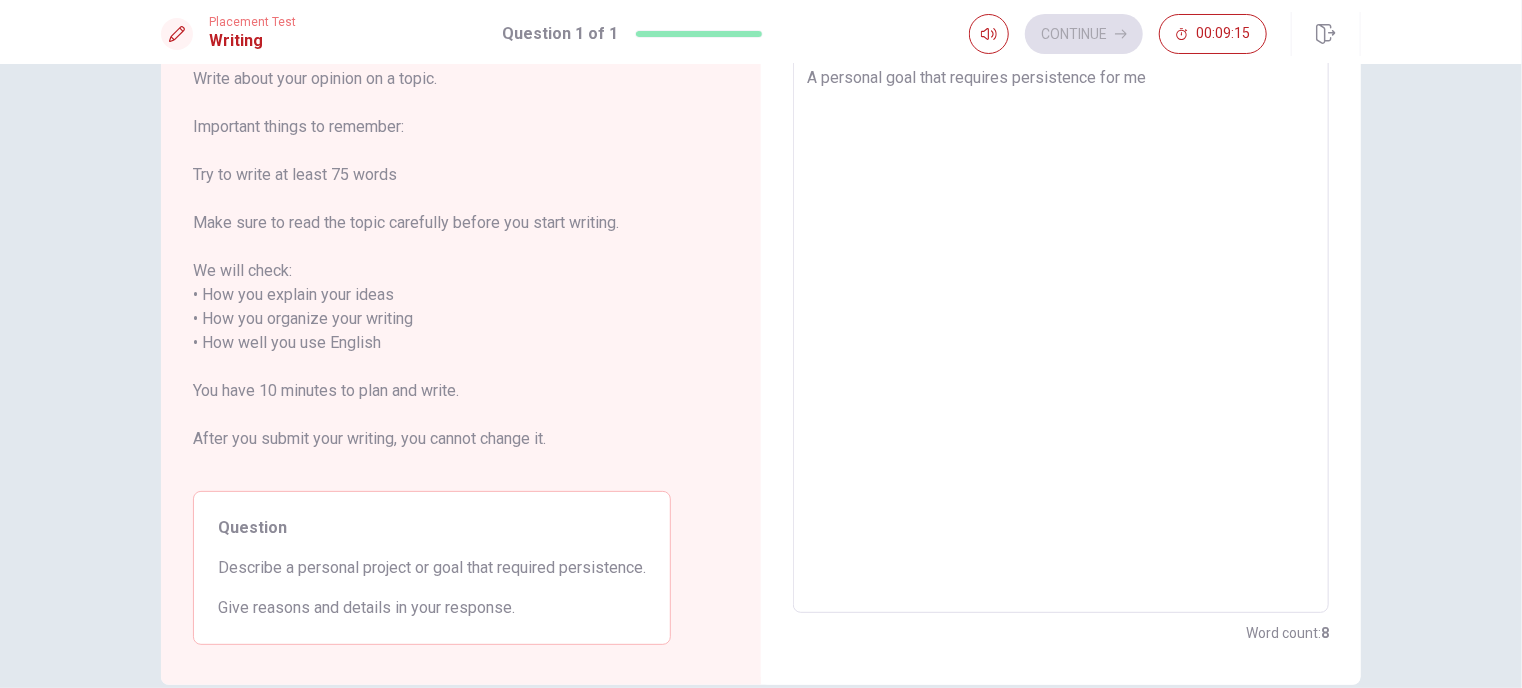 type on "A personal goal that requires persistence for me i" 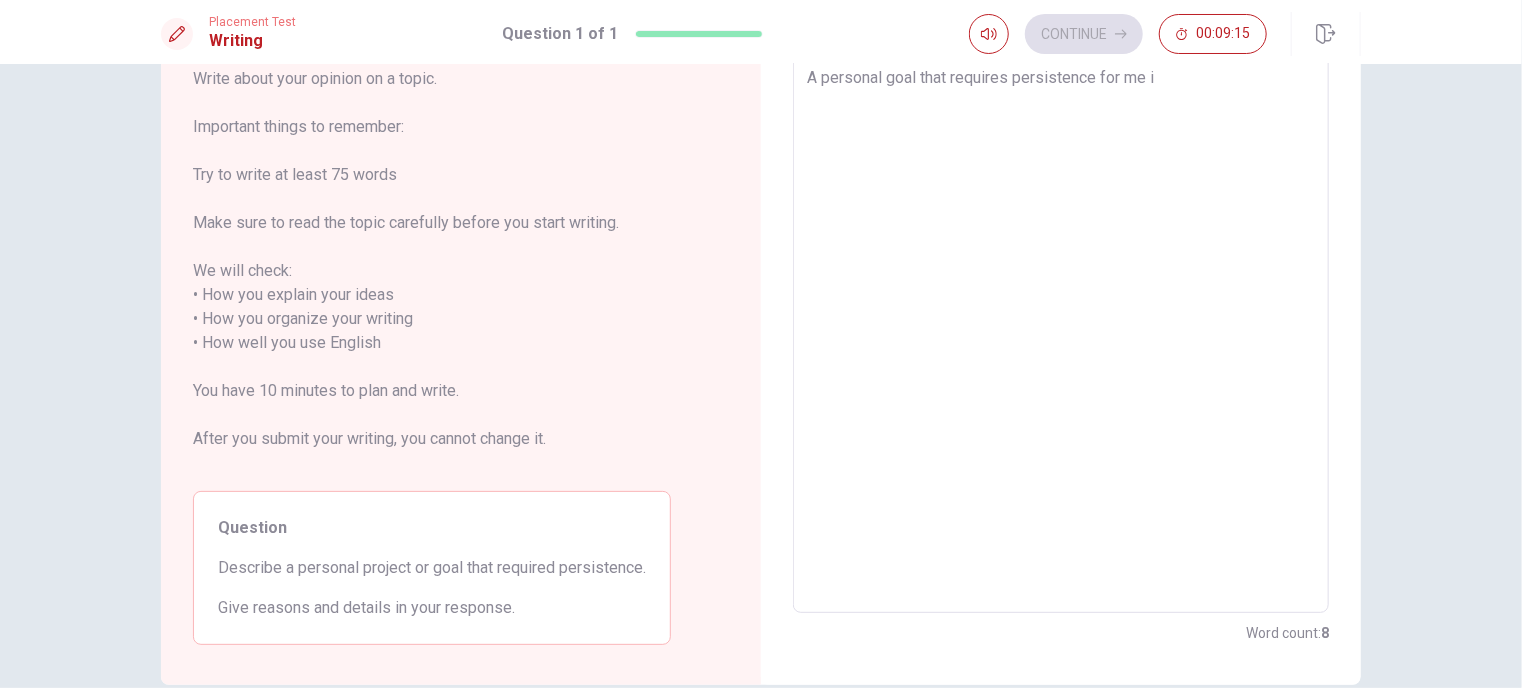 type on "x" 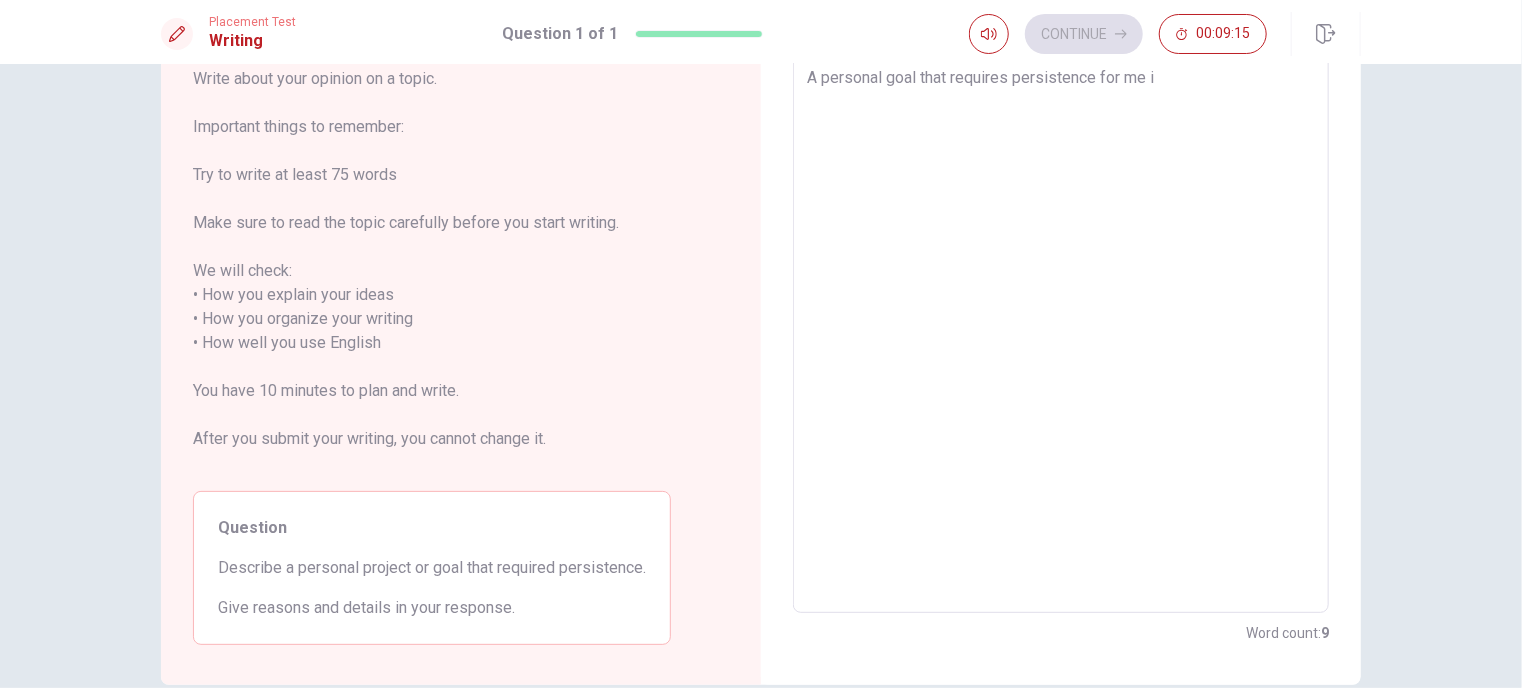 type on "A personal goal that requires persistence for me is" 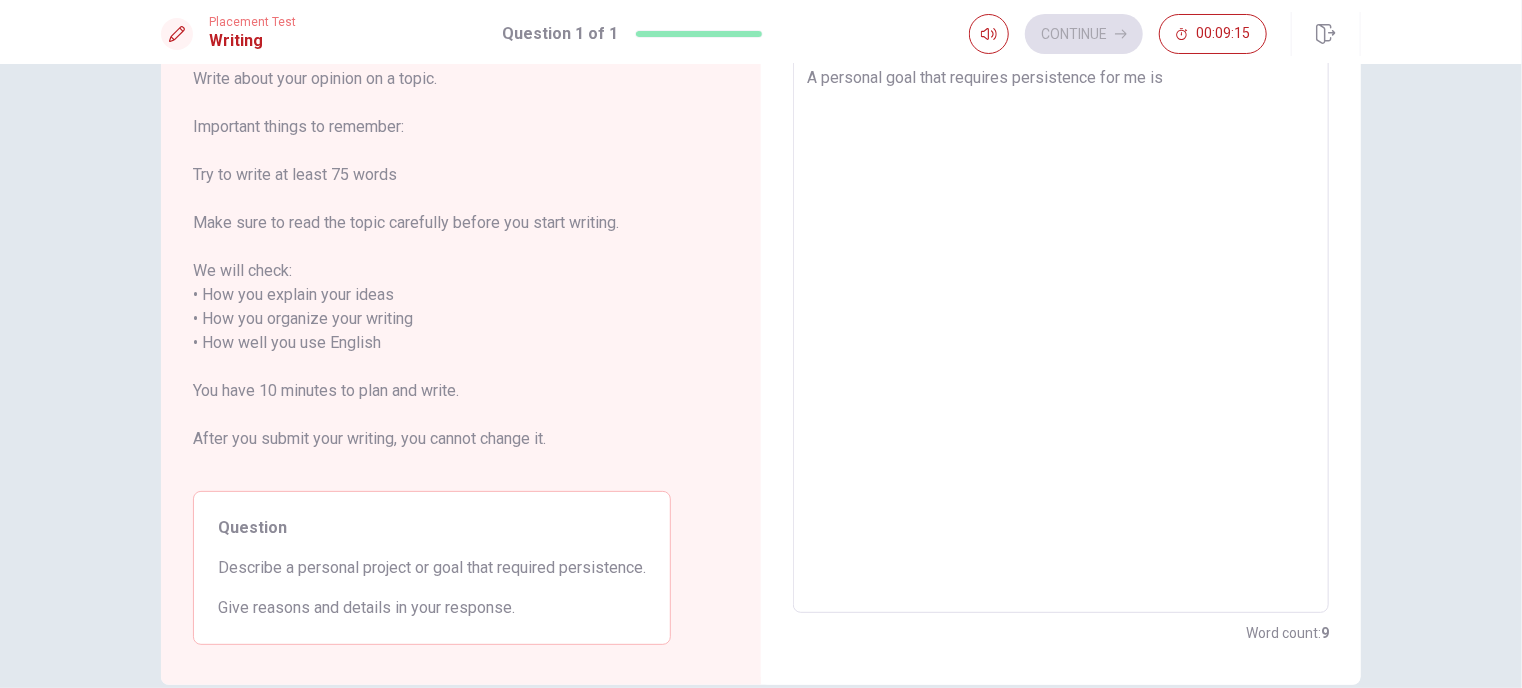 type on "x" 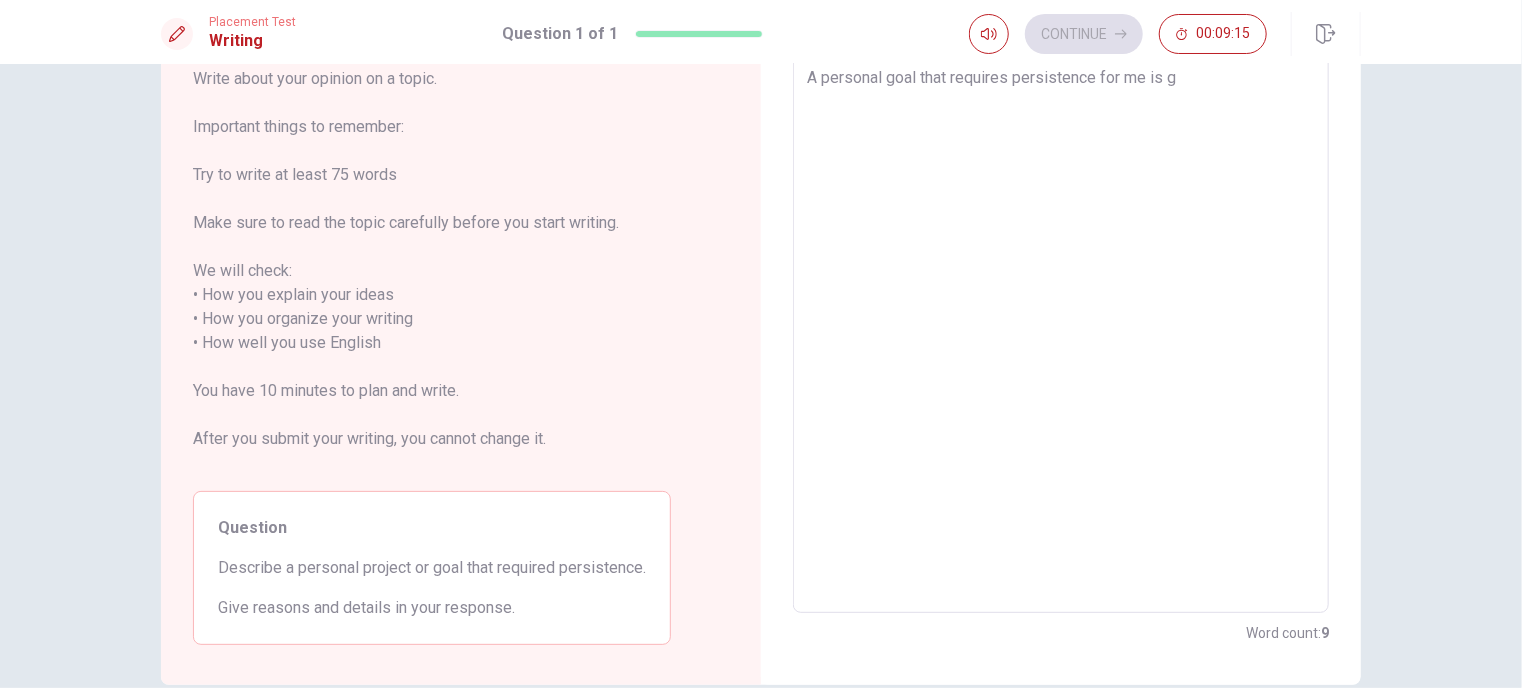 type on "x" 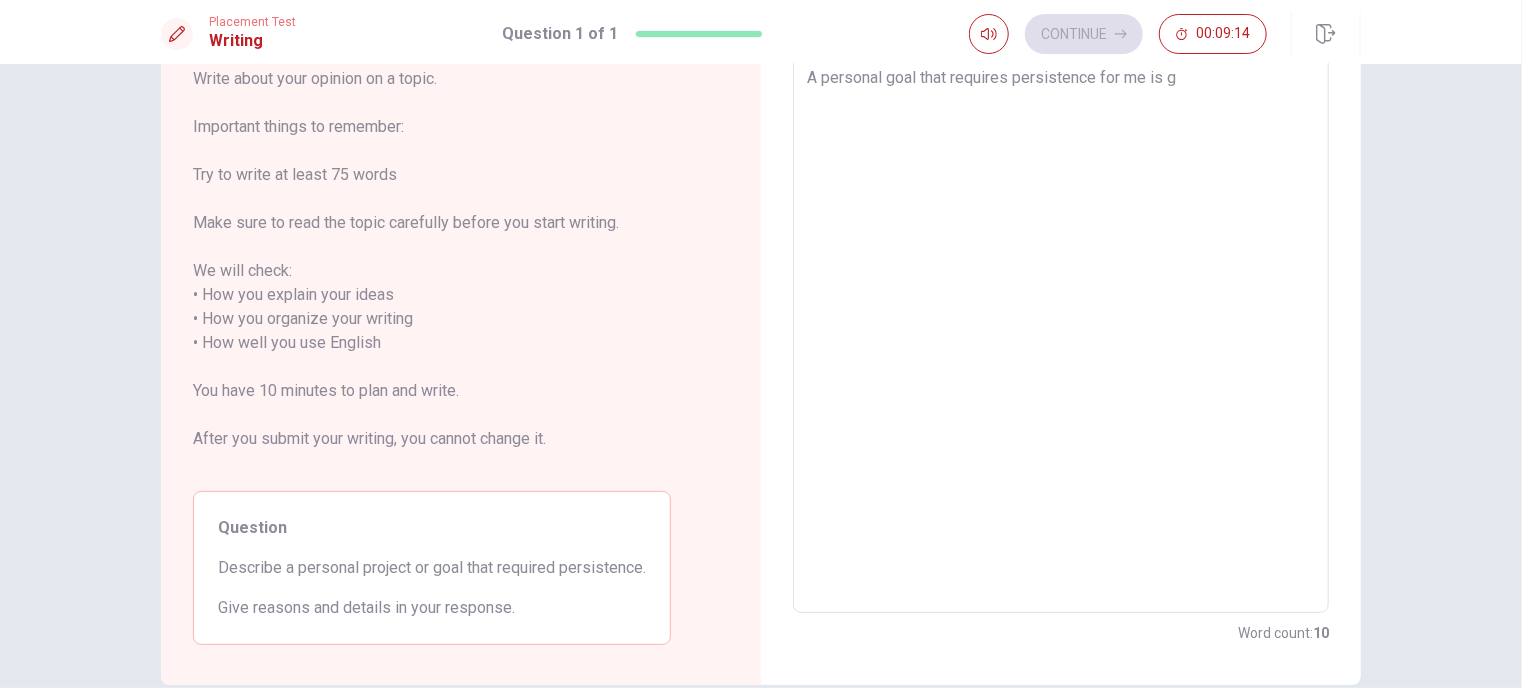 type on "A personal goal that requires persistence for me is go" 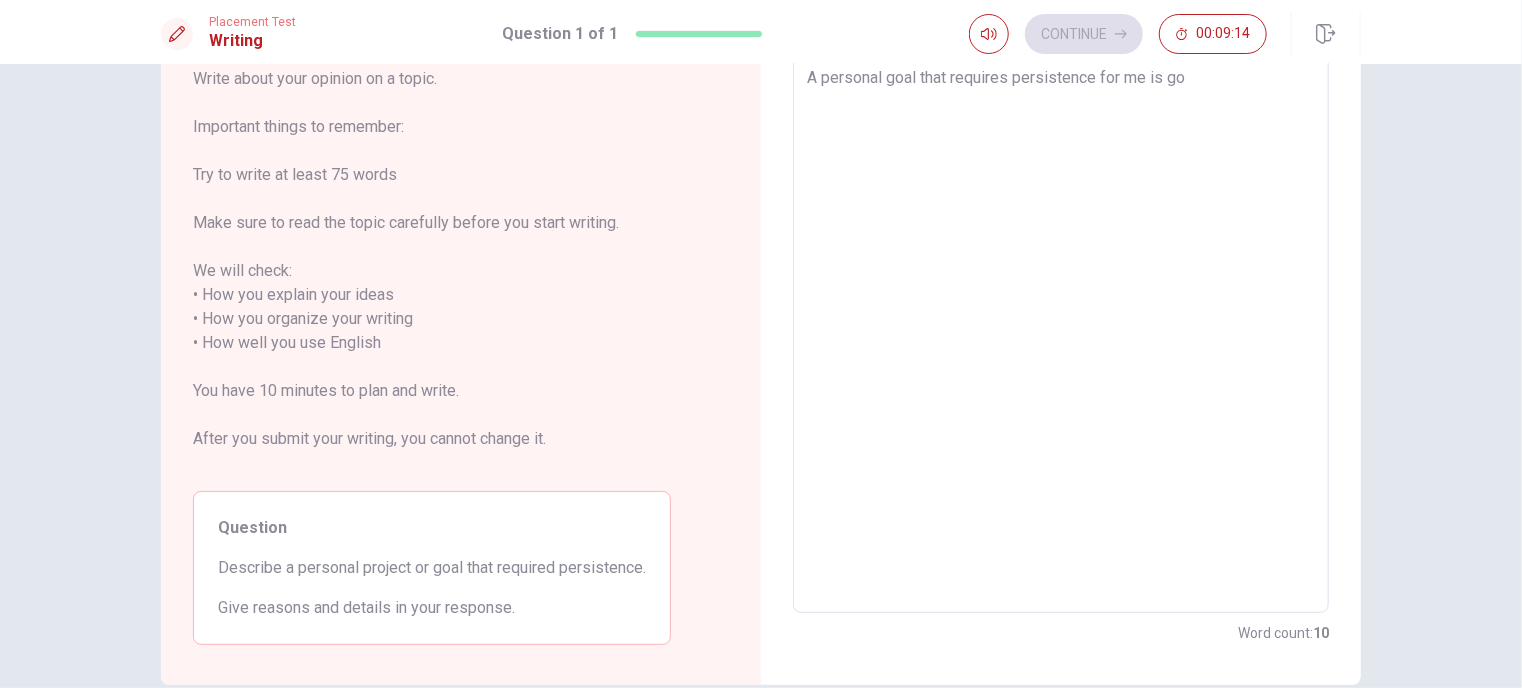 type on "x" 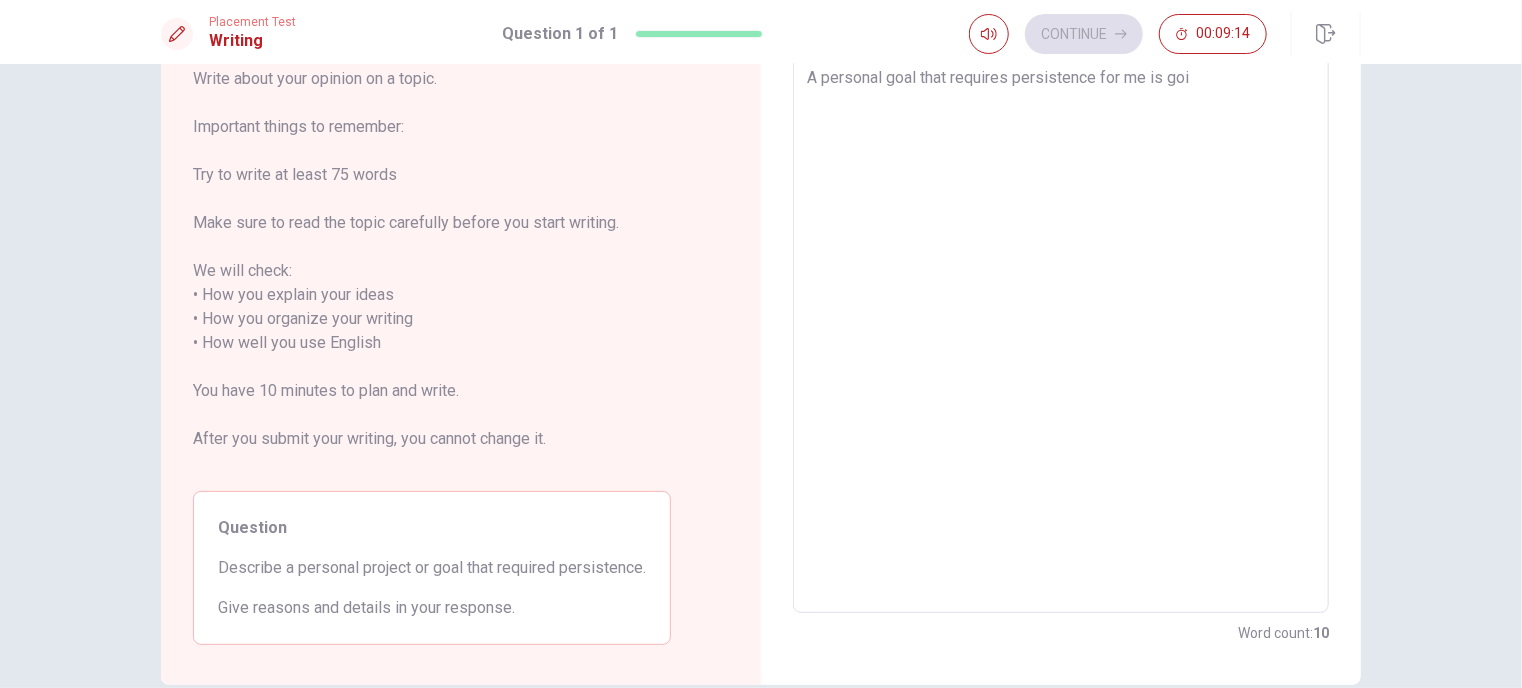 type on "x" 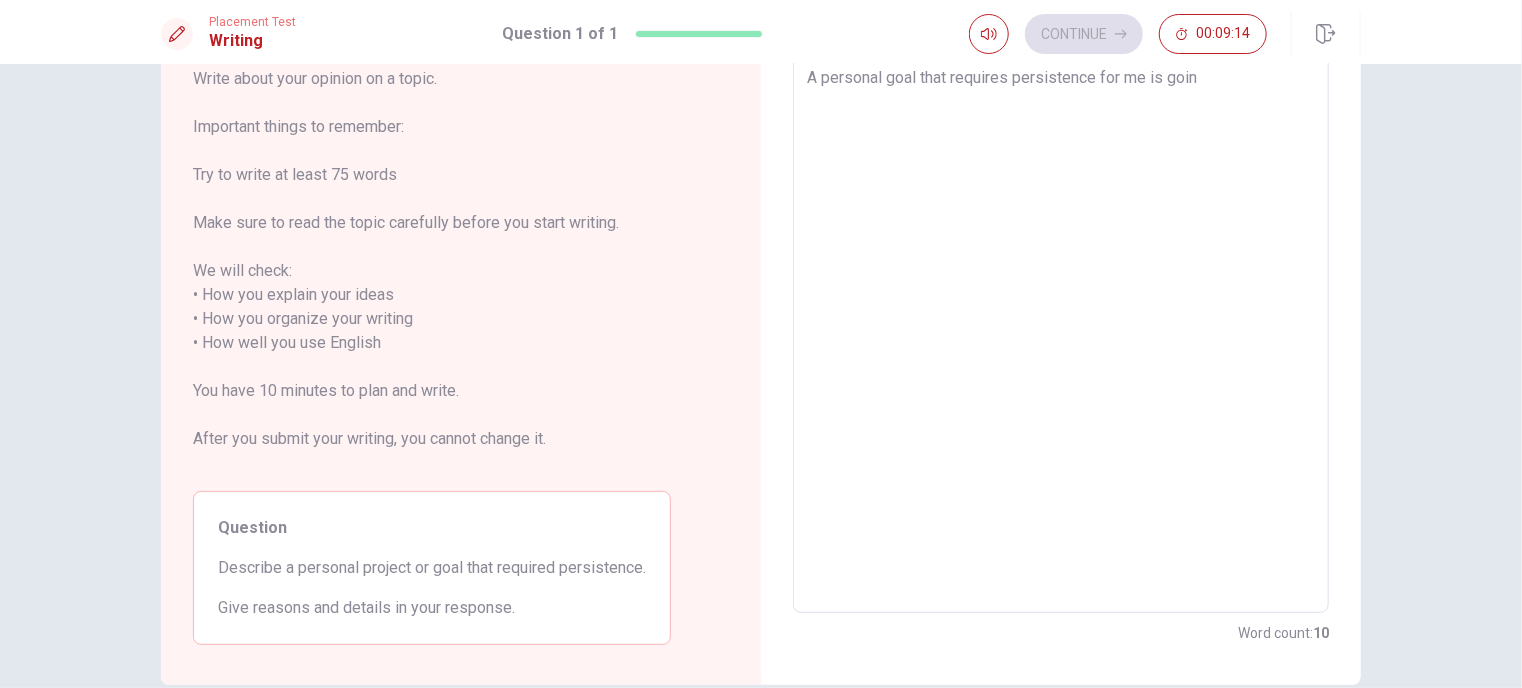 type on "x" 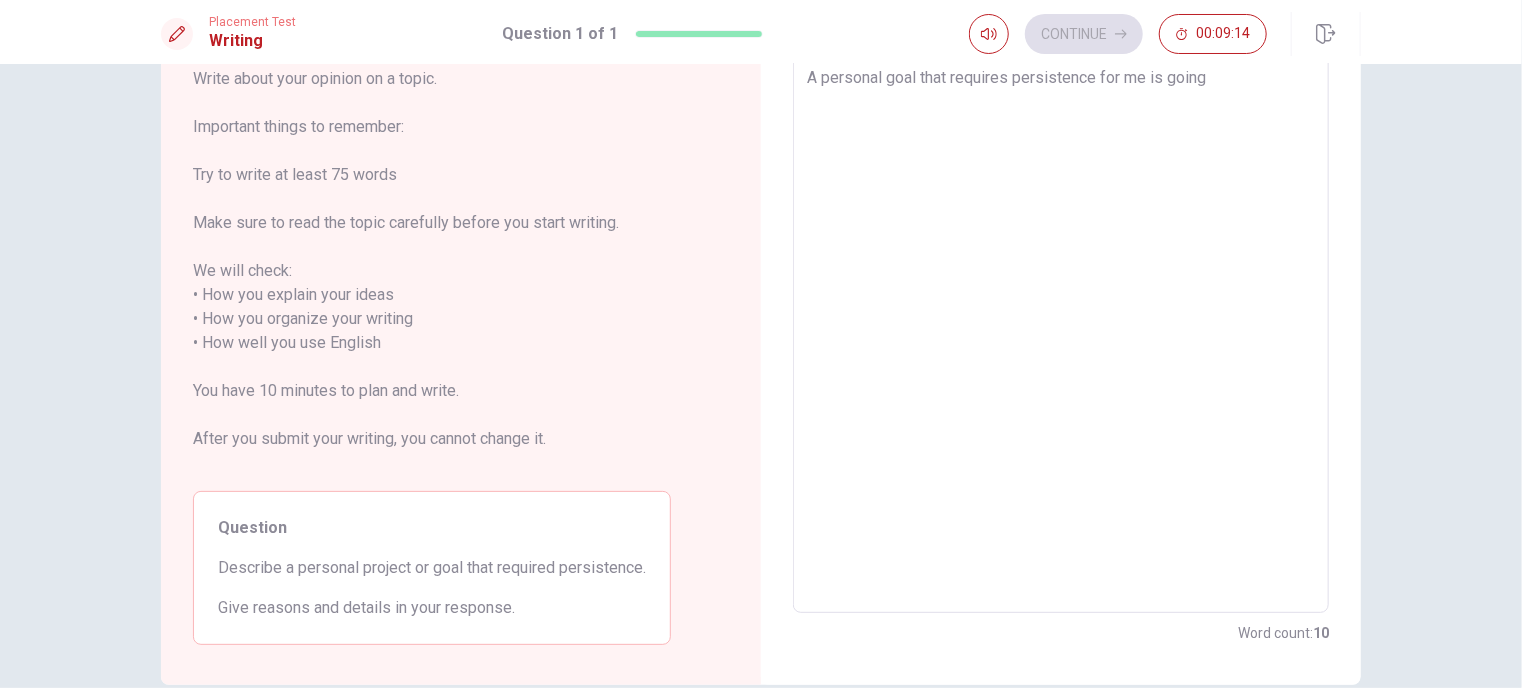 type on "x" 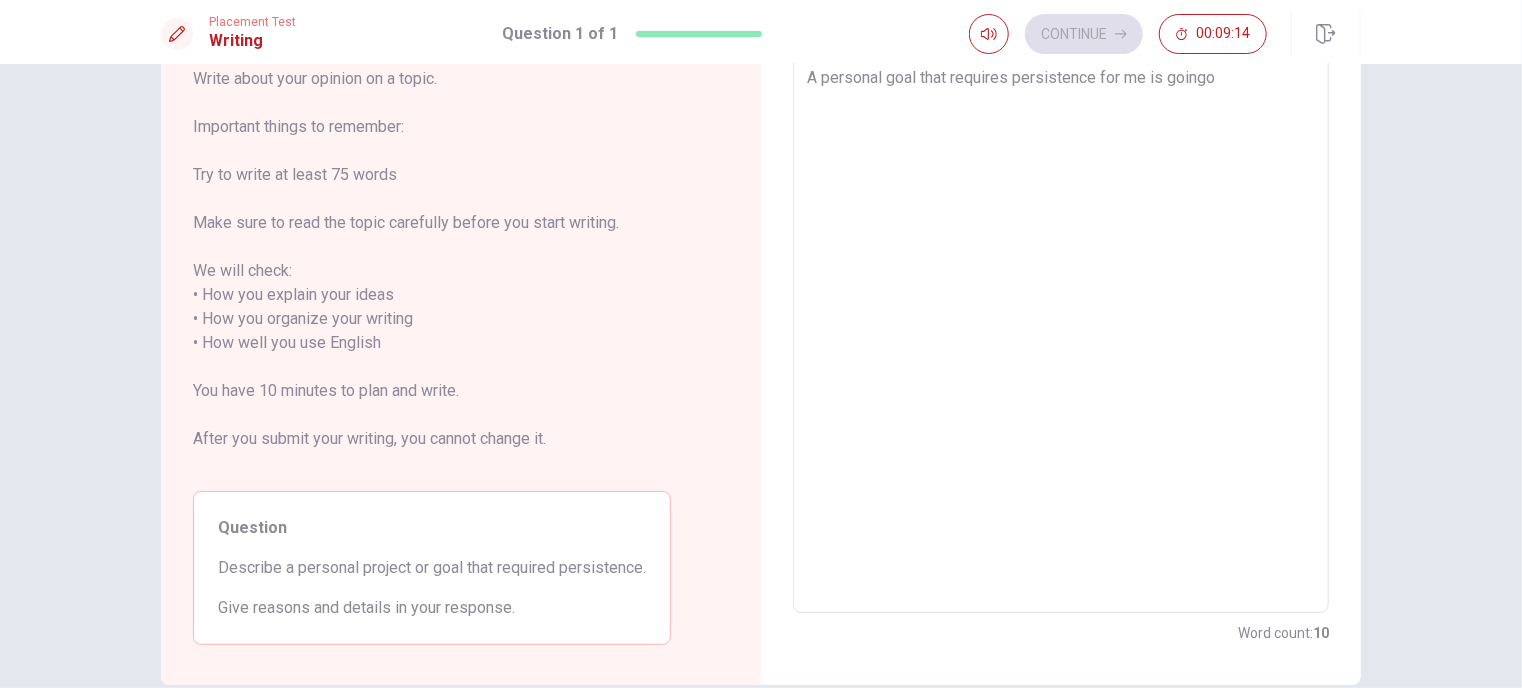 type on "x" 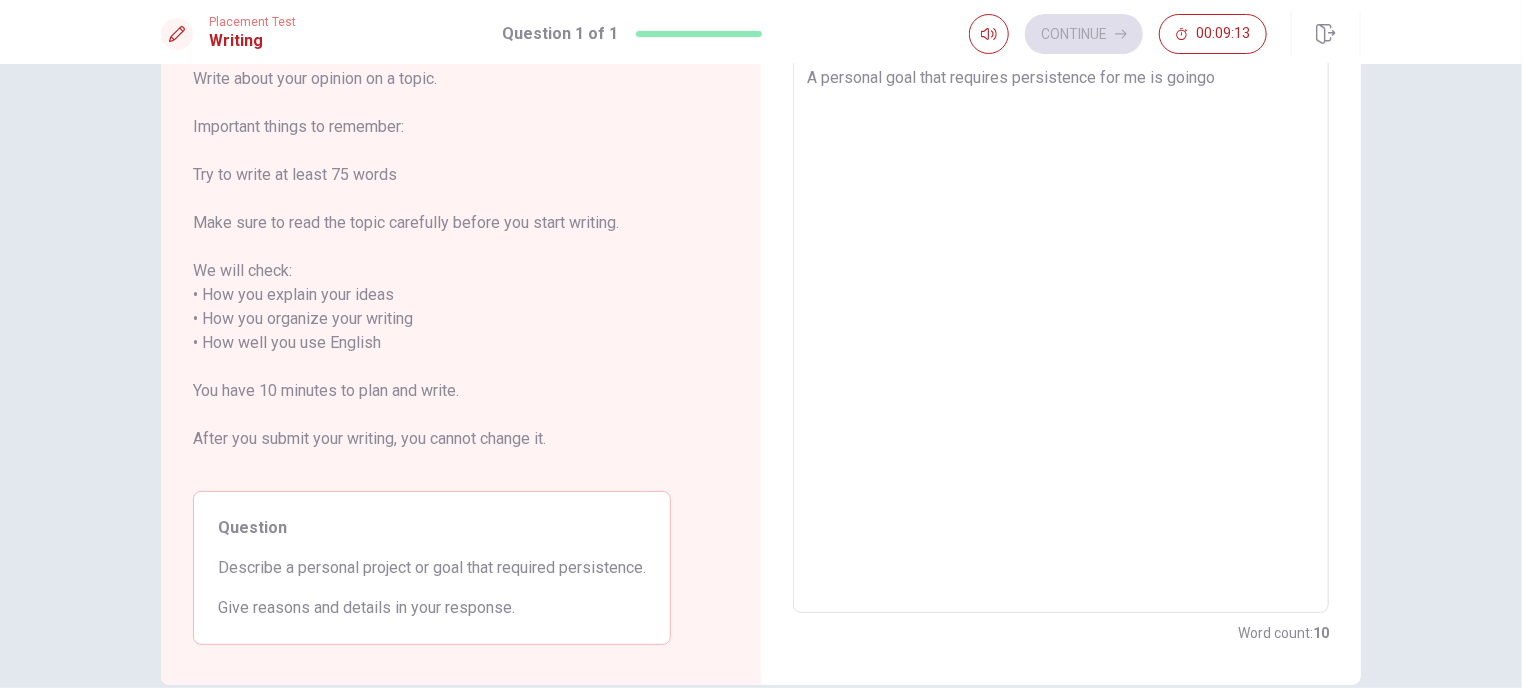 type on "A personal goal that requires persistence for me is goingo" 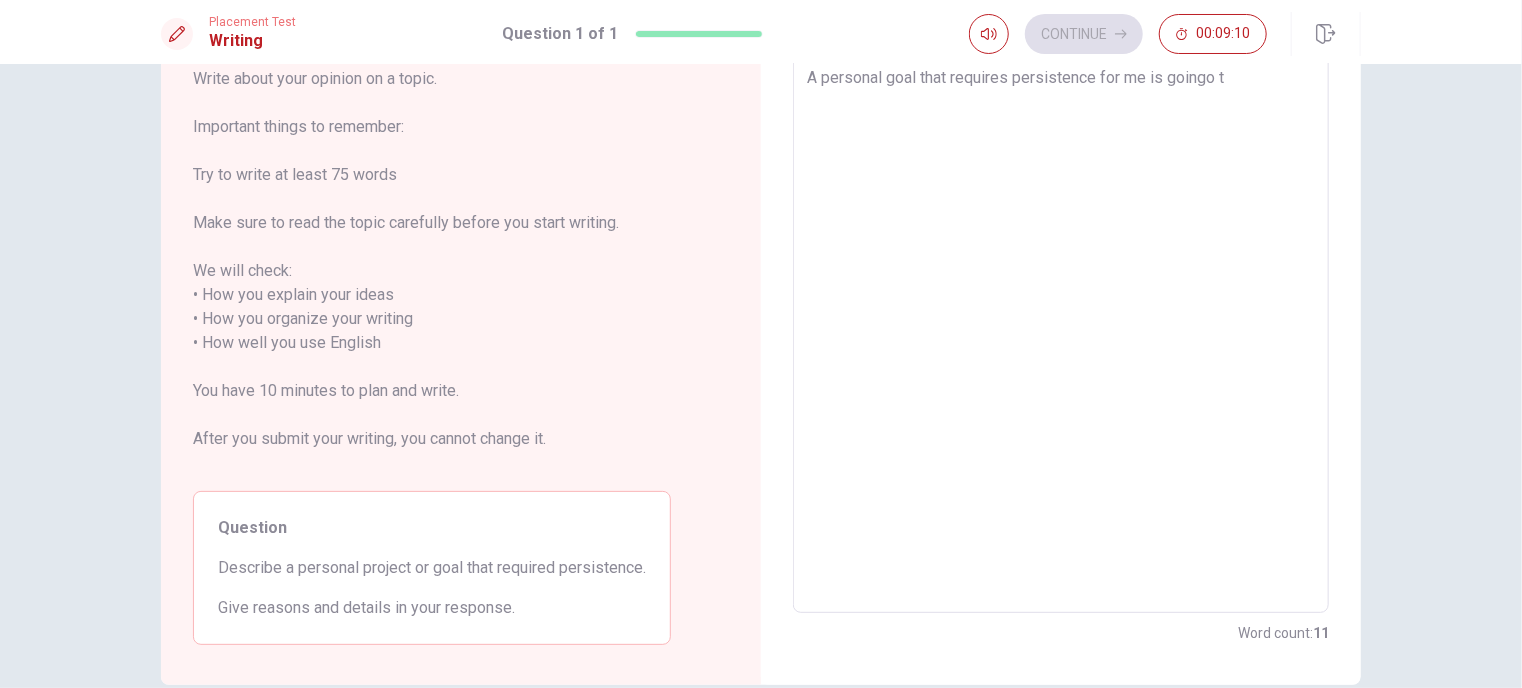type on "x" 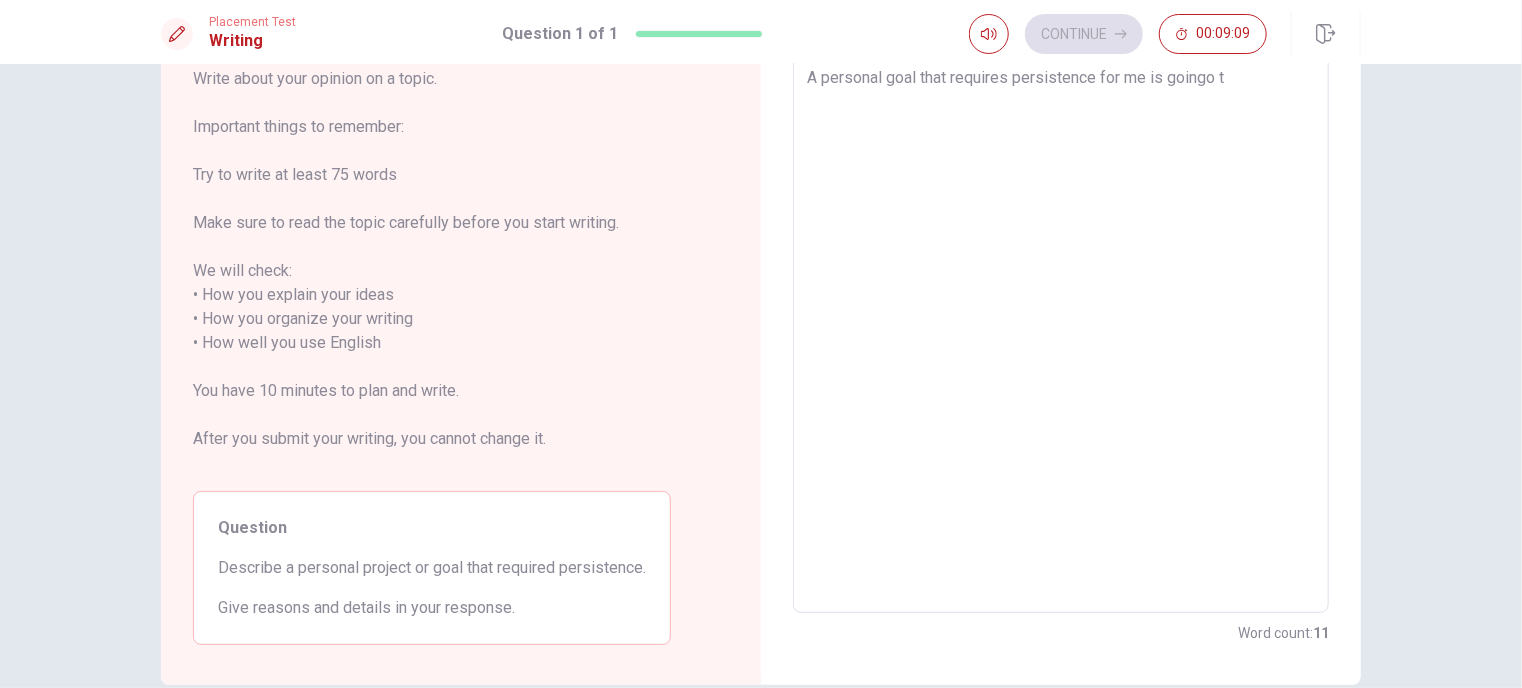 type on "A personal goal that requires persistence for me is goingo to" 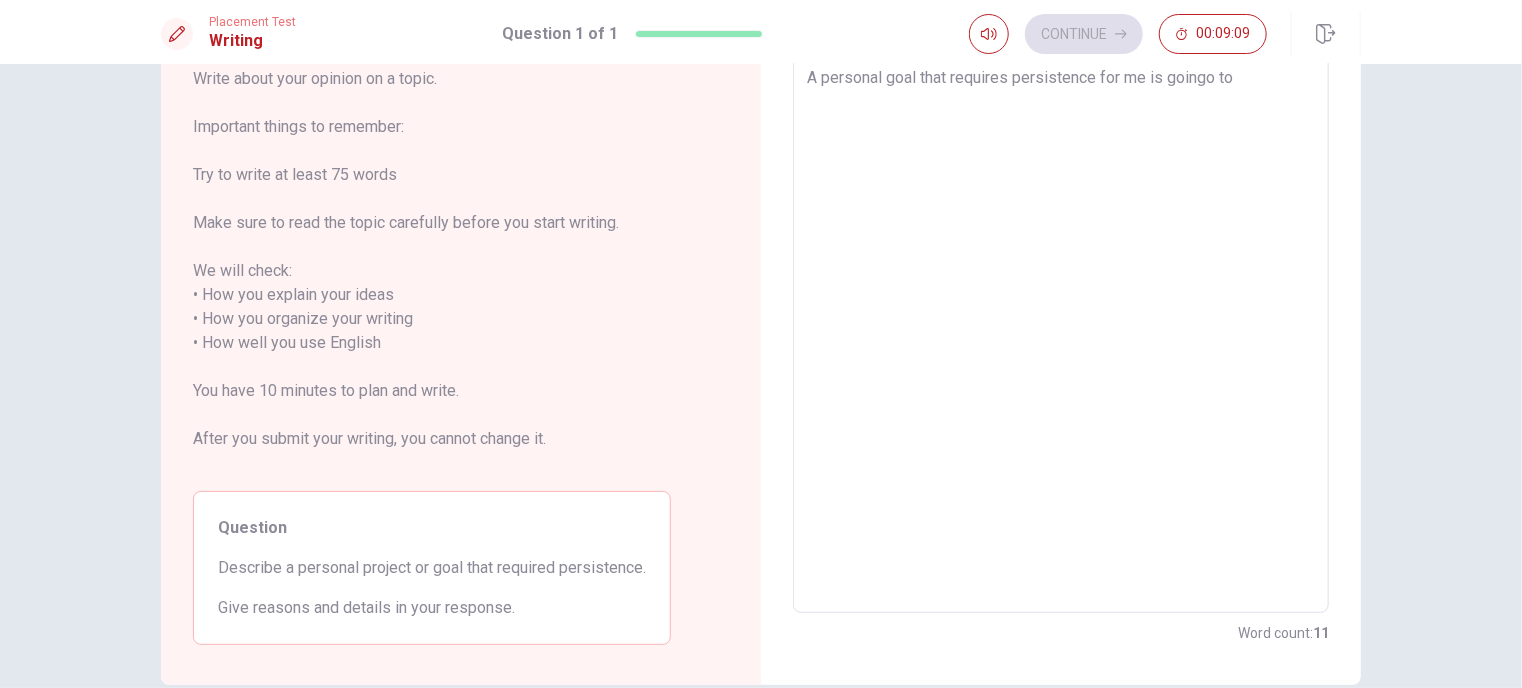 type on "x" 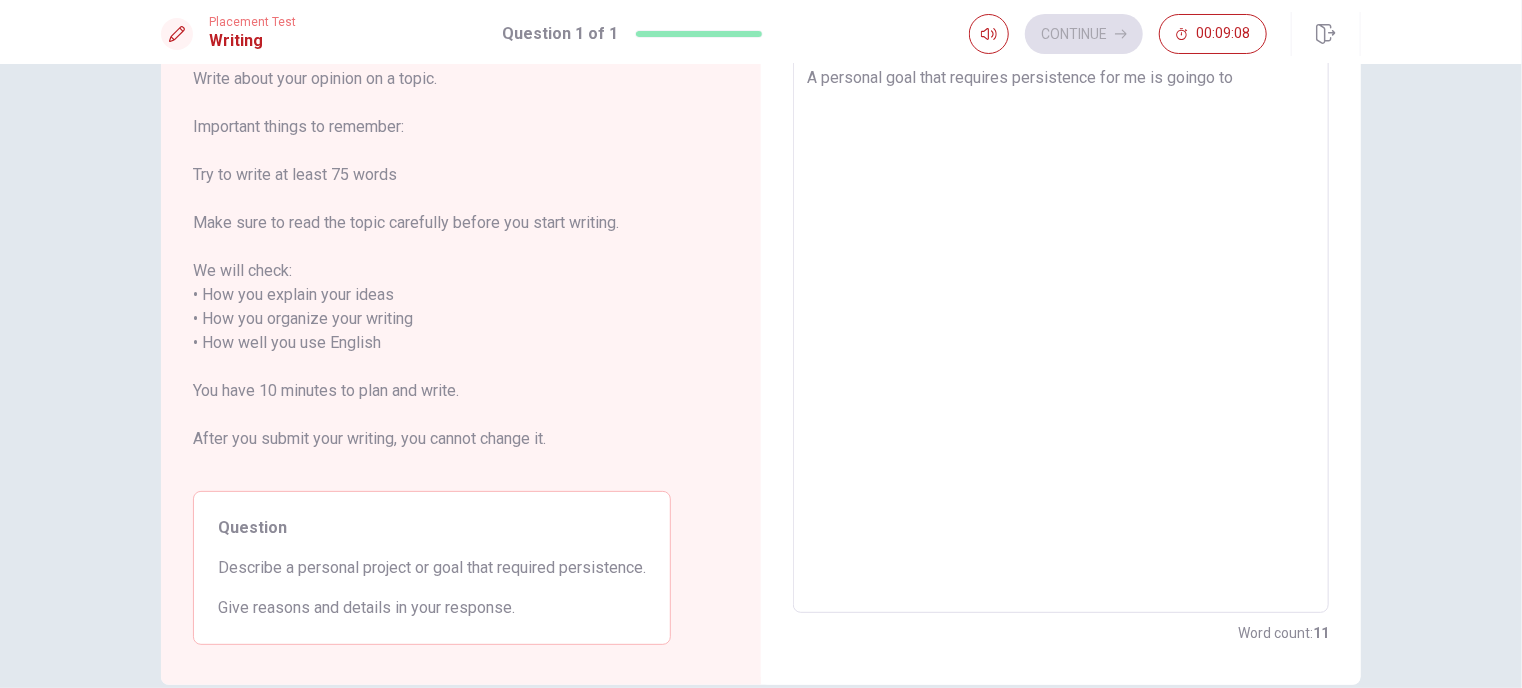 type on "A personal goal that requires persistence for me is goingo to" 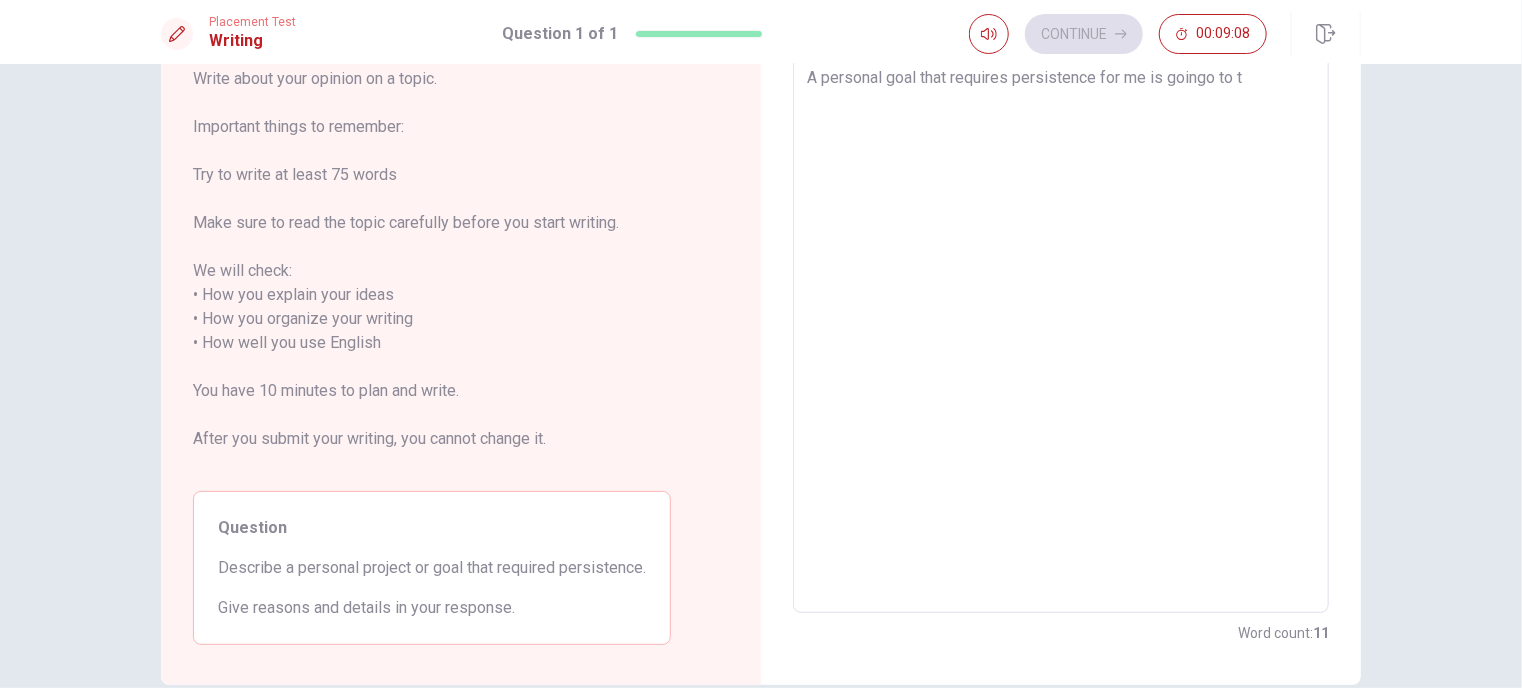 type on "x" 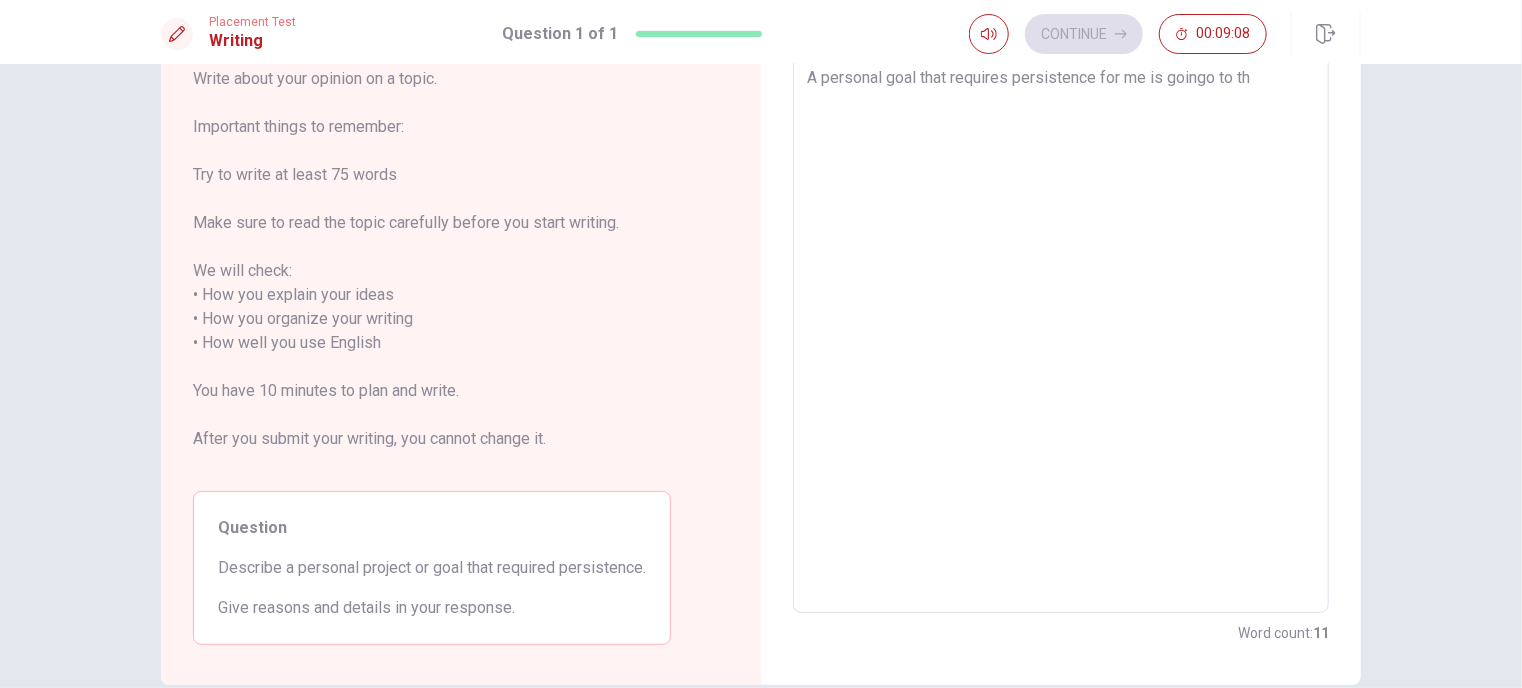 type on "x" 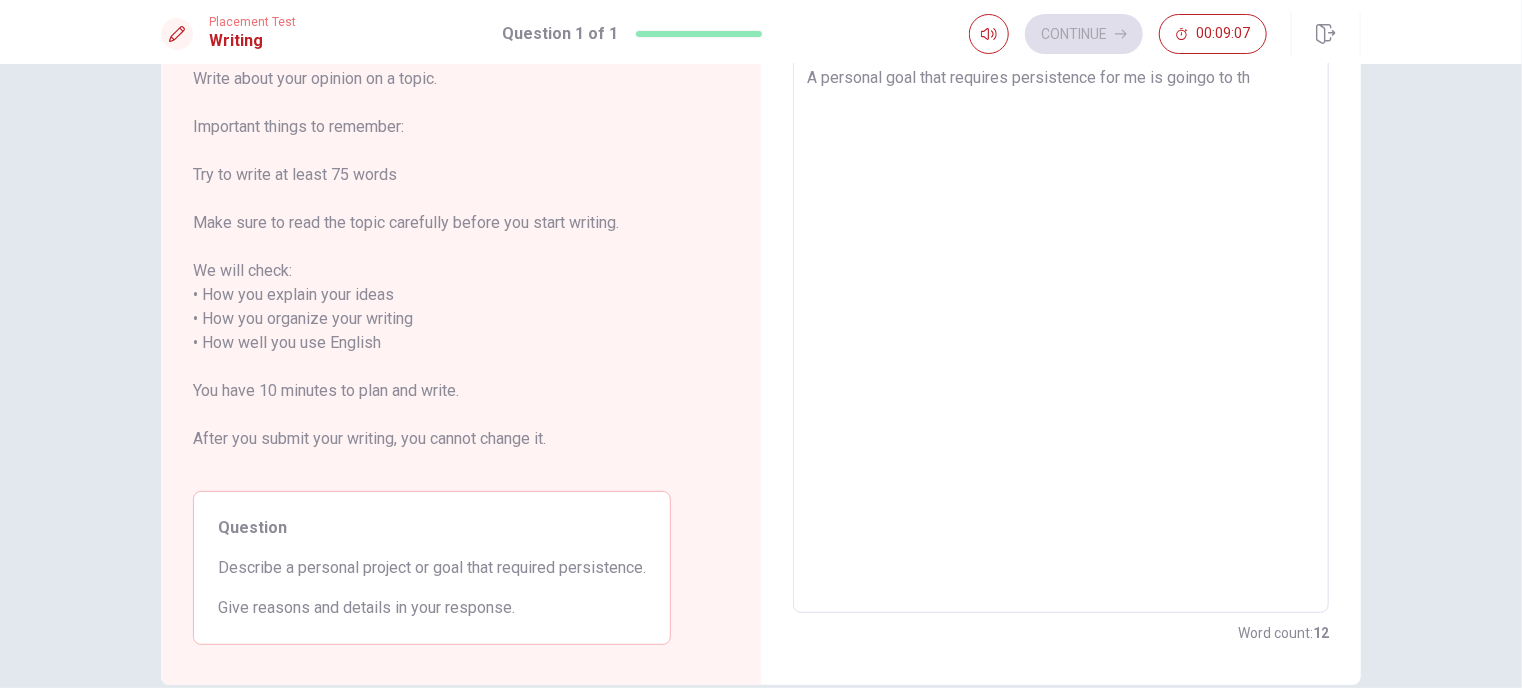 type on "A personal goal that requires persistence for me is goingo to the" 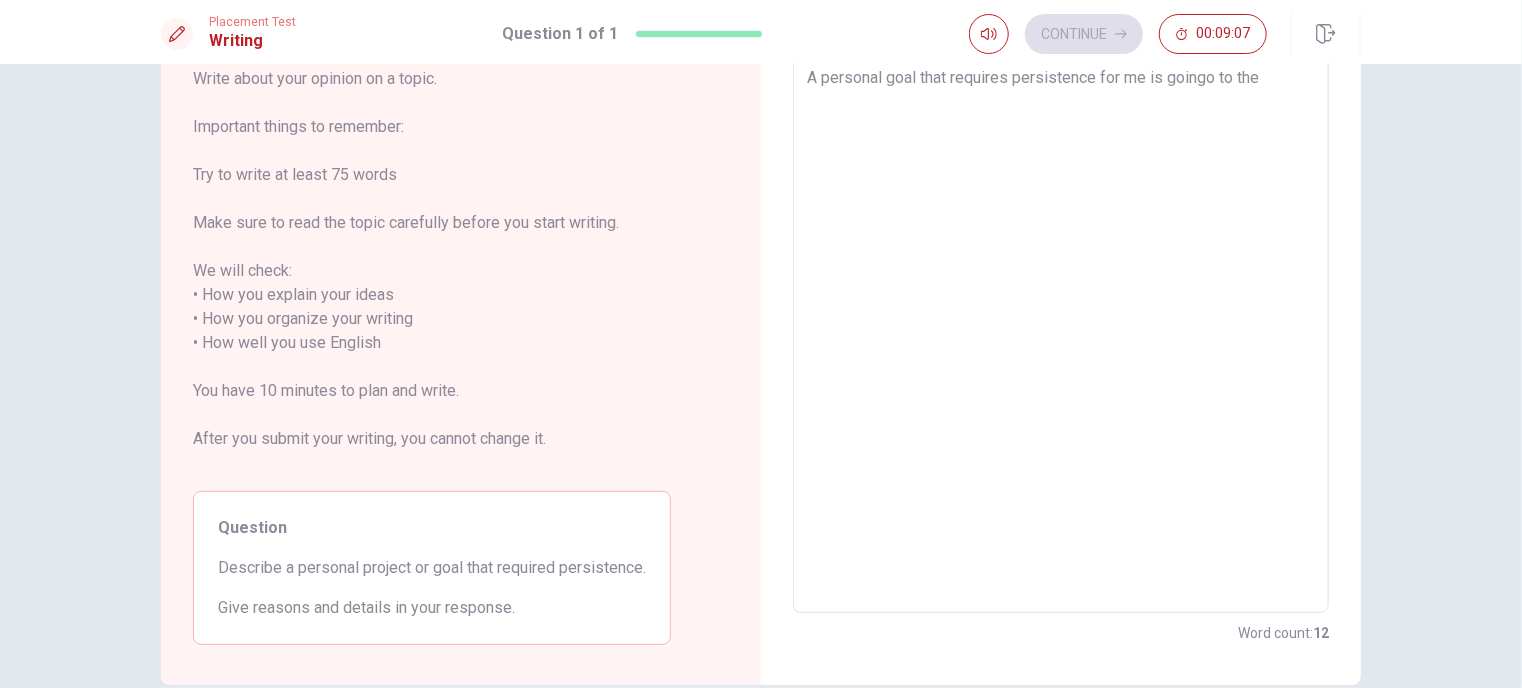 type 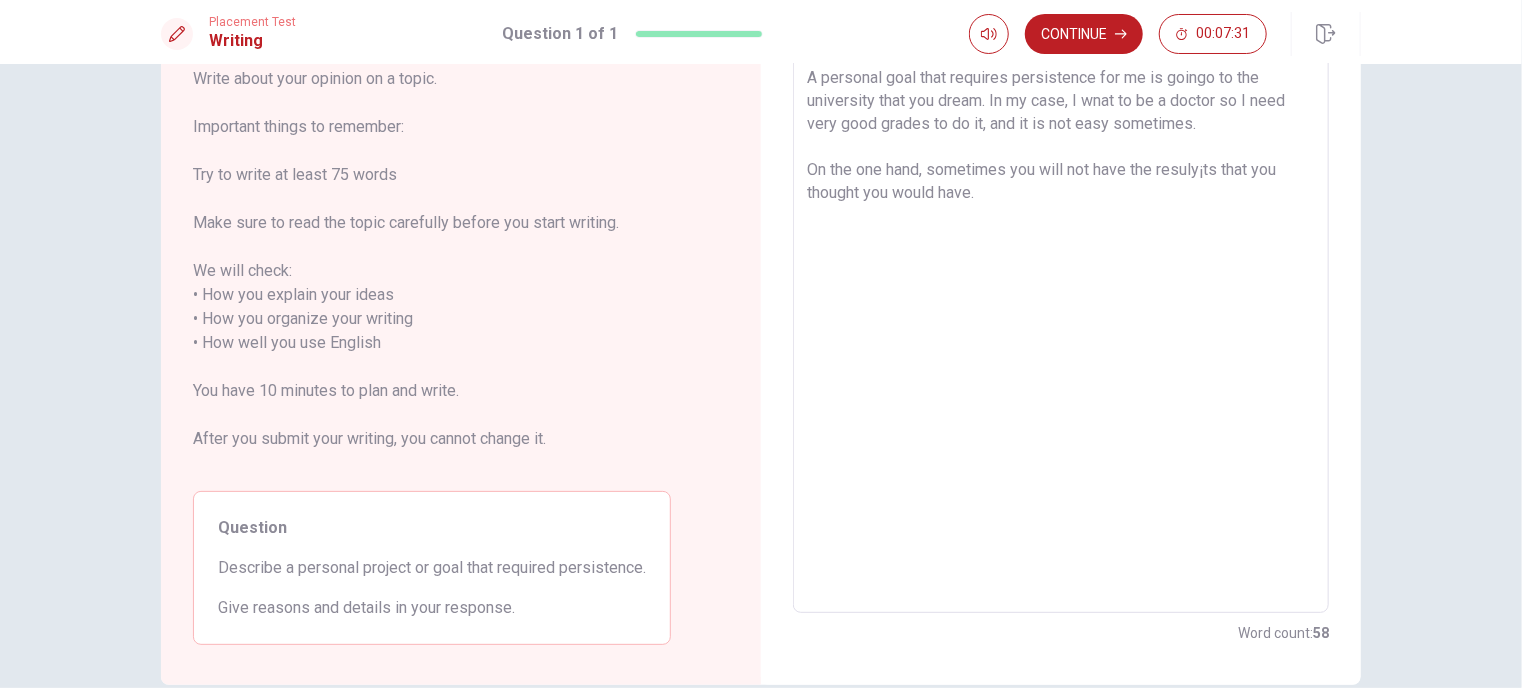 click on "A personal goal that requires persistence for me is goingo to the university that you dream. In my case, I wnat to be a doctor so I need very good grades to do it, and it is not easy sometimes.
On the one hand, sometimes you will not have the resuly¡ts that you thought you would have." at bounding box center (1061, 331) 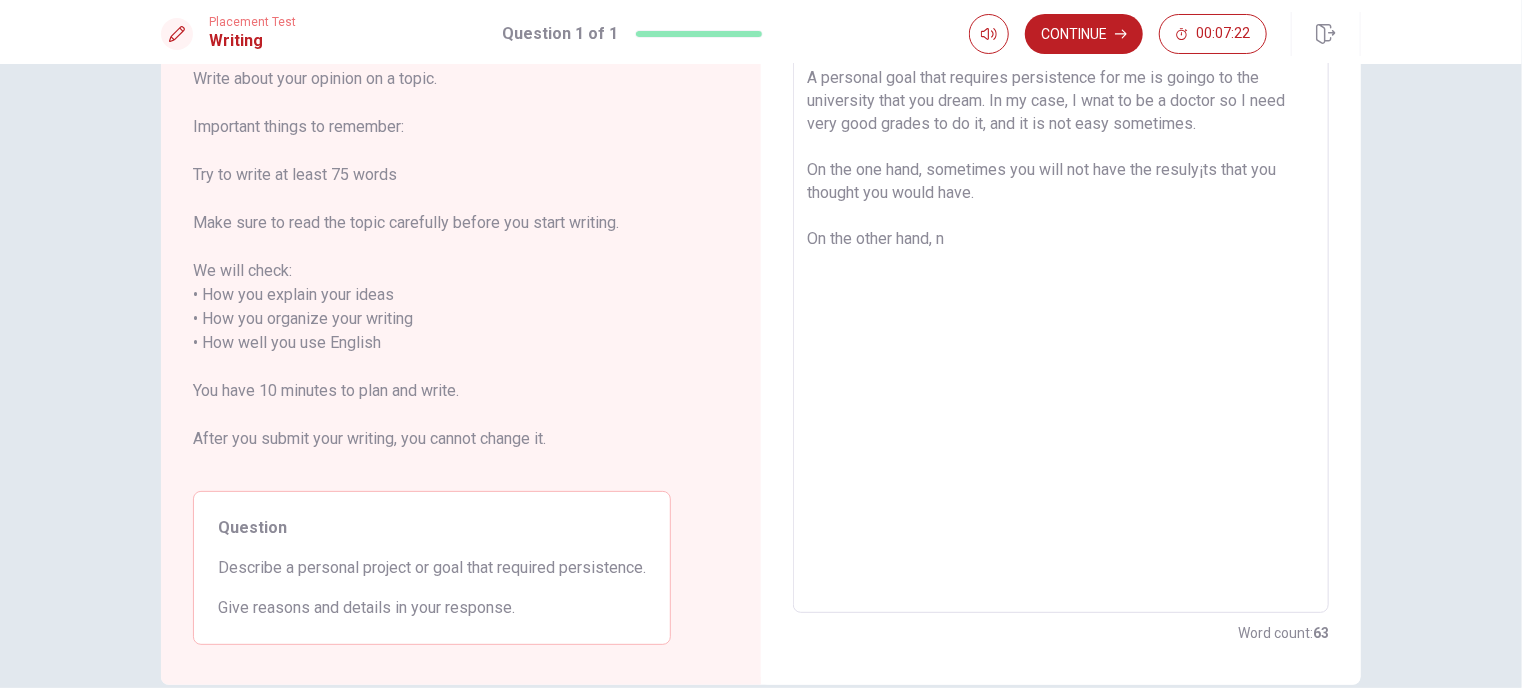 click on "A personal goal that requires persistence for me is goingo to the university that you dream. In my case, I wnat to be a doctor so I need very good grades to do it, and it is not easy sometimes.
On the one hand, sometimes you will not have the resuly¡ts that you thought you would have.
On the other hand, n" at bounding box center [1061, 331] 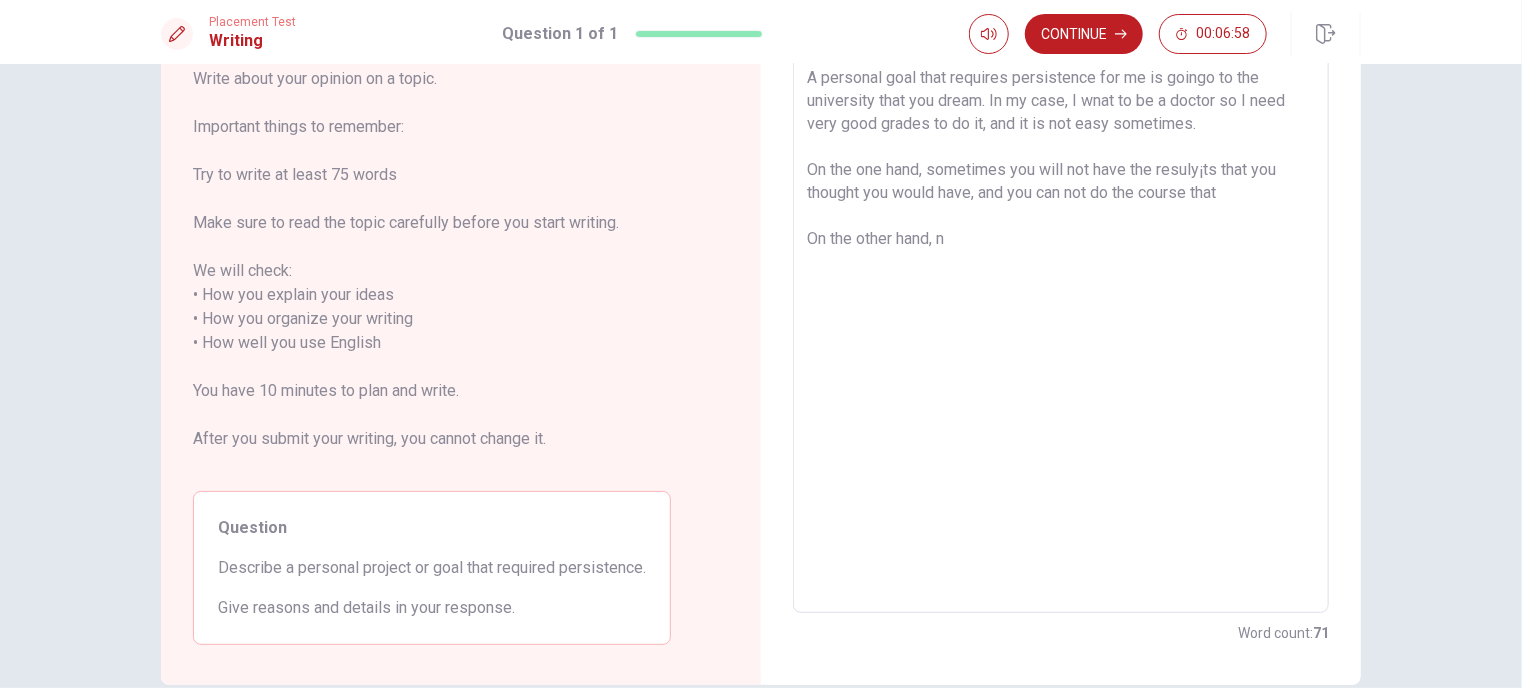 drag, startPoint x: 970, startPoint y: 197, endPoint x: 967, endPoint y: 247, distance: 50.08992 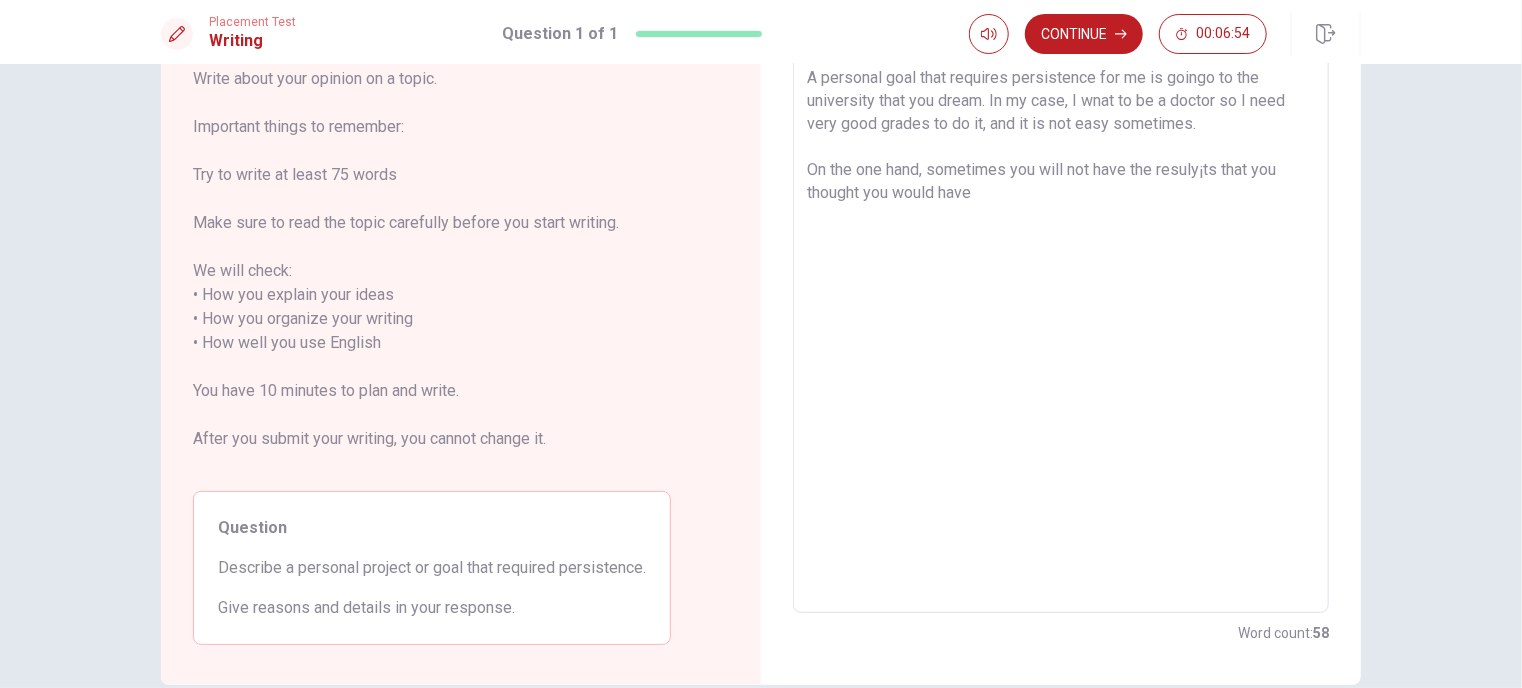 click on "A personal goal that requires persistence for me is goingo to the university that you dream. In my case, I wnat to be a doctor so I need very good grades to do it, and it is not easy sometimes.
On the one hand, sometimes you will not have the resuly¡ts that you thought you would have" at bounding box center (1061, 331) 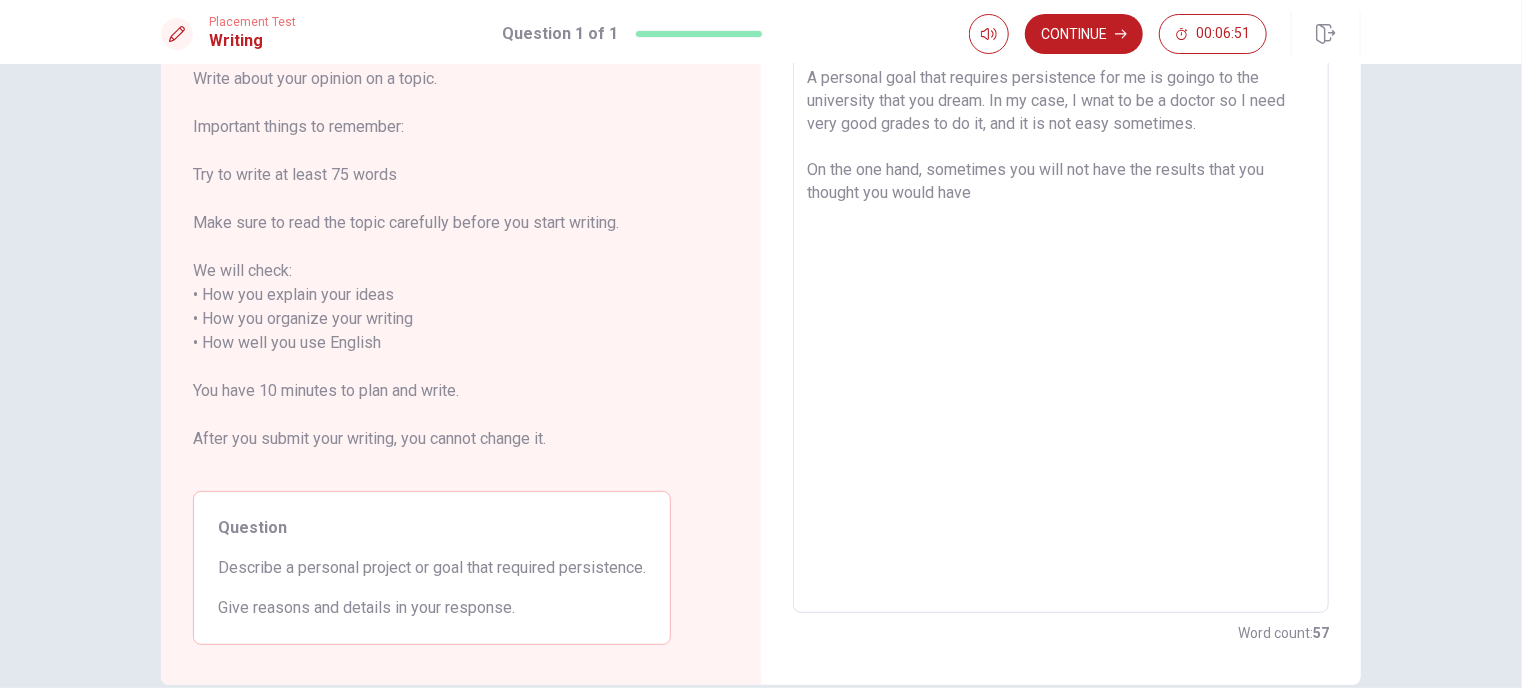 click on "A personal goal that requires persistence for me is goingo to the university that you dream. In my case, I wnat to be a doctor so I need very good grades to do it, and it is not easy sometimes.
On the one hand, sometimes you will not have the results that you thought you would have" at bounding box center [1061, 331] 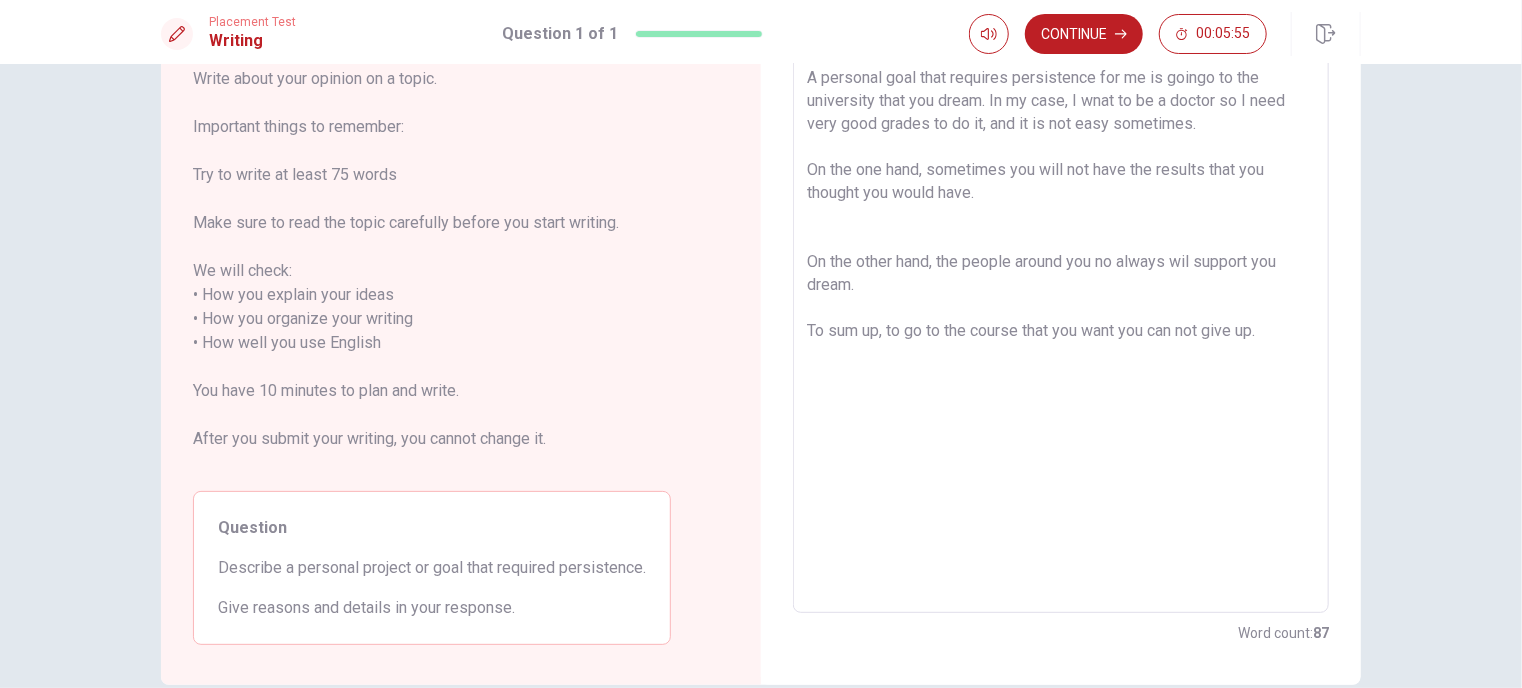 scroll, scrollTop: 0, scrollLeft: 0, axis: both 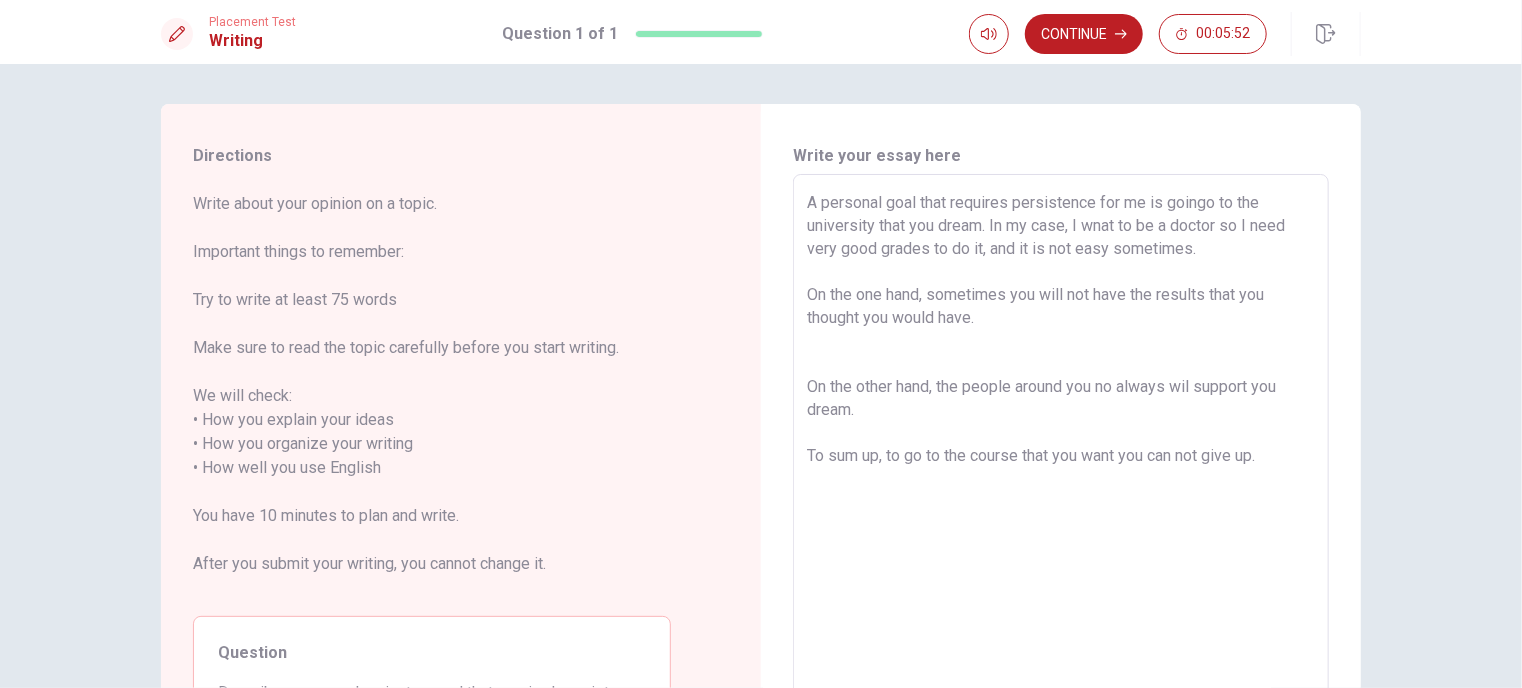 click on "A personal goal that requires persistence for me is goingo to the university that you dream. In my case, I wnat to be a doctor so I need very good grades to do it, and it is not easy sometimes.
On the one hand, sometimes you will not have the results that you thought you would have.
On the other hand, the people around you no always wil support you dream.
To sum up, to go to the course that you want you can not give up." at bounding box center (1061, 456) 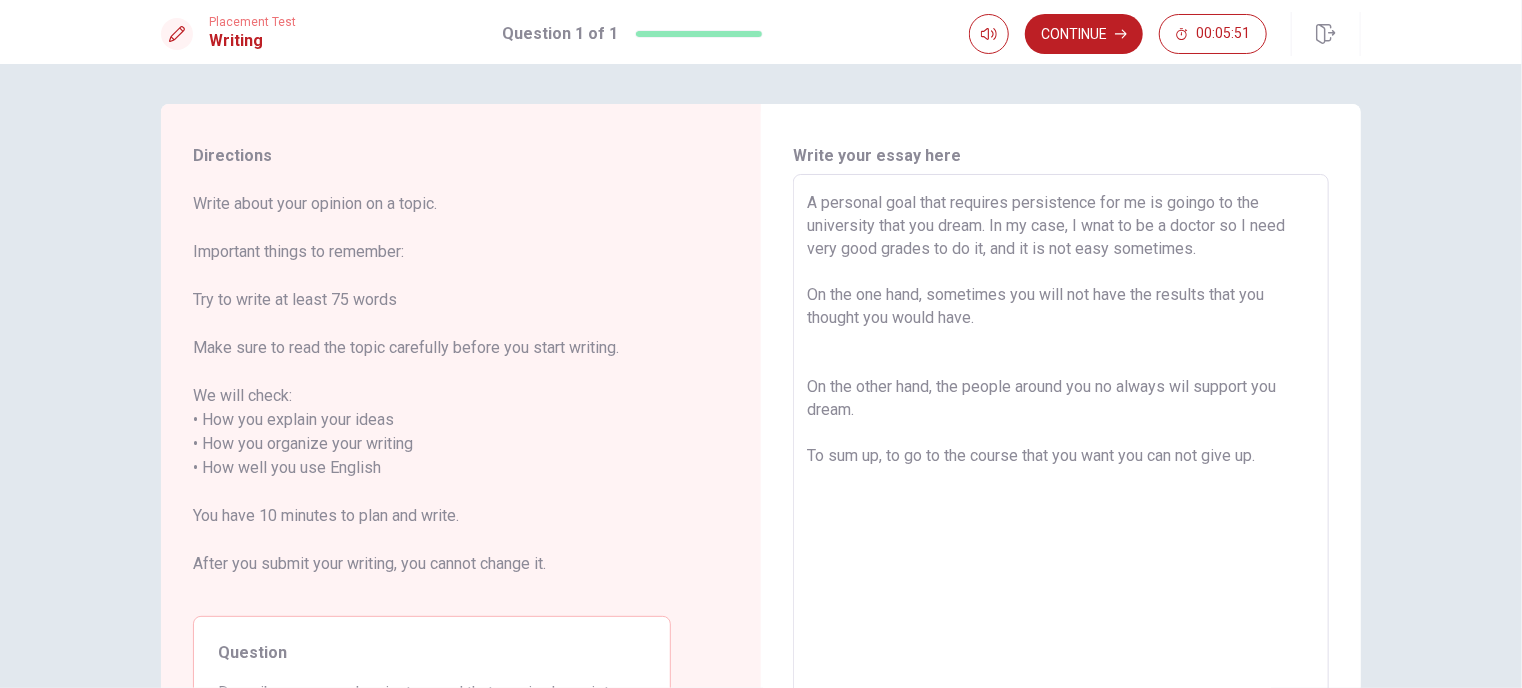 click on "A personal goal that requires persistence for me is goingo to the university that you dream. In my case, I wnat to be a doctor so I need very good grades to do it, and it is not easy sometimes.
On the one hand, sometimes you will not have the results that you thought you would have.
On the other hand, the people around you no always wil support you dream.
To sum up, to go to the course that you want you can not give up." at bounding box center (1061, 456) 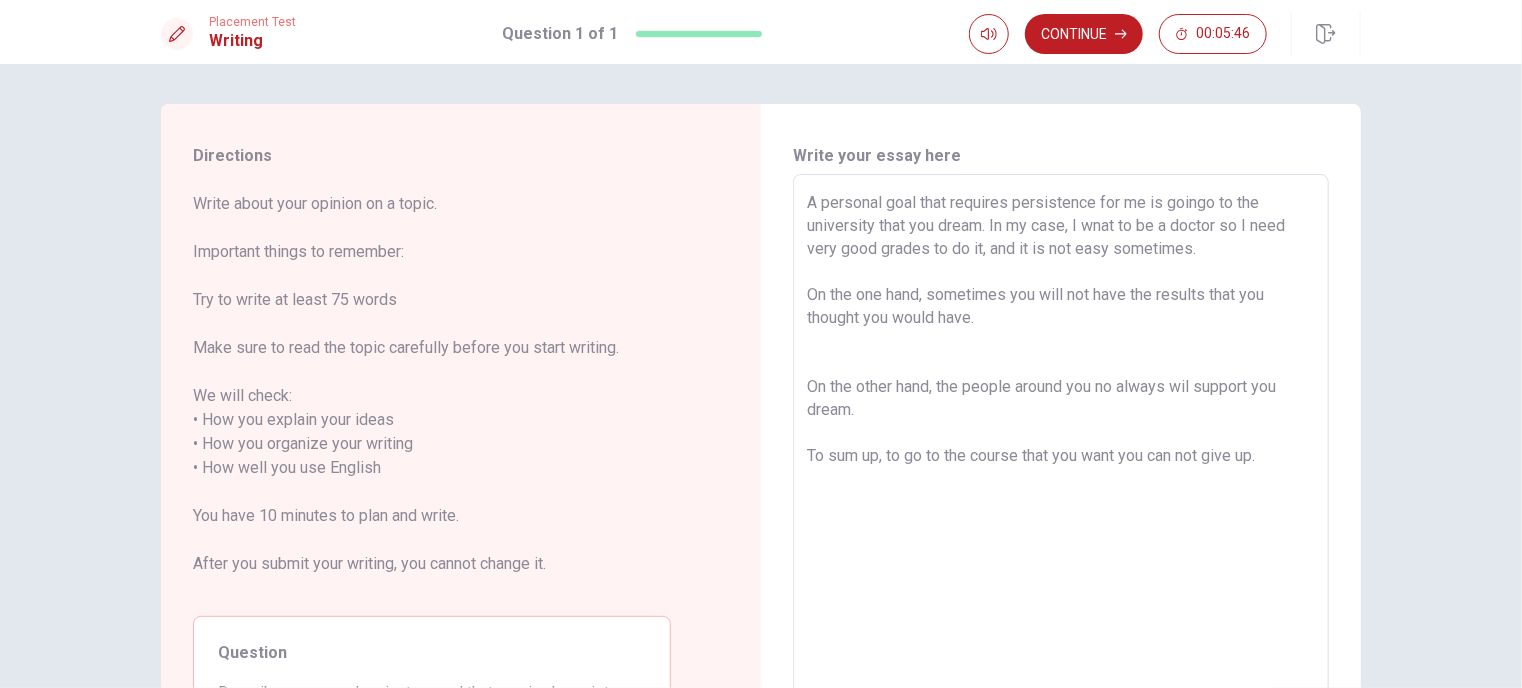 click on "A personal goal that requires persistence for me is goingo to the university that you dream. In my case, I wnat to be a doctor so I need very good grades to do it, and it is not easy sometimes.
On the one hand, sometimes you will not have the results that you thought you would have.
On the other hand, the people around you no always wil support you dream.
To sum up, to go to the course that you want you can not give up." at bounding box center (1061, 456) 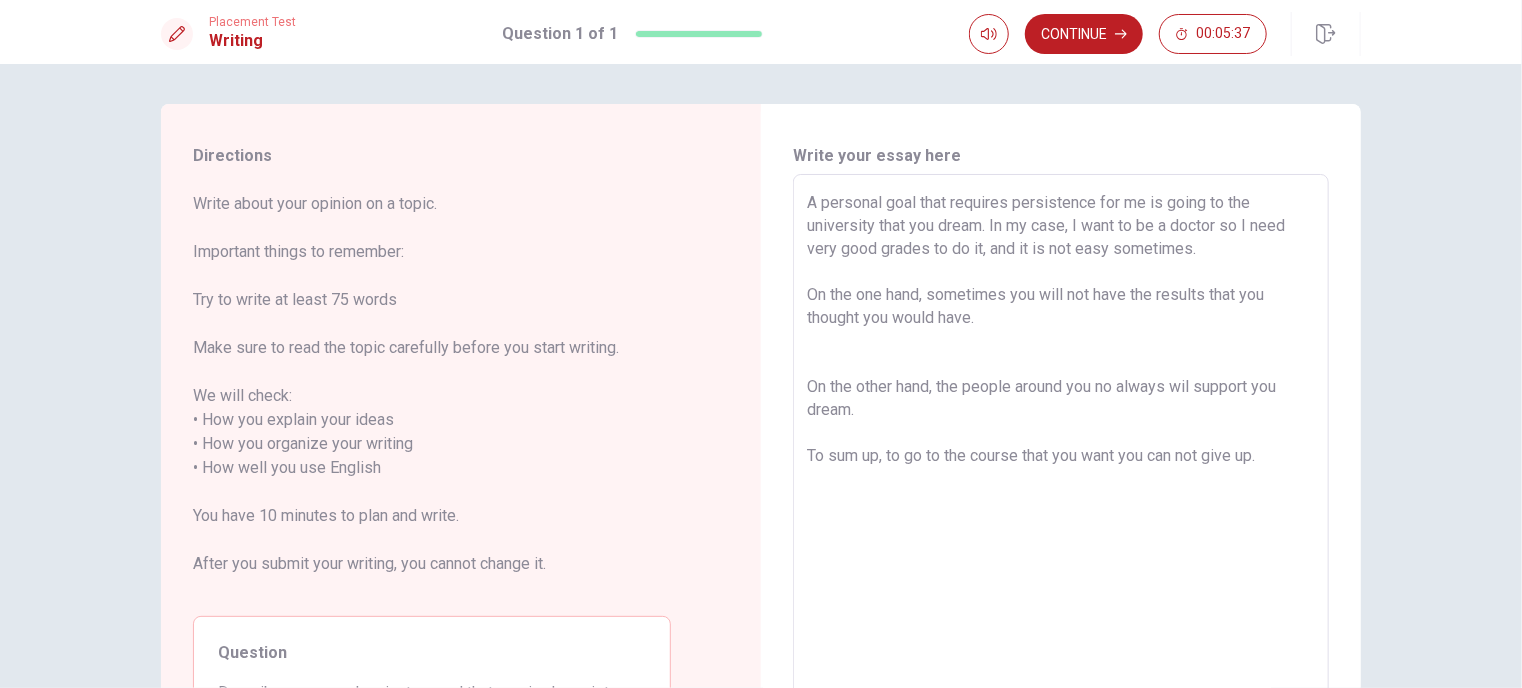 click on "A personal goal that requires persistence for me is going to the university that you dream. In my case, I want to be a doctor so I need very good grades to do it, and it is not easy sometimes.
On the one hand, sometimes you will not have the results that you thought you would have.
On the other hand, the people around you no always wil support you dream.
To sum up, to go to the course that you want you can not give up." at bounding box center (1061, 456) 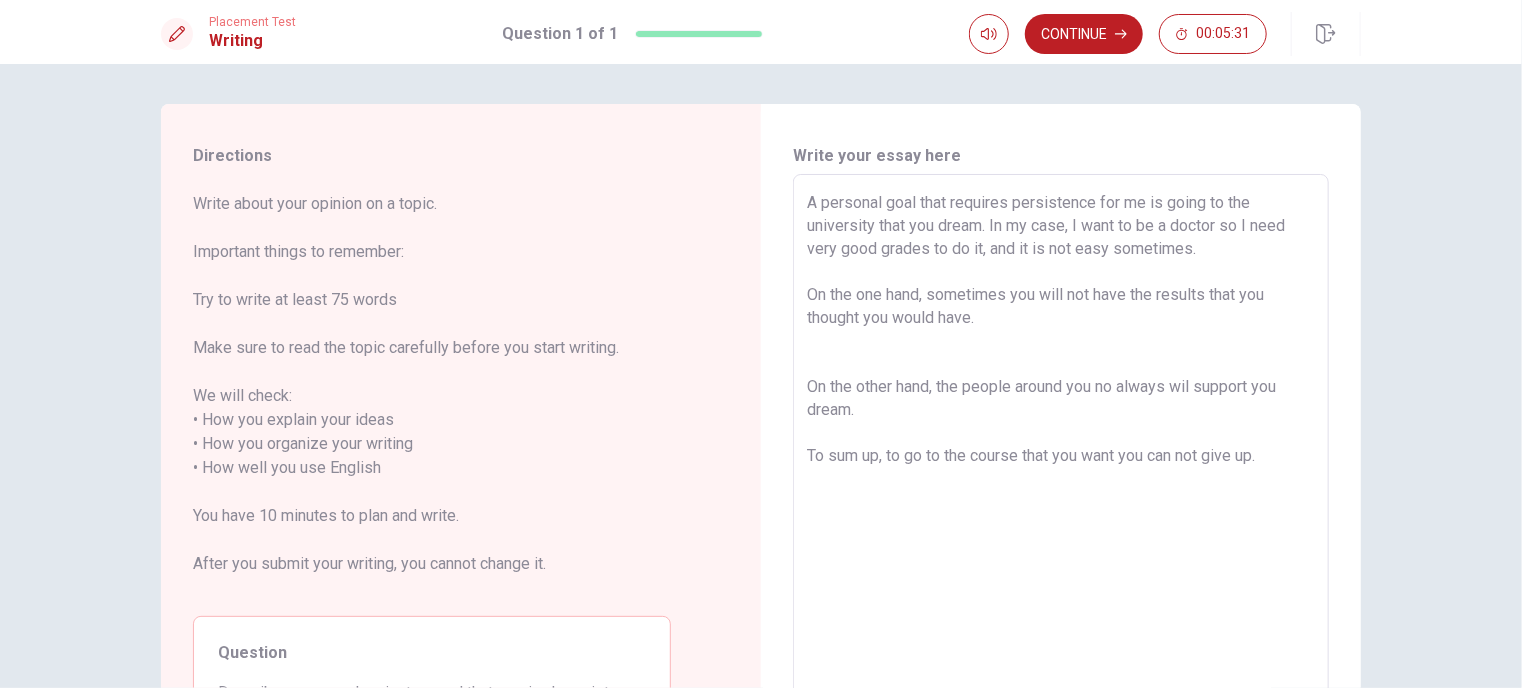 click on "A personal goal that requires persistence for me is going to the university that you dream. In my case, I want to be a doctor so I need very good grades to do it, and it is not easy sometimes.
On the one hand, sometimes you will not have the results that you thought you would have.
On the other hand, the people around you no always wil support you dream.
To sum up, to go to the course that you want you can not give up." at bounding box center (1061, 456) 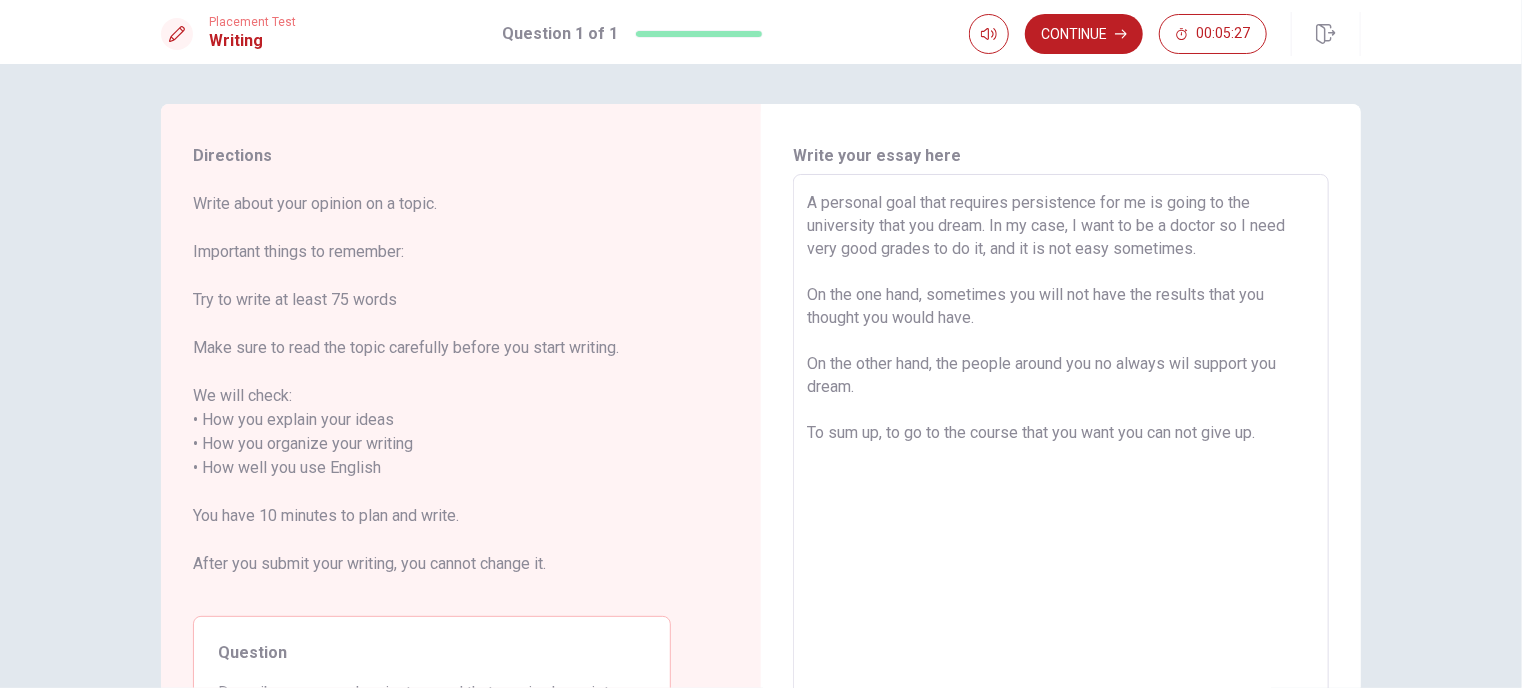 click on "A personal goal that requires persistence for me is going to the university that you dream. In my case, I want to be a doctor so I need very good grades to do it, and it is not easy sometimes.
On the one hand, sometimes you will not have the results that you thought you would have.
On the other hand, the people around you no always wil support you dream.
To sum up, to go to the course that you want you can not give up." at bounding box center [1061, 456] 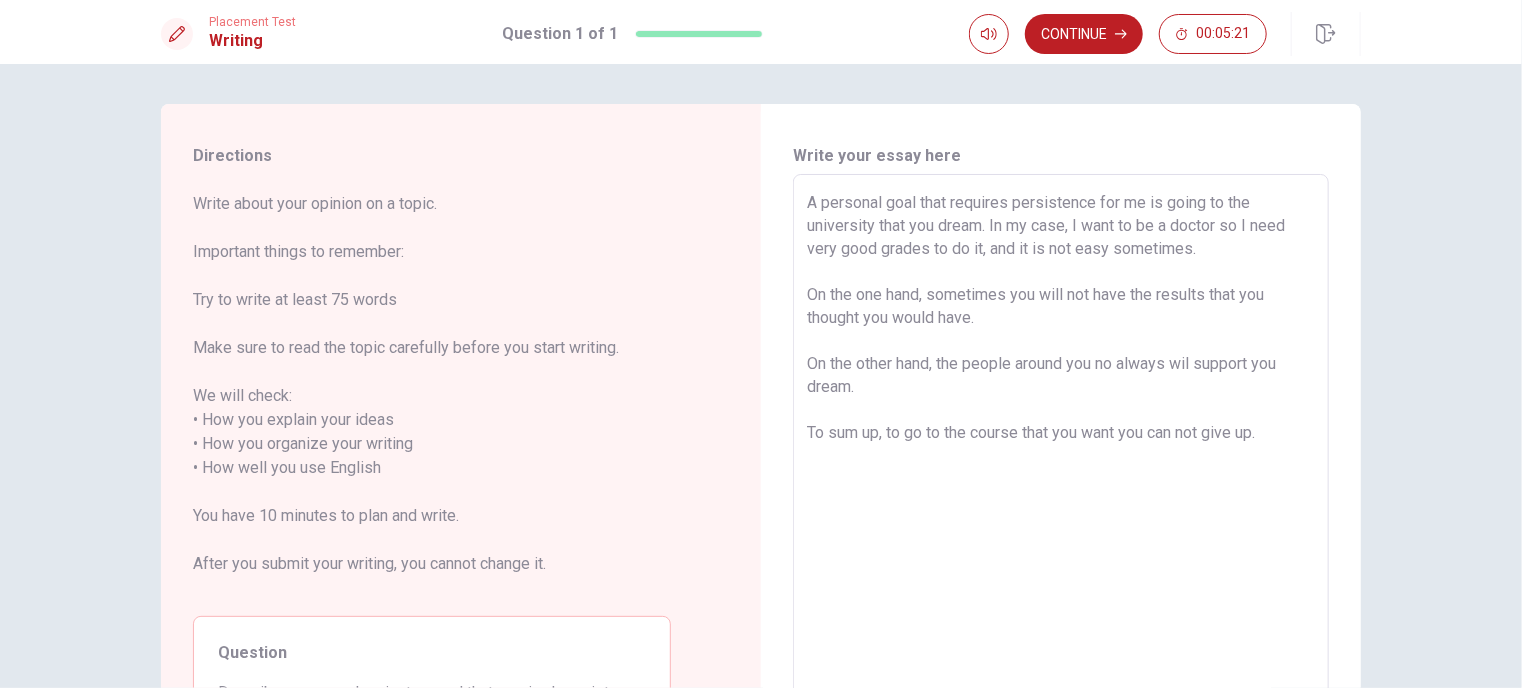 click on "A personal goal that requires persistence for me is going to the university that you dream. In my case, I want to be a doctor so I need very good grades to do it, and it is not easy sometimes.
On the one hand, sometimes you will not have the results that you thought you would have.
On the other hand, the people around you no always wil support you dream.
To sum up, to go to the course that you want you can not give up." at bounding box center (1061, 456) 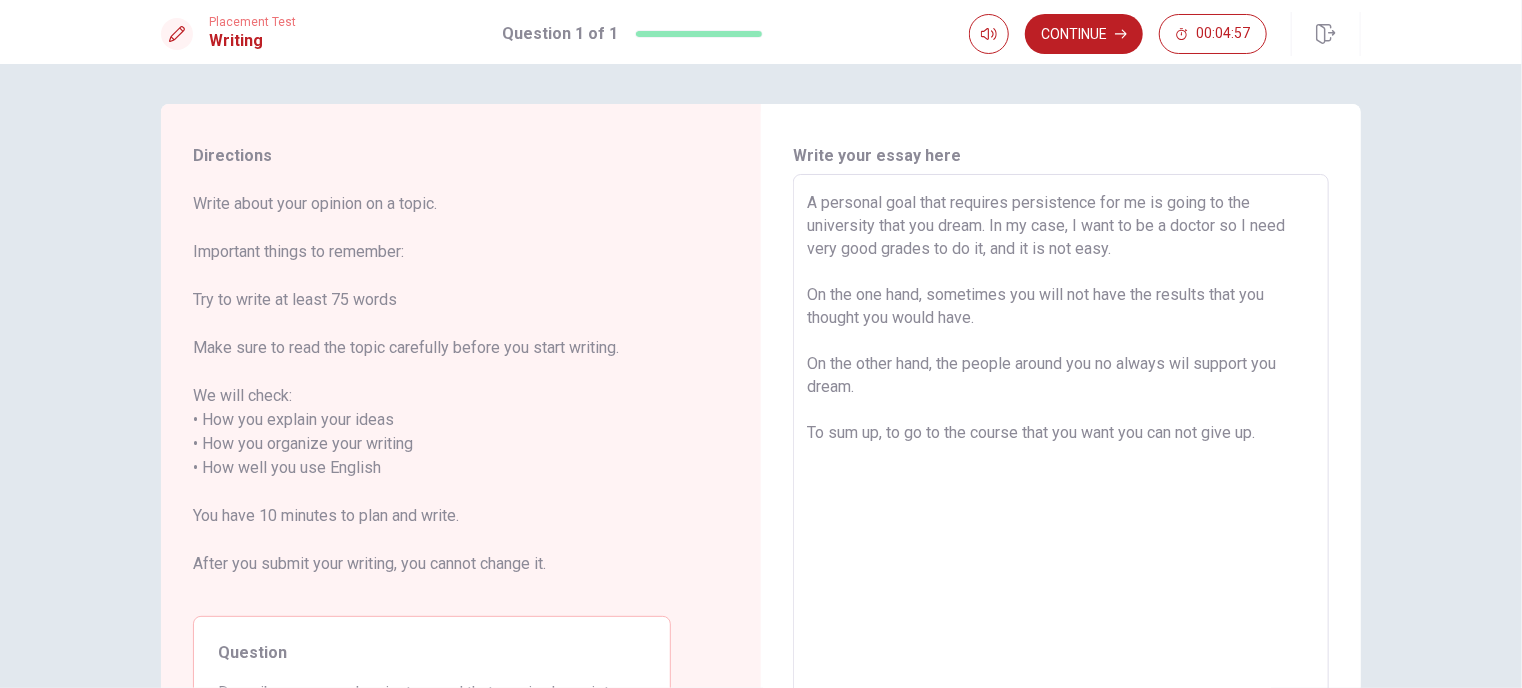 click on "A personal goal that requires persistence for me is going to the university that you dream. In my case, I want to be a doctor so I need very good grades to do it, and it is not easy.
On the one hand, sometimes you will not have the results that you thought you would have.
On the other hand, the people around you no always wil support you dream.
To sum up, to go to the course that you want you can not give up." at bounding box center [1061, 456] 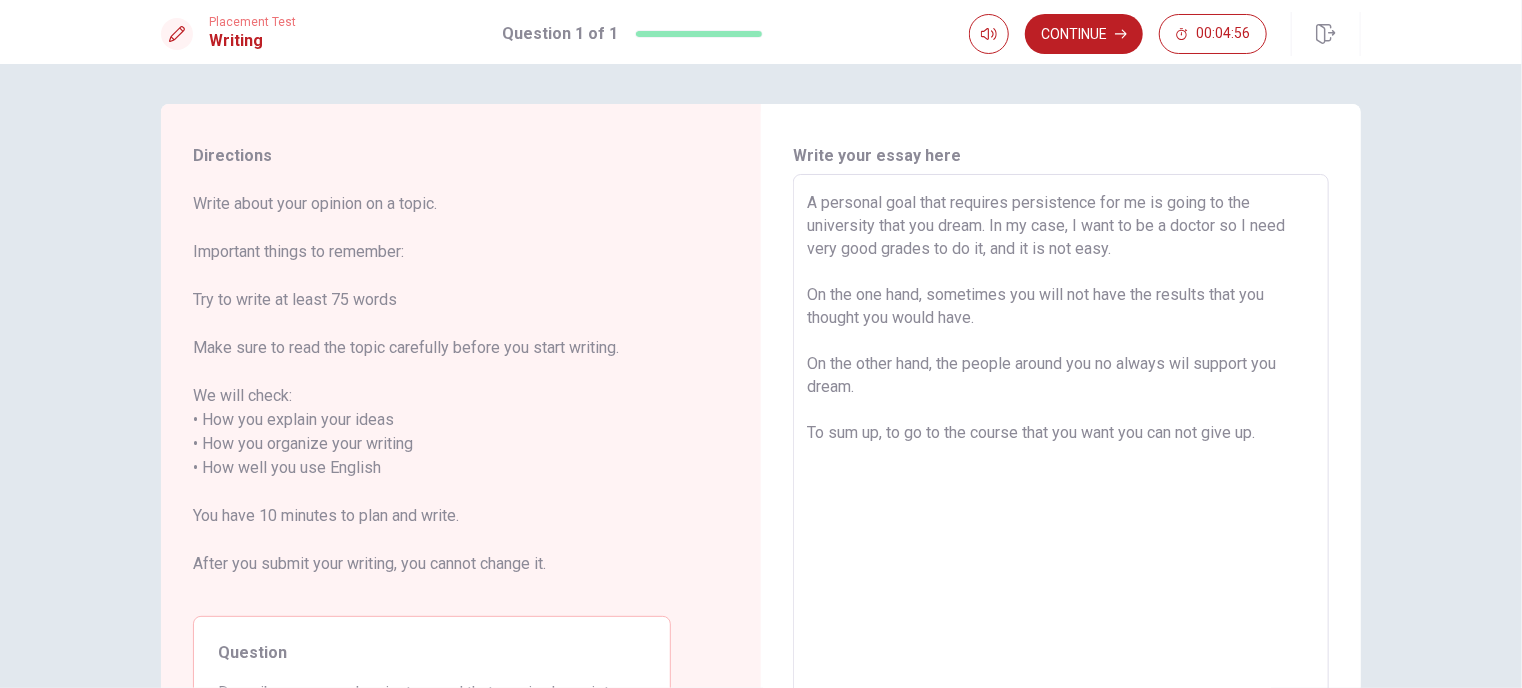 click on "A personal goal that requires persistence for me is going to the university that you dream. In my case, I want to be a doctor so I need very good grades to do it, and it is not easy.
On the one hand, sometimes you will not have the results that you thought you would have.
On the other hand, the people around you no always wil support you dream.
To sum up, to go to the course that you want you can not give up." at bounding box center (1061, 456) 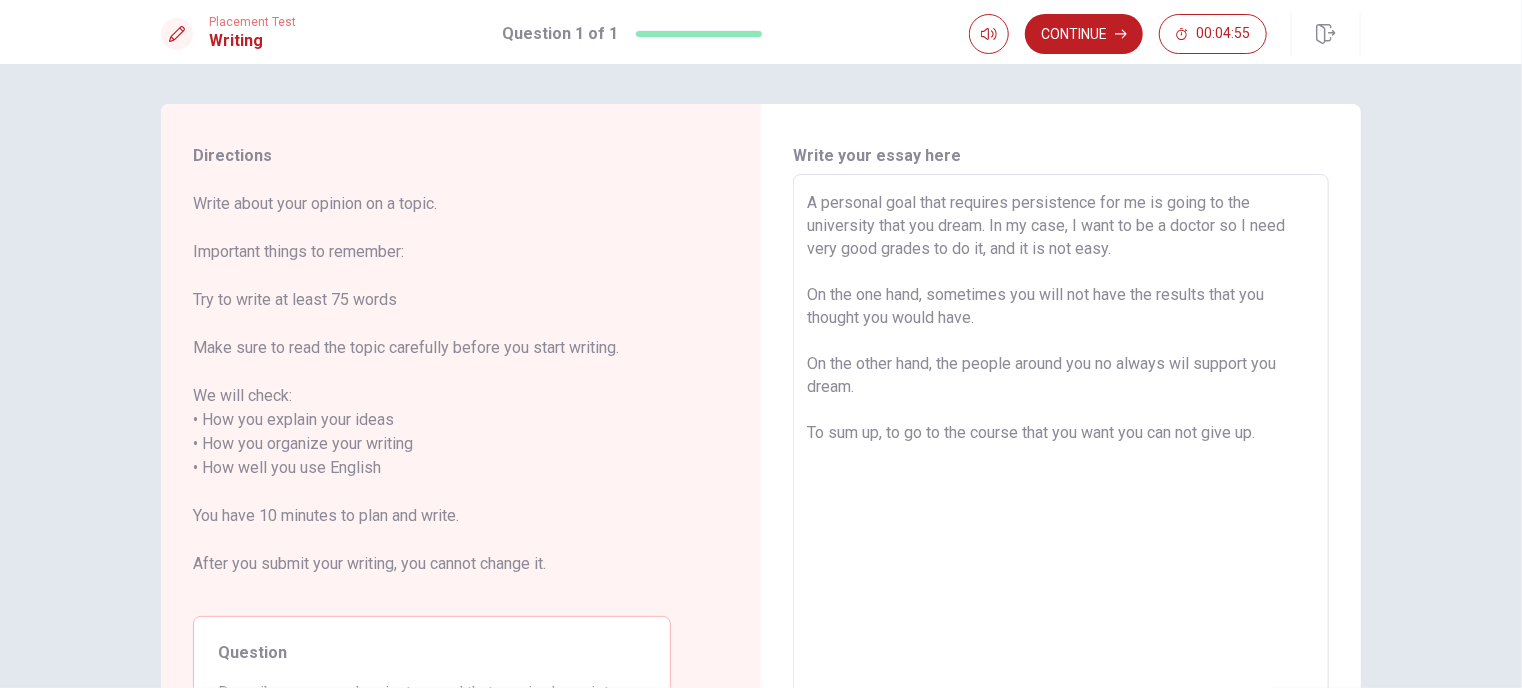 click on "A personal goal that requires persistence for me is going to the university that you dream. In my case, I want to be a doctor so I need very good grades to do it, and it is not easy.
On the one hand, sometimes you will not have the results that you thought you would have.
On the other hand, the people around you no always wil support you dream.
To sum up, to go to the course that you want you can not give up." at bounding box center [1061, 456] 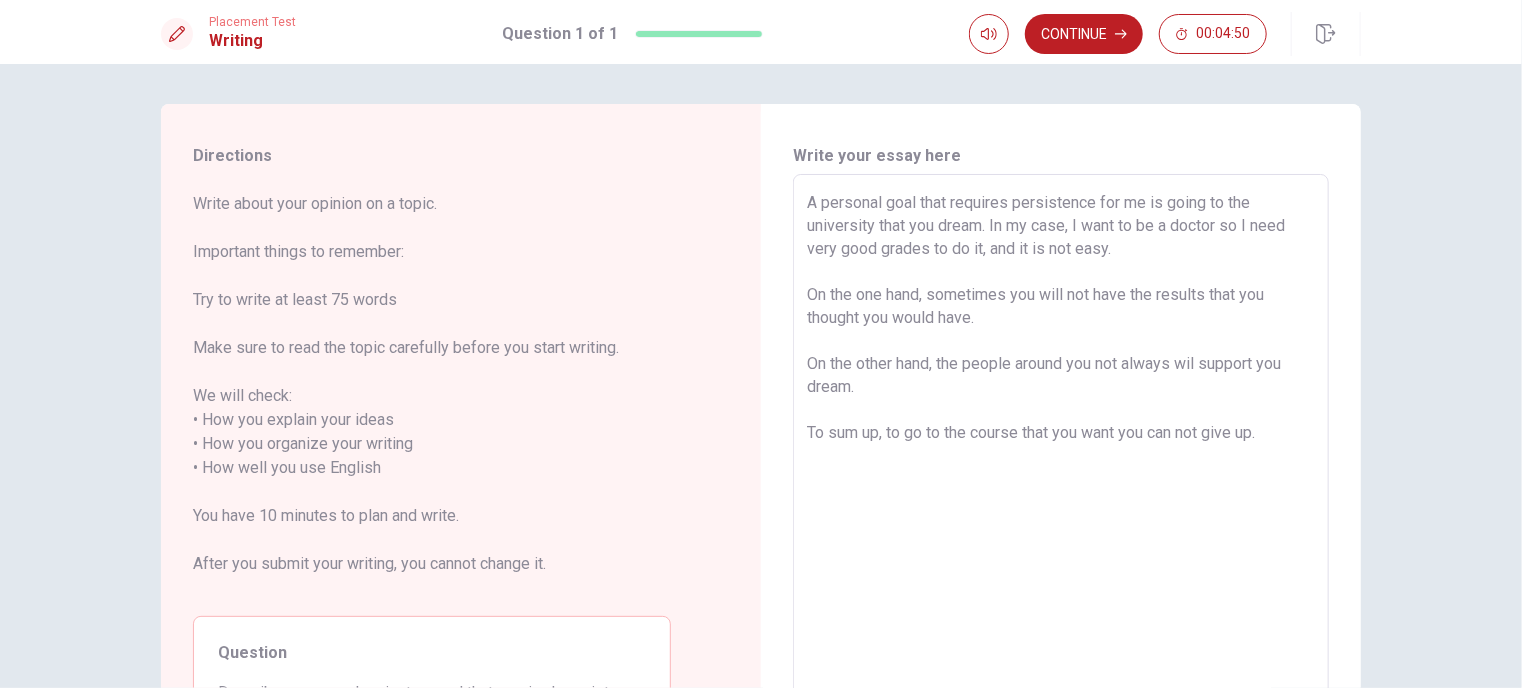 click on "A personal goal that requires persistence for me is going to the university that you dream. In my case, I want to be a doctor so I need very good grades to do it, and it is not easy.
On the one hand, sometimes you will not have the results that you thought you would have.
On the other hand, the people around you not always wil support you dream.
To sum up, to go to the course that you want you can not give up." at bounding box center [1061, 456] 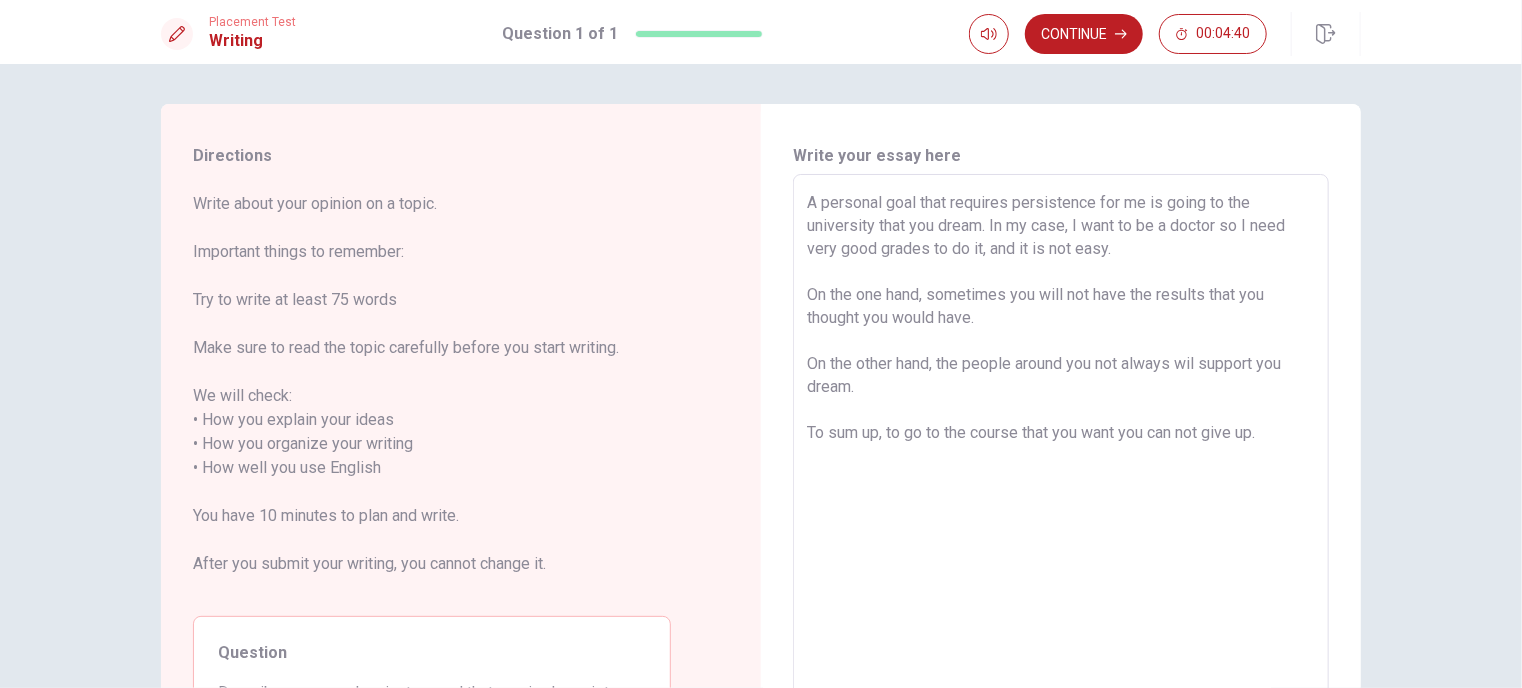 click on "A personal goal that requires persistence for me is going to the university that you dream. In my case, I want to be a doctor so I need very good grades to do it, and it is not easy.
On the one hand, sometimes you will not have the results that you thought you would have.
On the other hand, the people around you not always wil support you dream.
To sum up, to go to the course that you want you can not give up." at bounding box center [1061, 456] 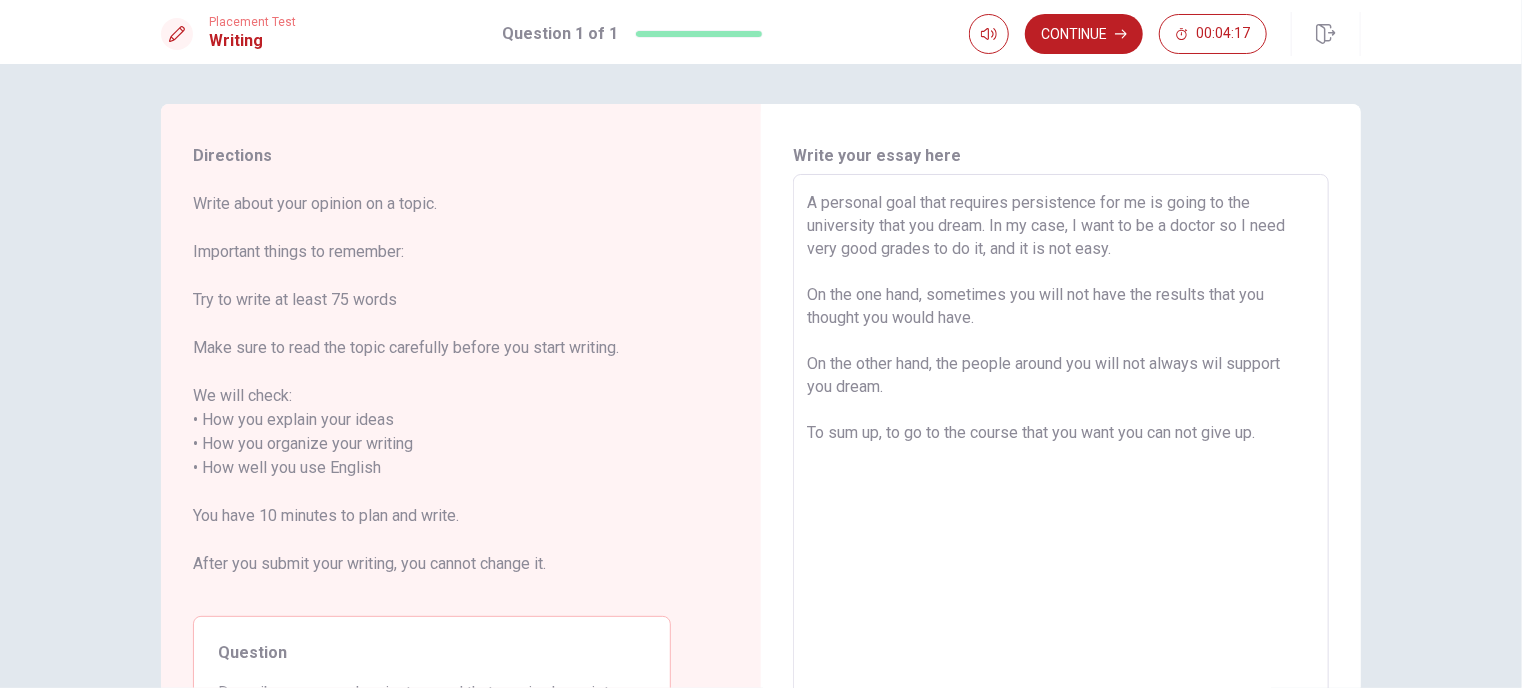 click on "A personal goal that requires persistence for me is going to the university that you dream. In my case, I want to be a doctor so I need very good grades to do it, and it is not easy.
On the one hand, sometimes you will not have the results that you thought you would have.
On the other hand, the people around you will not always wil support you dream.
To sum up, to go to the course that you want you can not give up." at bounding box center [1061, 456] 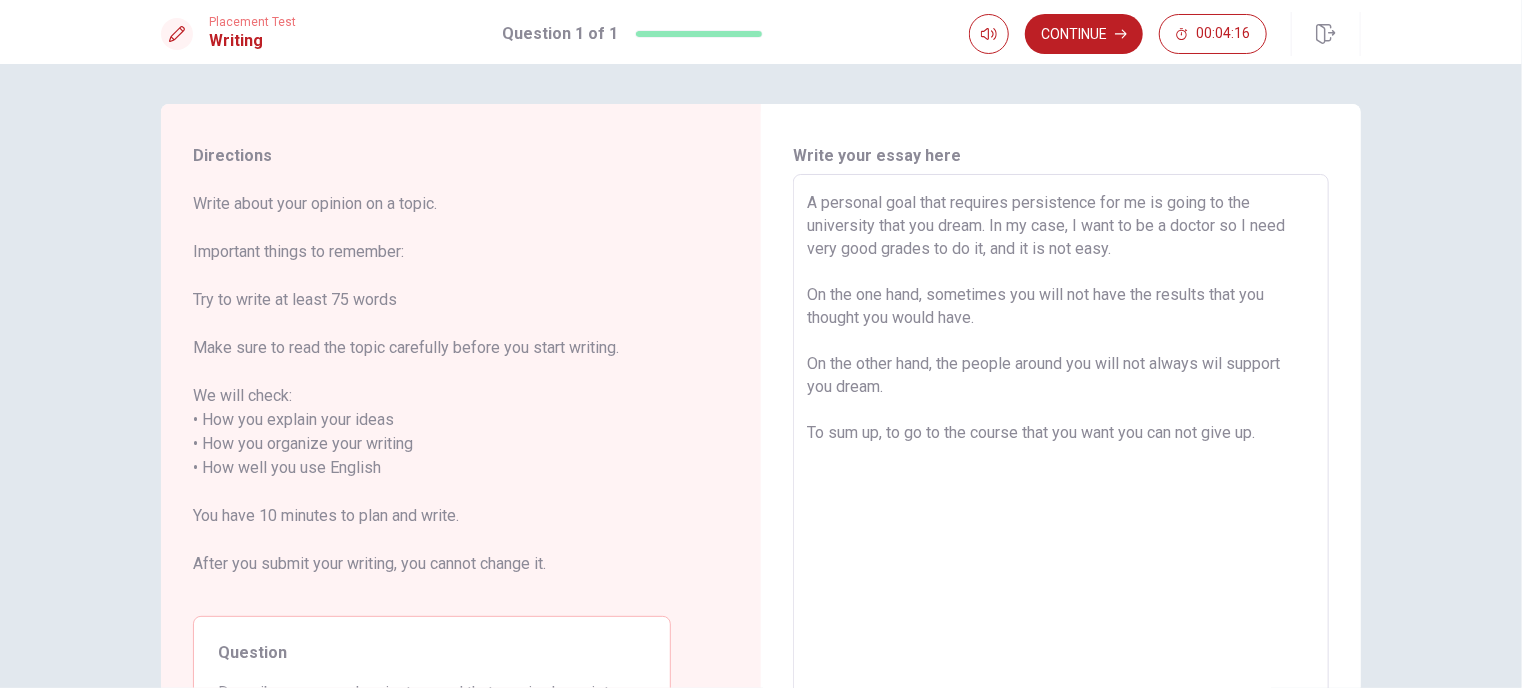 click on "A personal goal that requires persistence for me is going to the university that you dream. In my case, I want to be a doctor so I need very good grades to do it, and it is not easy.
On the one hand, sometimes you will not have the results that you thought you would have.
On the other hand, the people around you will not always wil support you dream.
To sum up, to go to the course that you want you can not give up." at bounding box center (1061, 456) 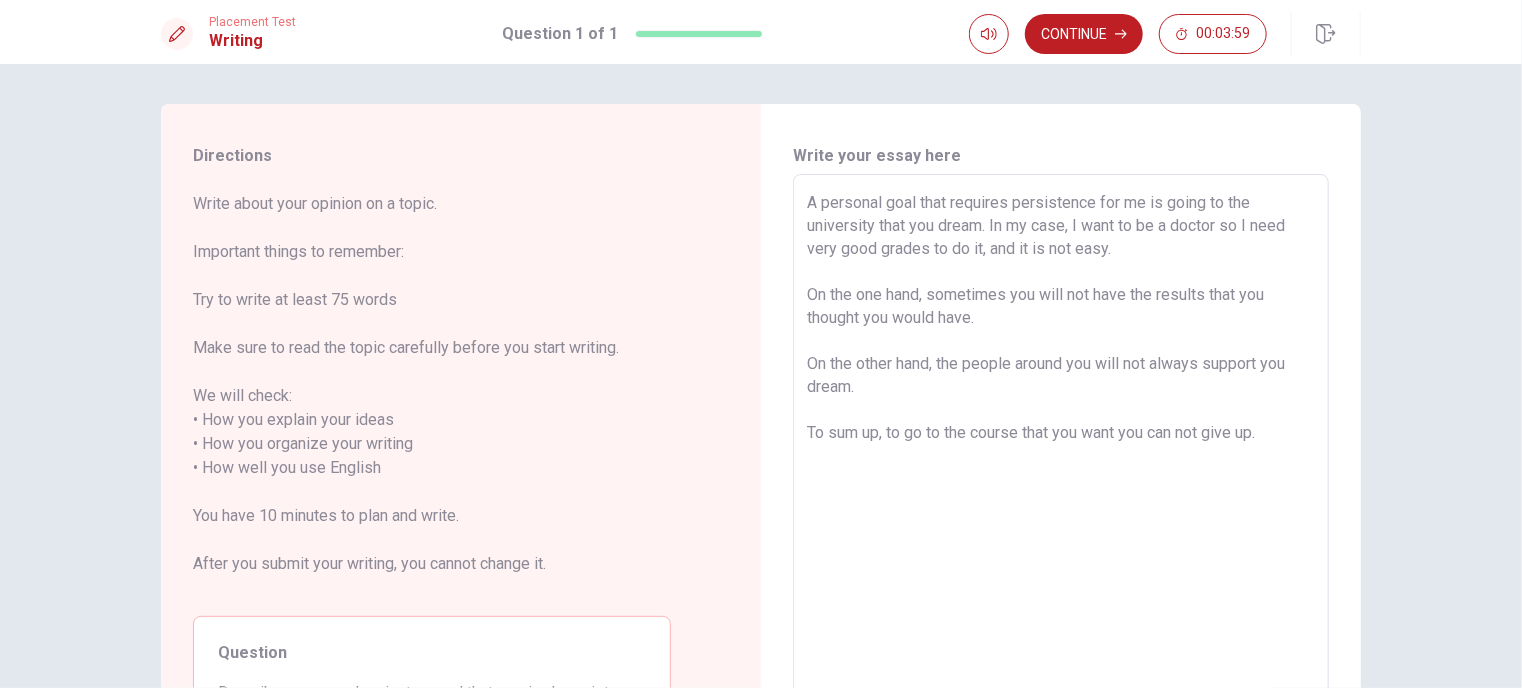 click on "A personal goal that requires persistence for me is going to the university that you dream. In my case, I want to be a doctor so I need very good grades to do it, and it is not easy.
On the one hand, sometimes you will not have the results that you thought you would have.
On the other hand, the people around you will not always support you dream.
To sum up, to go to the course that you want you can not give up." at bounding box center [1061, 456] 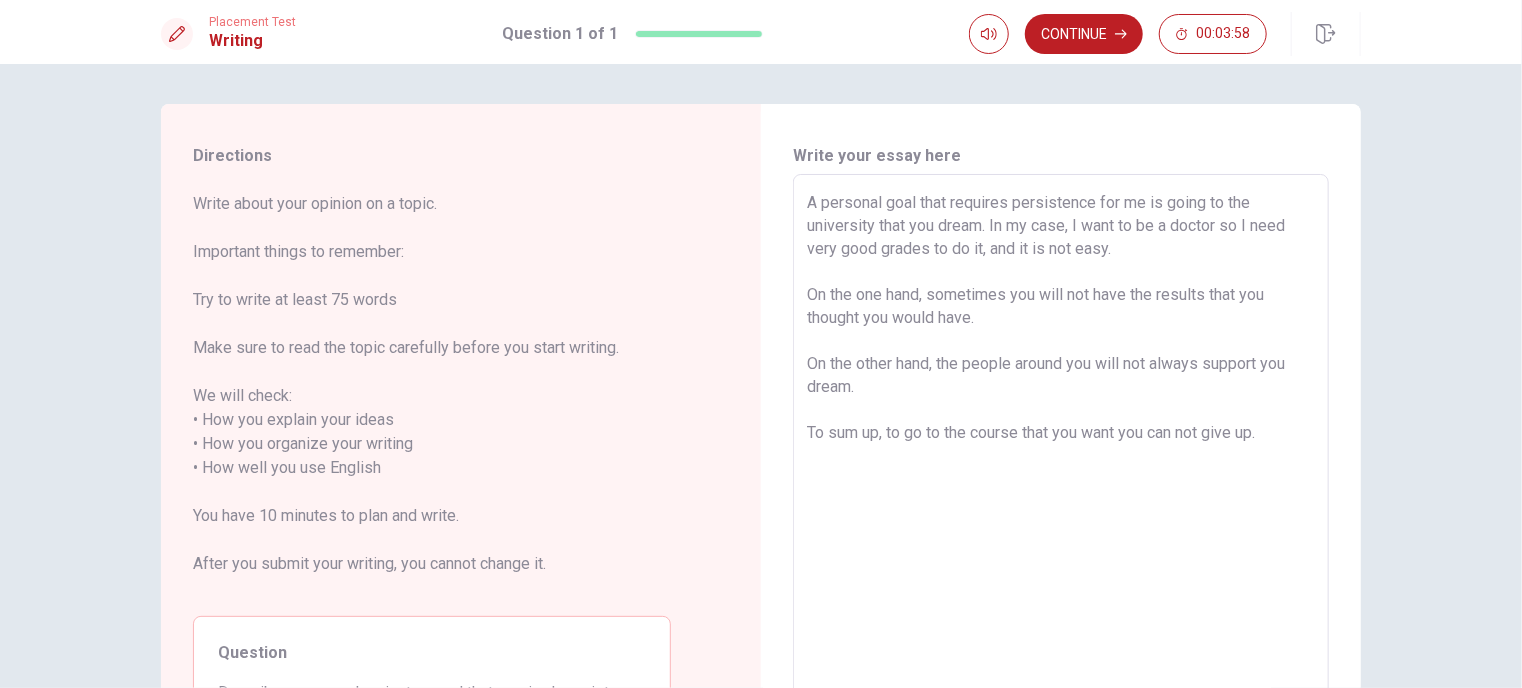 click on "A personal goal that requires persistence for me is going to the university that you dream. In my case, I want to be a doctor so I need very good grades to do it, and it is not easy.
On the one hand, sometimes you will not have the results that you thought you would have.
On the other hand, the people around you will not always support you dream.
To sum up, to go to the course that you want you can not give up." at bounding box center [1061, 456] 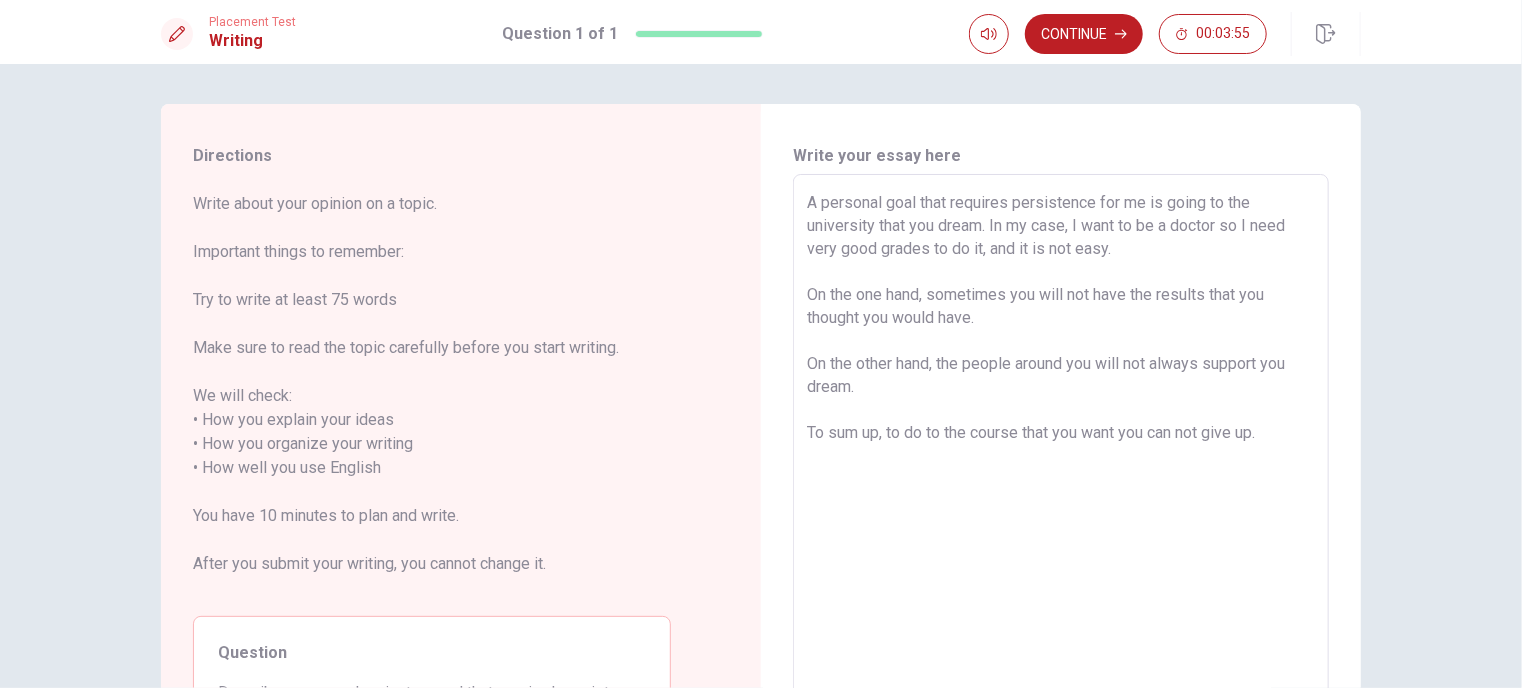 click on "A personal goal that requires persistence for me is going to the university that you dream. In my case, I want to be a doctor so I need very good grades to do it, and it is not easy.
On the one hand, sometimes you will not have the results that you thought you would have.
On the other hand, the people around you will not always support you dream.
To sum up, to do to the course that you want you can not give up." at bounding box center [1061, 456] 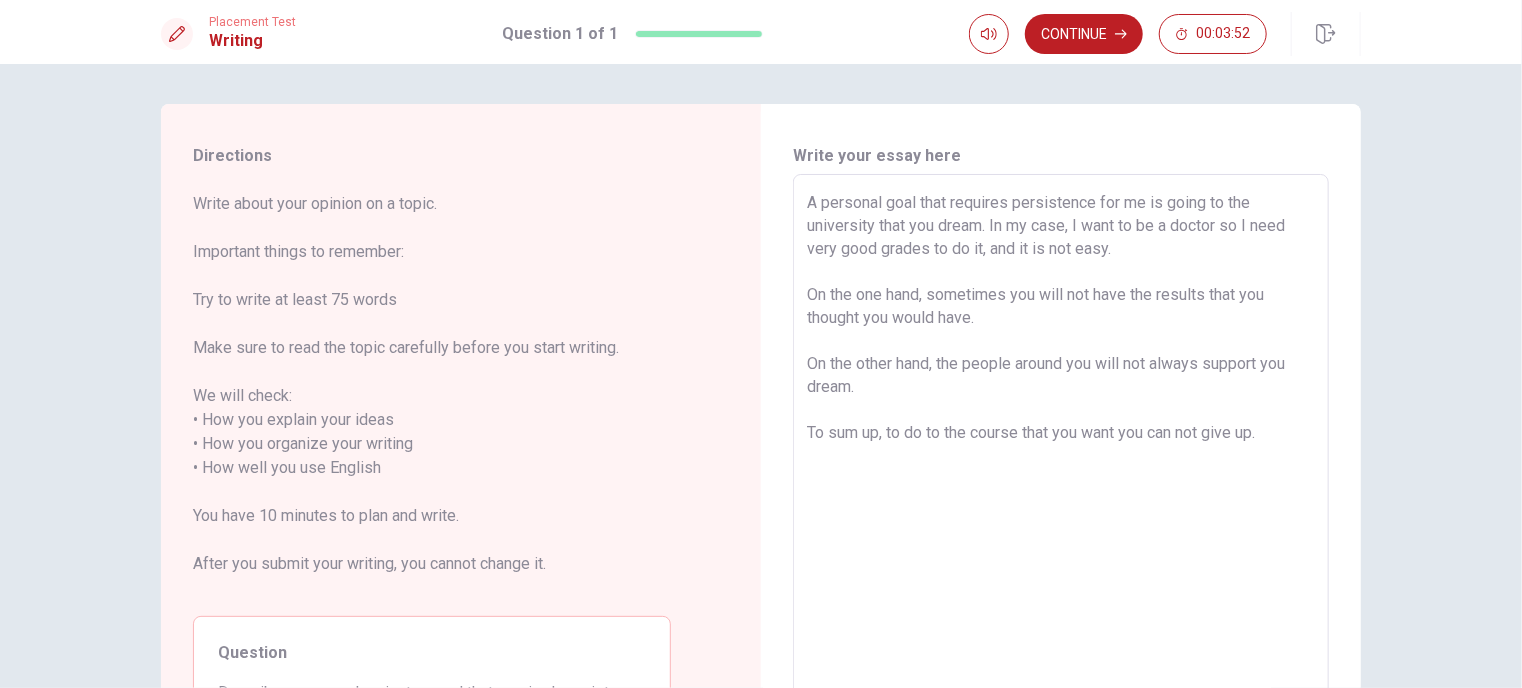 scroll, scrollTop: 100, scrollLeft: 0, axis: vertical 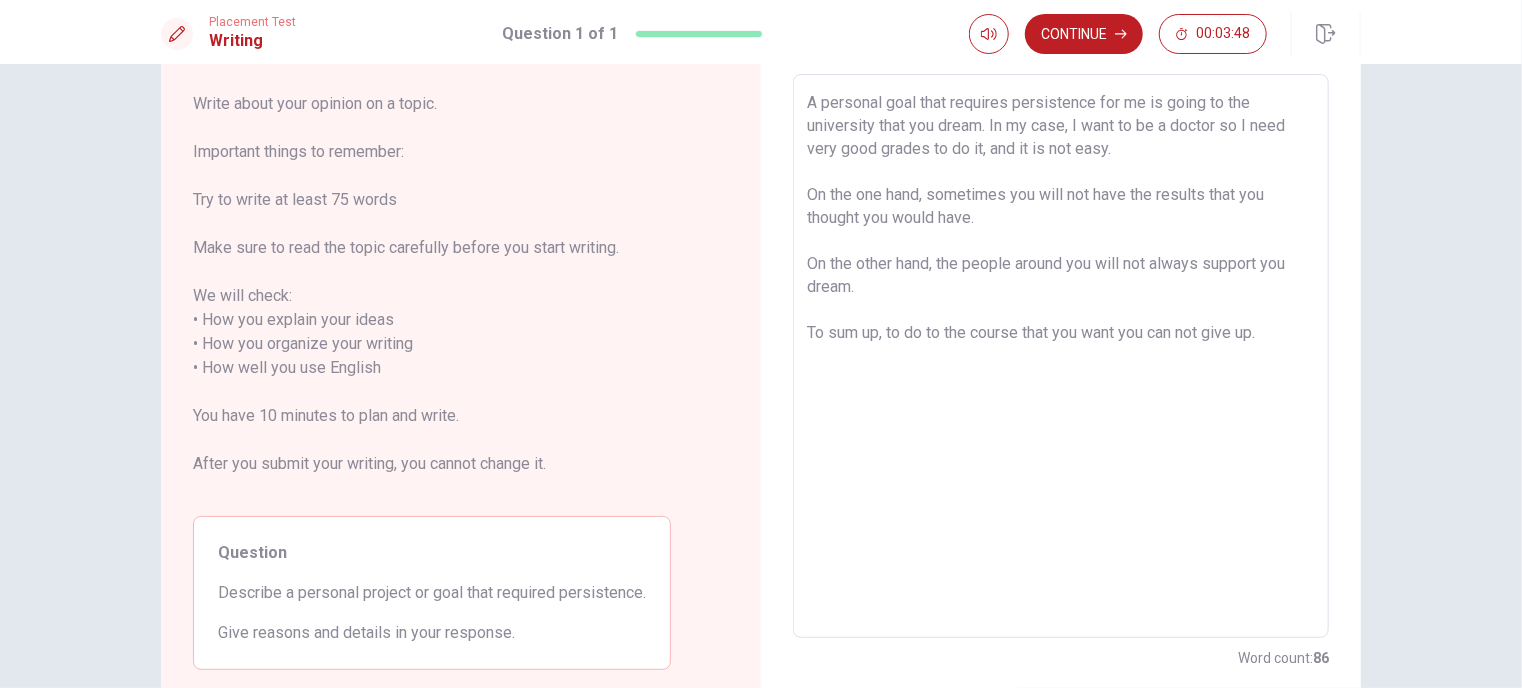 drag, startPoint x: 904, startPoint y: 332, endPoint x: 1275, endPoint y: 339, distance: 371.06604 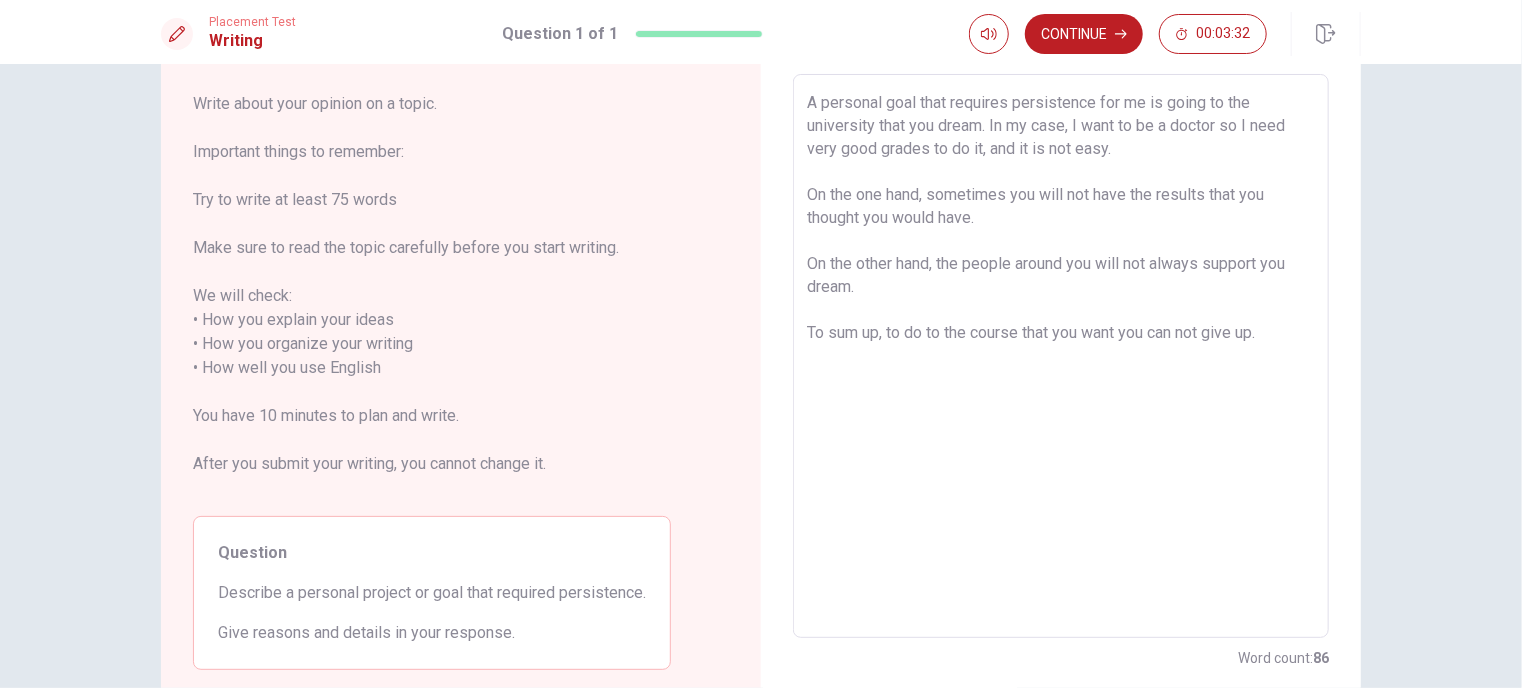 click on "A personal goal that requires persistence for me is going to the university that you dream. In my case, I want to be a doctor so I need very good grades to do it, and it is not easy.
On the one hand, sometimes you will not have the results that you thought you would have.
On the other hand, the people around you will not always support you dream.
To sum up, to do to the course that you want you can not give up." at bounding box center [1061, 356] 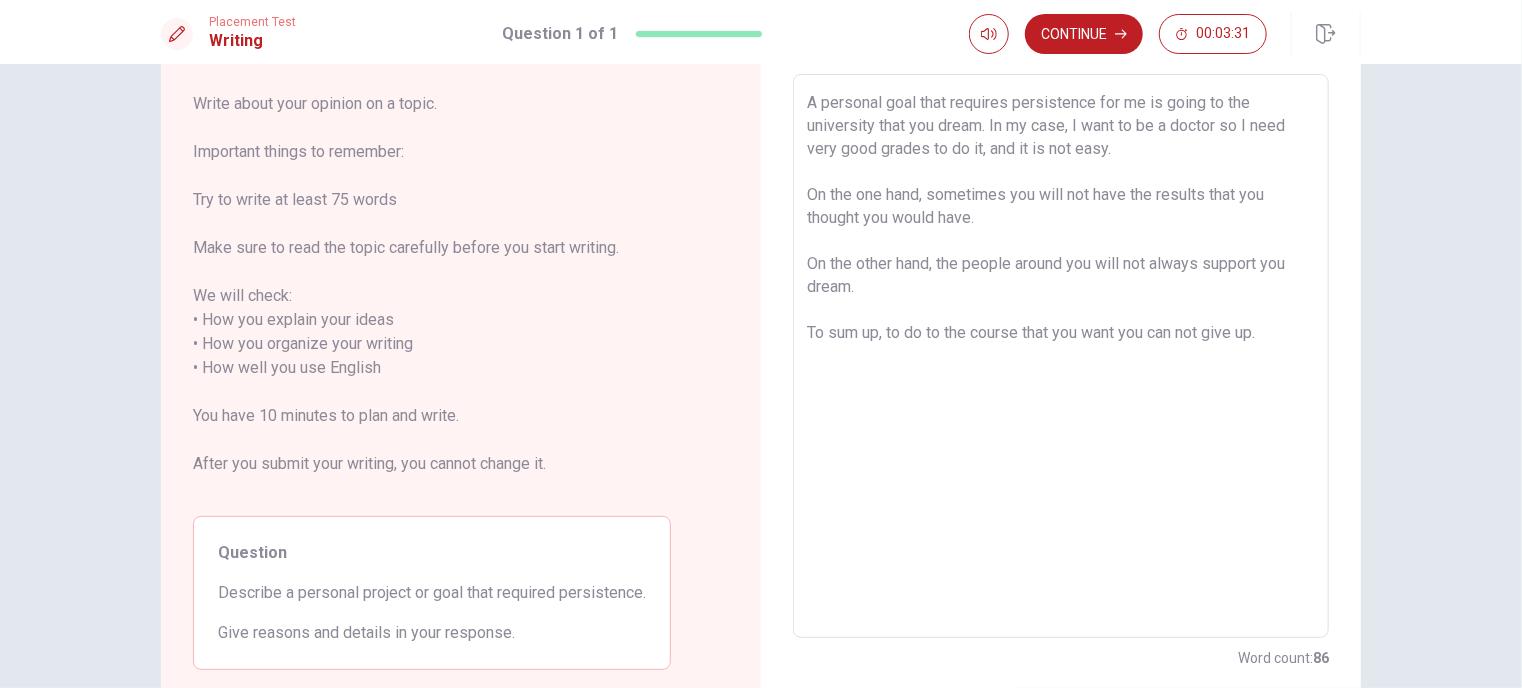 click on "A personal goal that requires persistence for me is going to the university that you dream. In my case, I want to be a doctor so I need very good grades to do it, and it is not easy.
On the one hand, sometimes you will not have the results that you thought you would have.
On the other hand, the people around you will not always support you dream.
To sum up, to do to the course that you want you can not give up." at bounding box center (1061, 356) 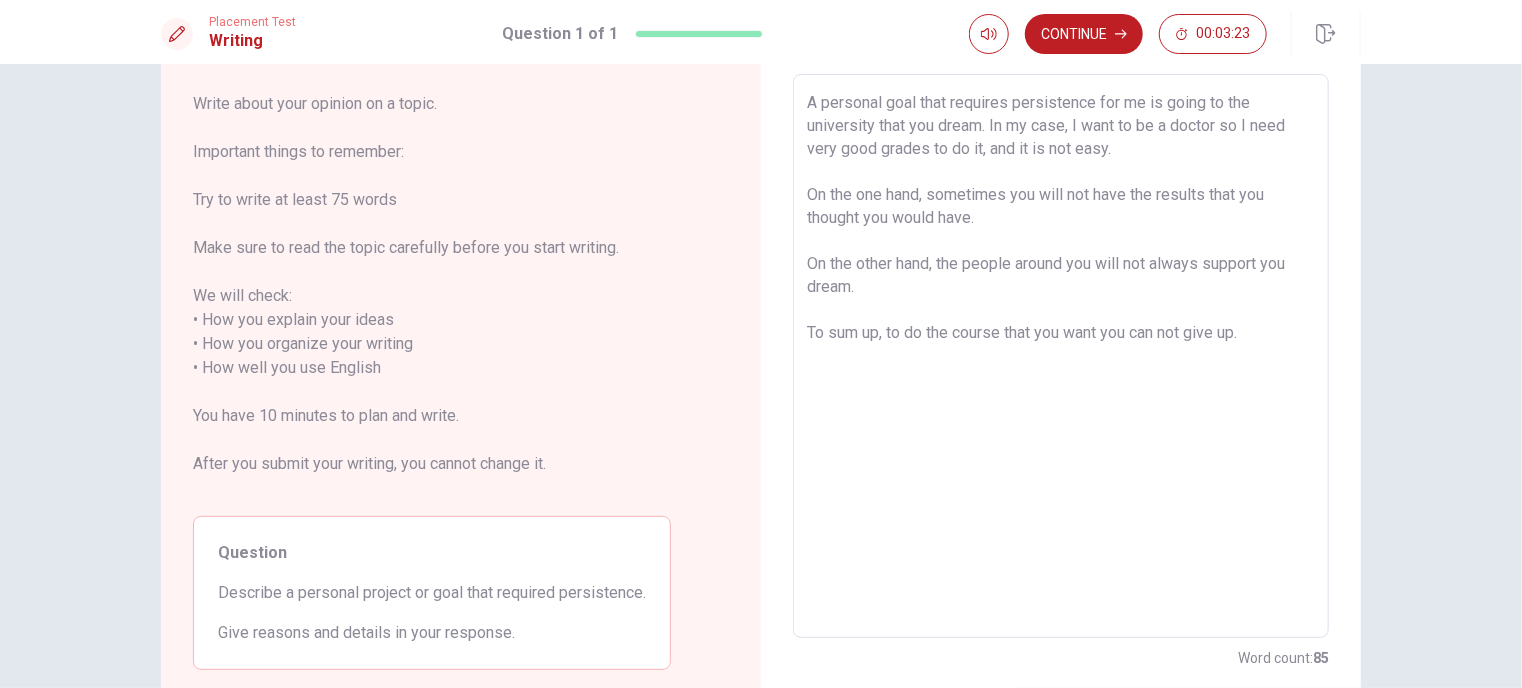 click on "A personal goal that requires persistence for me is going to the university that you dream. In my case, I want to be a doctor so I need very good grades to do it, and it is not easy.
On the one hand, sometimes you will not have the results that you thought you would have.
On the other hand, the people around you will not always support you dream.
To sum up, to do the course that you want you can not give up." at bounding box center (1061, 356) 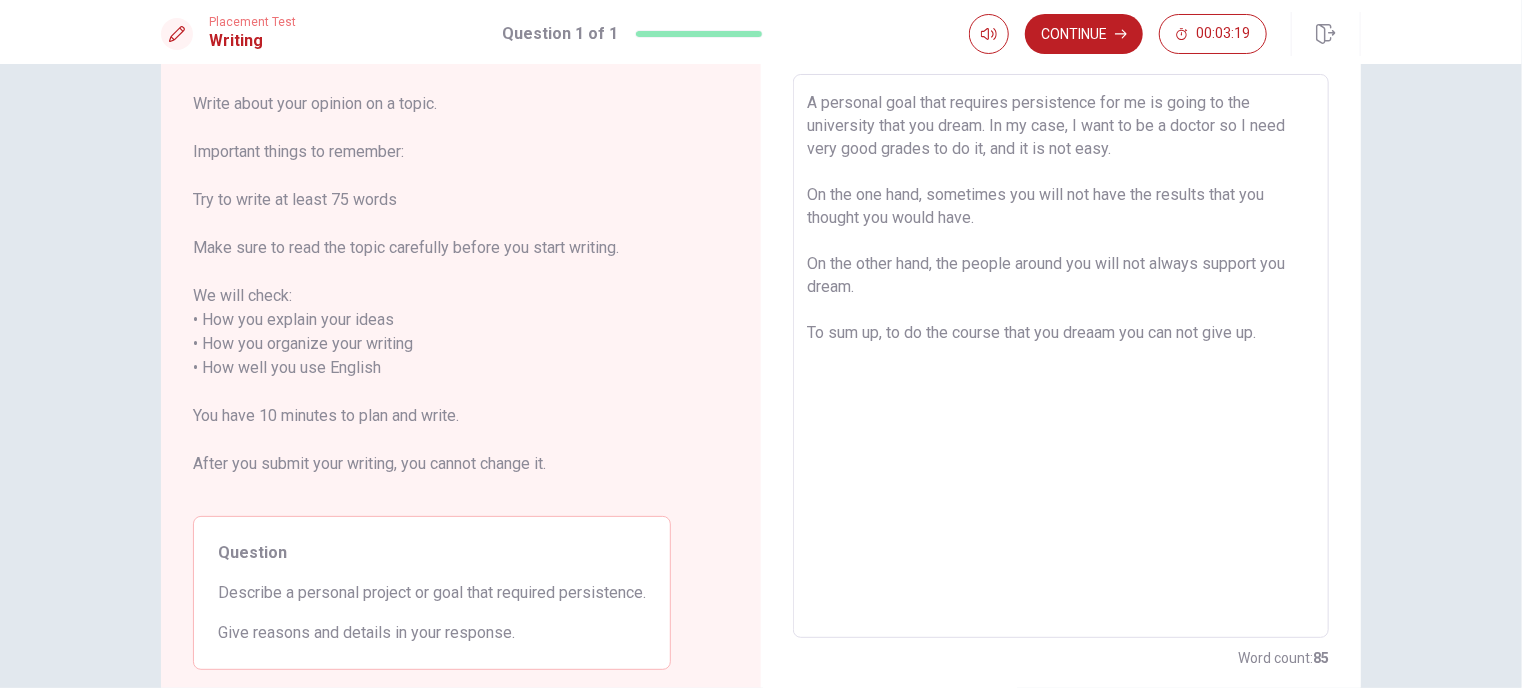 click on "A personal goal that requires persistence for me is going to the university that you dream. In my case, I want to be a doctor so I need very good grades to do it, and it is not easy.
On the one hand, sometimes you will not have the results that you thought you would have.
On the other hand, the people around you will not always support you dream.
To sum up, to do the course that you dreaam you can not give up." at bounding box center (1061, 356) 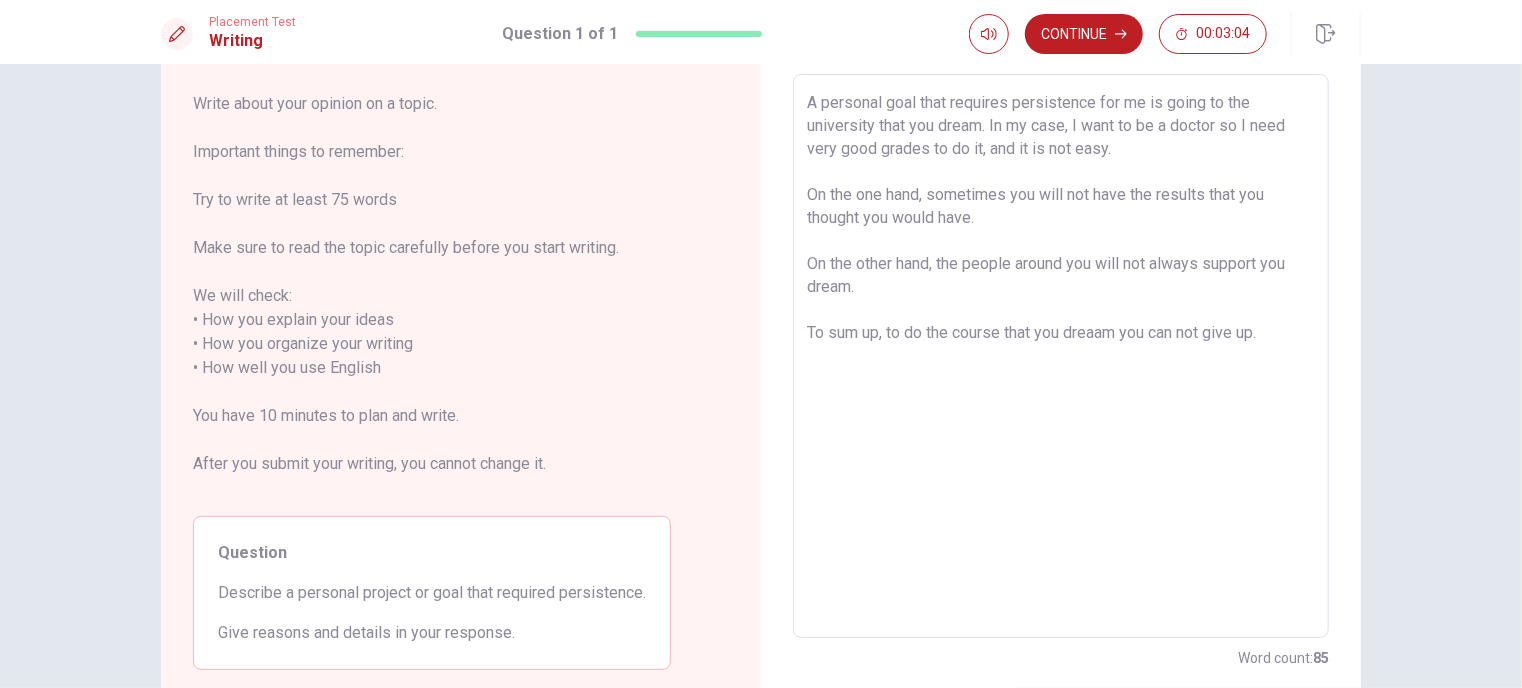 click on "A personal goal that requires persistence for me is going to the university that you dream. In my case, I want to be a doctor so I need very good grades to do it, and it is not easy.
On the one hand, sometimes you will not have the results that you thought you would have.
On the other hand, the people around you will not always support you dream.
To sum up, to do the course that you dreaam you can not give up." at bounding box center [1061, 356] 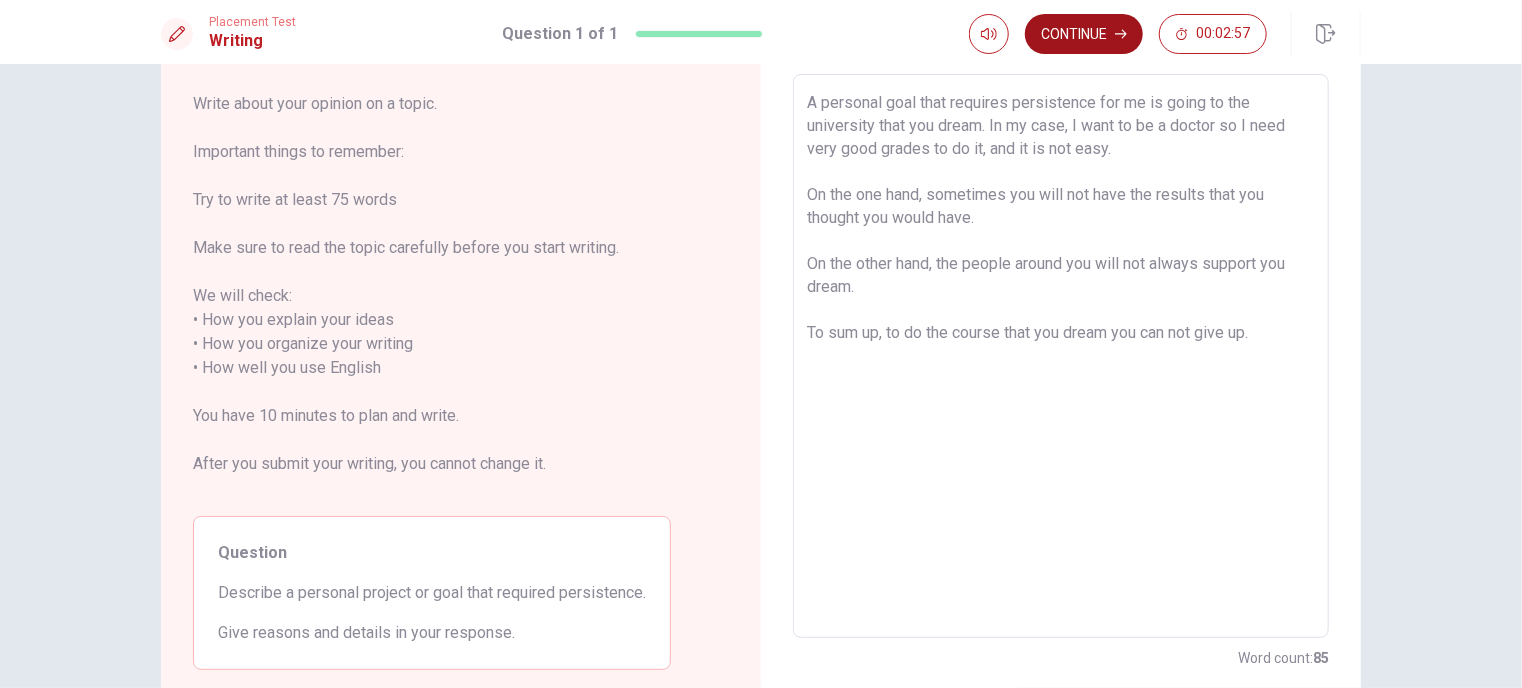 click on "Continue" at bounding box center [1084, 34] 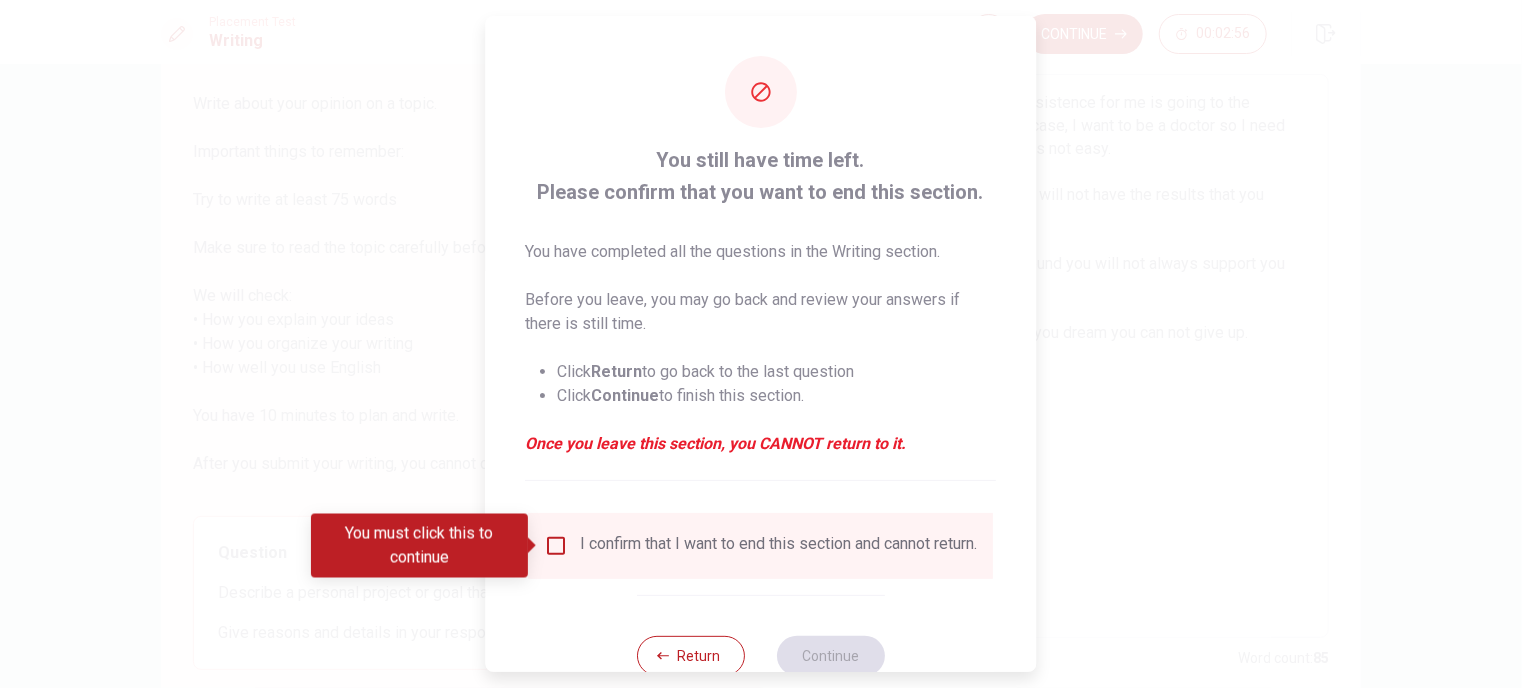 click on "I confirm that I want to end this section and cannot return." at bounding box center [779, 546] 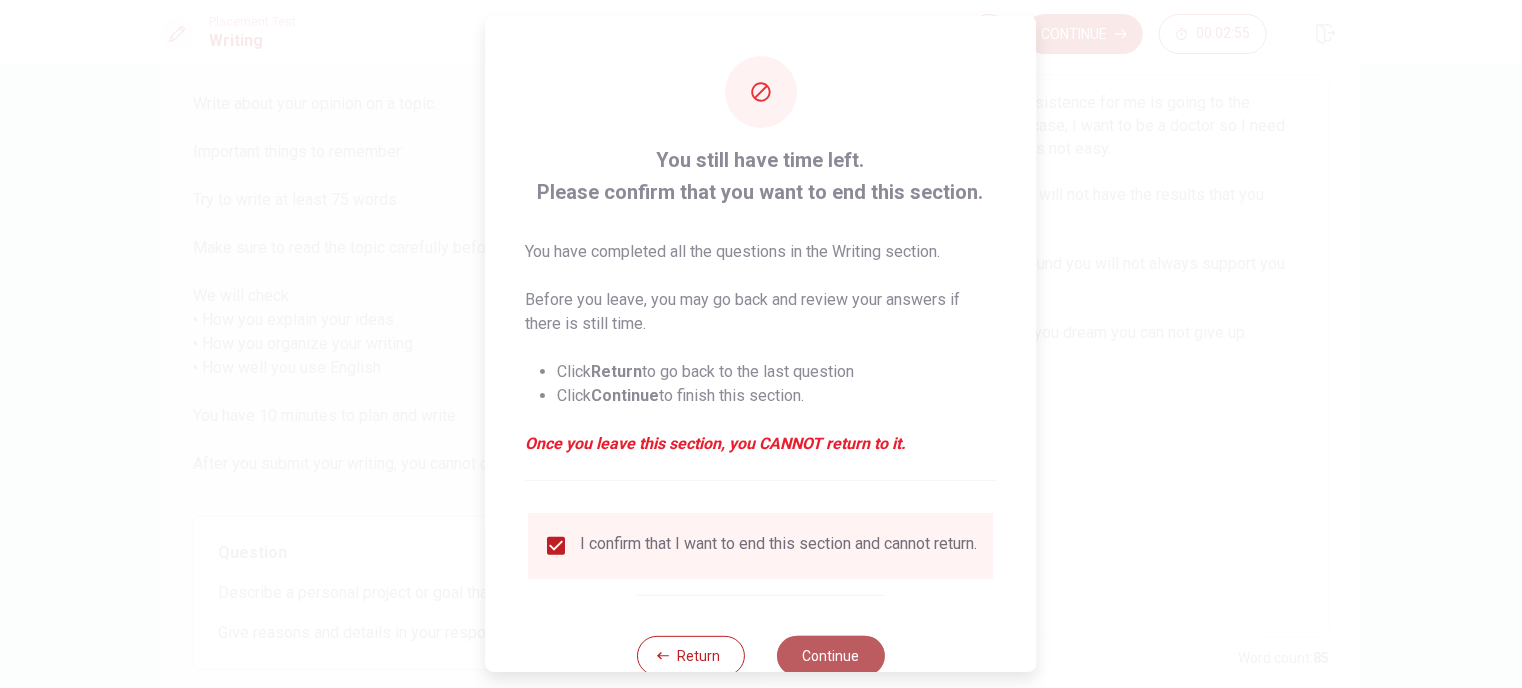 click on "Continue" at bounding box center [831, 656] 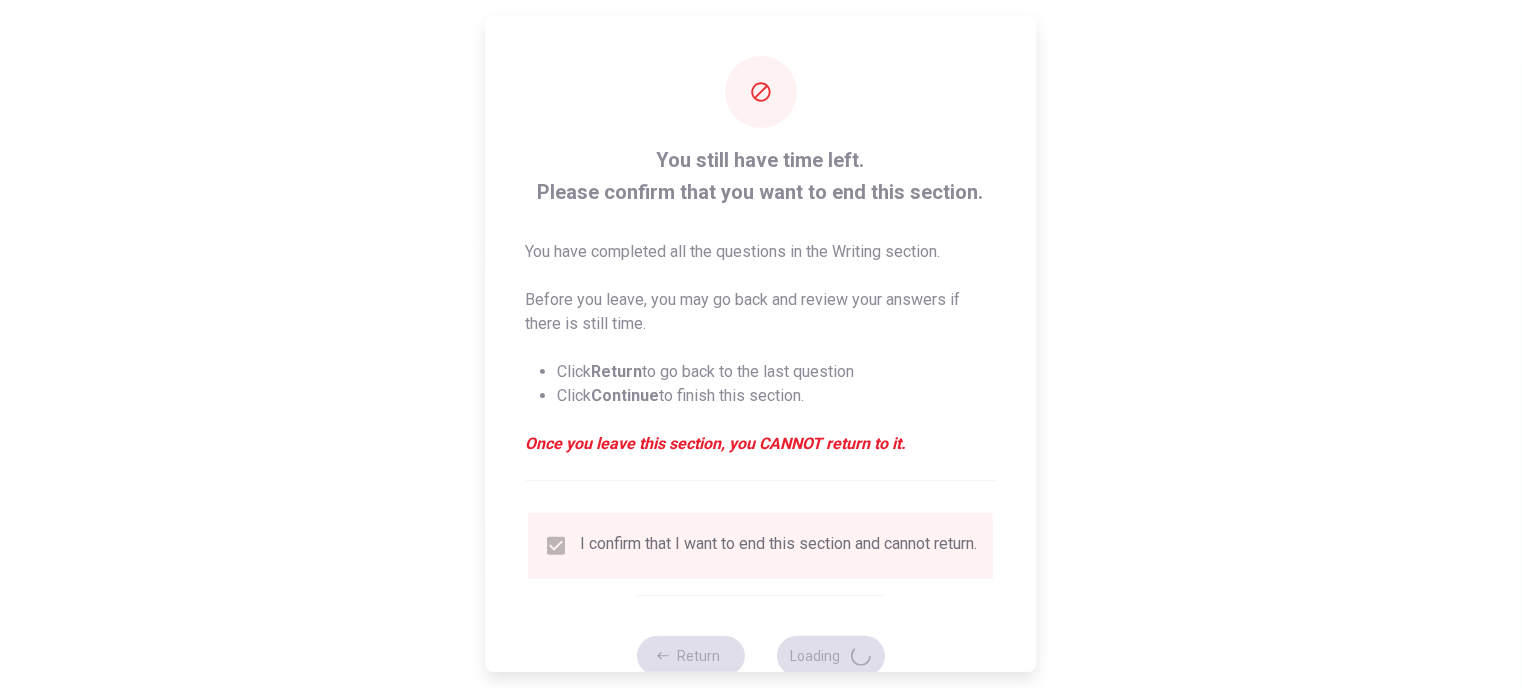 scroll, scrollTop: 0, scrollLeft: 0, axis: both 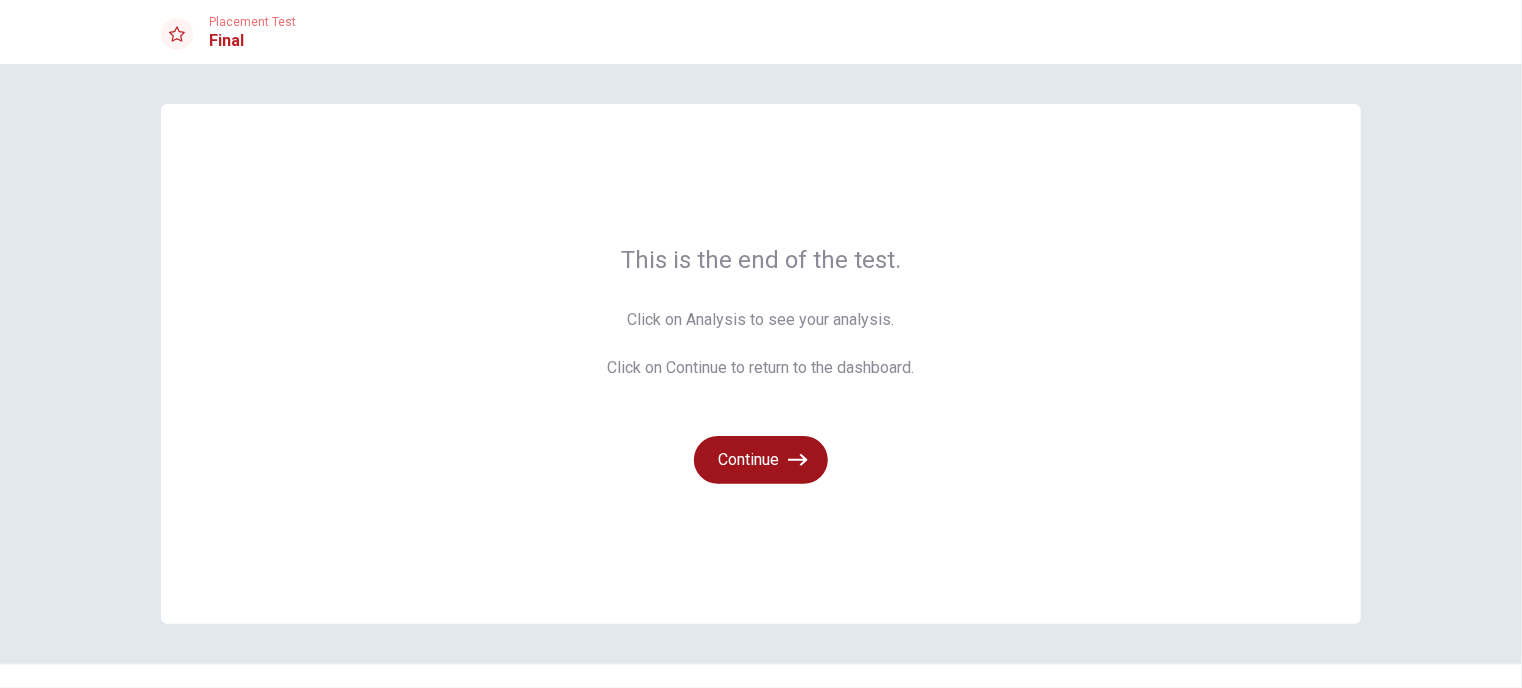 click 